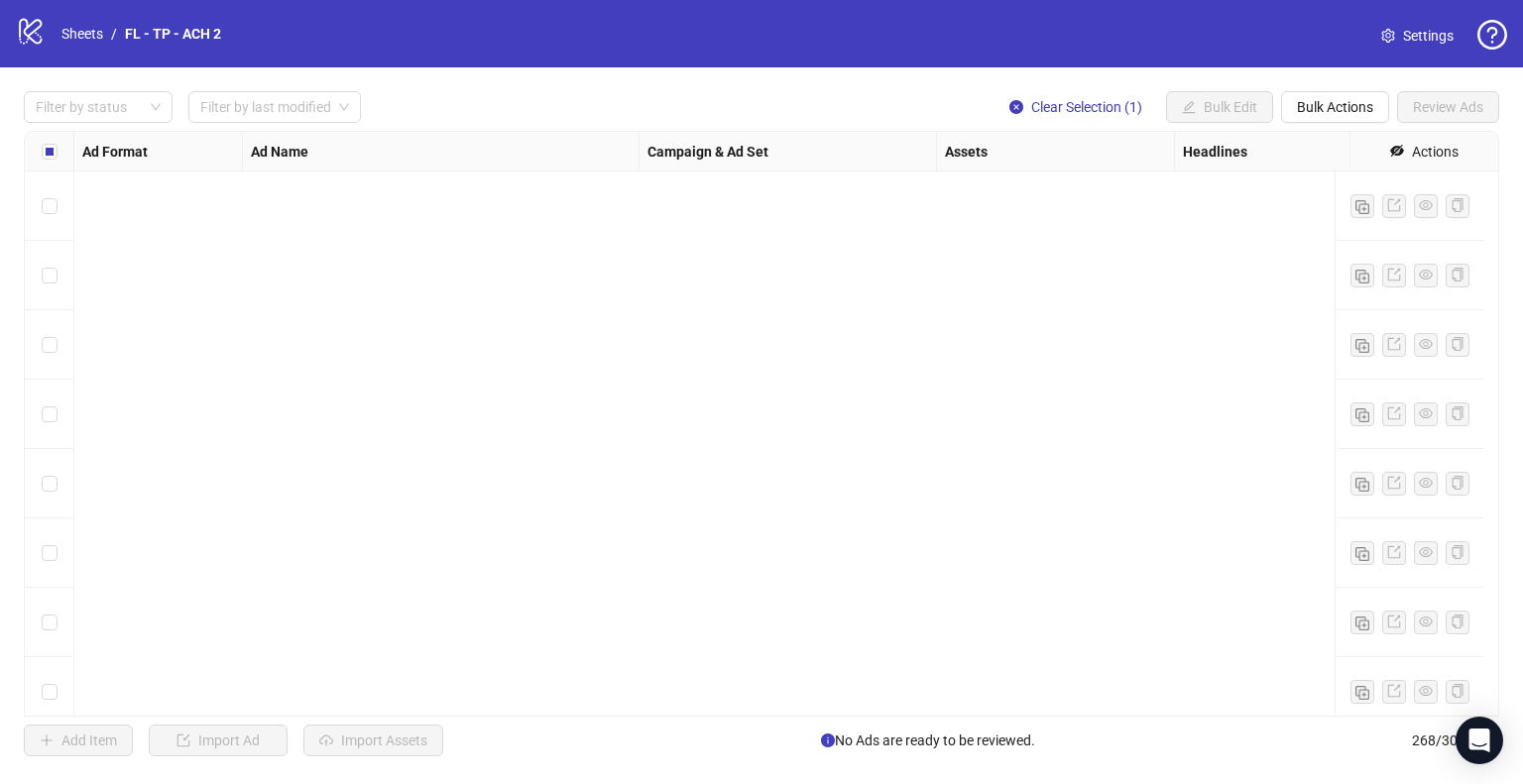 scroll, scrollTop: 0, scrollLeft: 0, axis: both 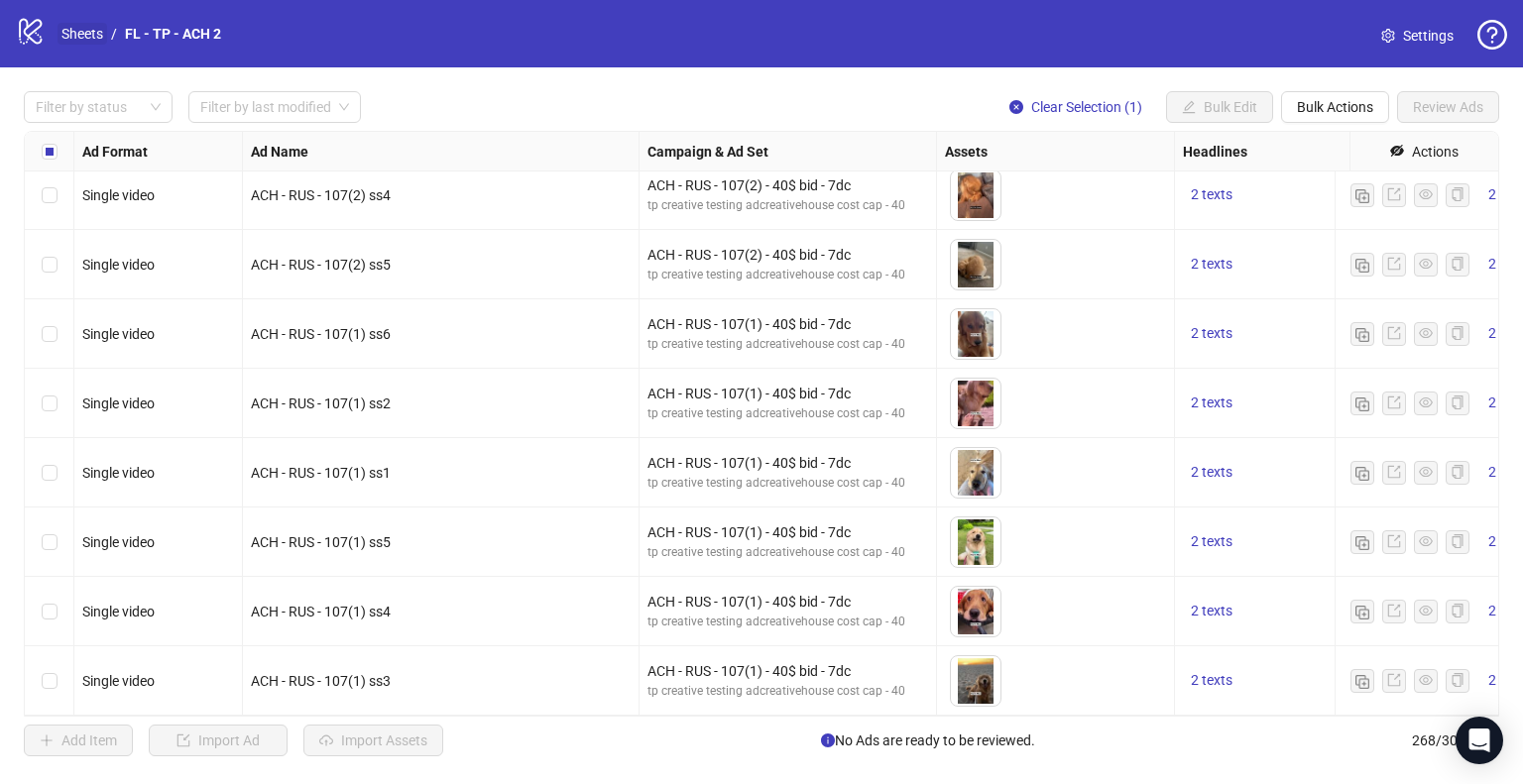 click on "Sheets" at bounding box center (82, 34) 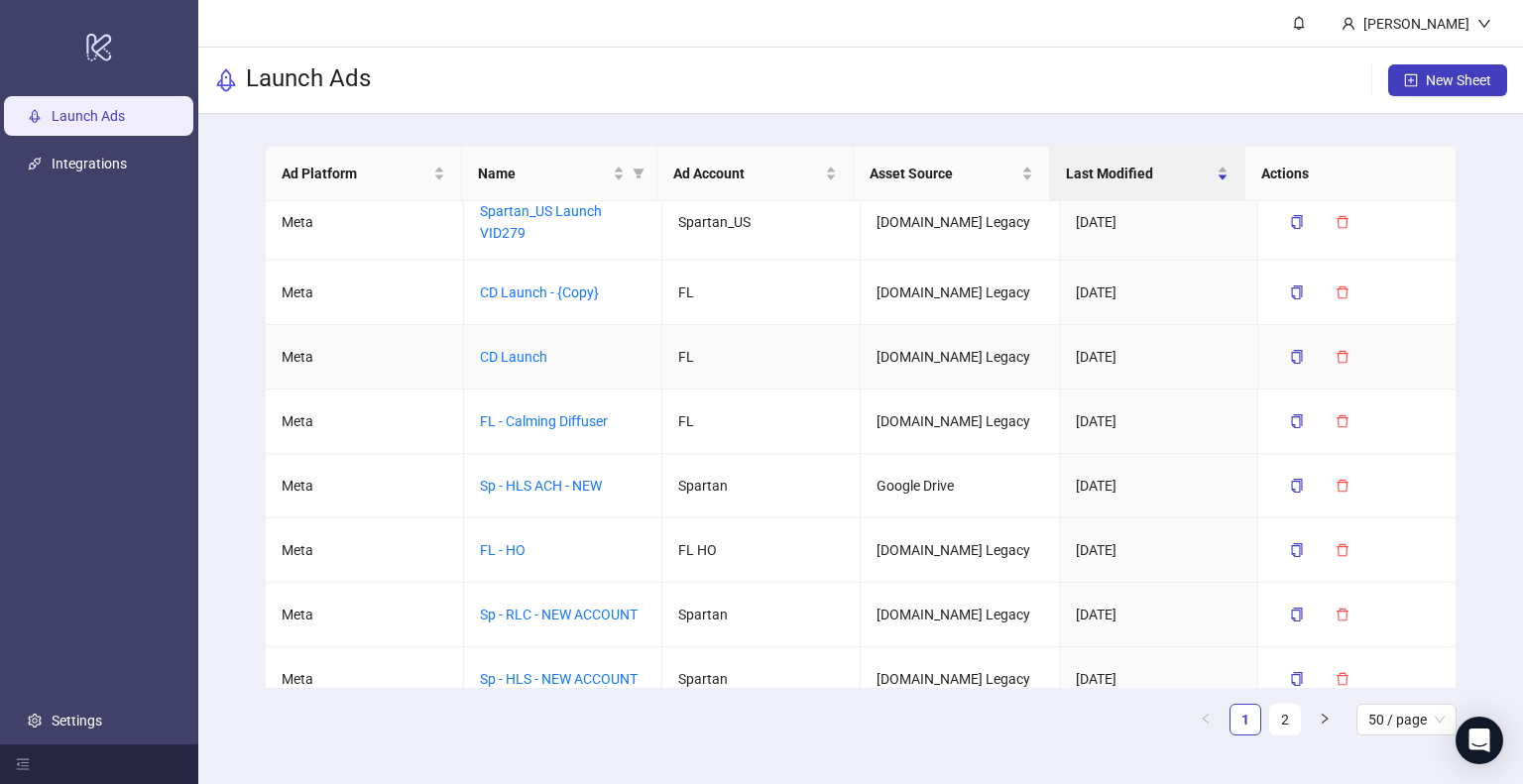scroll, scrollTop: 416, scrollLeft: 0, axis: vertical 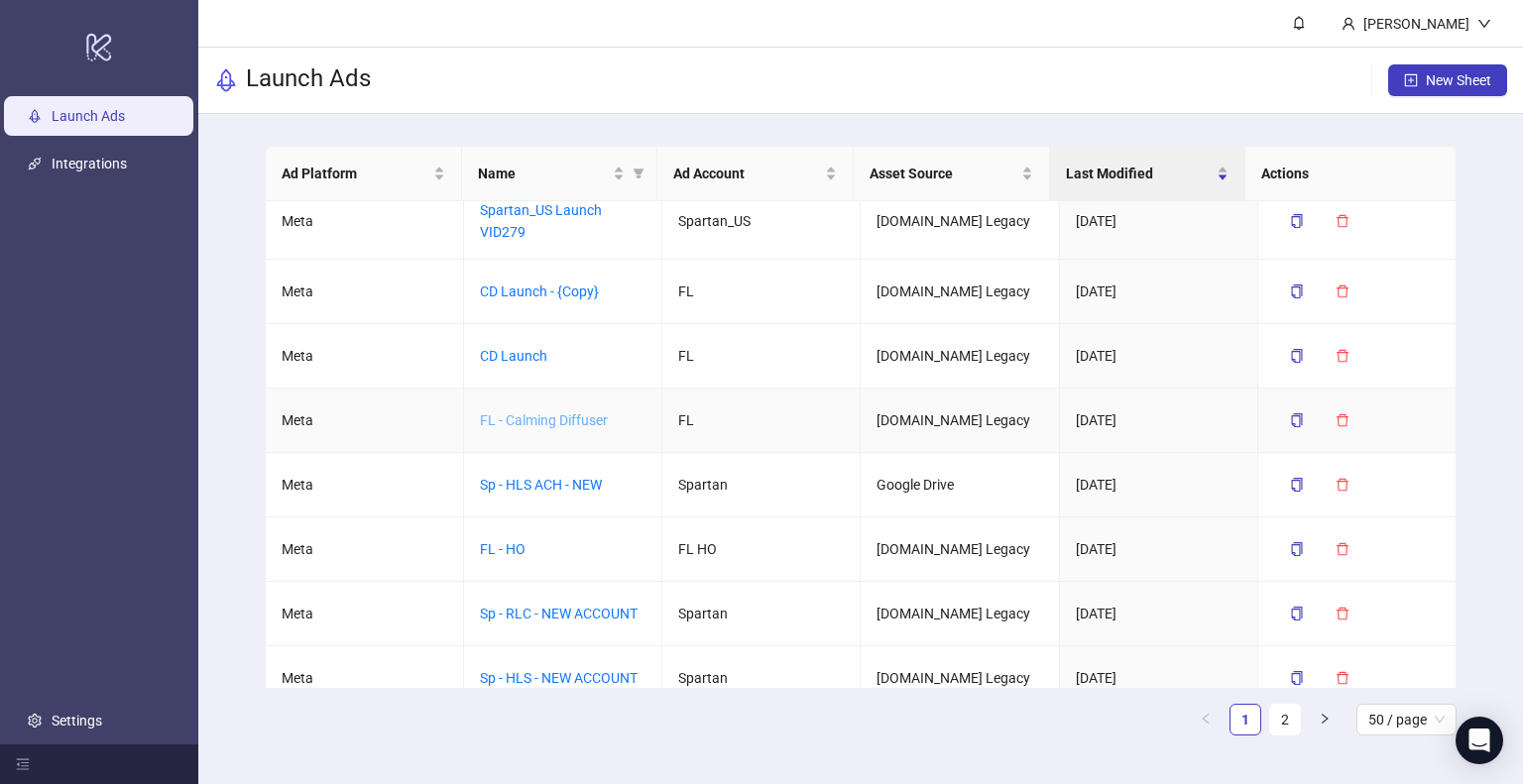 click on "FL - Calming Diffuser" at bounding box center (543, 420) 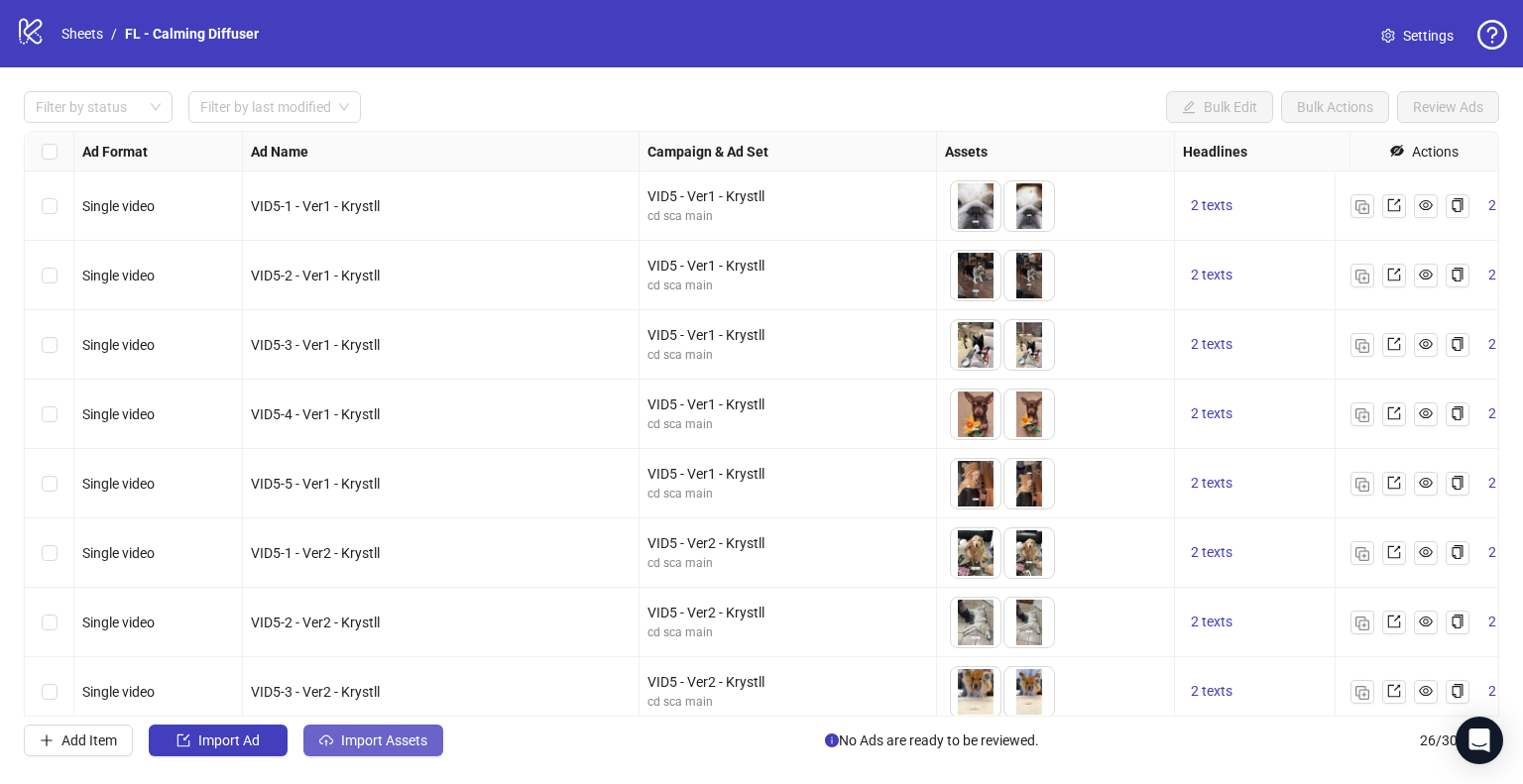 click on "Import Assets" at bounding box center (384, 740) 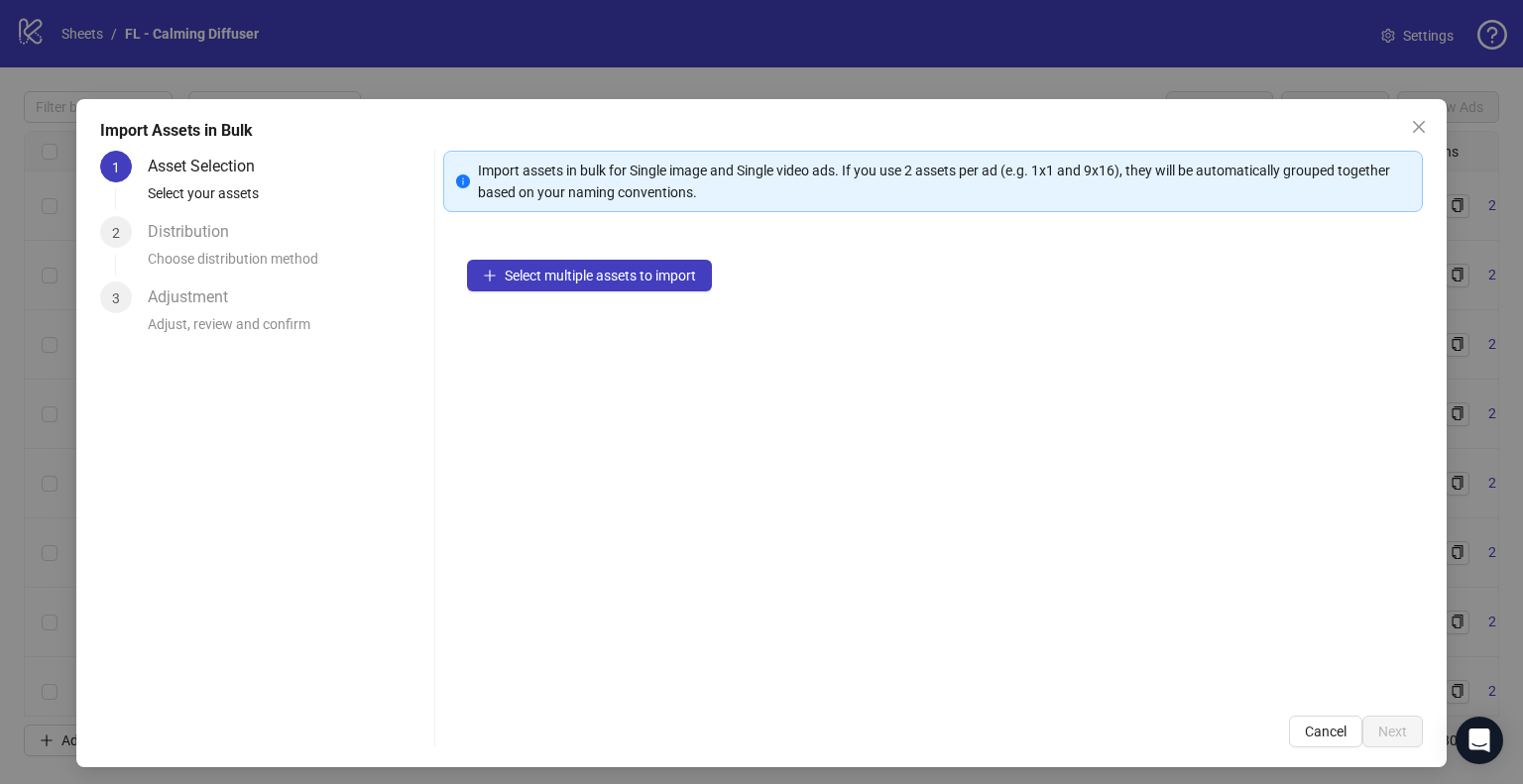 click on "Select multiple assets to import" at bounding box center [933, 464] 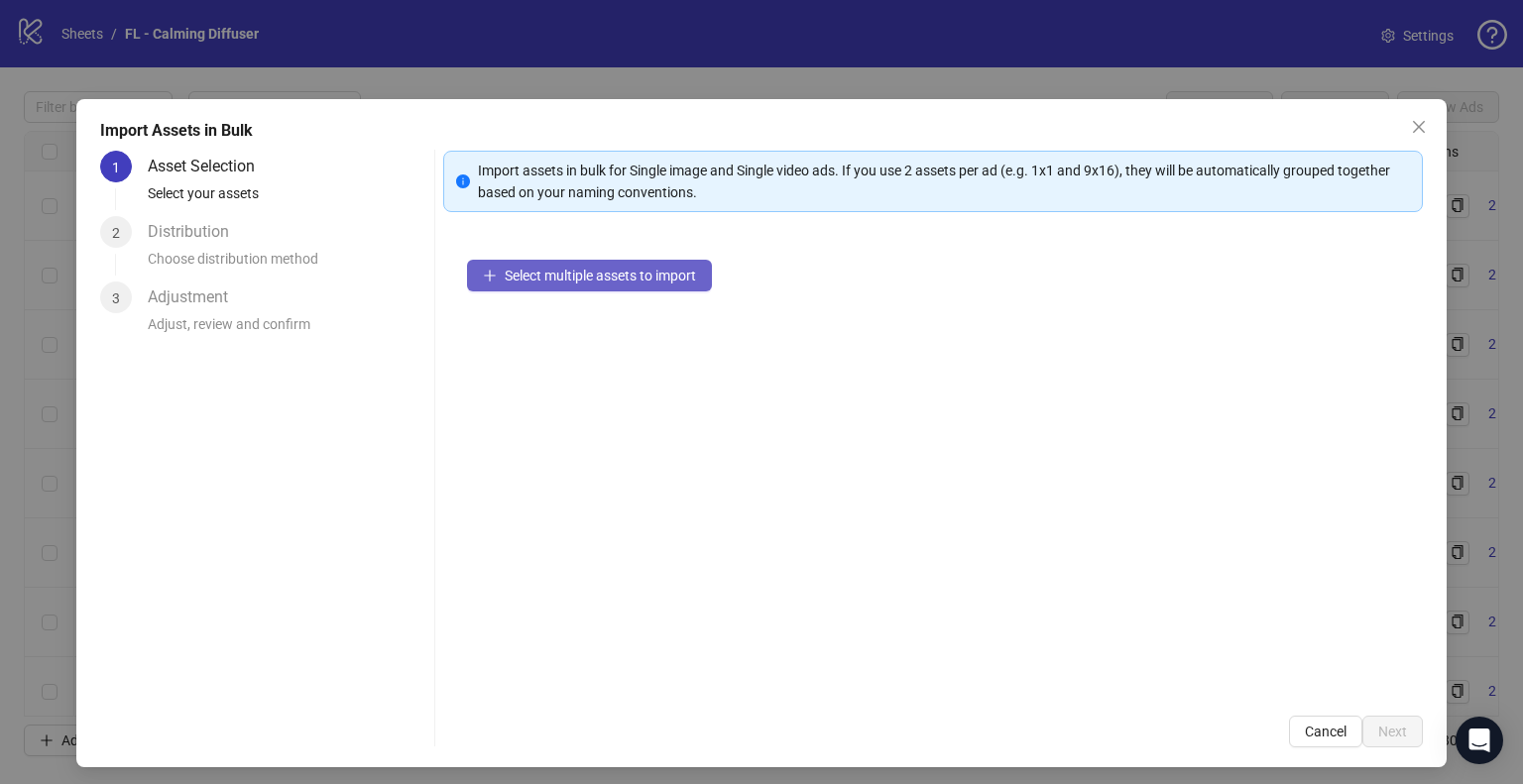 click on "Select multiple assets to import" at bounding box center (600, 276) 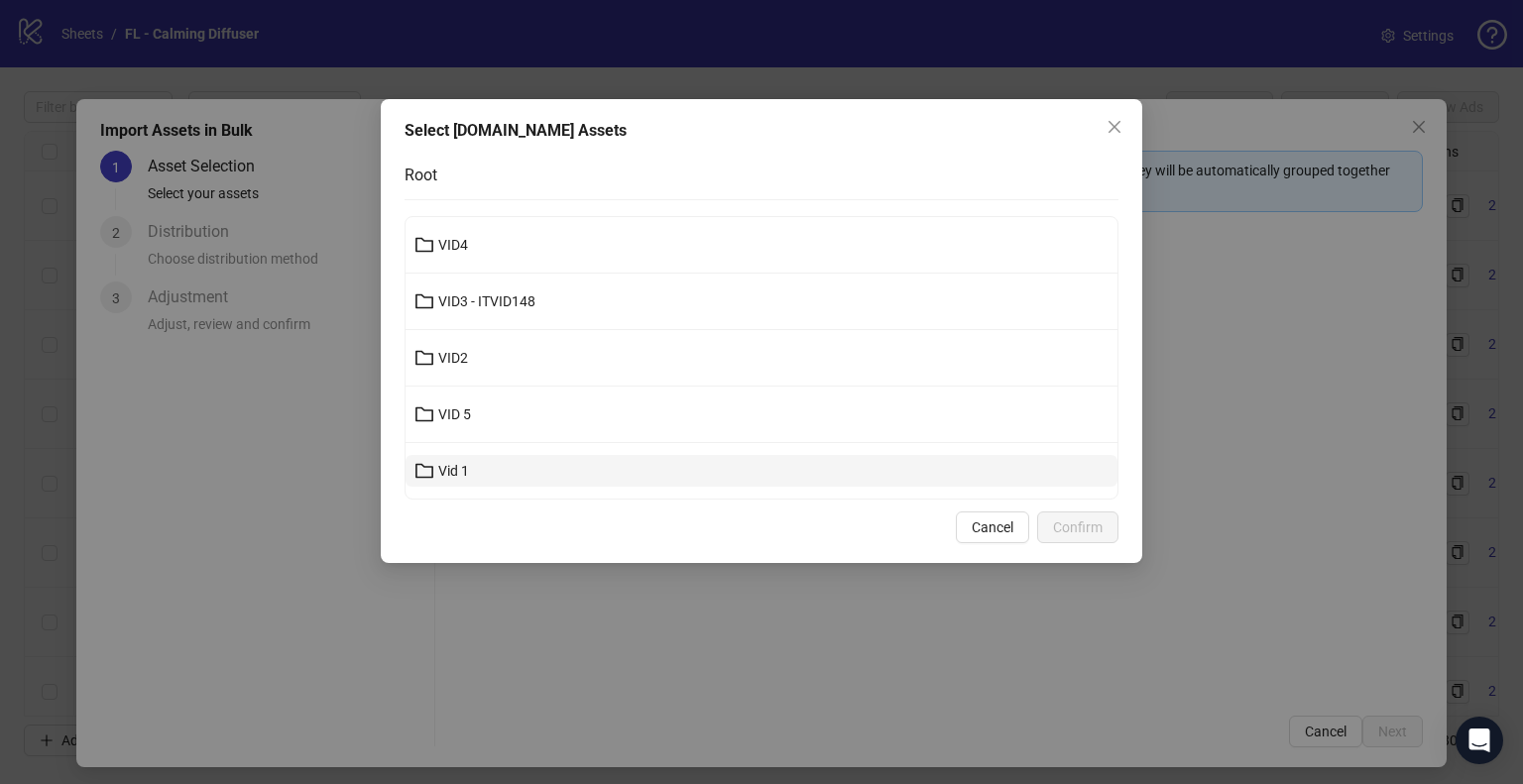 click on "Vid 1" at bounding box center (762, 471) 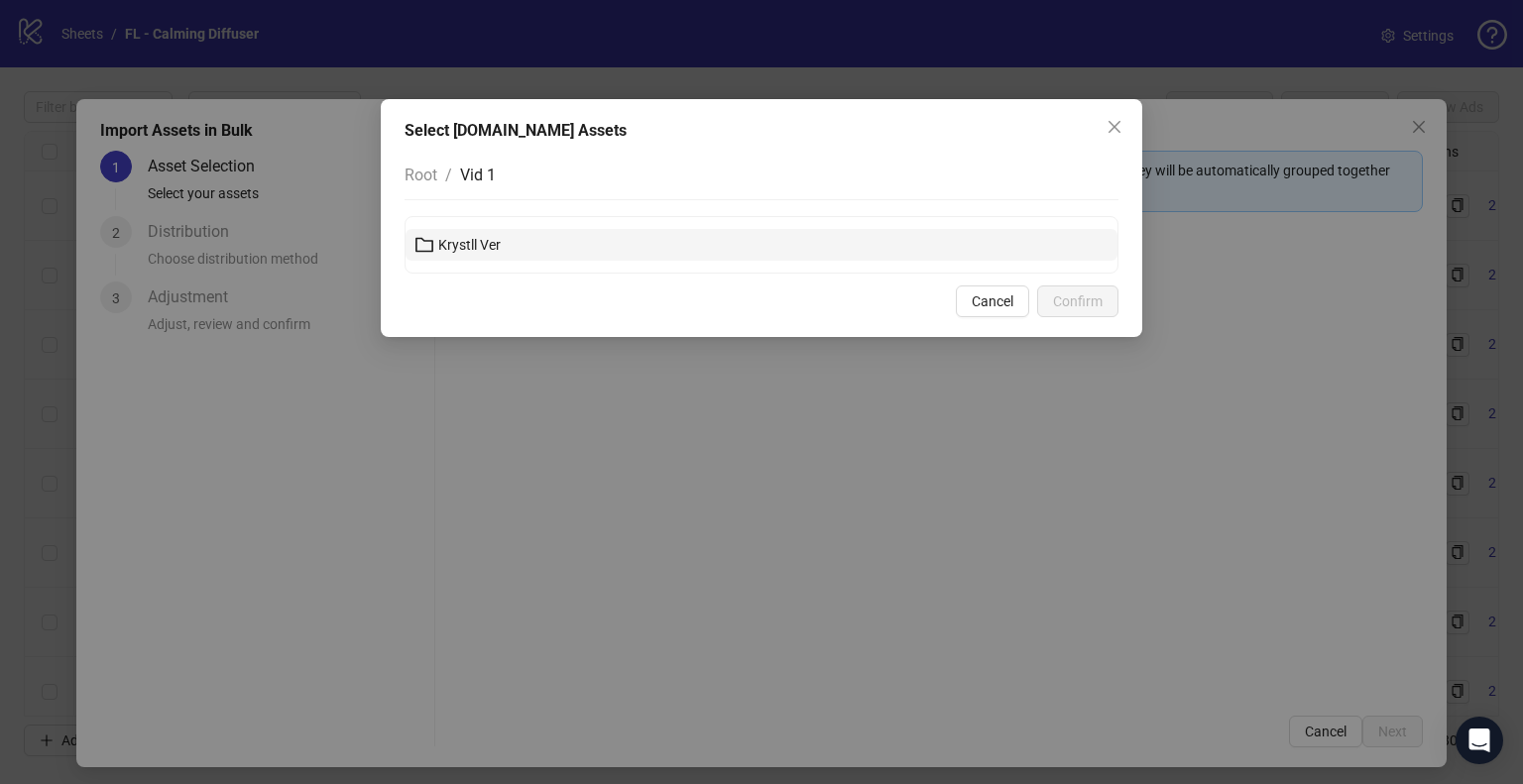 click on "Krystll Ver" at bounding box center (762, 245) 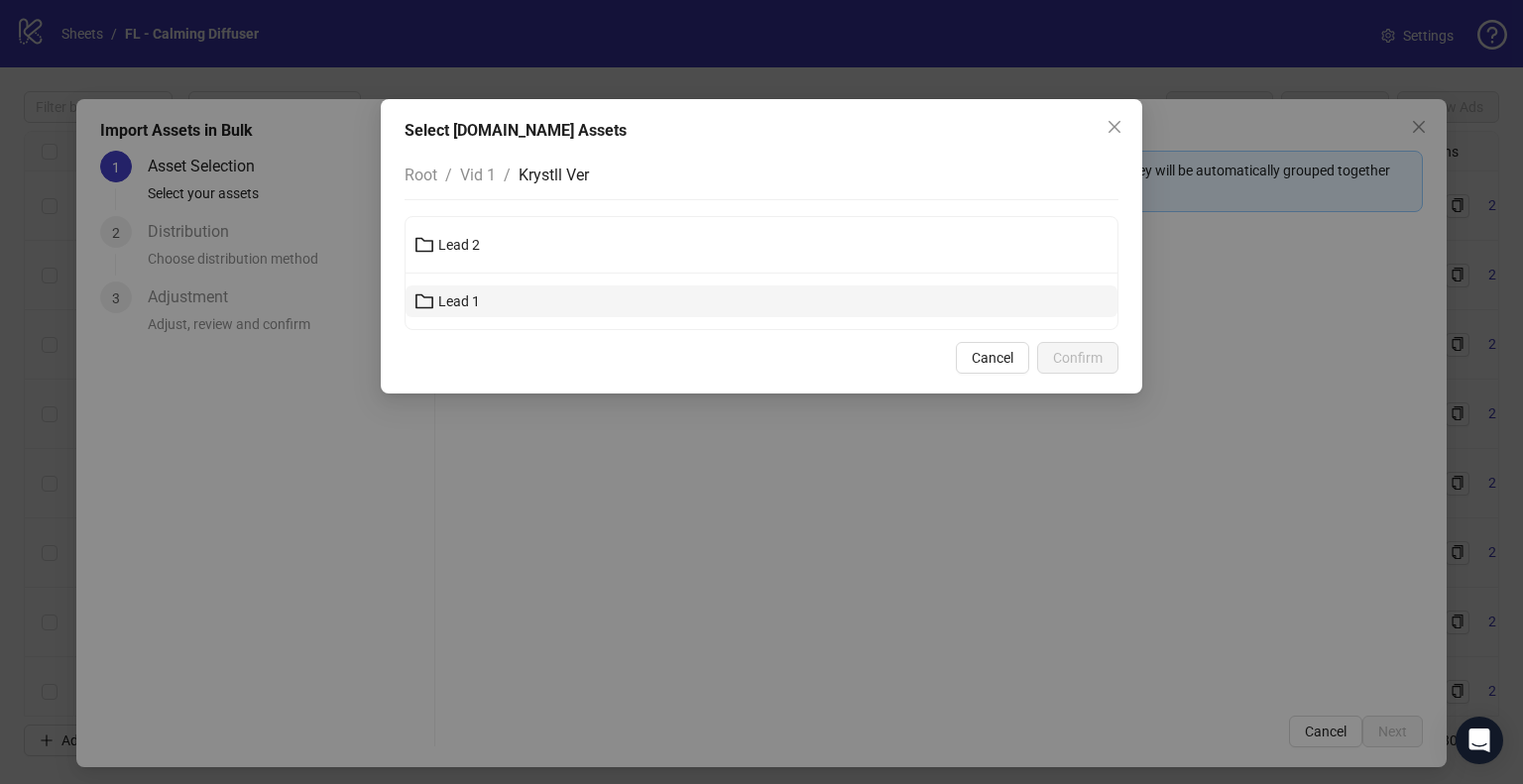 click on "Lead 1" at bounding box center [762, 301] 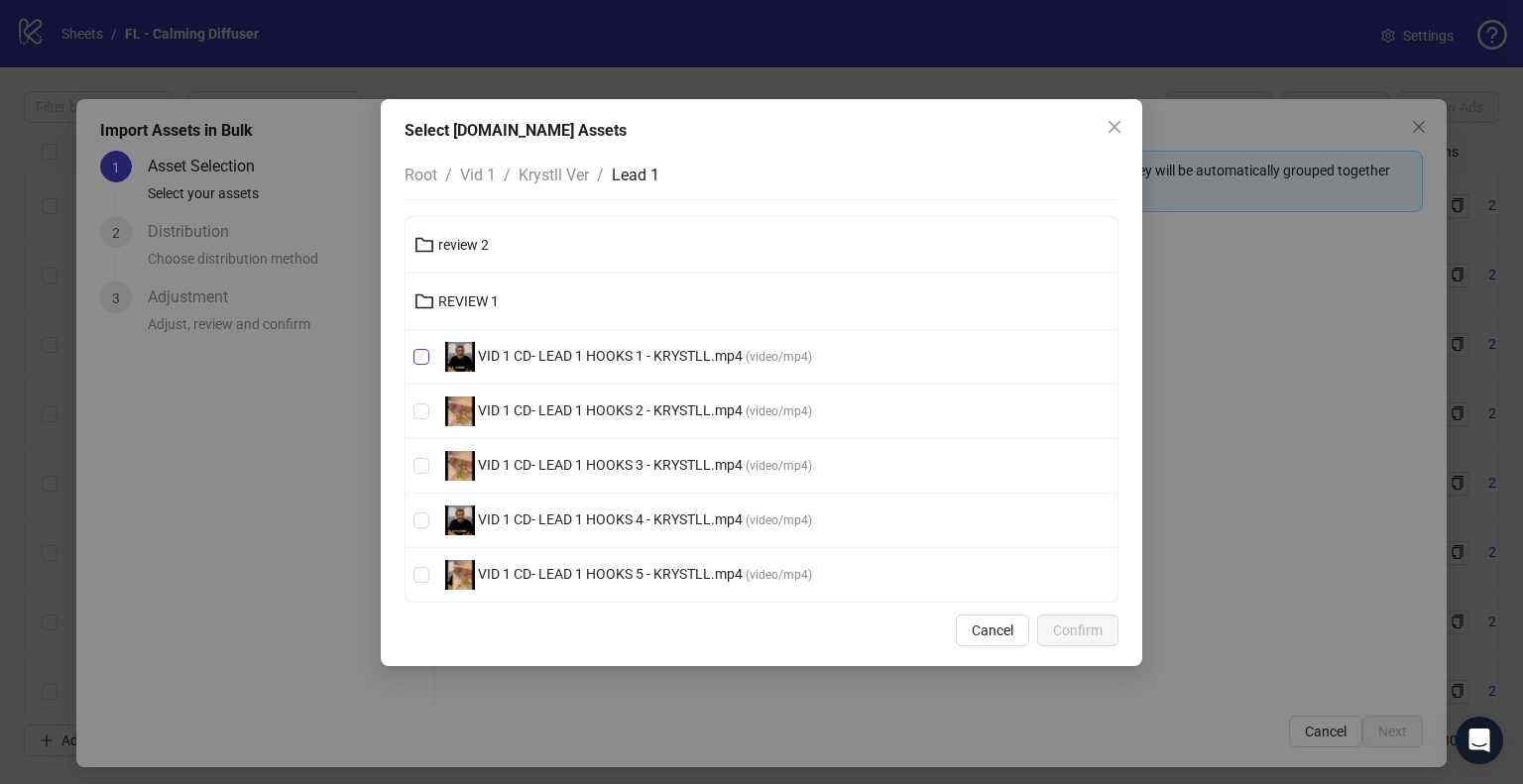 click on "VID 1 CD- LEAD 1 HOOKS 1 - KRYSTLL.mp4" at bounding box center (610, 356) 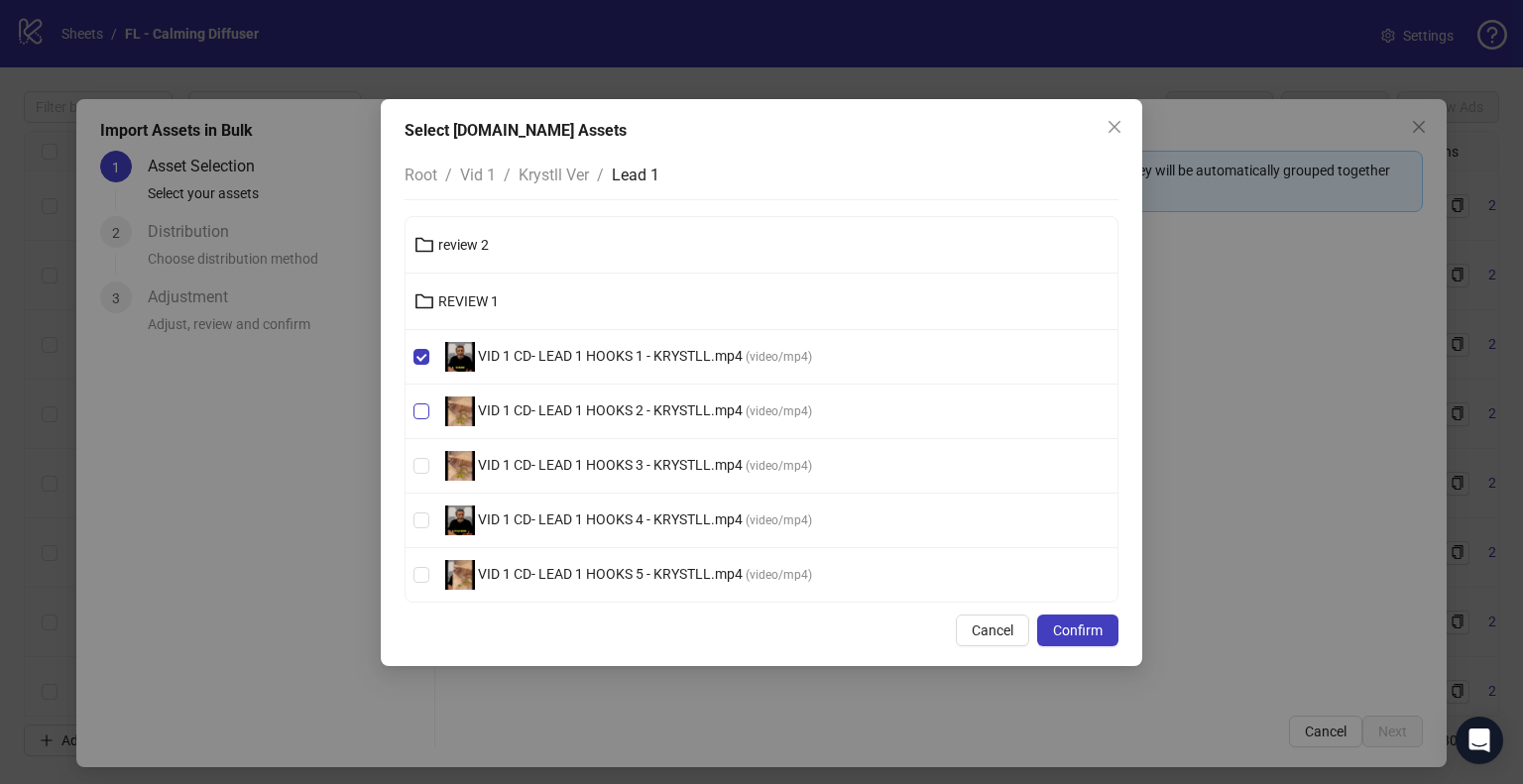 click on "VID 1 CD- LEAD 1 HOOKS 2 - KRYSTLL.mp4" at bounding box center (610, 410) 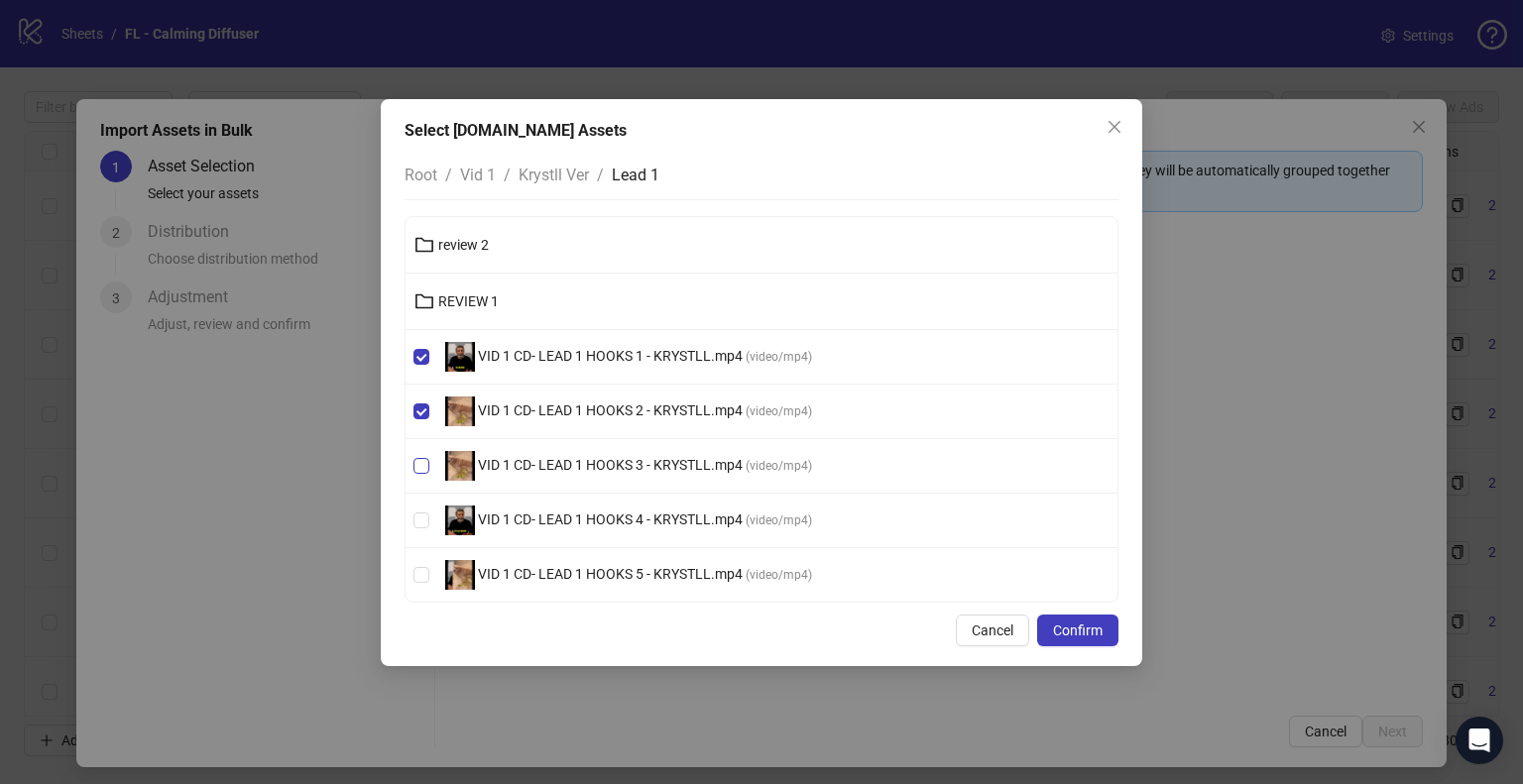 click on "VID 1 CD- LEAD 1 HOOKS 3 - KRYSTLL.mp4" at bounding box center [610, 465] 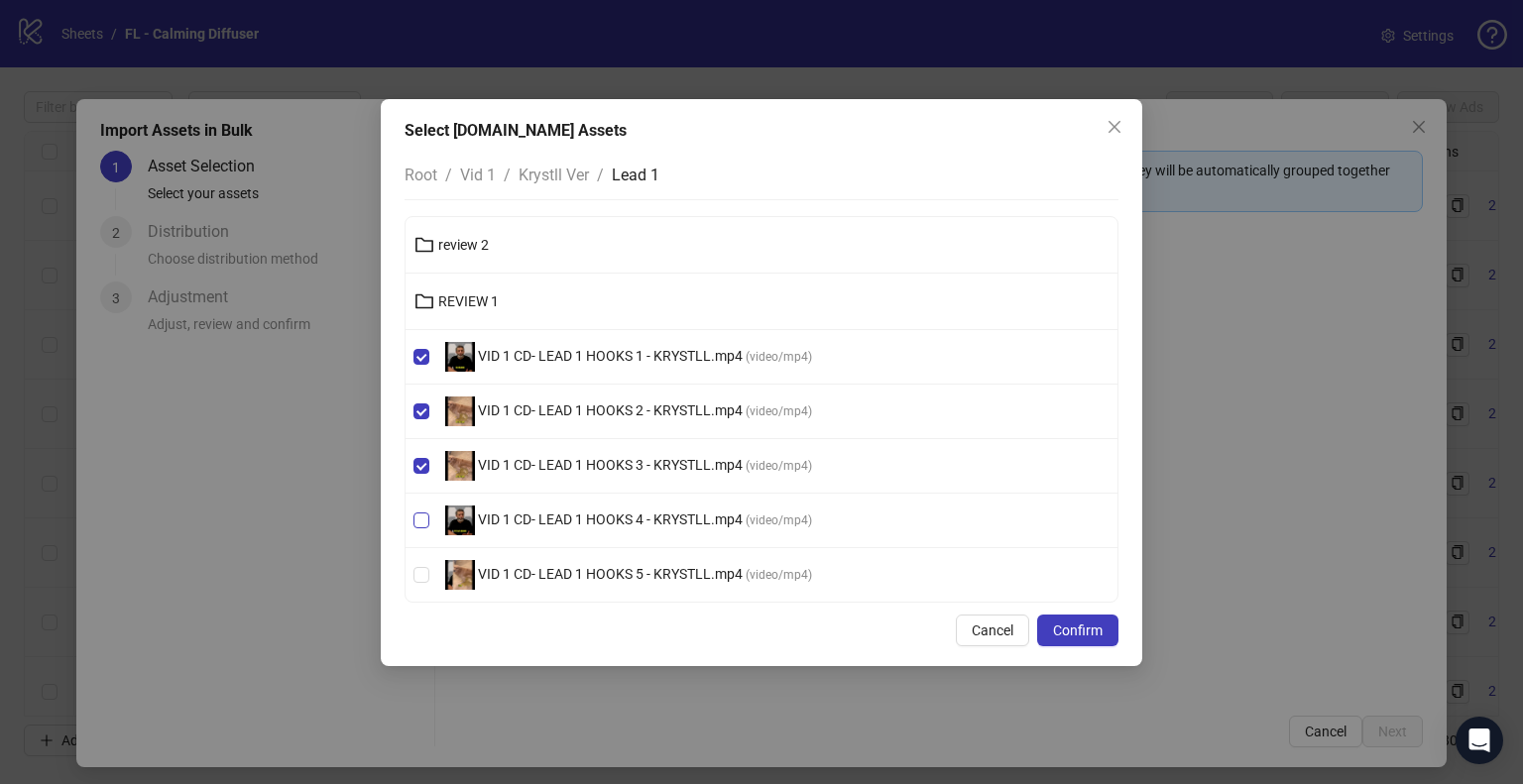 click on "VID 1 CD- LEAD 1 HOOKS 4 - KRYSTLL.mp4" at bounding box center [610, 519] 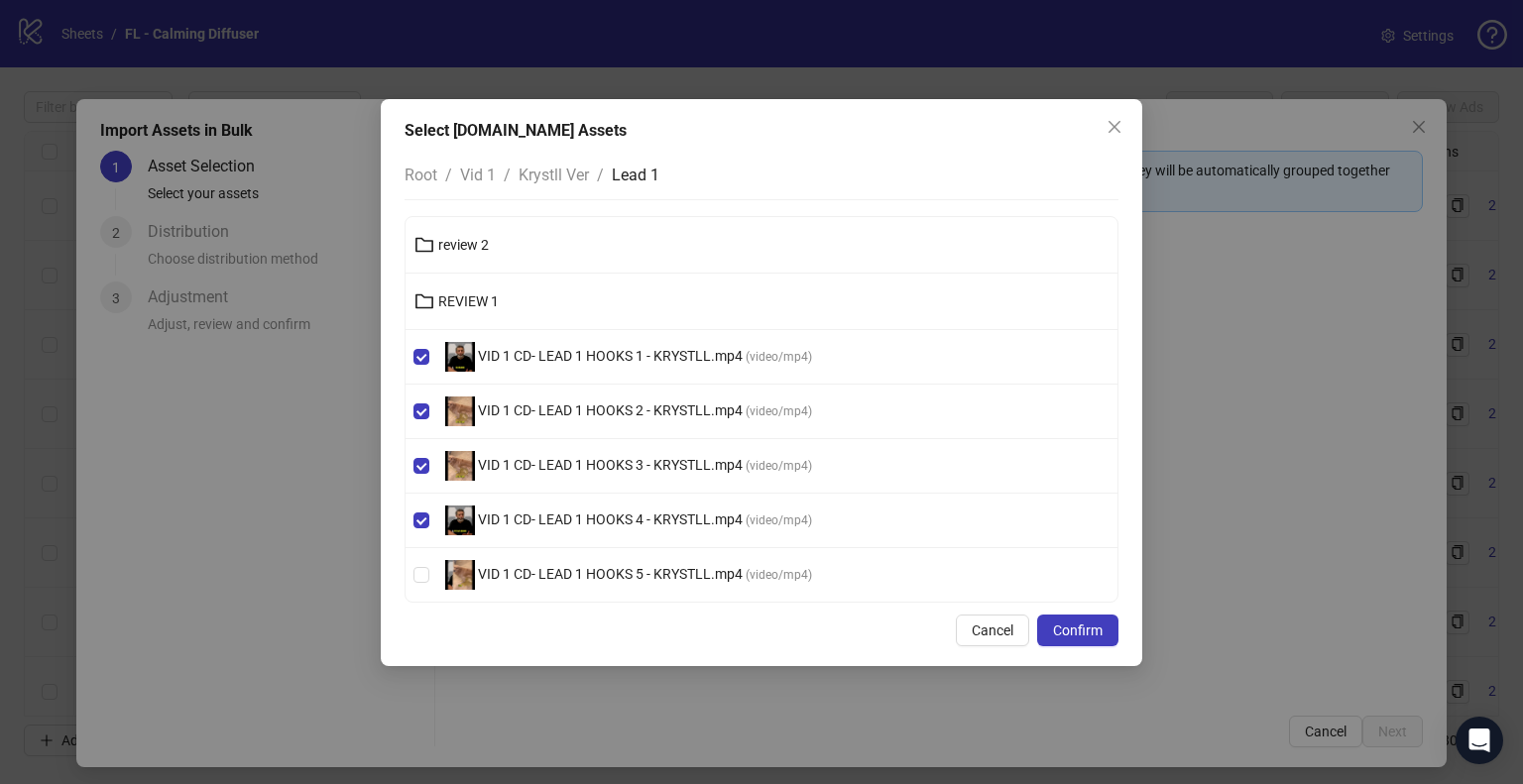 click on "VID 1 CD- LEAD 1 HOOKS 5 - KRYSTLL.mp4   ( video/mp4 )" at bounding box center (762, 575) 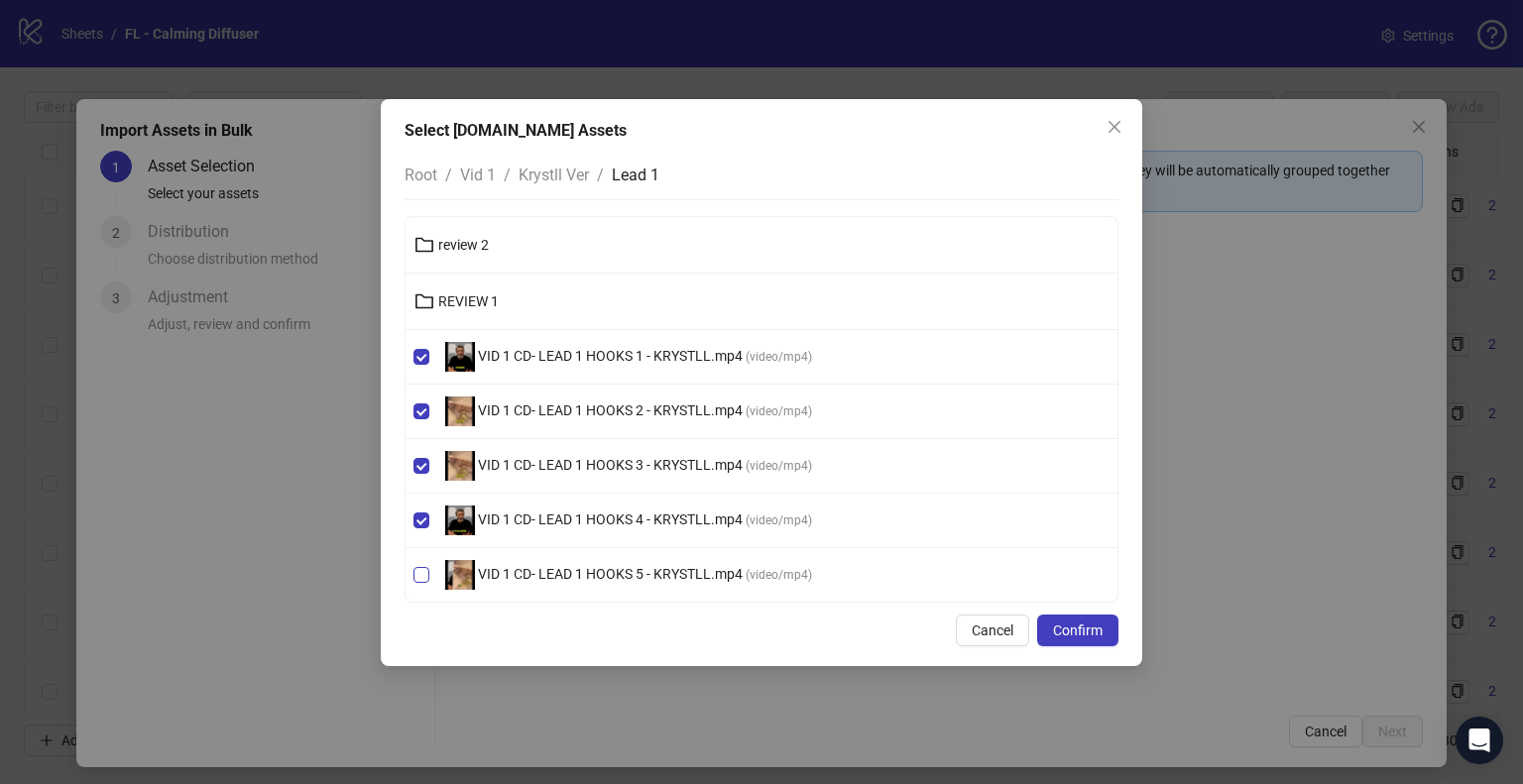 click on "VID 1 CD- LEAD 1 HOOKS 5 - KRYSTLL.mp4" at bounding box center [610, 574] 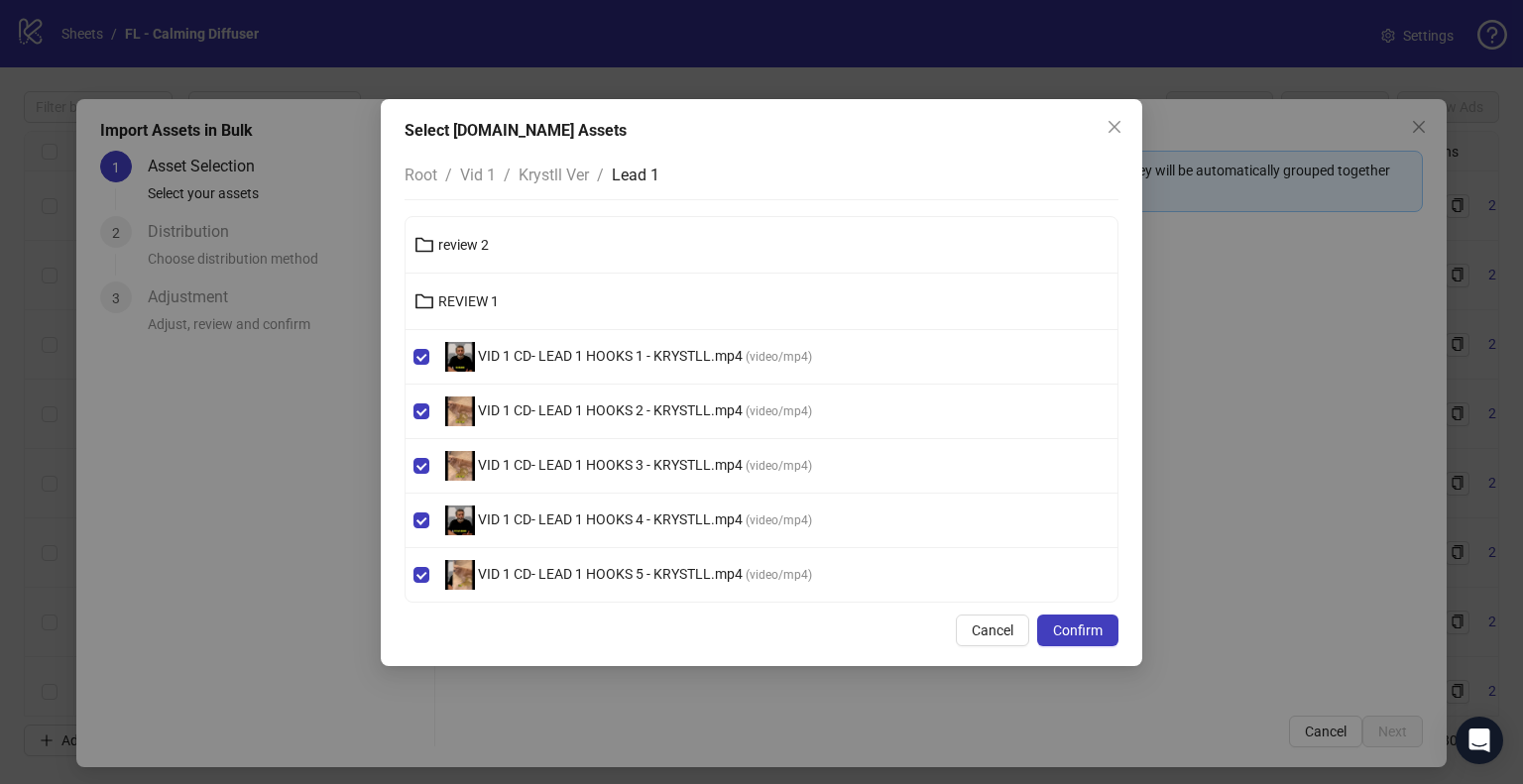 click on "Krystll Ver" at bounding box center (553, 174) 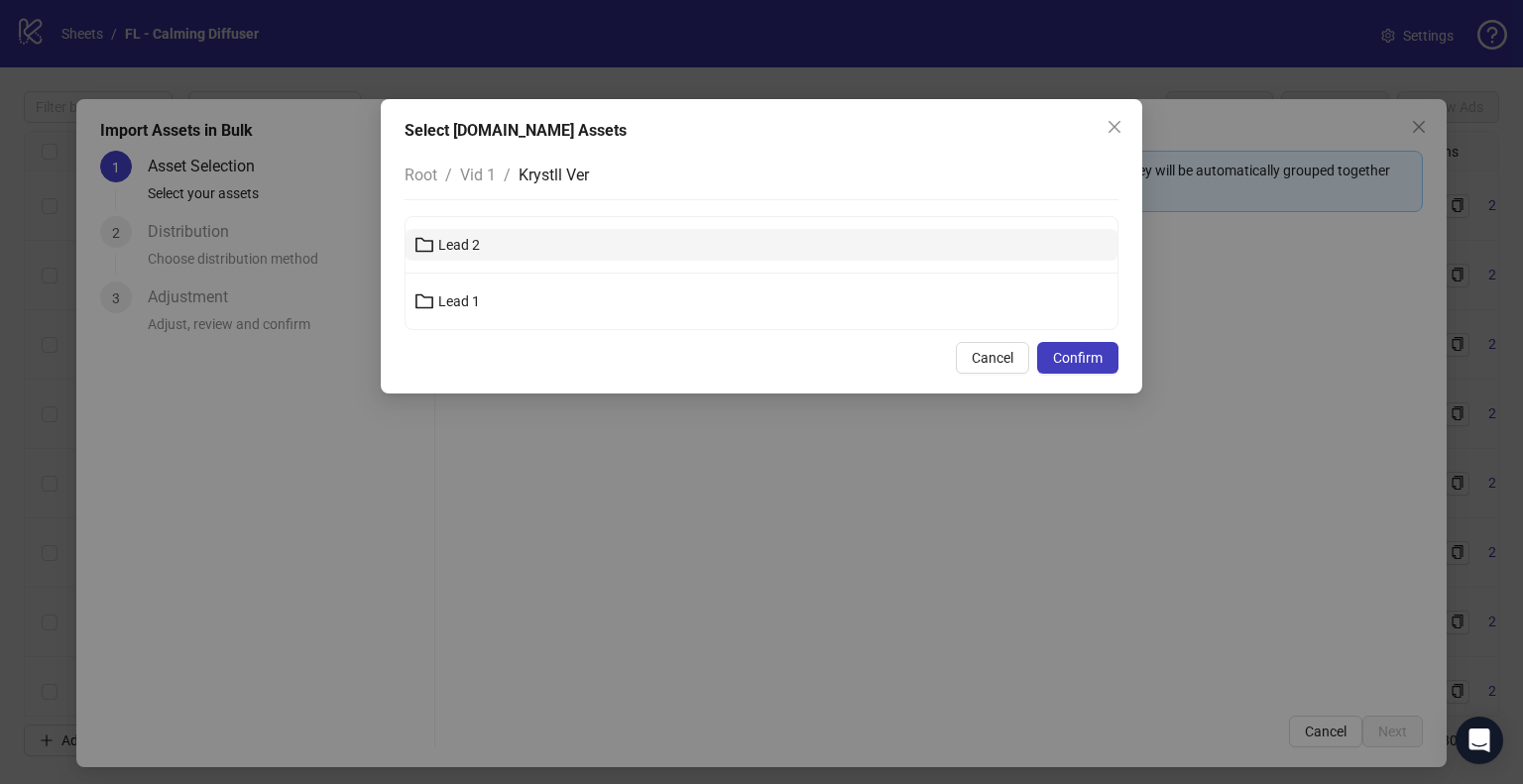 click on "Lead 2" at bounding box center [762, 245] 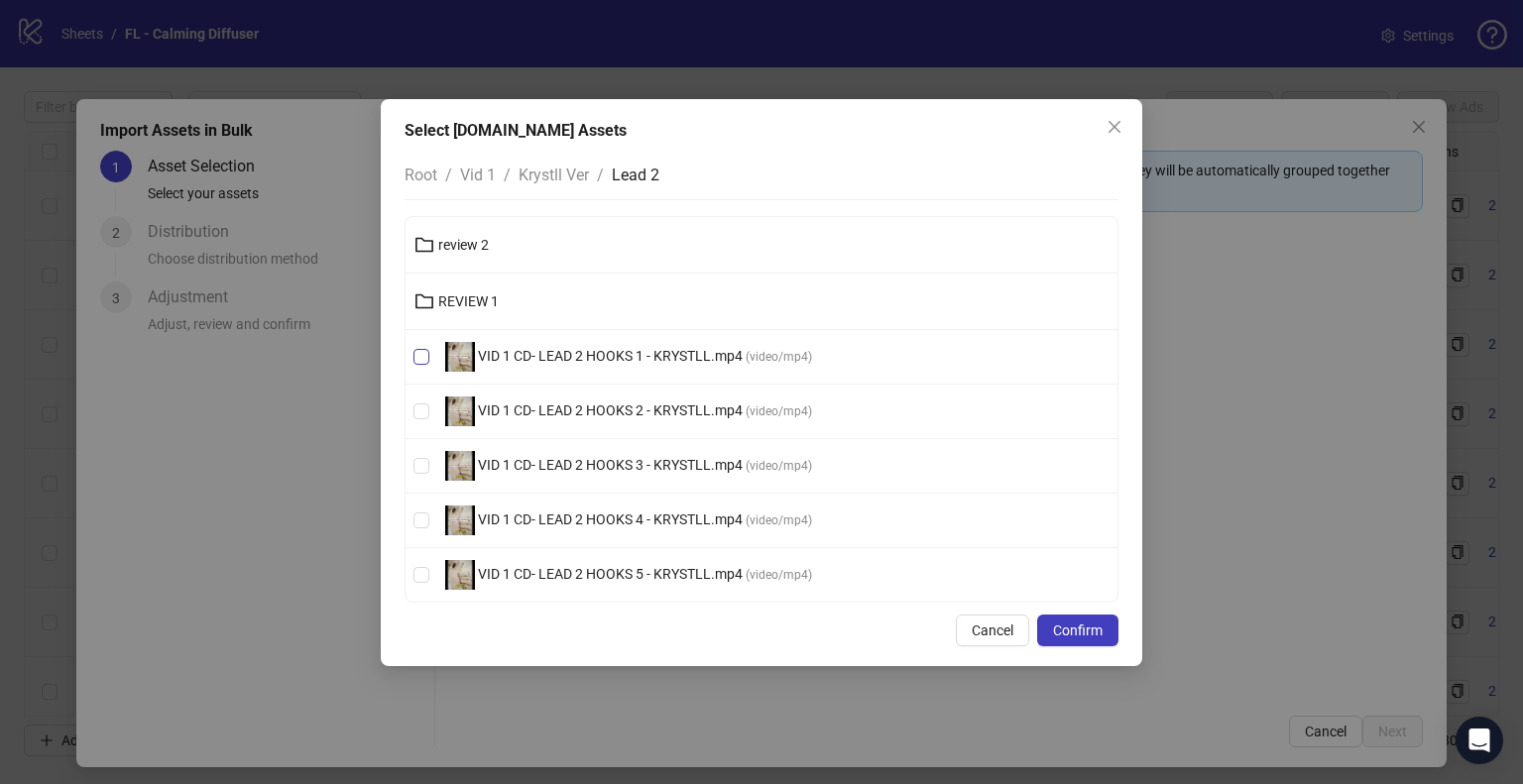 click on "VID 1 CD- LEAD 2 HOOKS 1 - KRYSTLL.mp4" at bounding box center [610, 356] 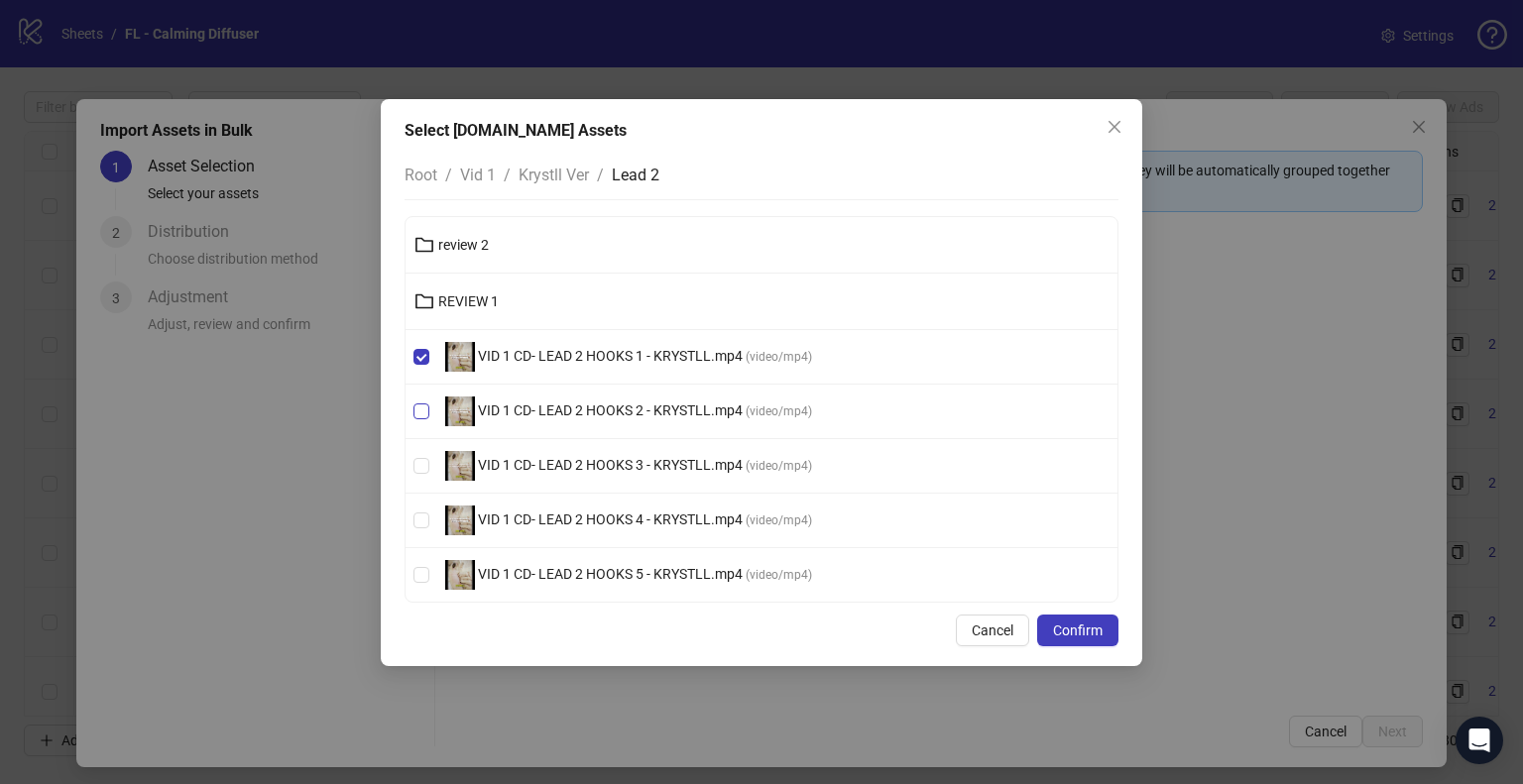 click on "VID 1 CD- LEAD 2 HOOKS 2 - KRYSTLL.mp4" at bounding box center (610, 410) 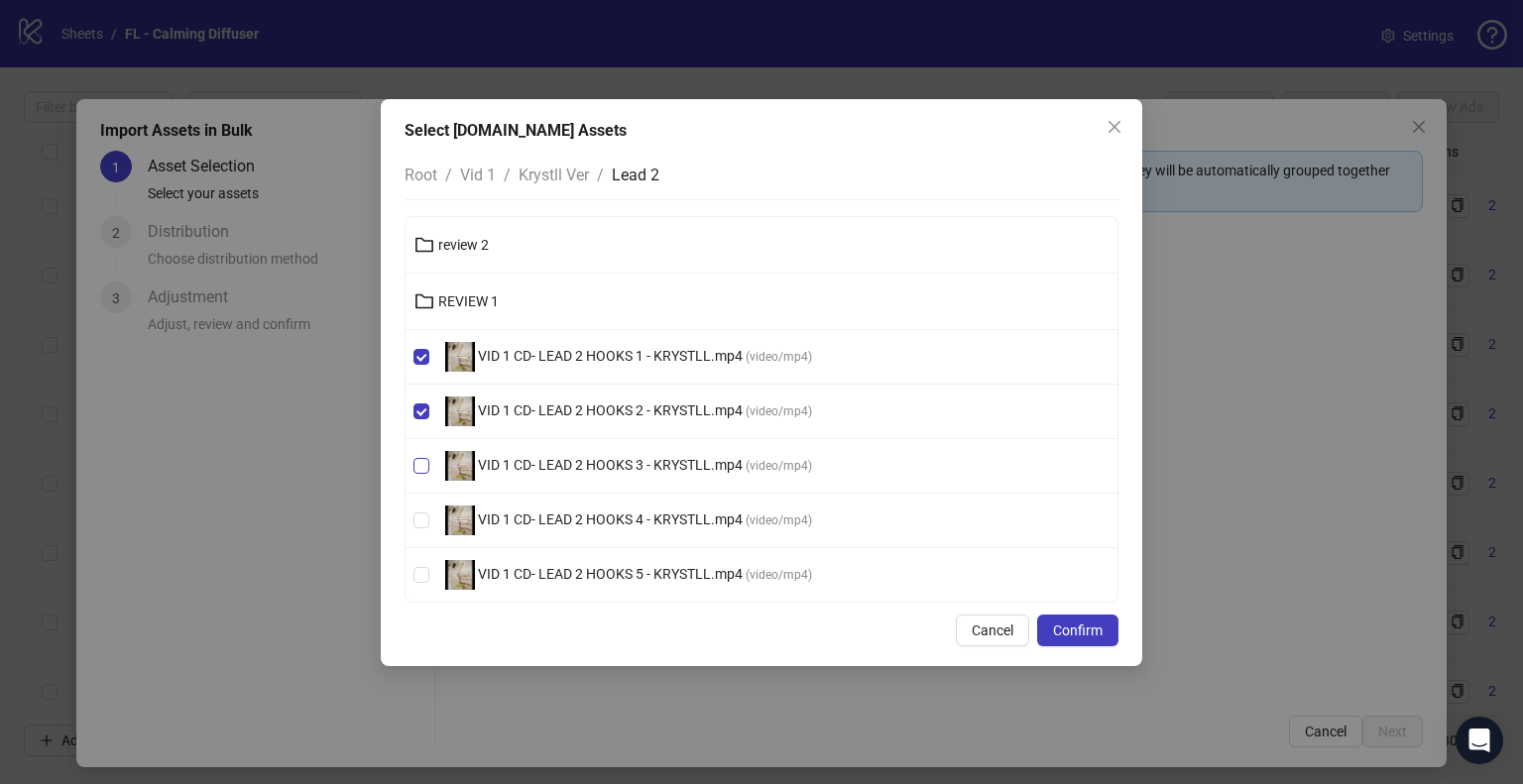 click on "VID 1 CD- LEAD 2 HOOKS 3 - KRYSTLL.mp4" at bounding box center (610, 465) 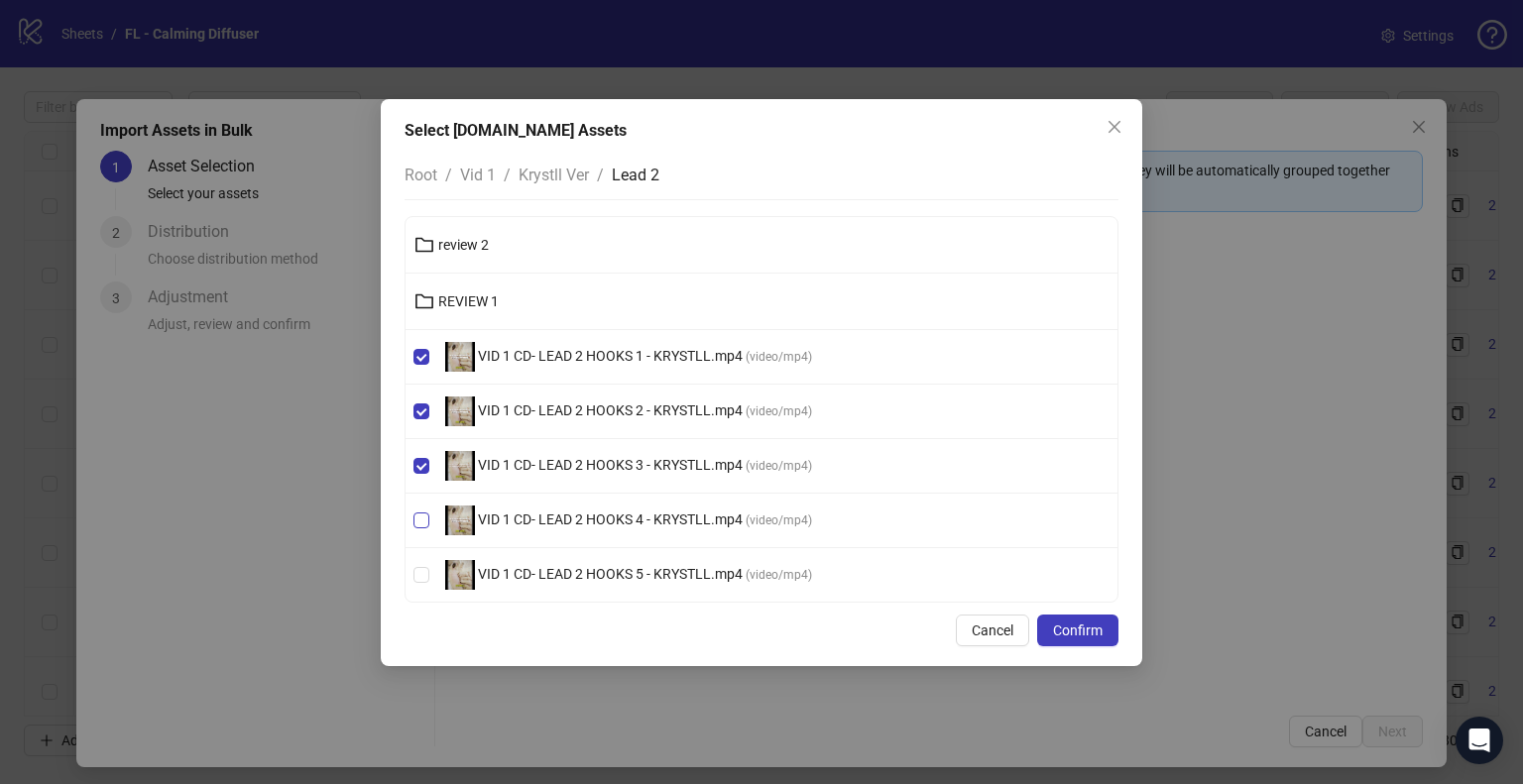 click on "VID 1 CD- LEAD 2 HOOKS 4 - KRYSTLL.mp4" at bounding box center (610, 519) 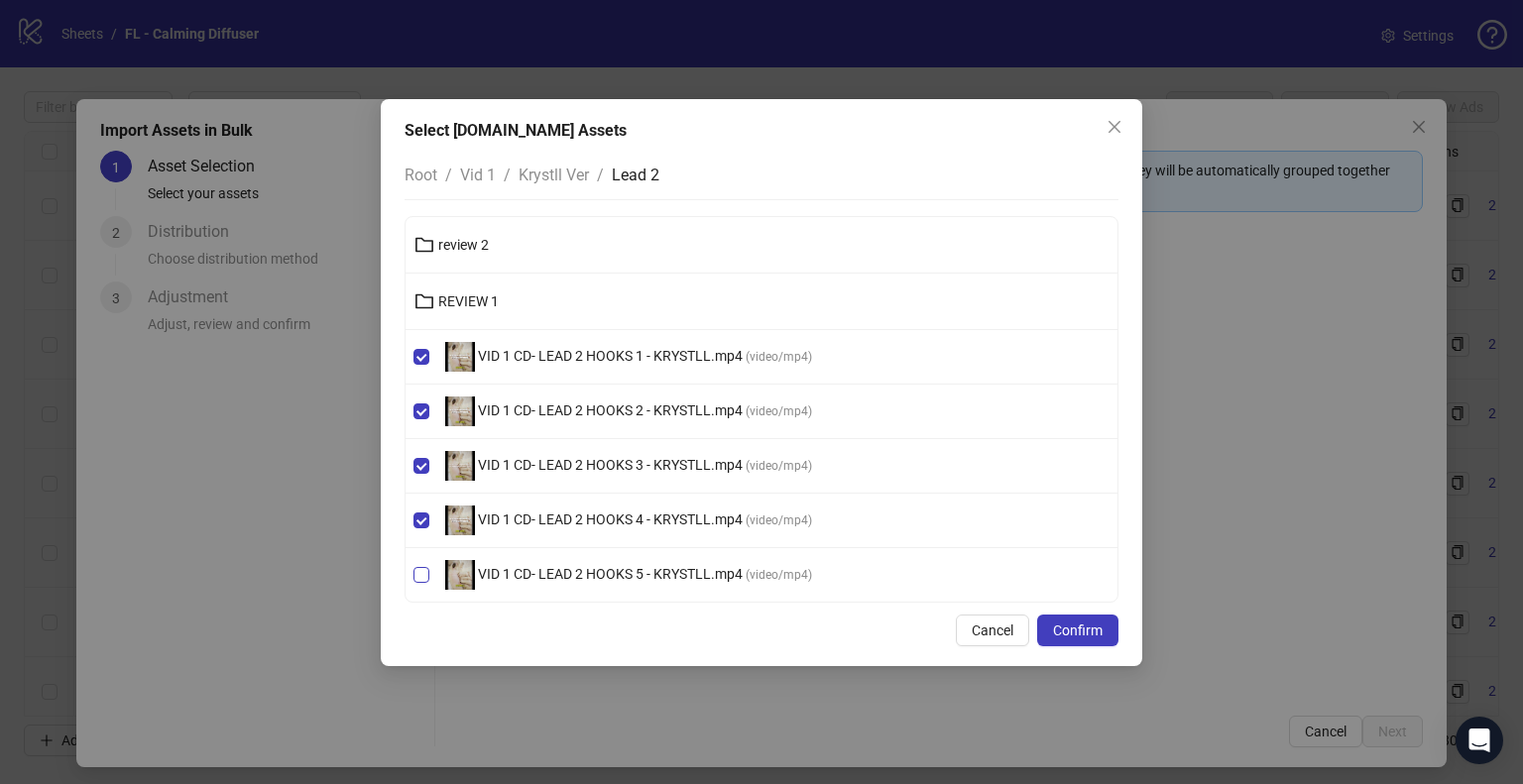 click on "VID 1 CD- LEAD 2 HOOKS 5 - KRYSTLL.mp4   ( video/mp4 )" at bounding box center [629, 575] 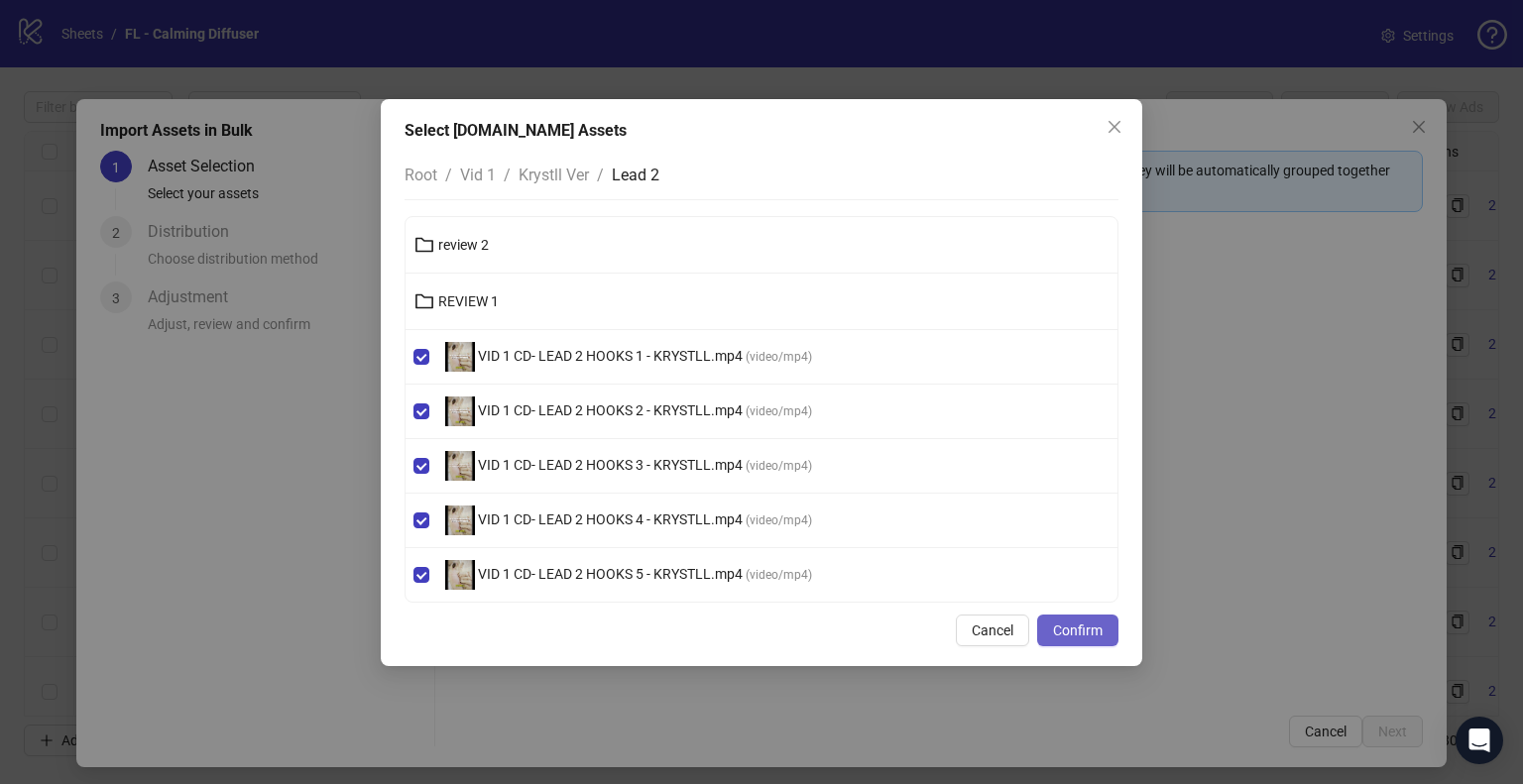 click on "Confirm" at bounding box center (1078, 630) 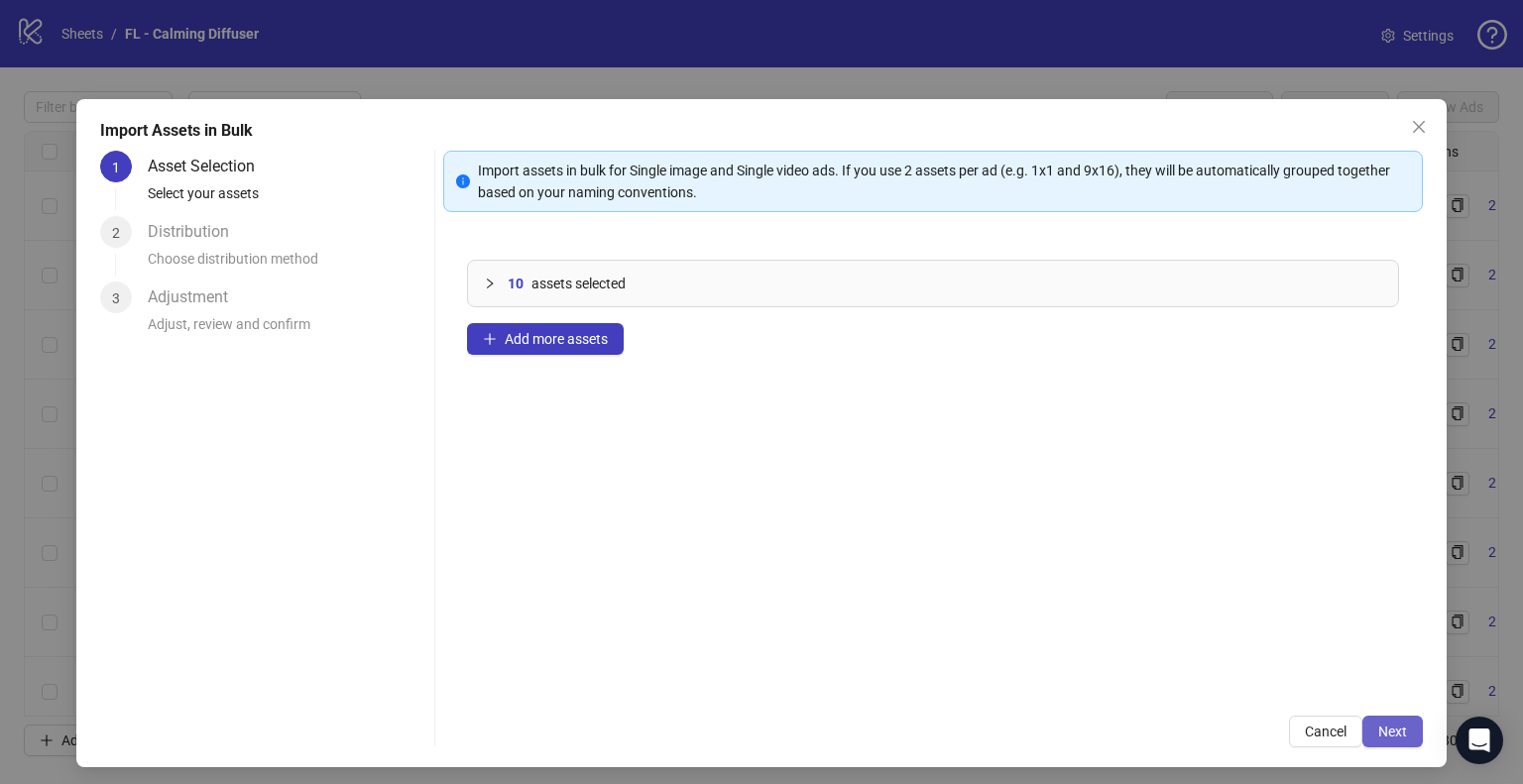 click on "Next" at bounding box center [1392, 731] 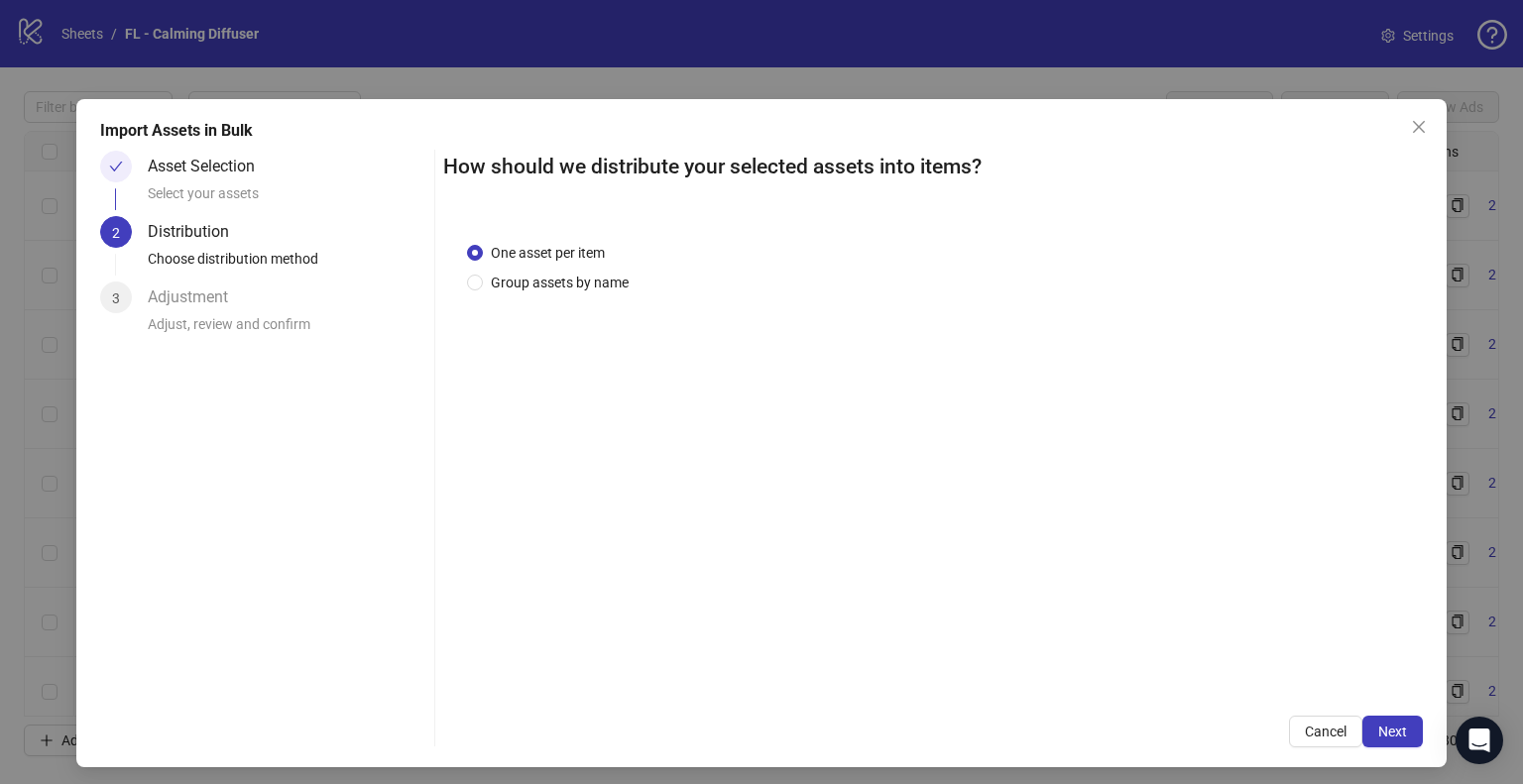 click on "Next" at bounding box center [1392, 731] 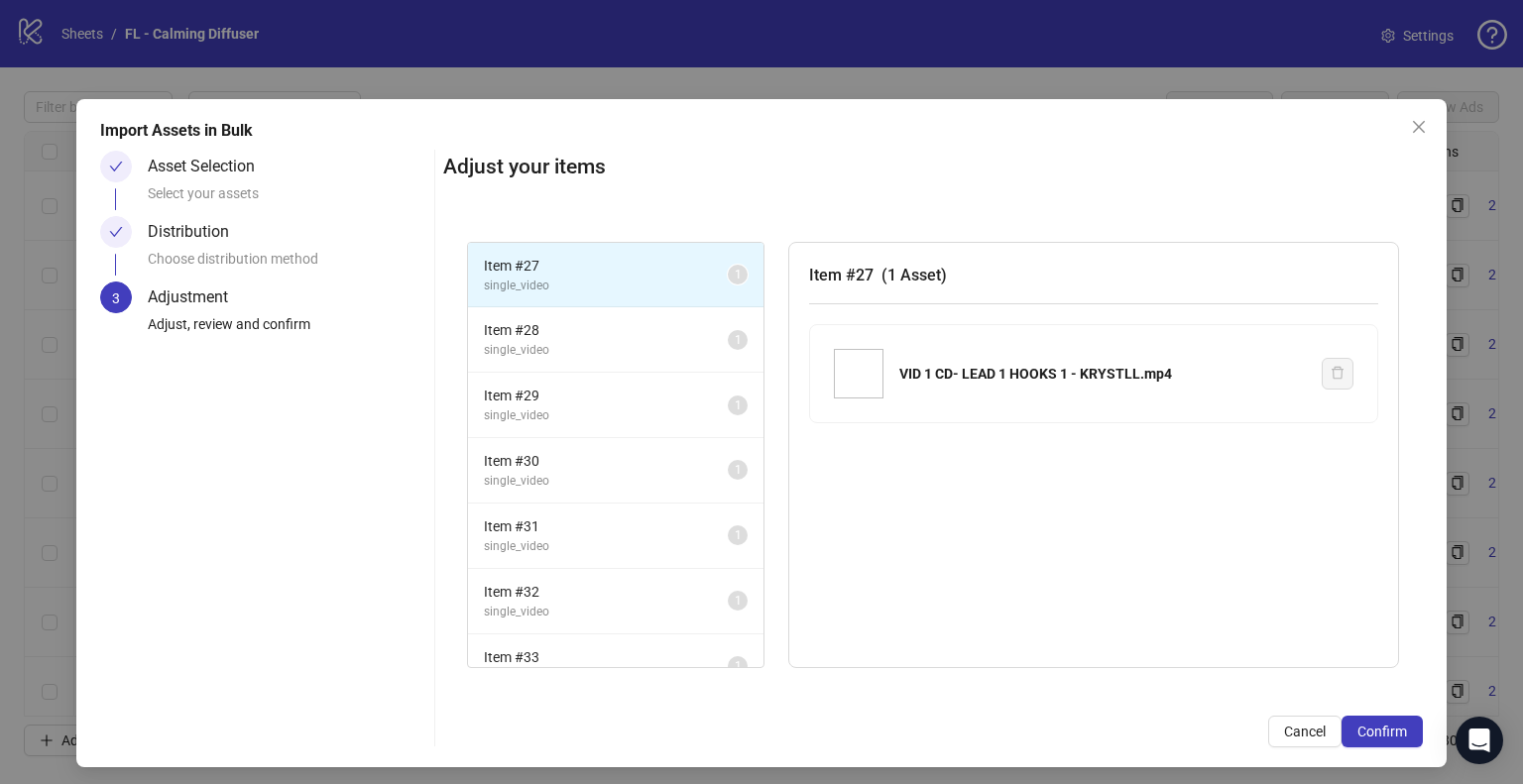 click on "Confirm" at bounding box center (1382, 731) 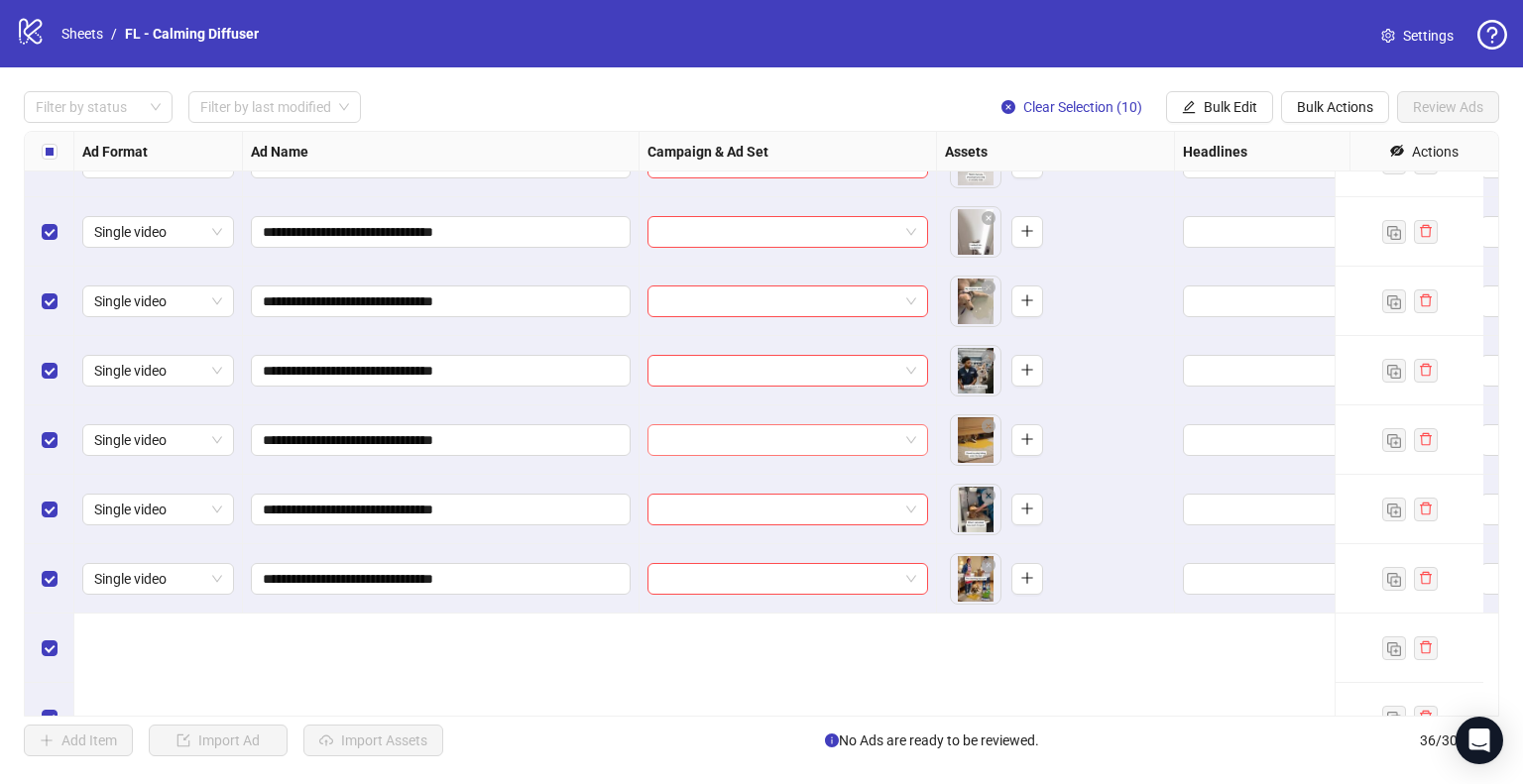 scroll, scrollTop: 1608, scrollLeft: 0, axis: vertical 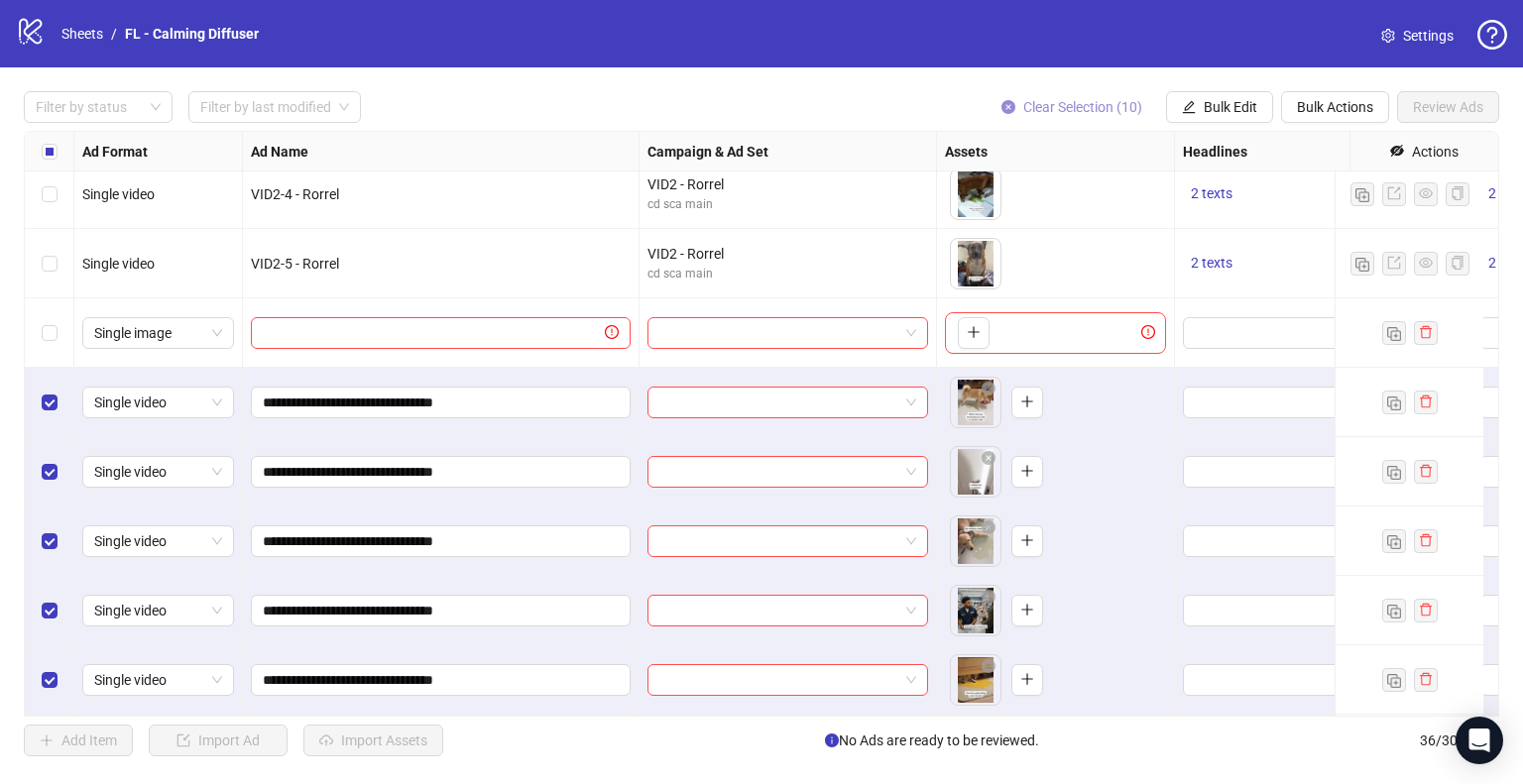 click on "Clear Selection (10)" at bounding box center [1083, 107] 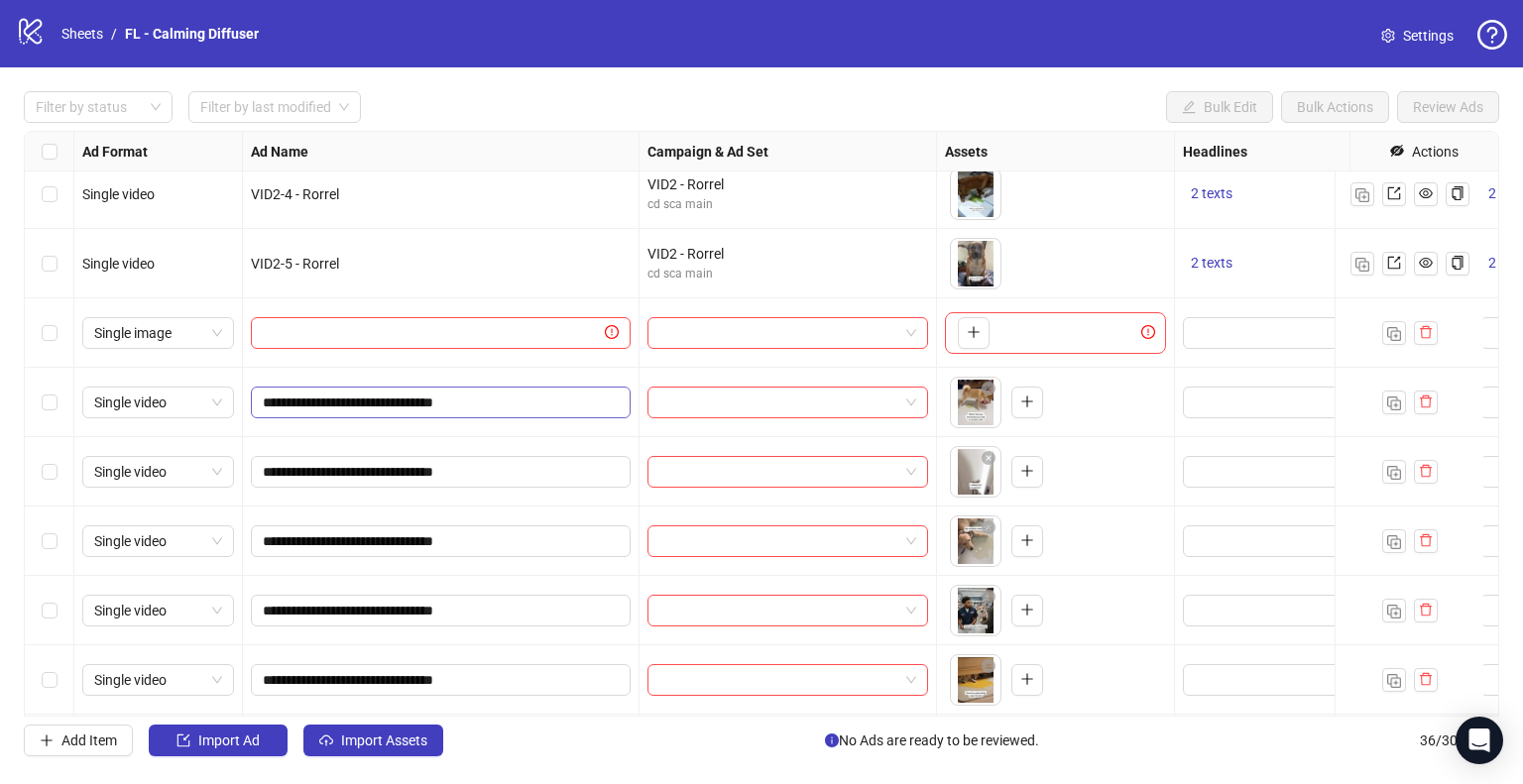 scroll, scrollTop: 1669, scrollLeft: 0, axis: vertical 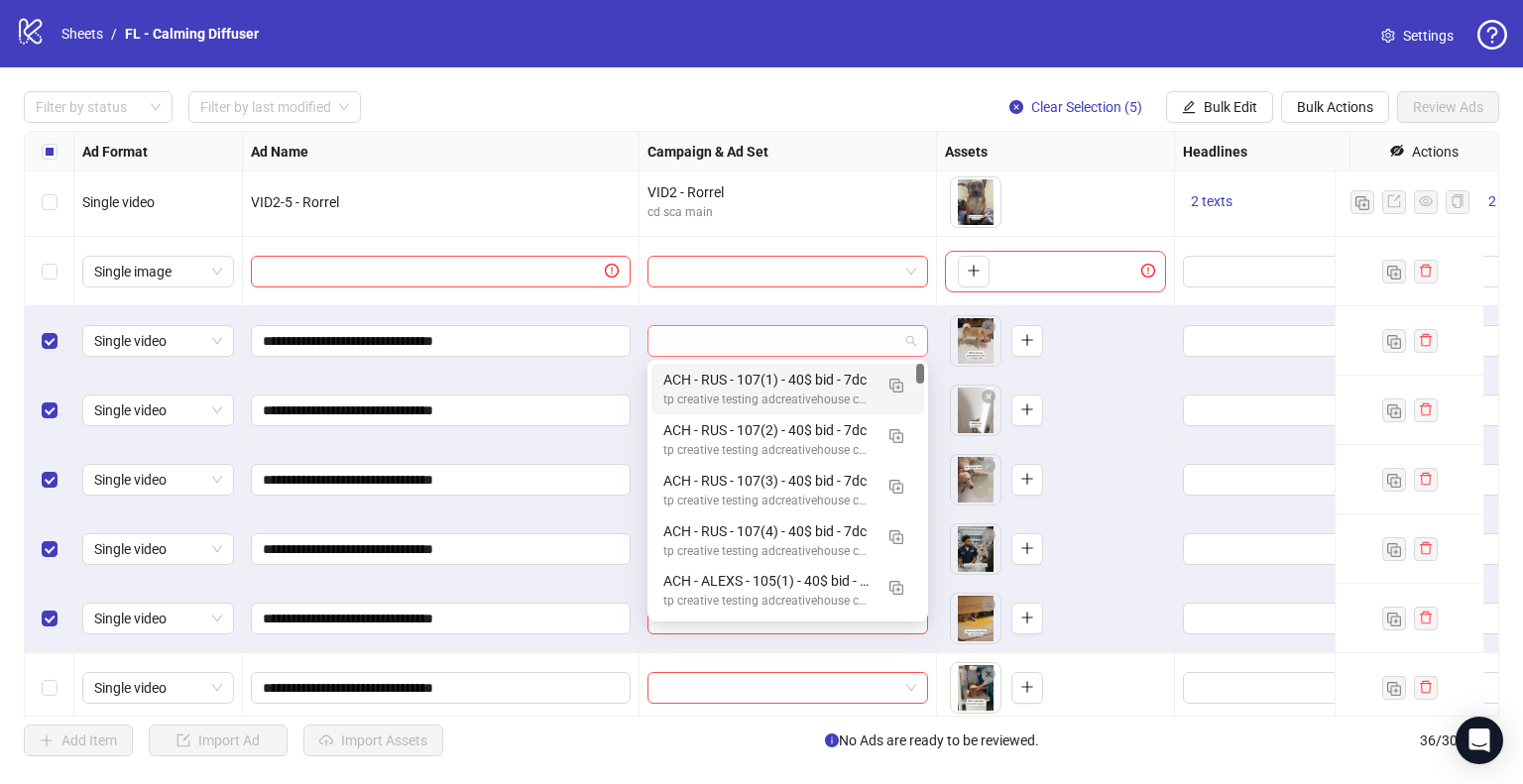 click at bounding box center [787, 341] 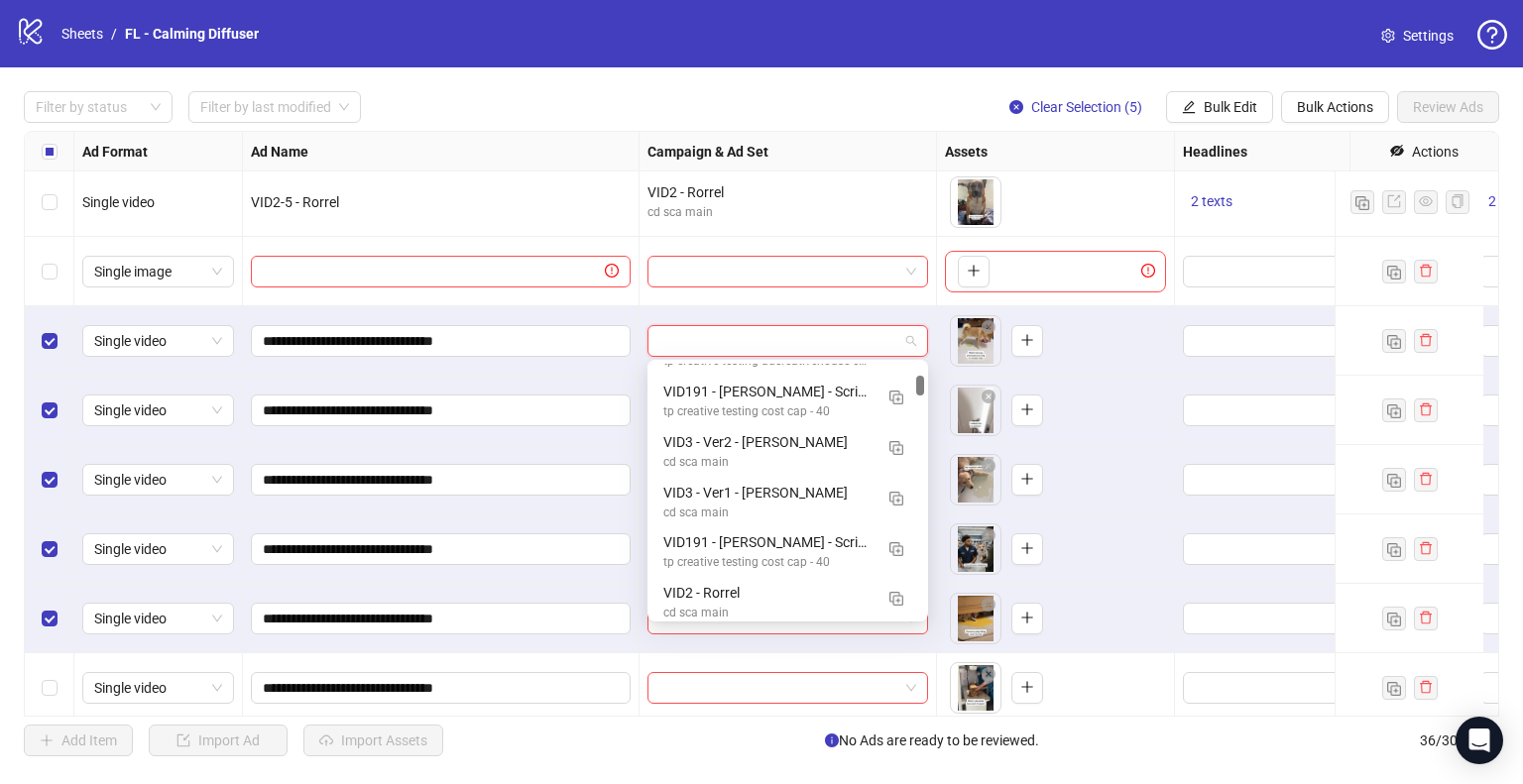 scroll, scrollTop: 999, scrollLeft: 0, axis: vertical 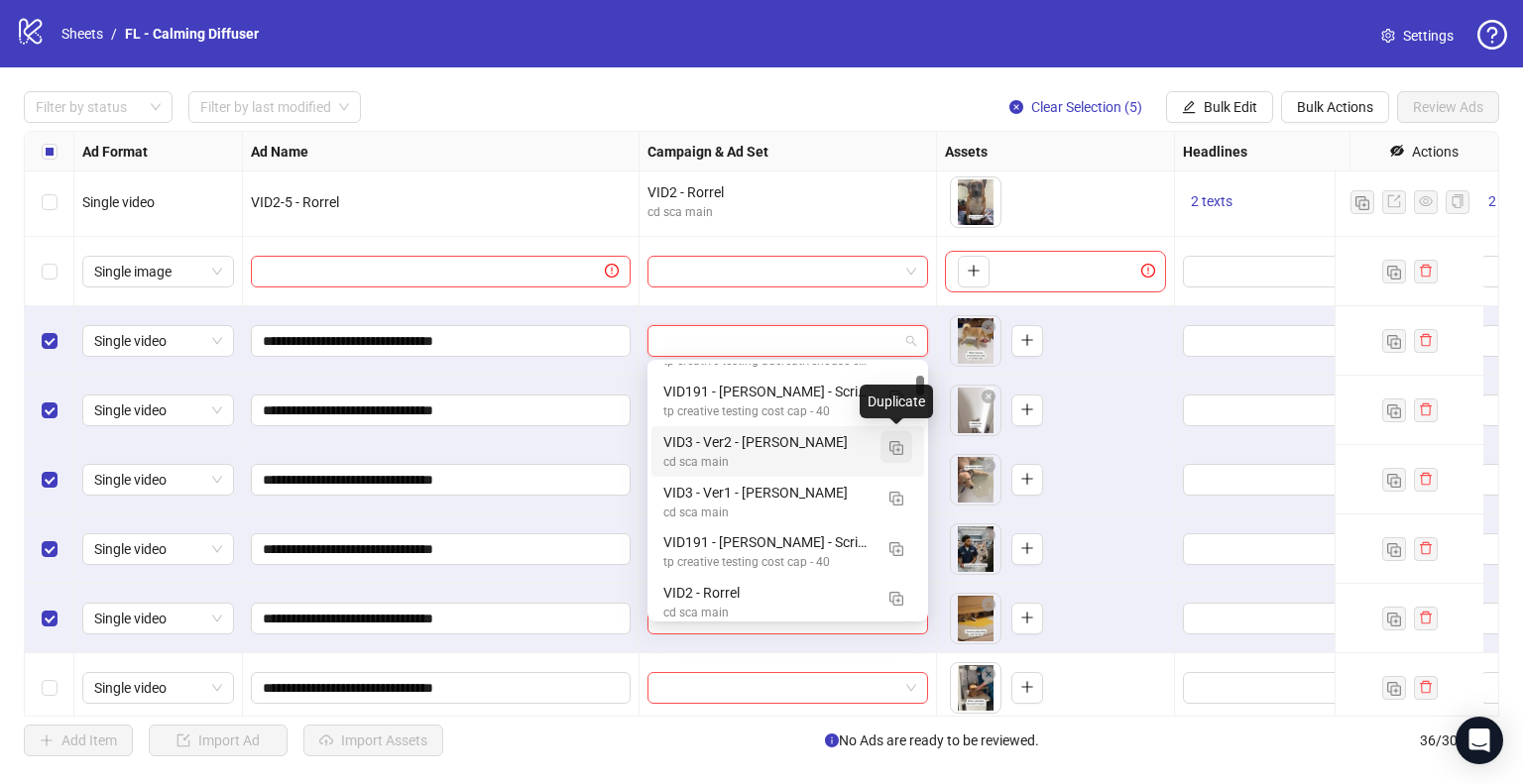 click at bounding box center [896, 447] 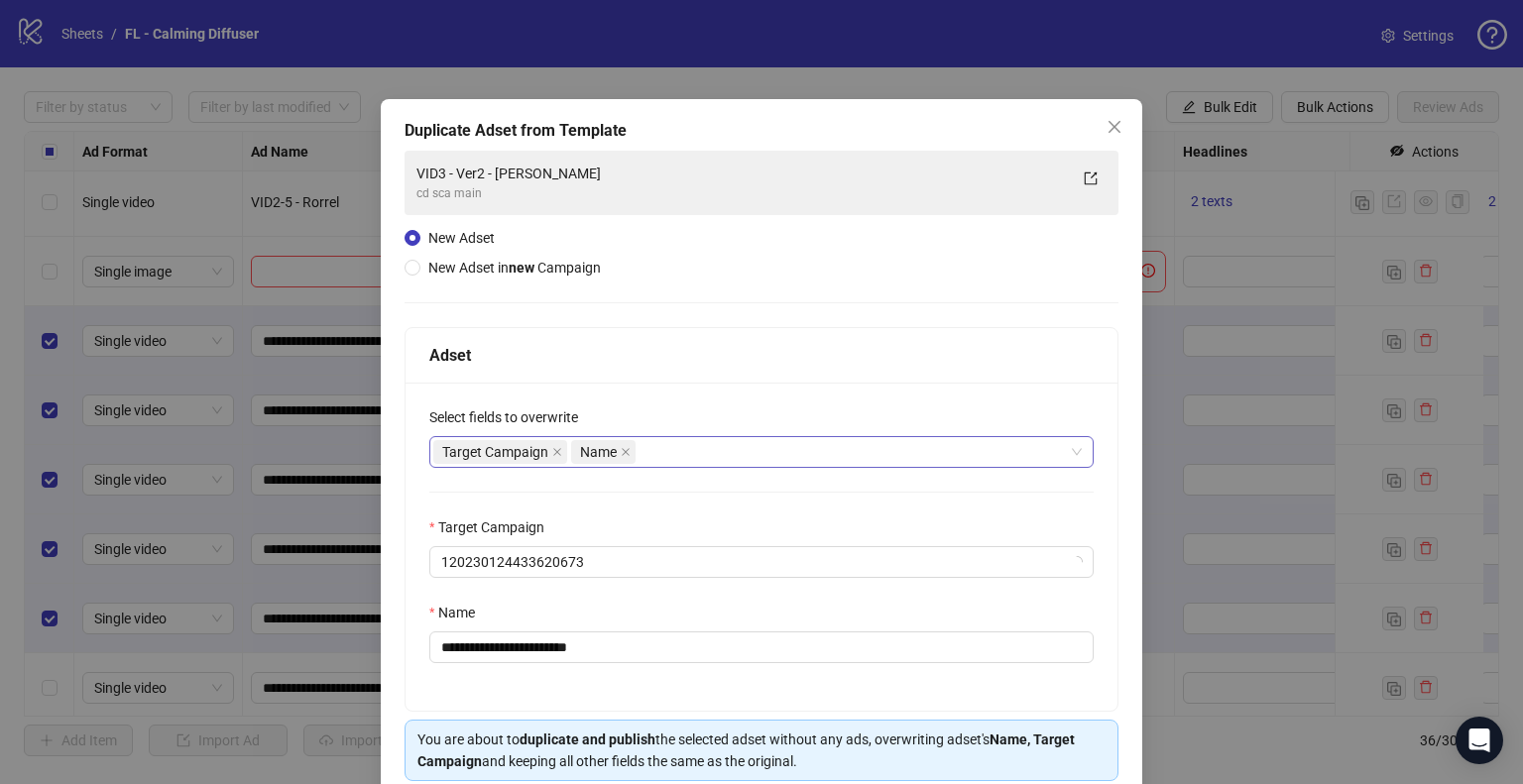 scroll, scrollTop: 83, scrollLeft: 0, axis: vertical 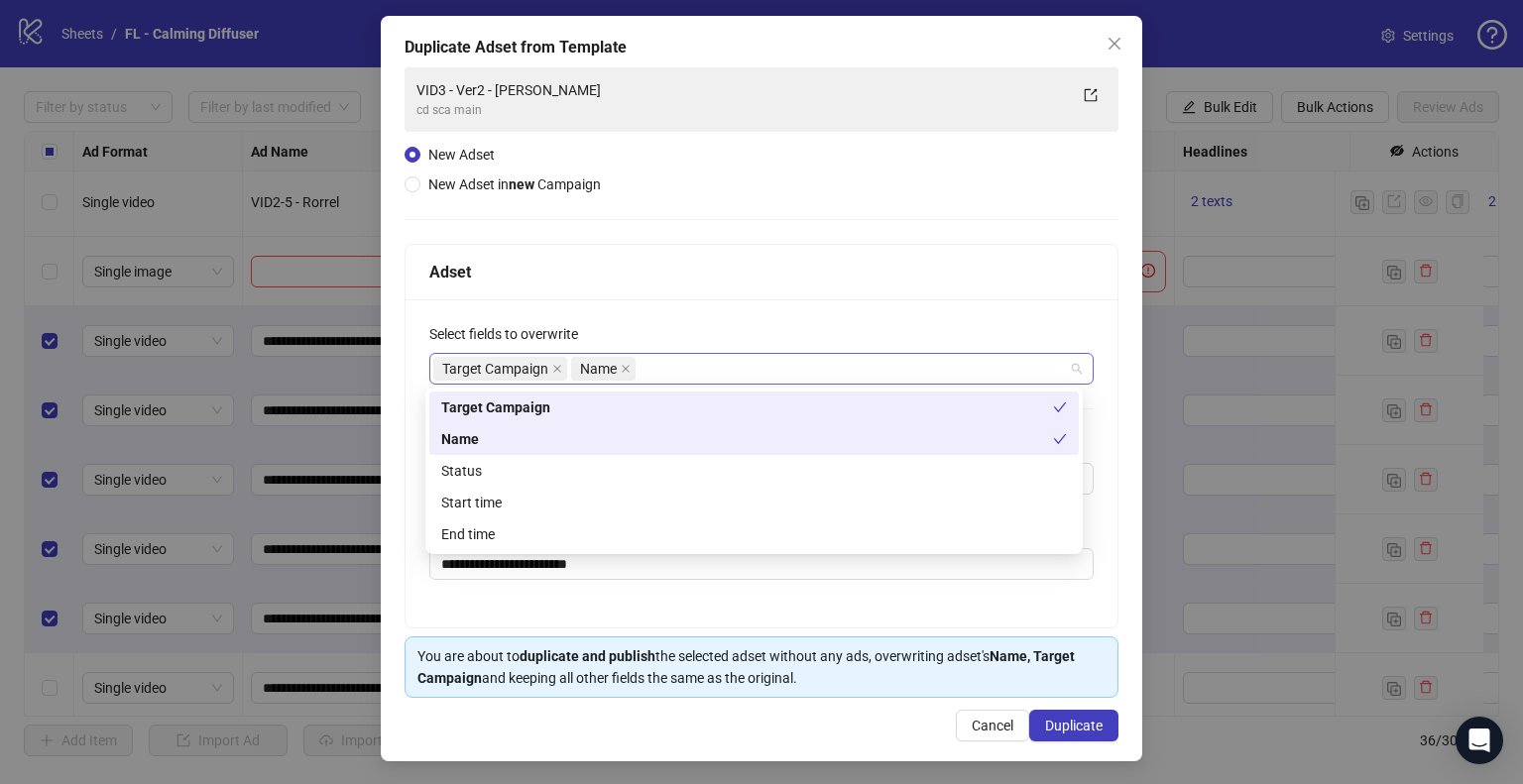 click on "Target Campaign Name" at bounding box center [751, 369] 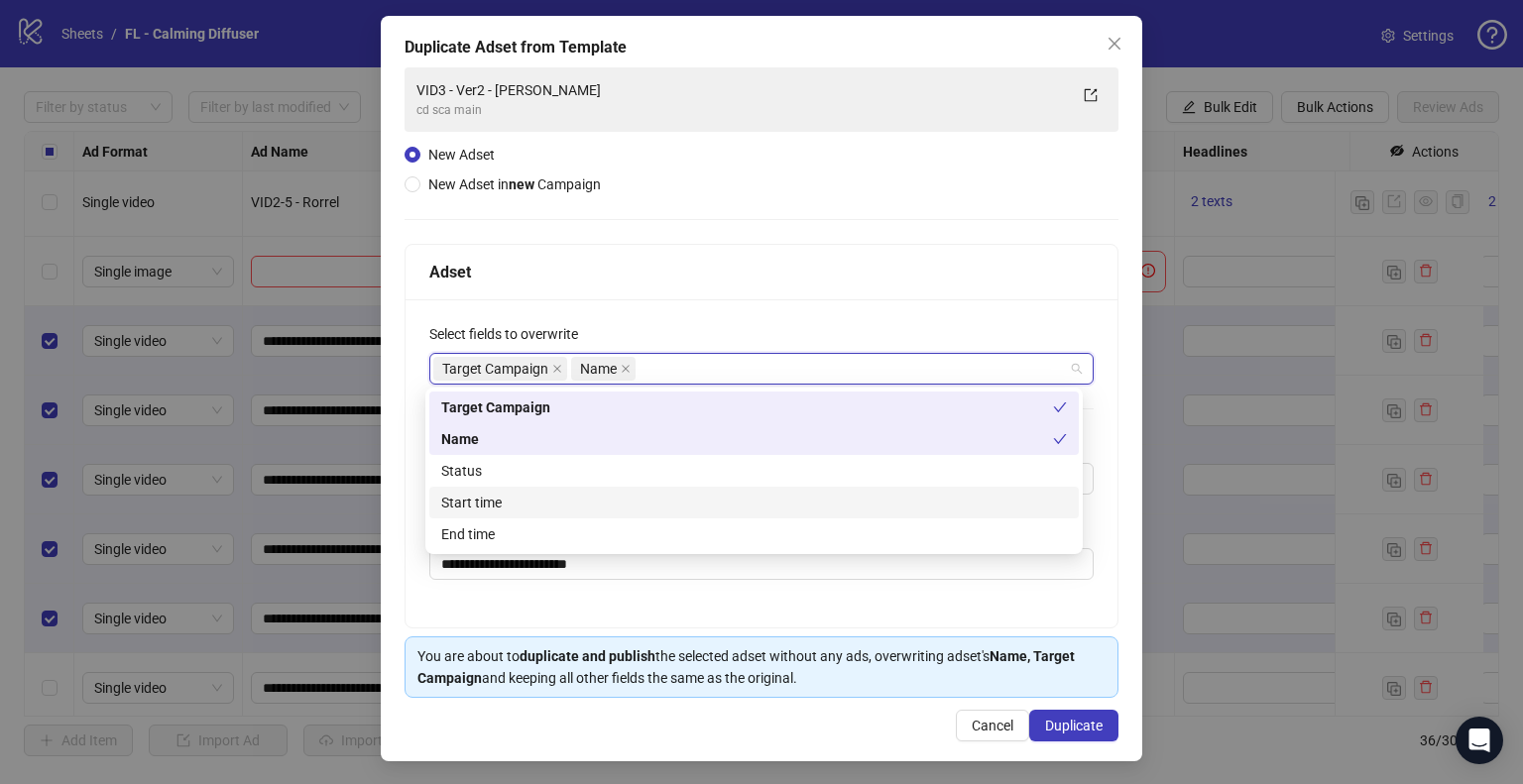 click on "Start time" at bounding box center [754, 503] 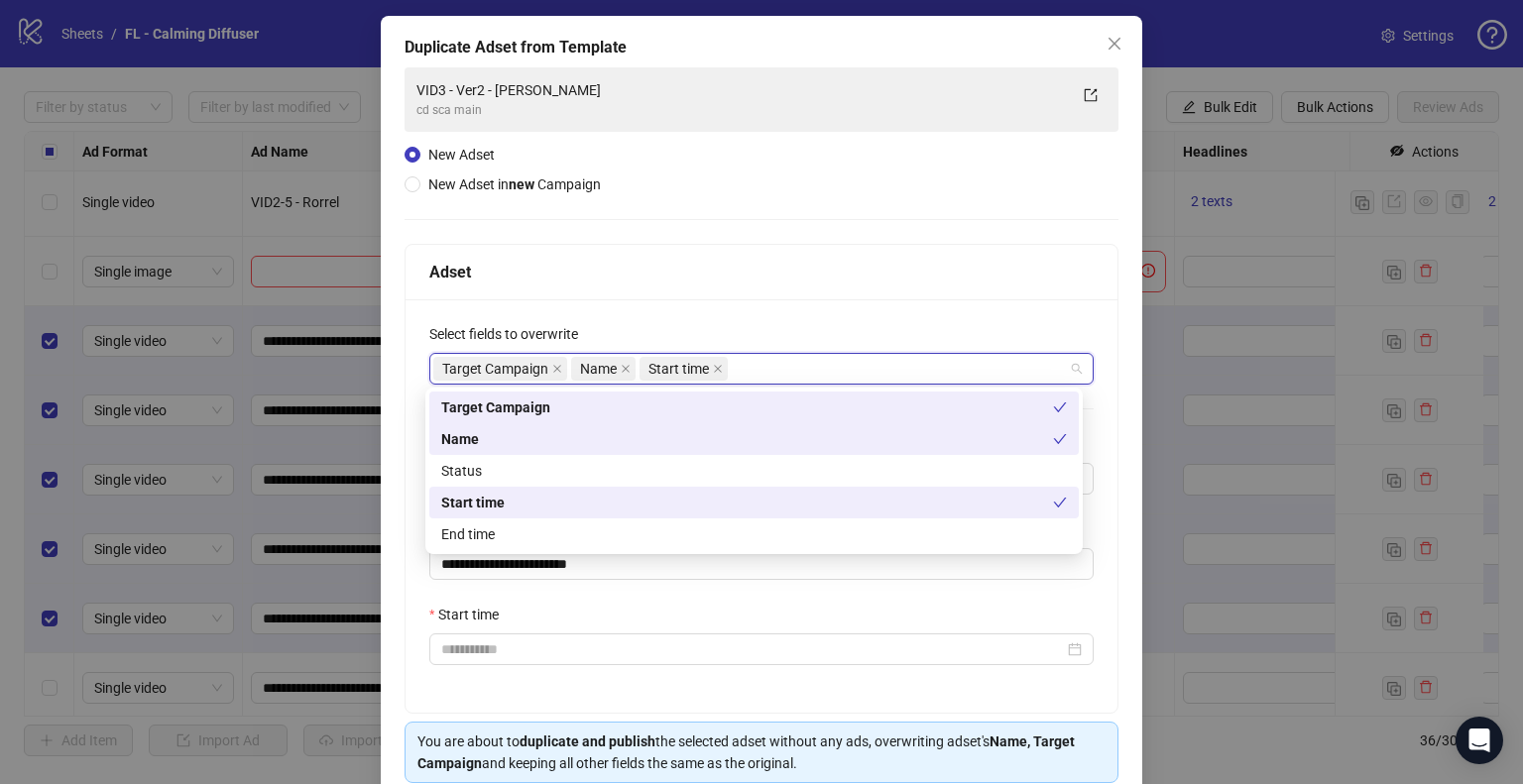 click on "**********" at bounding box center (762, 505) 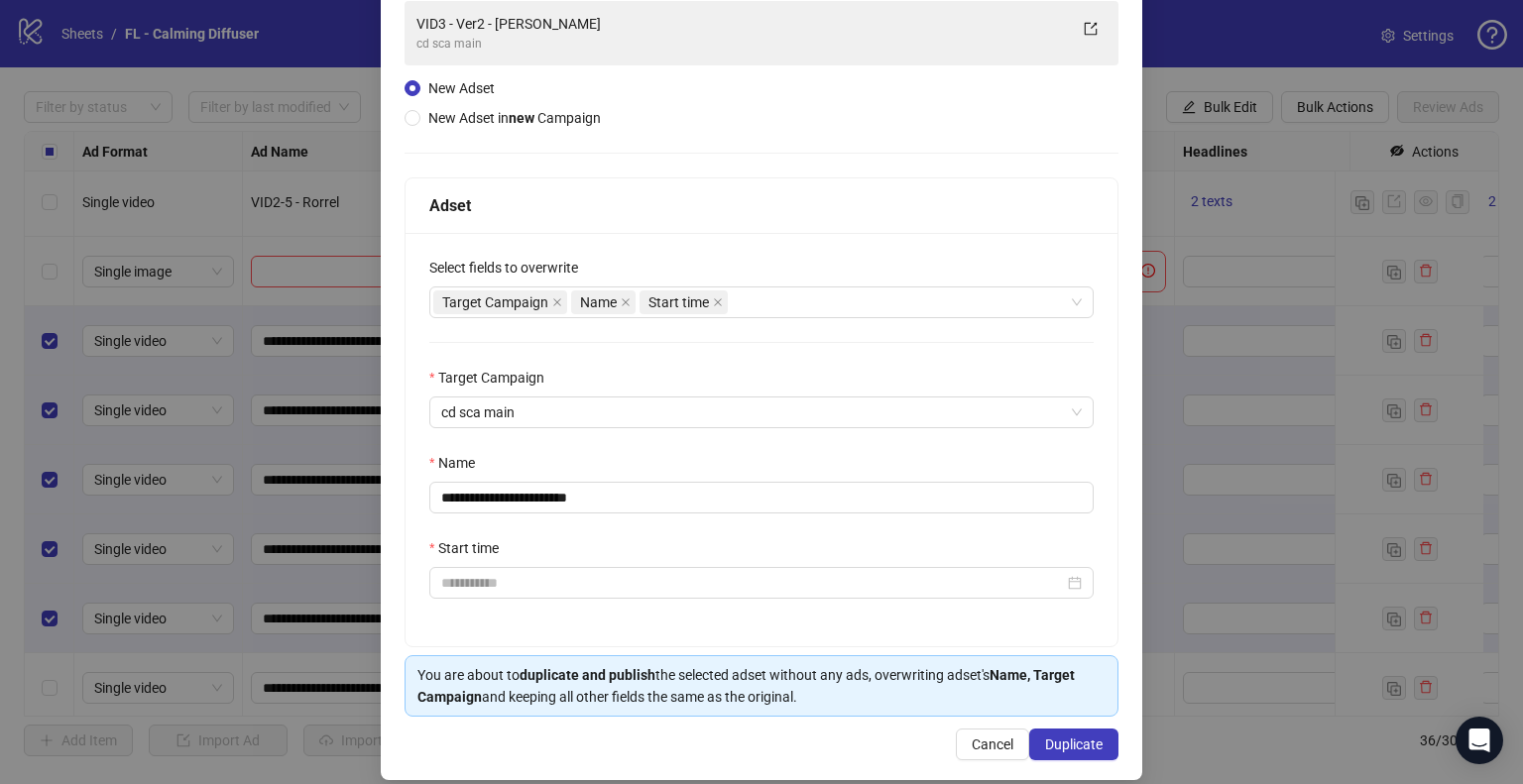 scroll, scrollTop: 168, scrollLeft: 0, axis: vertical 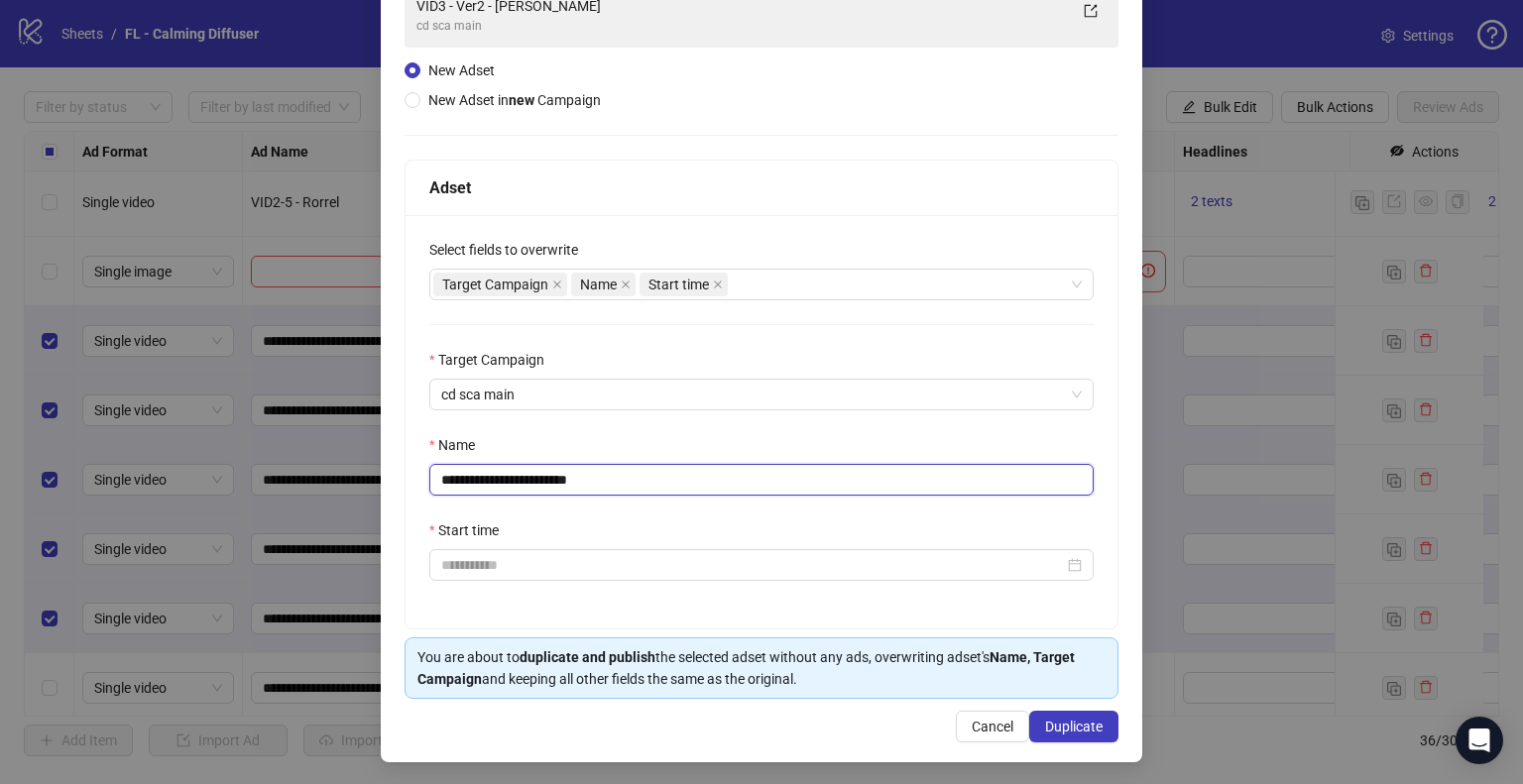 click on "**********" at bounding box center (762, 480) 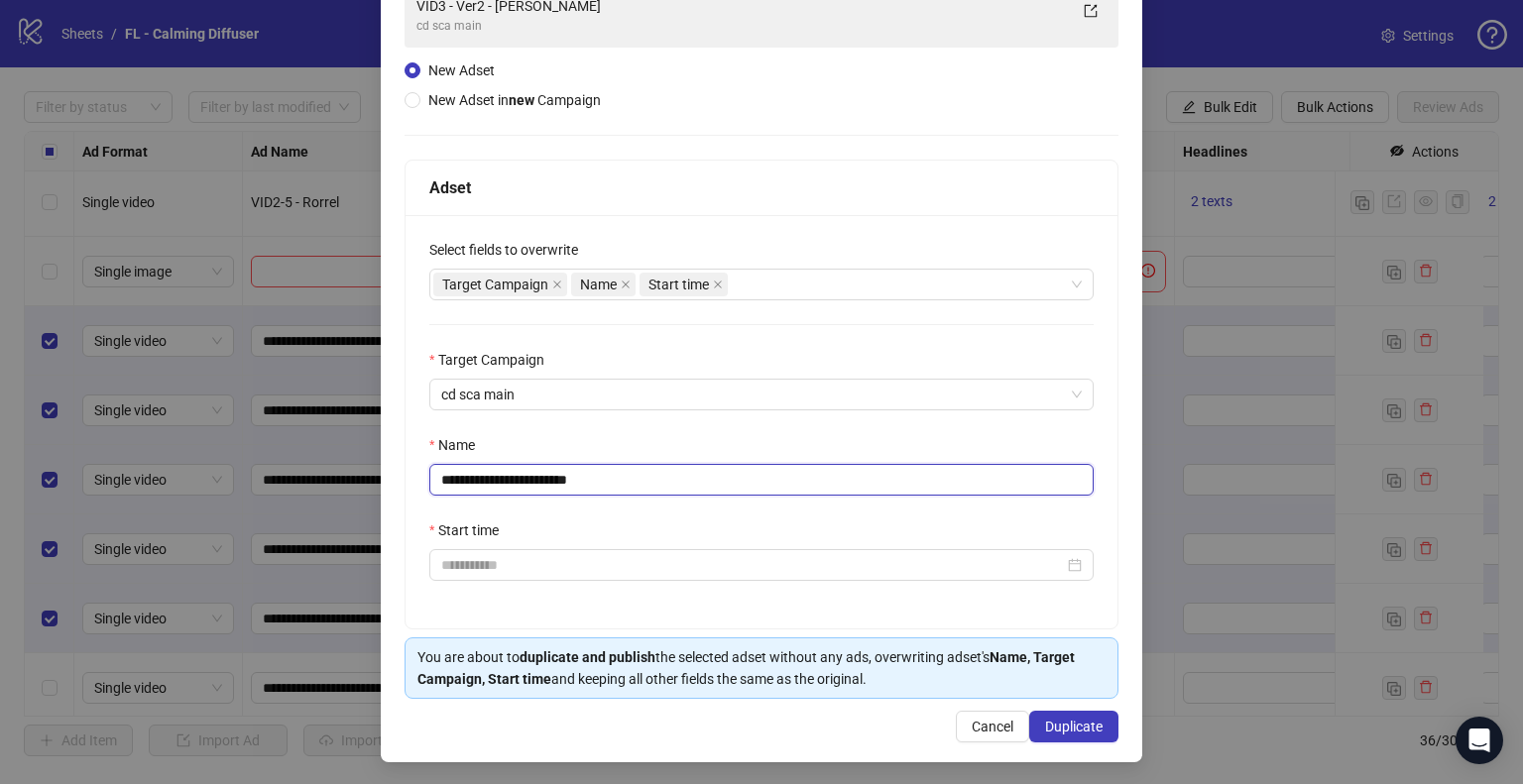 click on "**********" at bounding box center [762, 480] 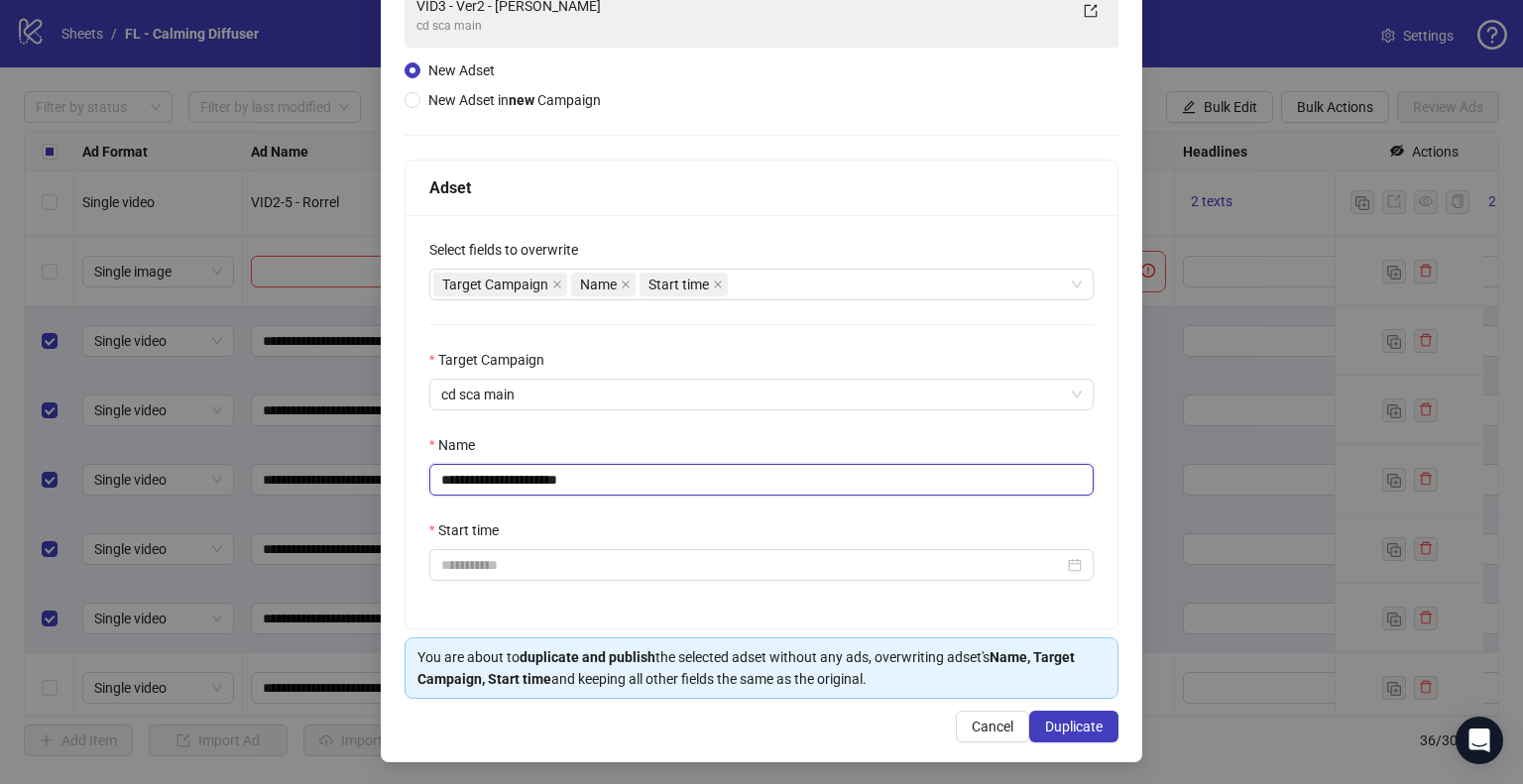 type on "**********" 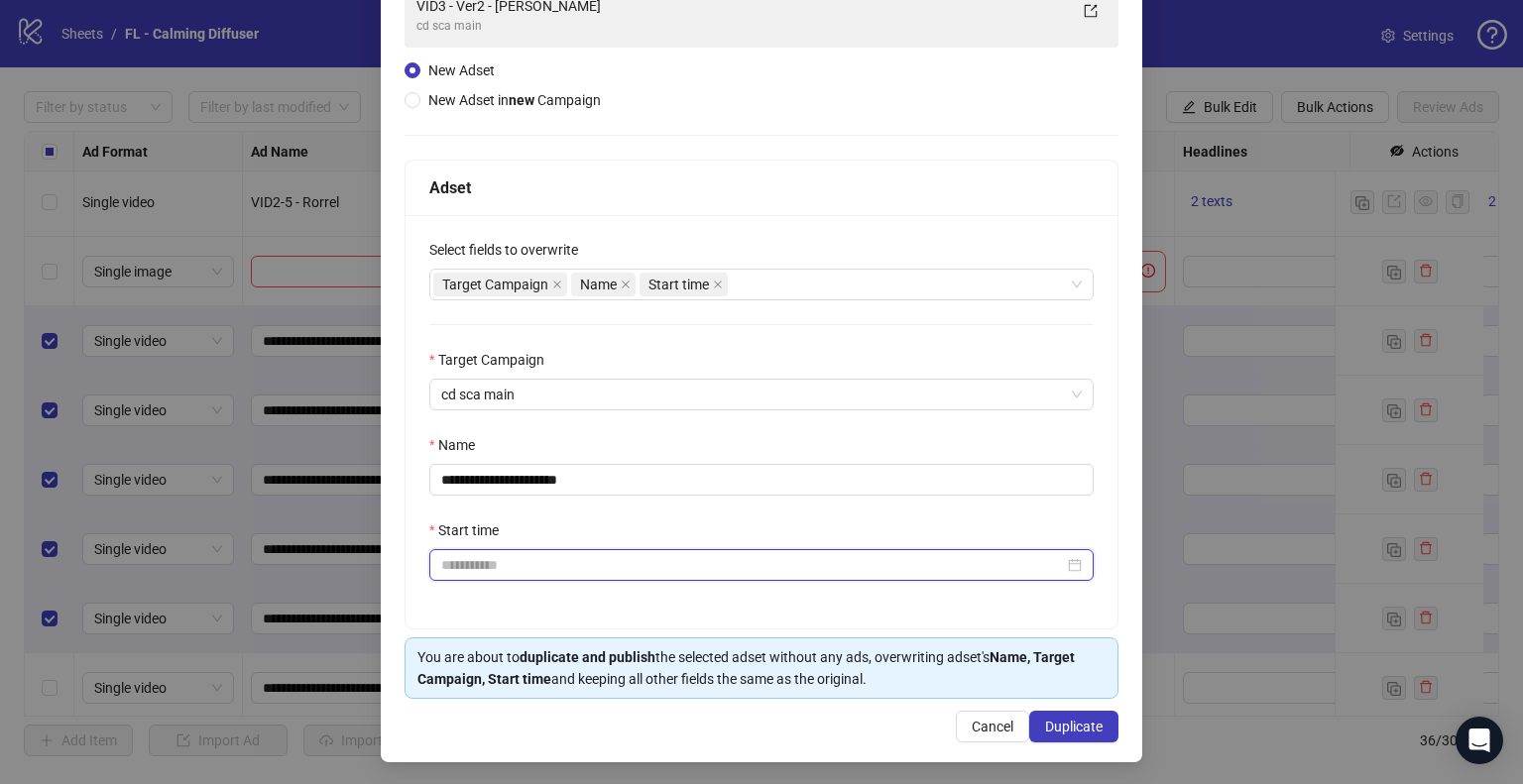 click on "Start time" at bounding box center [753, 565] 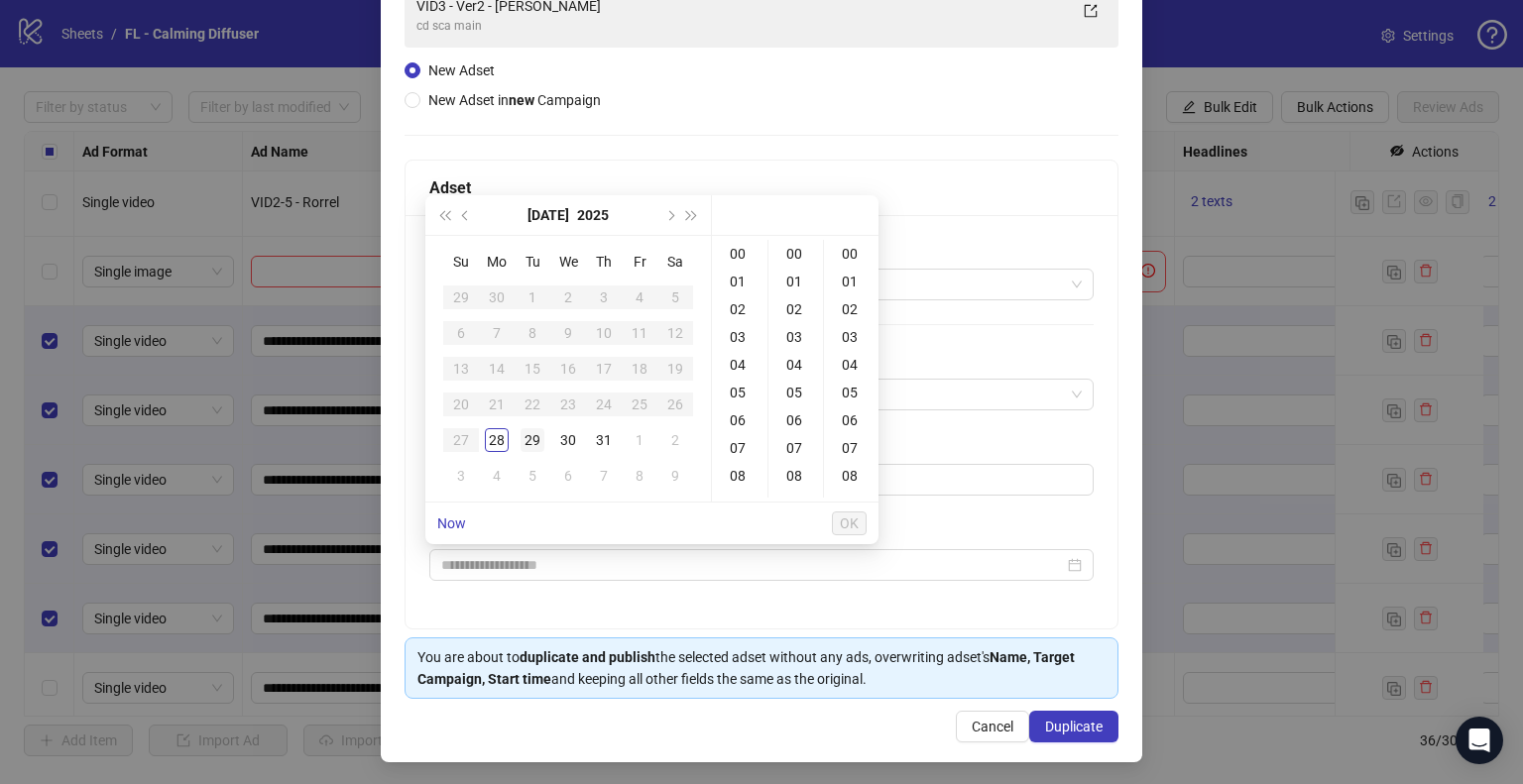 click on "29" at bounding box center [532, 440] 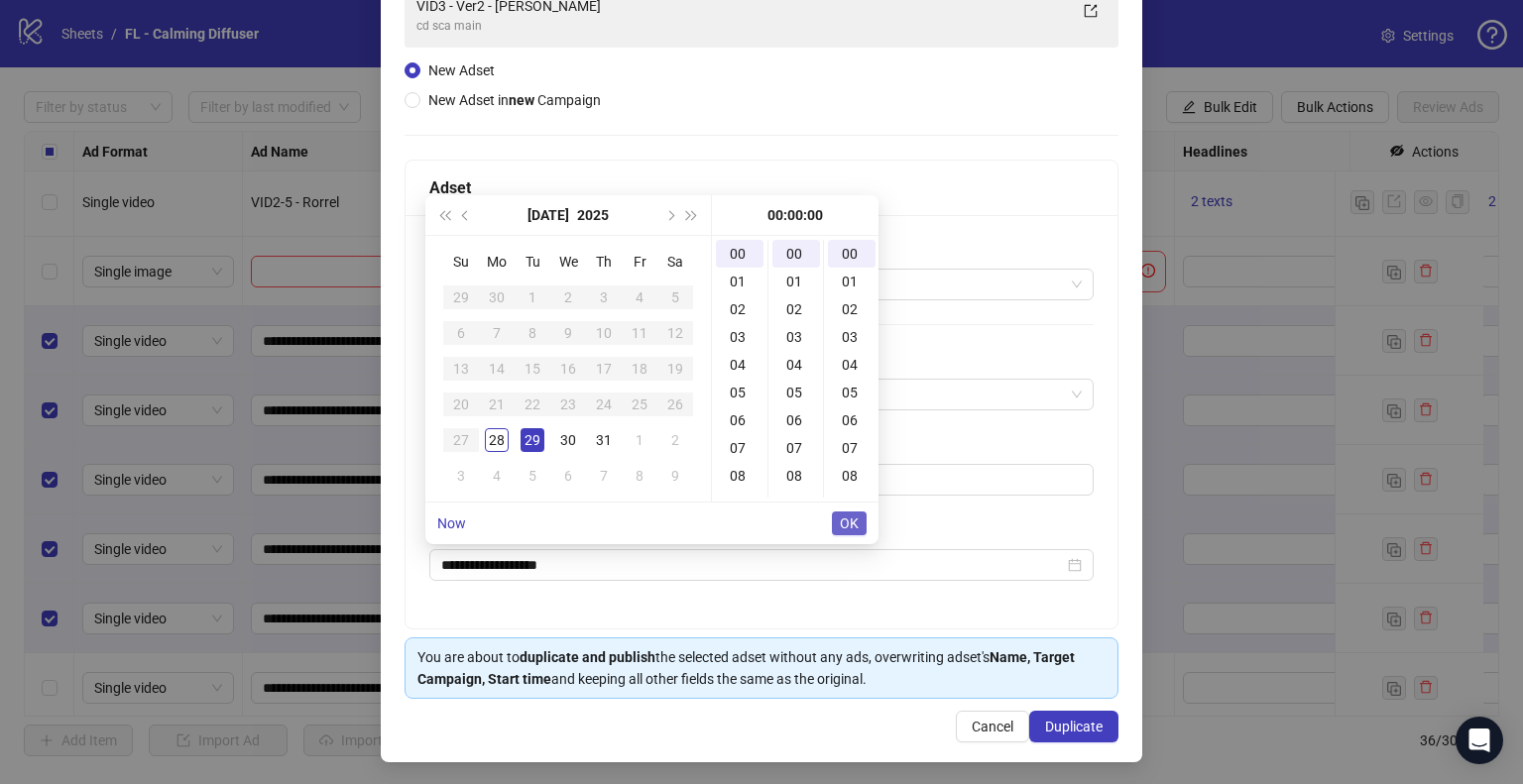 type on "**********" 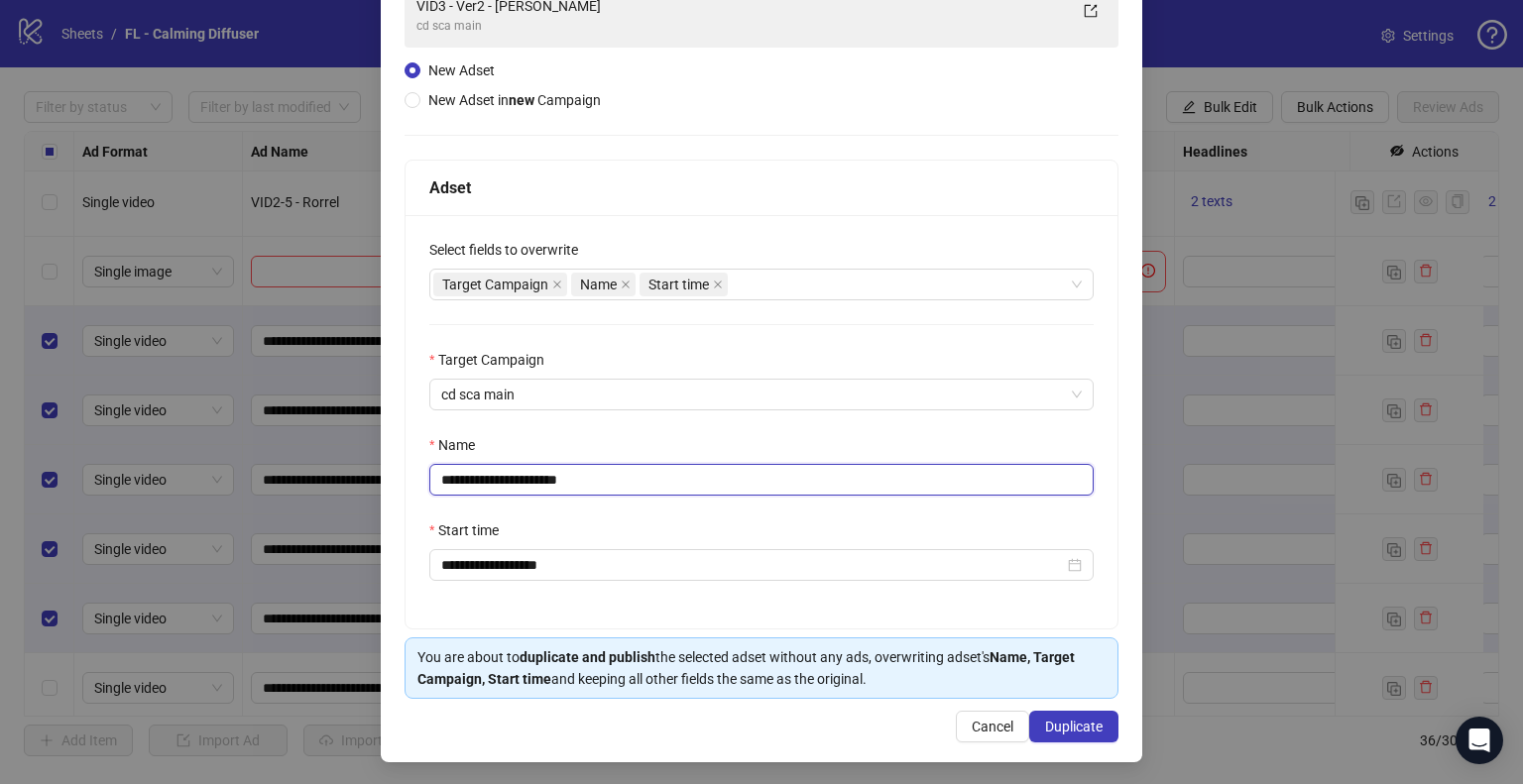 click on "**********" at bounding box center [762, 480] 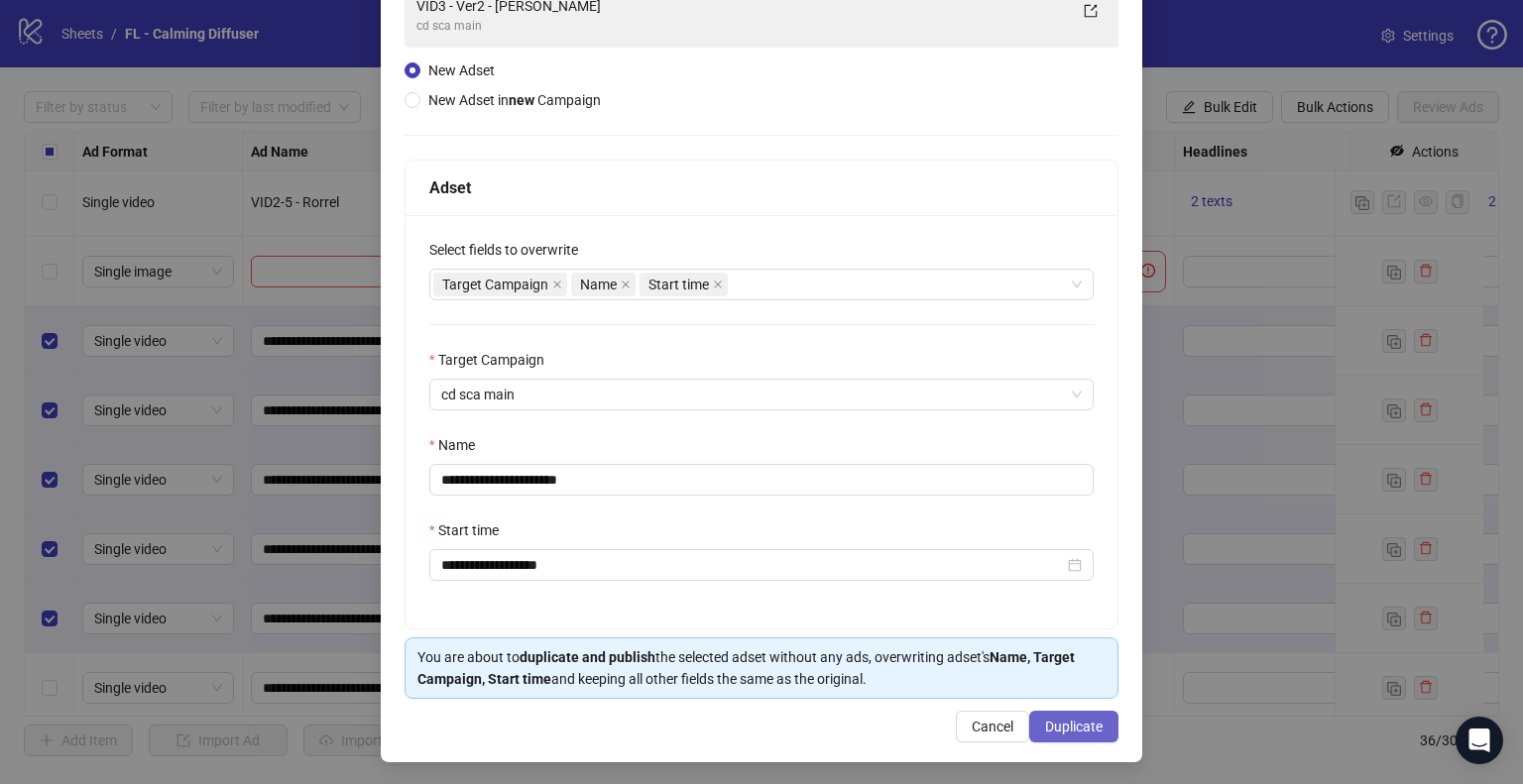 click on "Duplicate" at bounding box center [1074, 727] 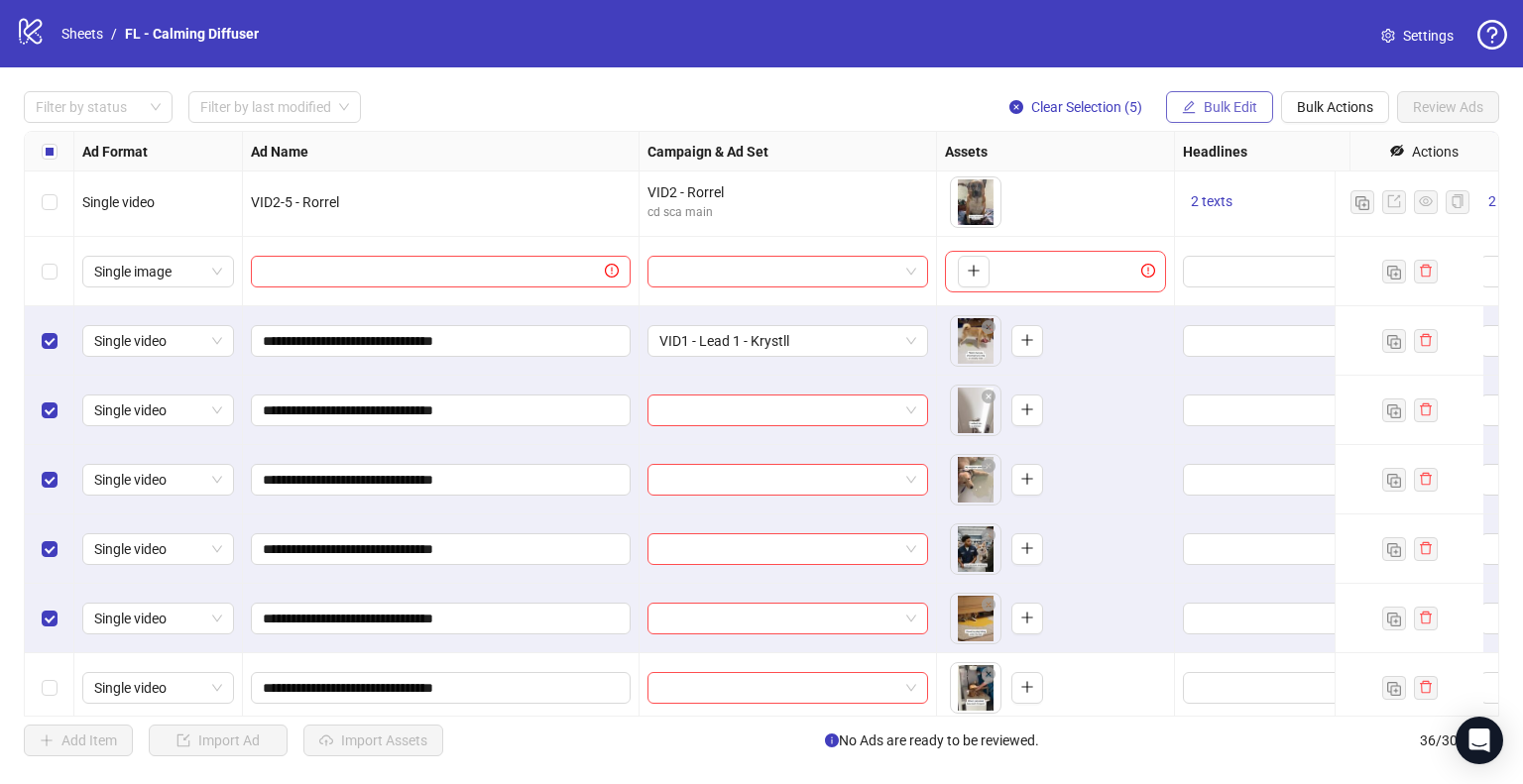 click on "Bulk Edit" at bounding box center (1230, 107) 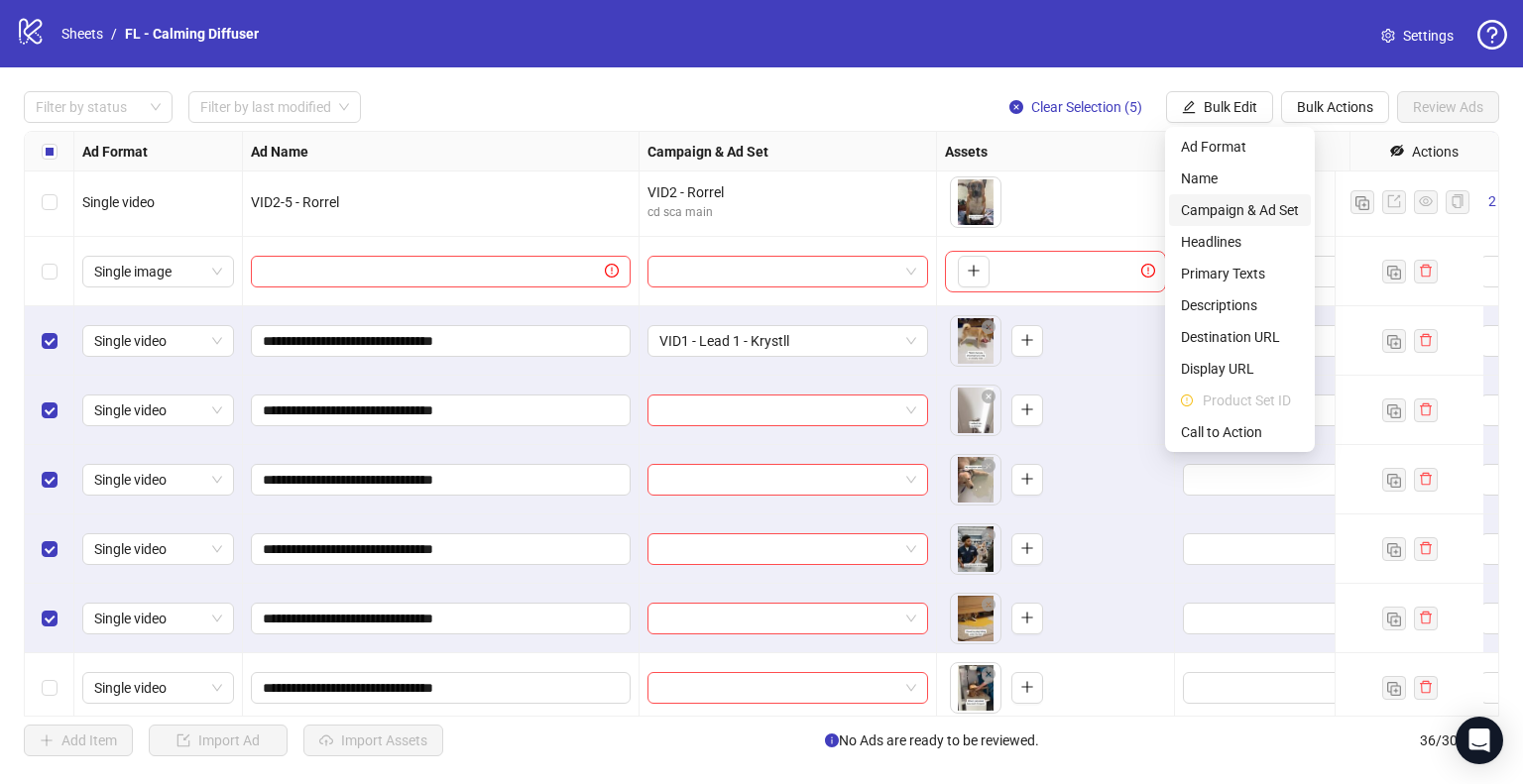 click on "Campaign & Ad Set" at bounding box center [1239, 210] 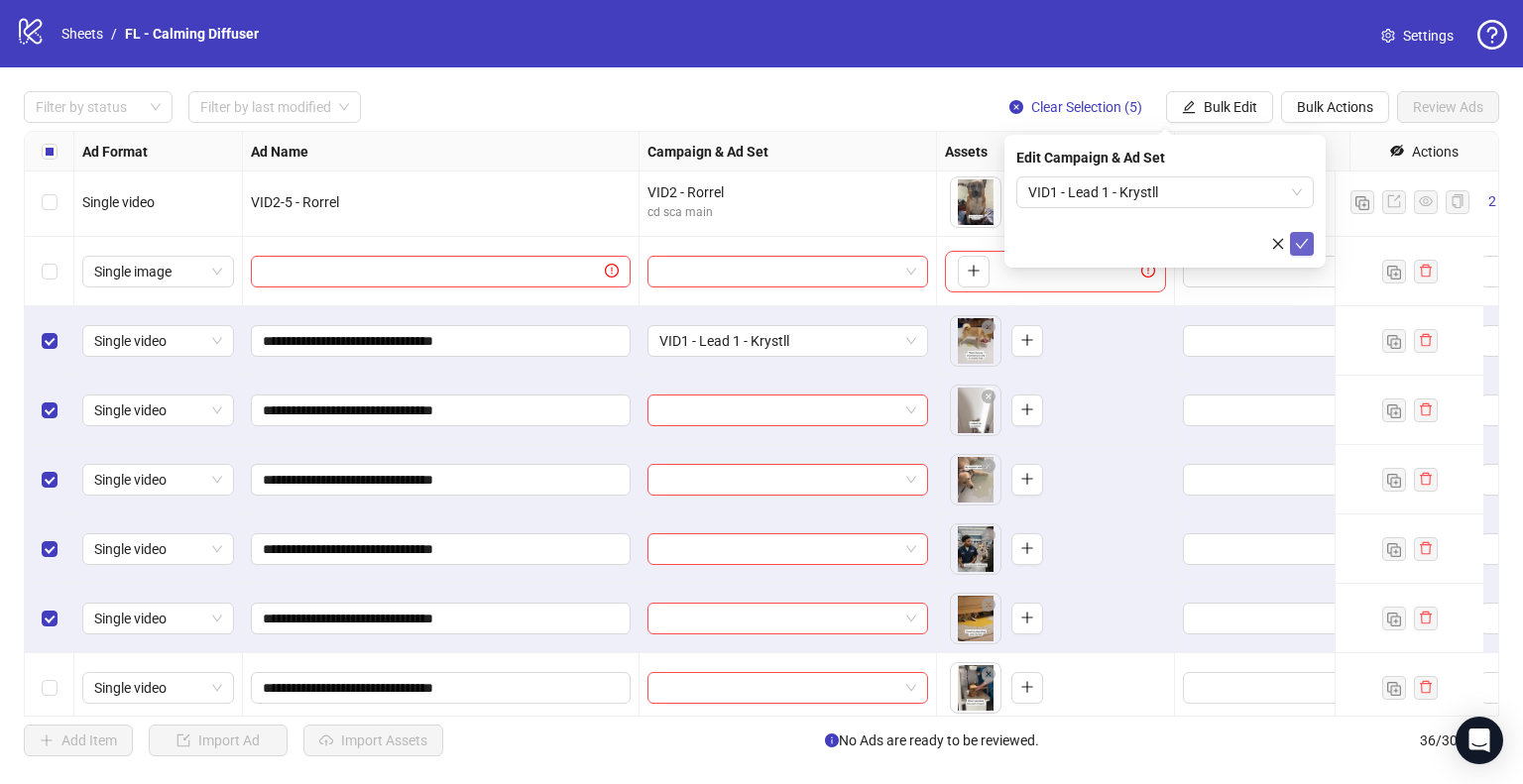 click at bounding box center (1302, 244) 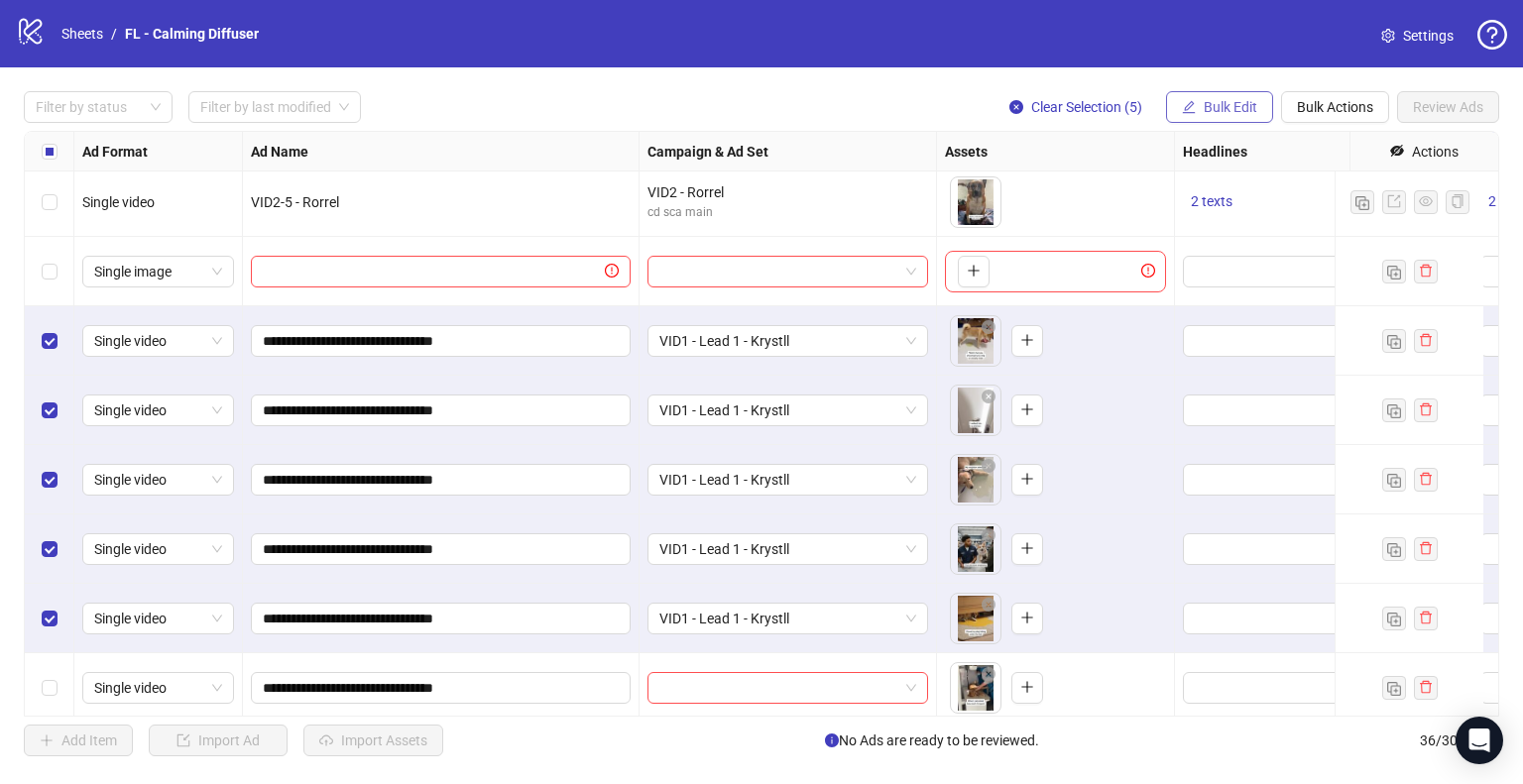 click on "Bulk Edit" at bounding box center [1230, 107] 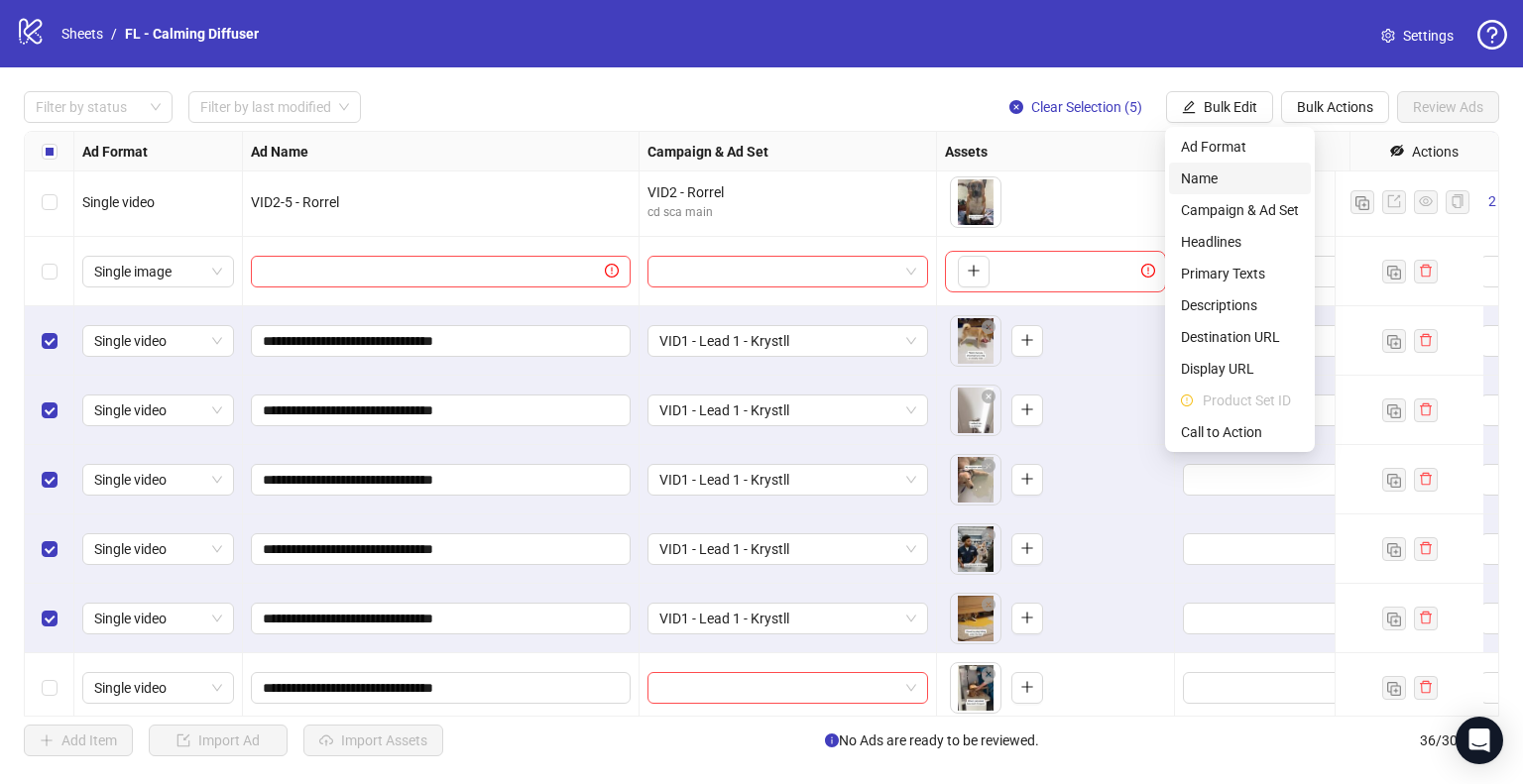 click on "Name" at bounding box center [1239, 178] 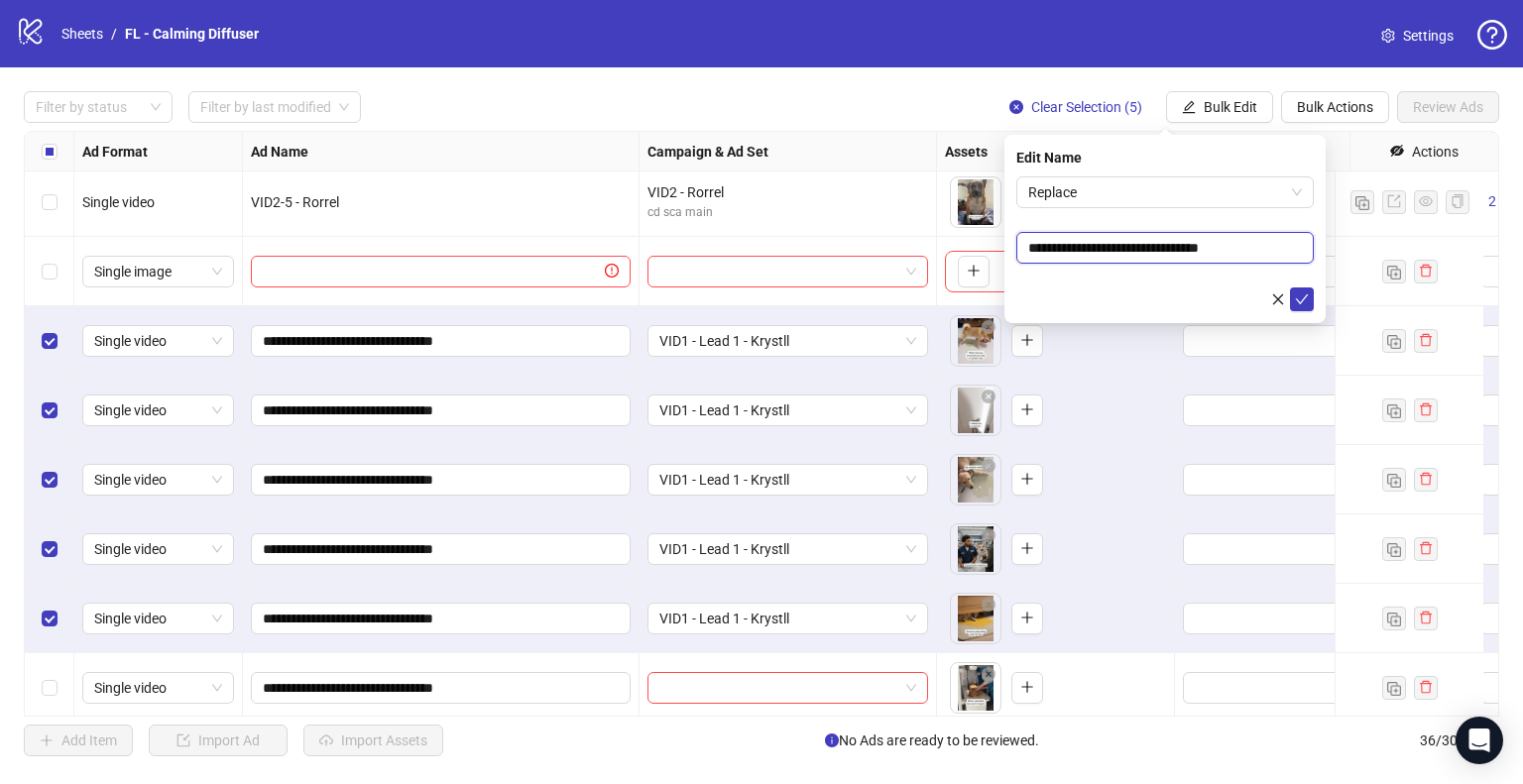 click on "**********" at bounding box center (1165, 248) 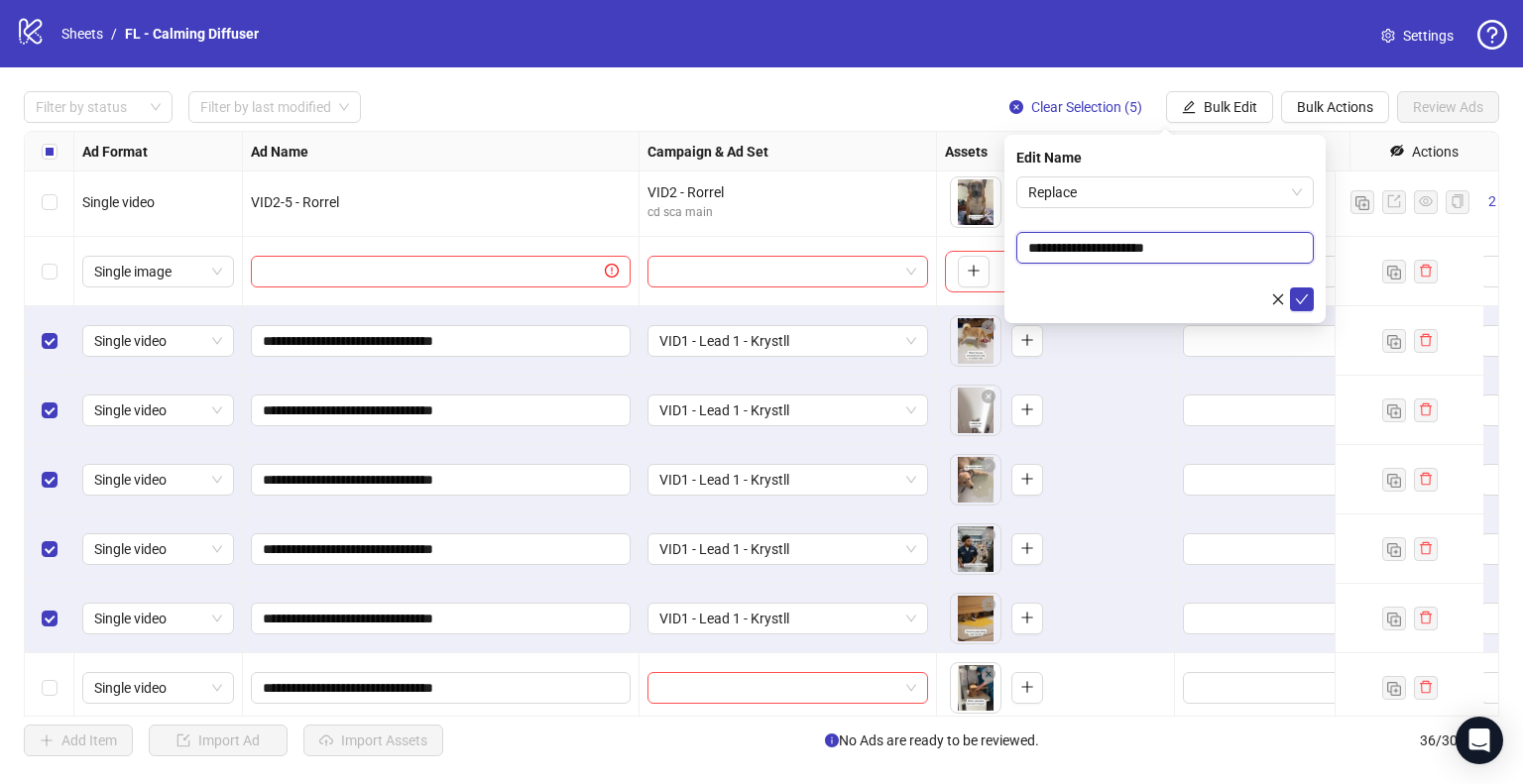 click on "**********" at bounding box center (1165, 248) 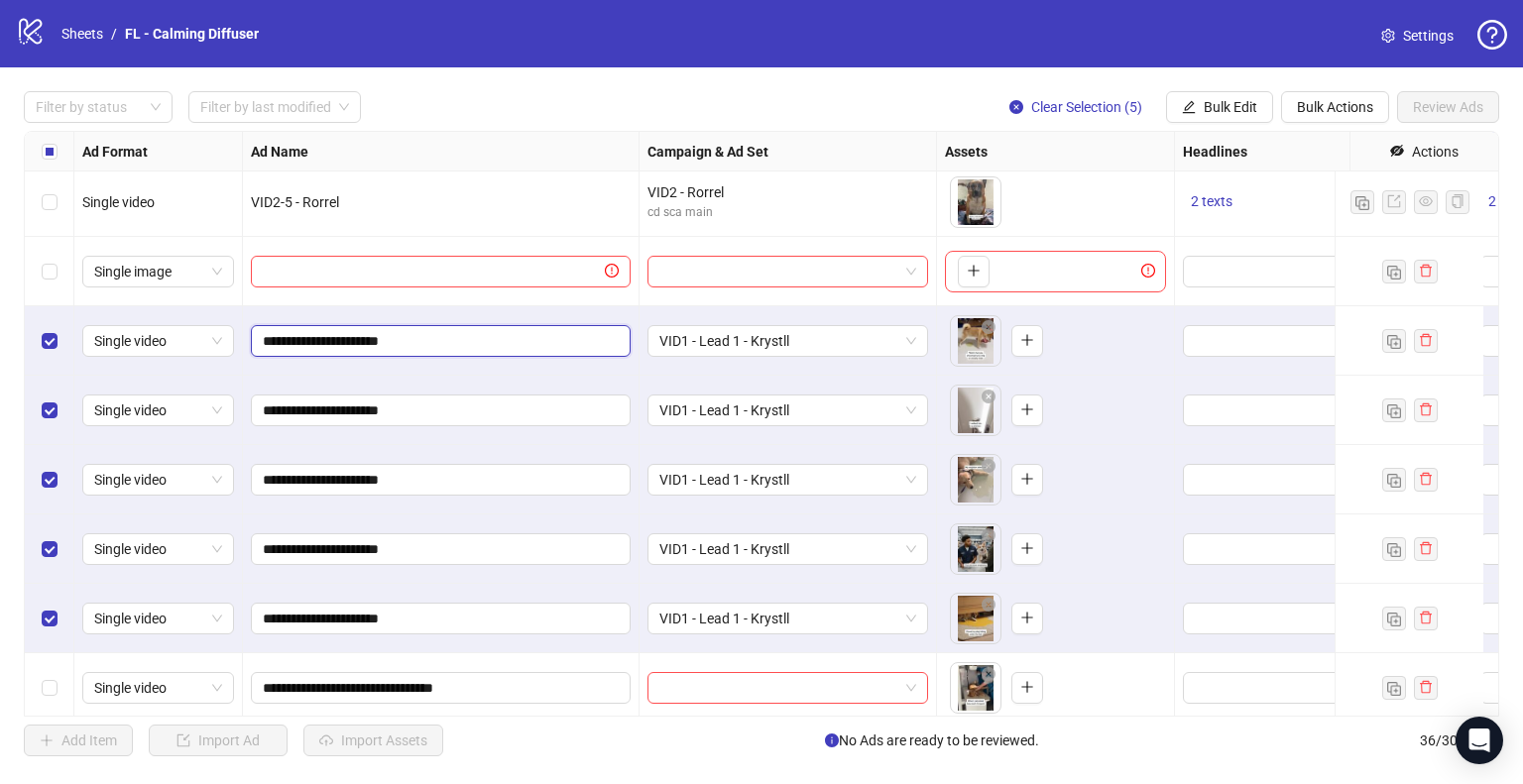 click on "**********" at bounding box center (438, 341) 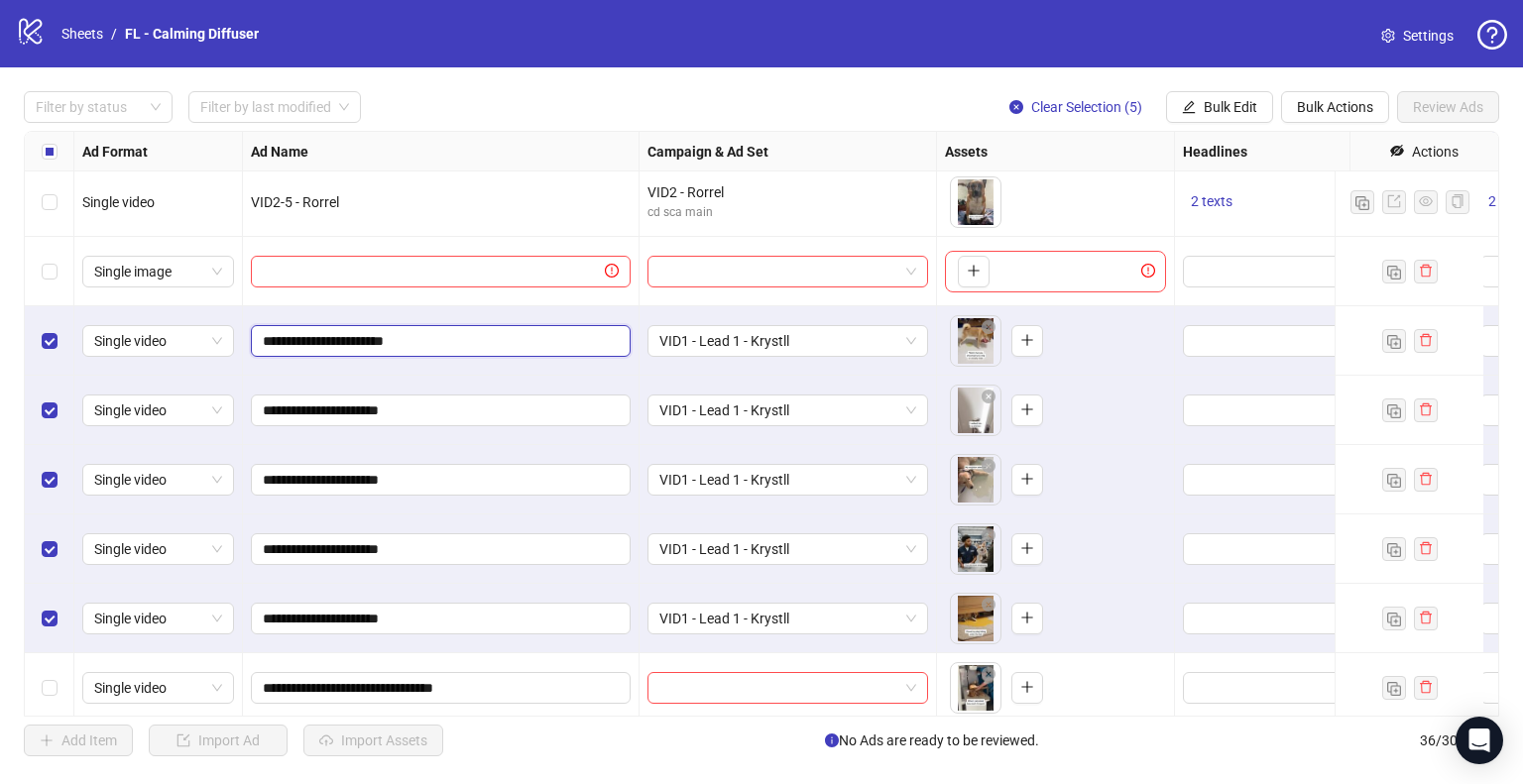 type on "**********" 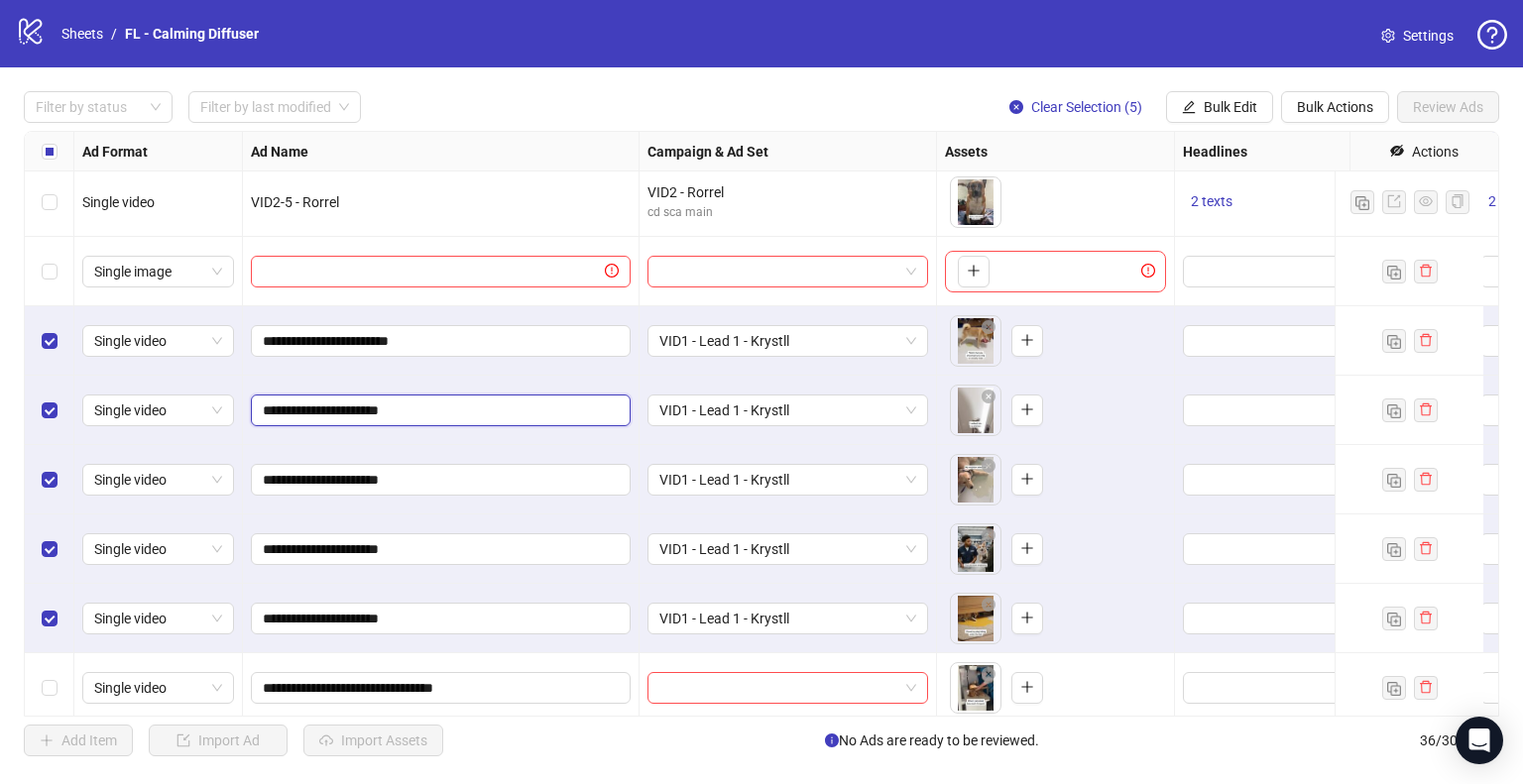 click on "**********" at bounding box center (438, 410) 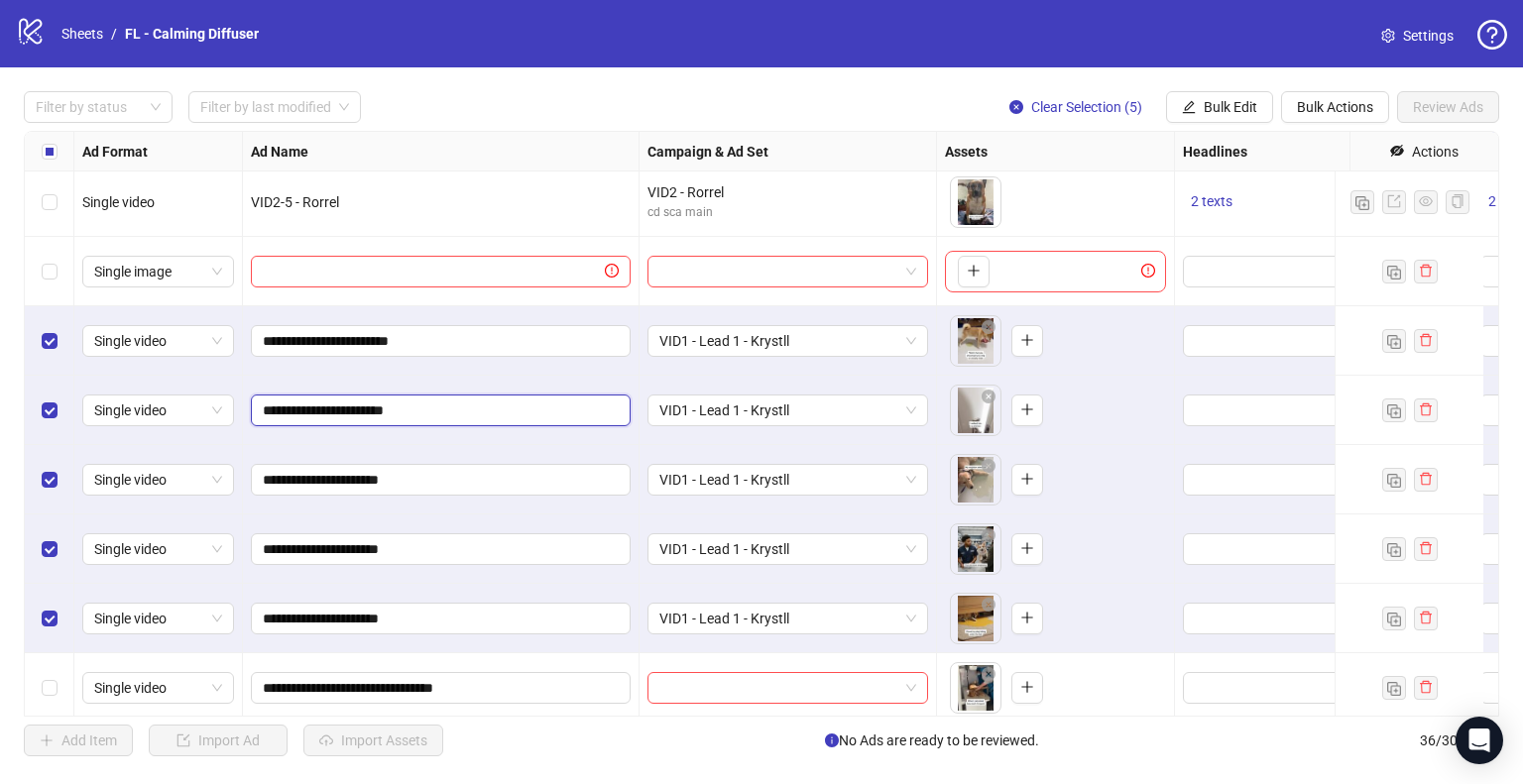 type on "**********" 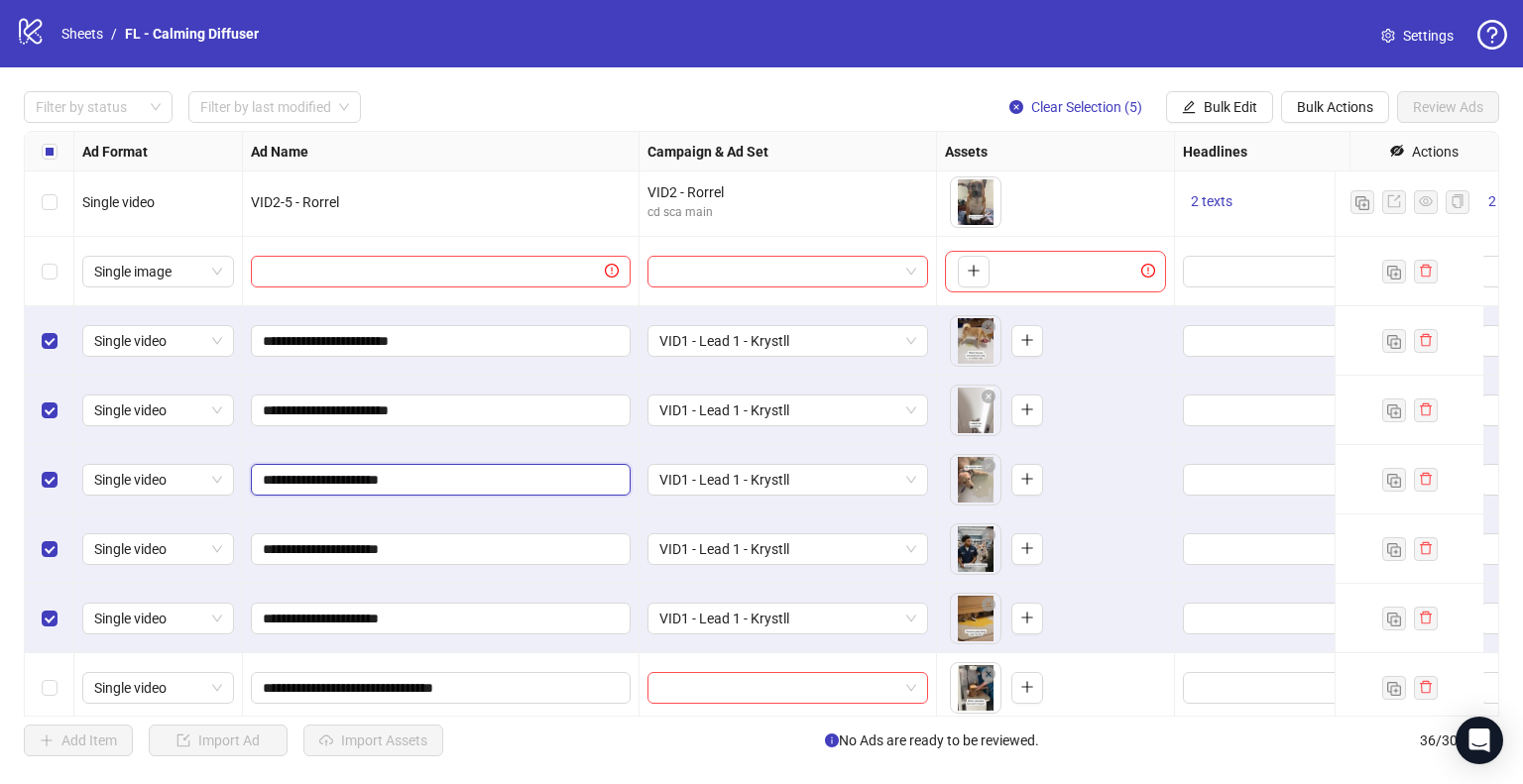 click on "**********" at bounding box center [438, 480] 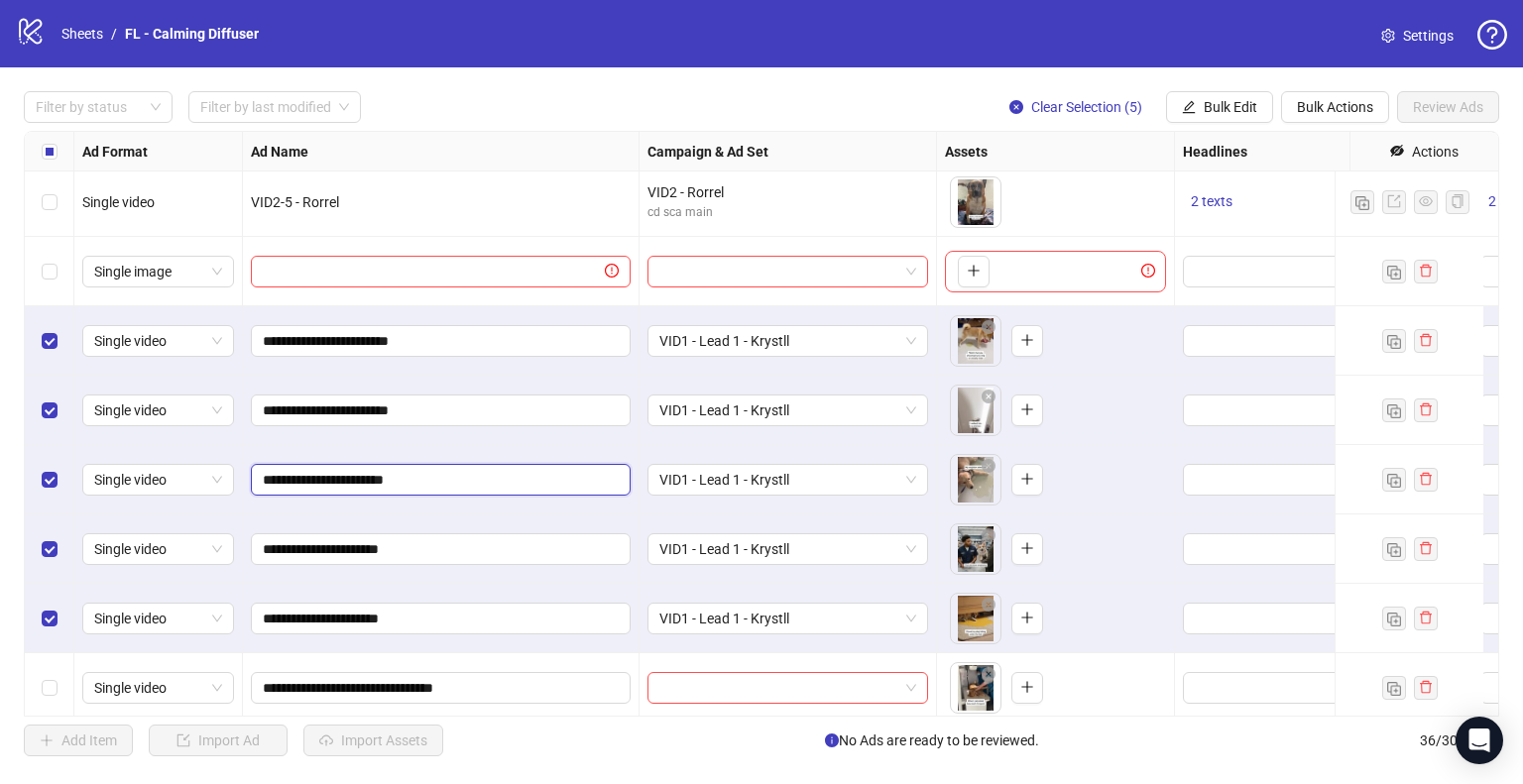 type on "**********" 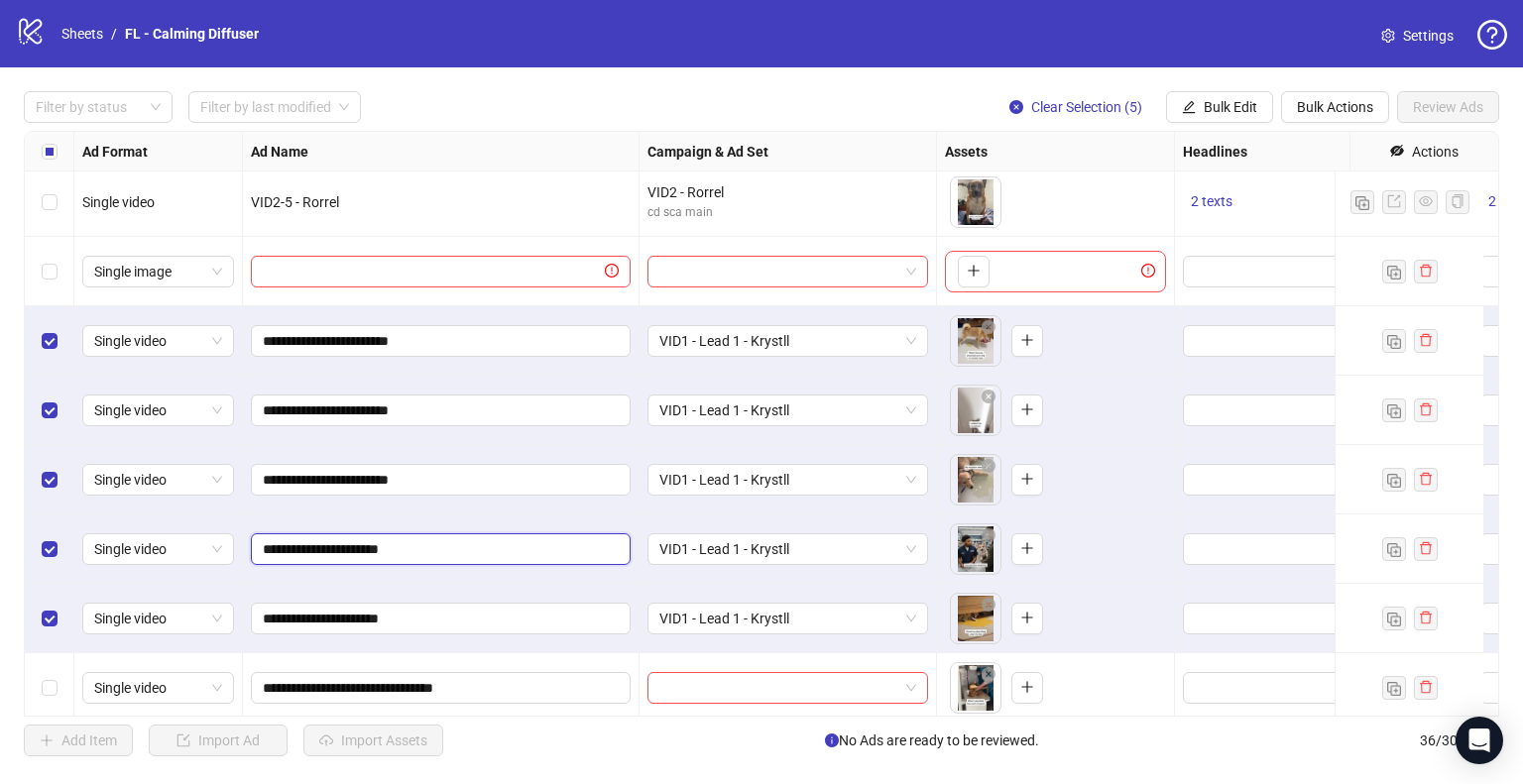 click on "**********" at bounding box center [438, 549] 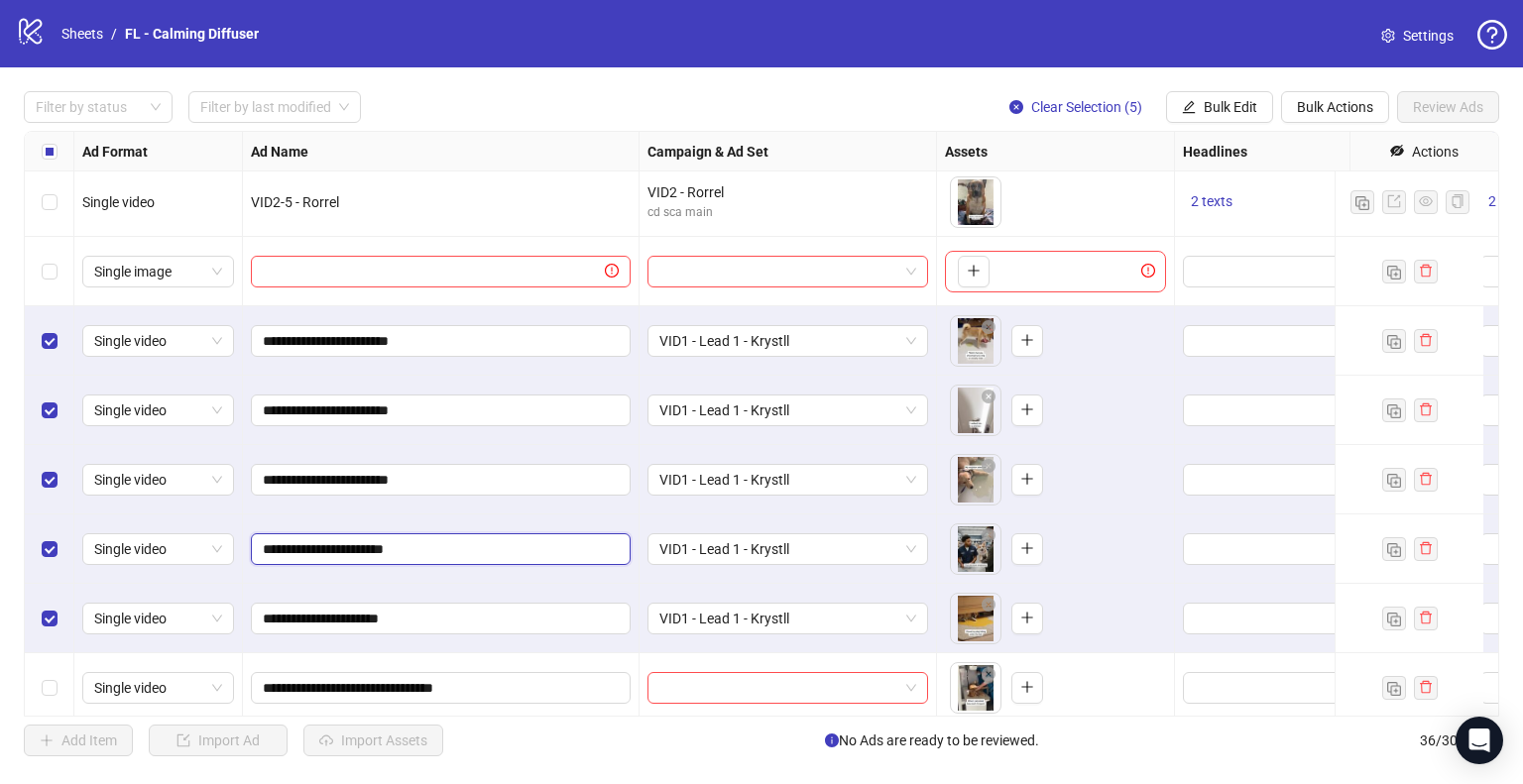 type on "**********" 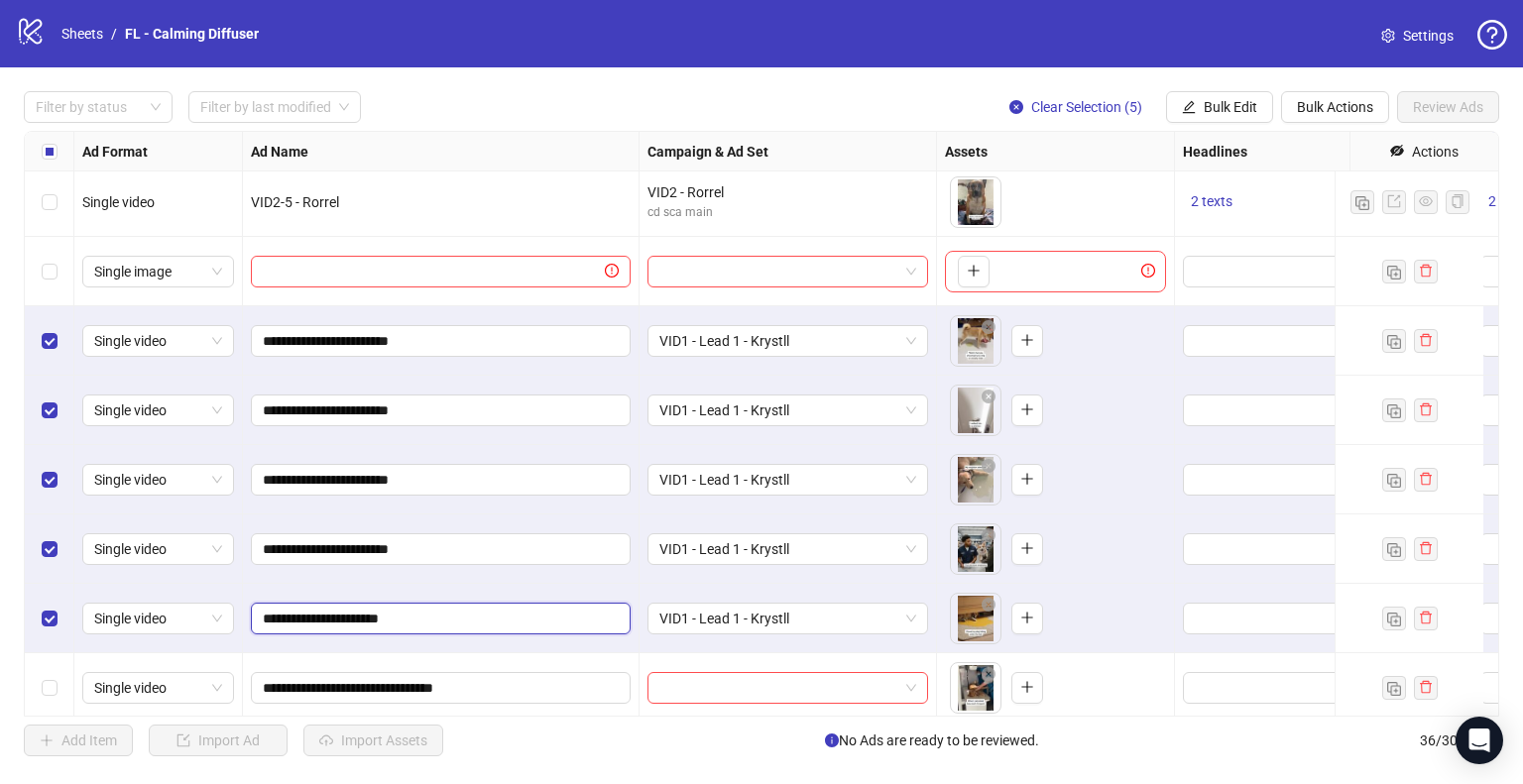 click on "**********" at bounding box center [438, 618] 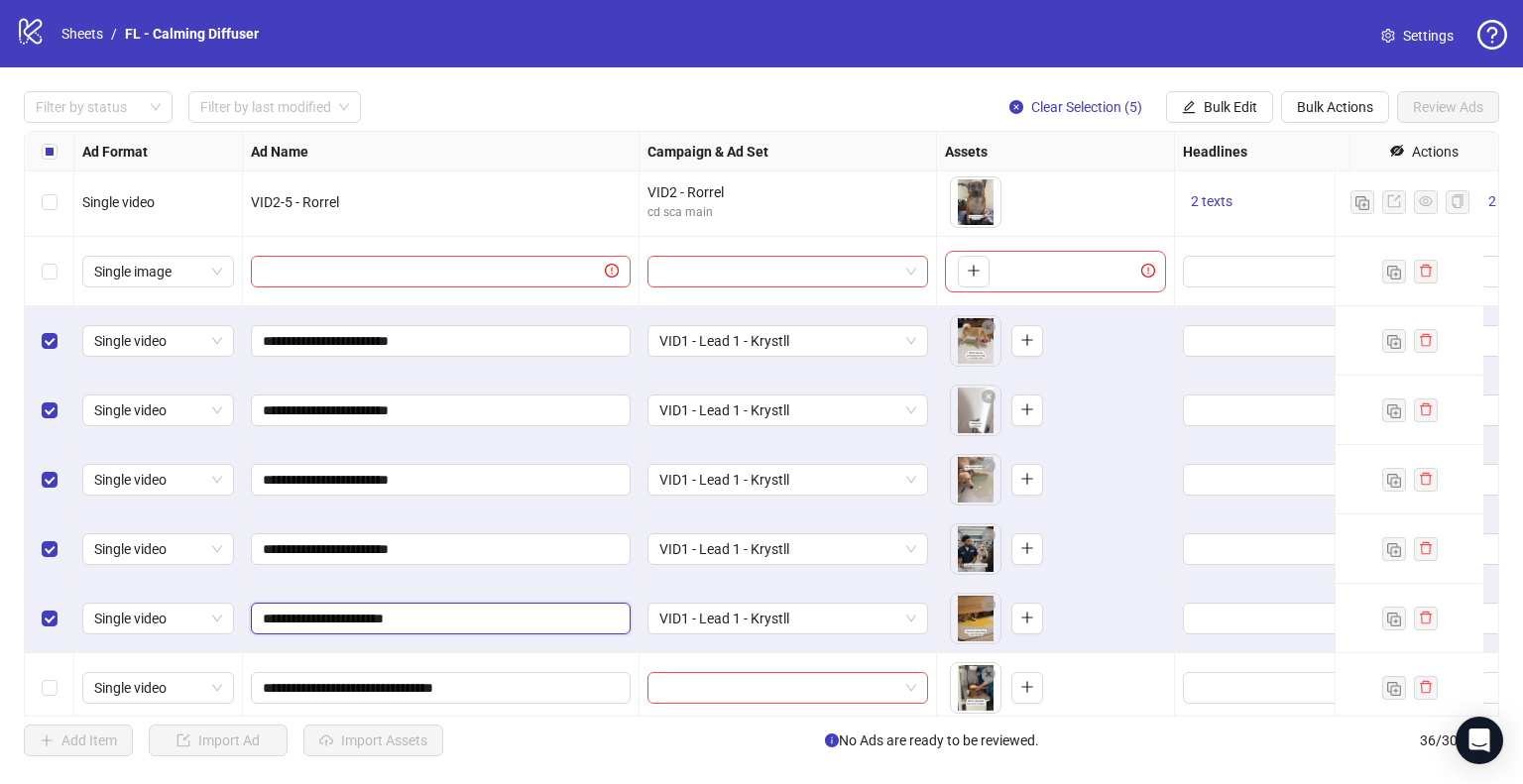 type on "**********" 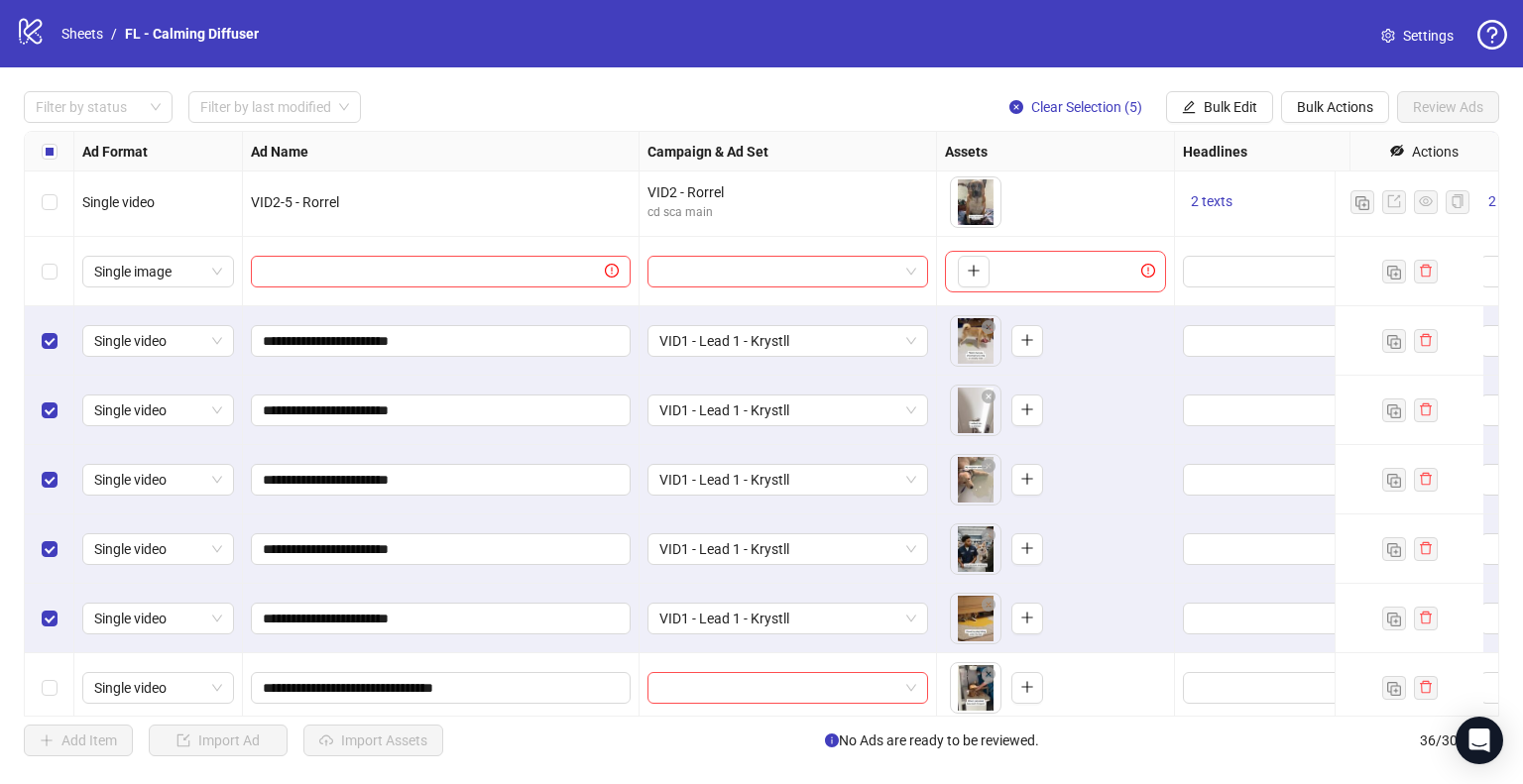 click on "**********" at bounding box center [441, 549] 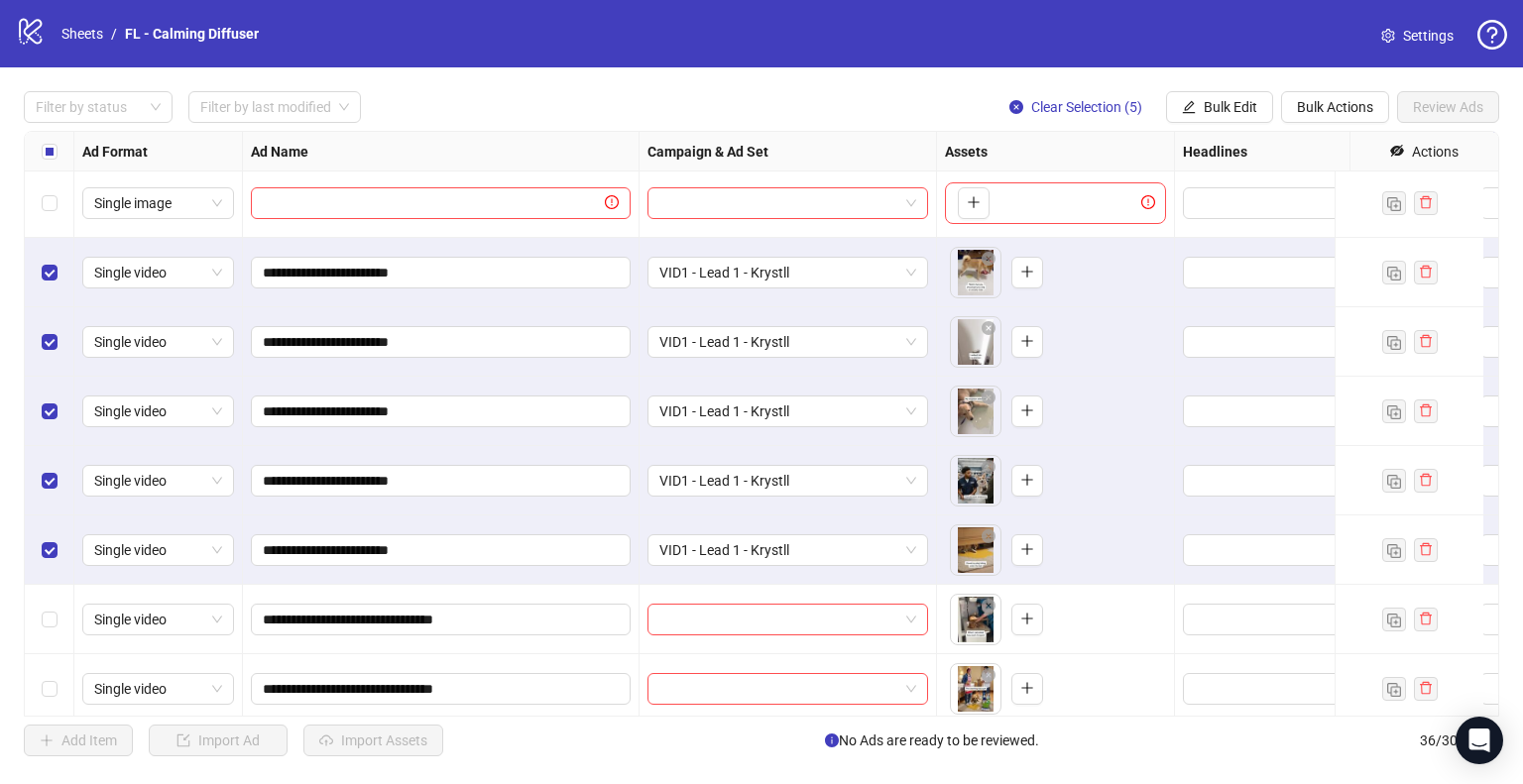 scroll, scrollTop: 1673, scrollLeft: 16, axis: both 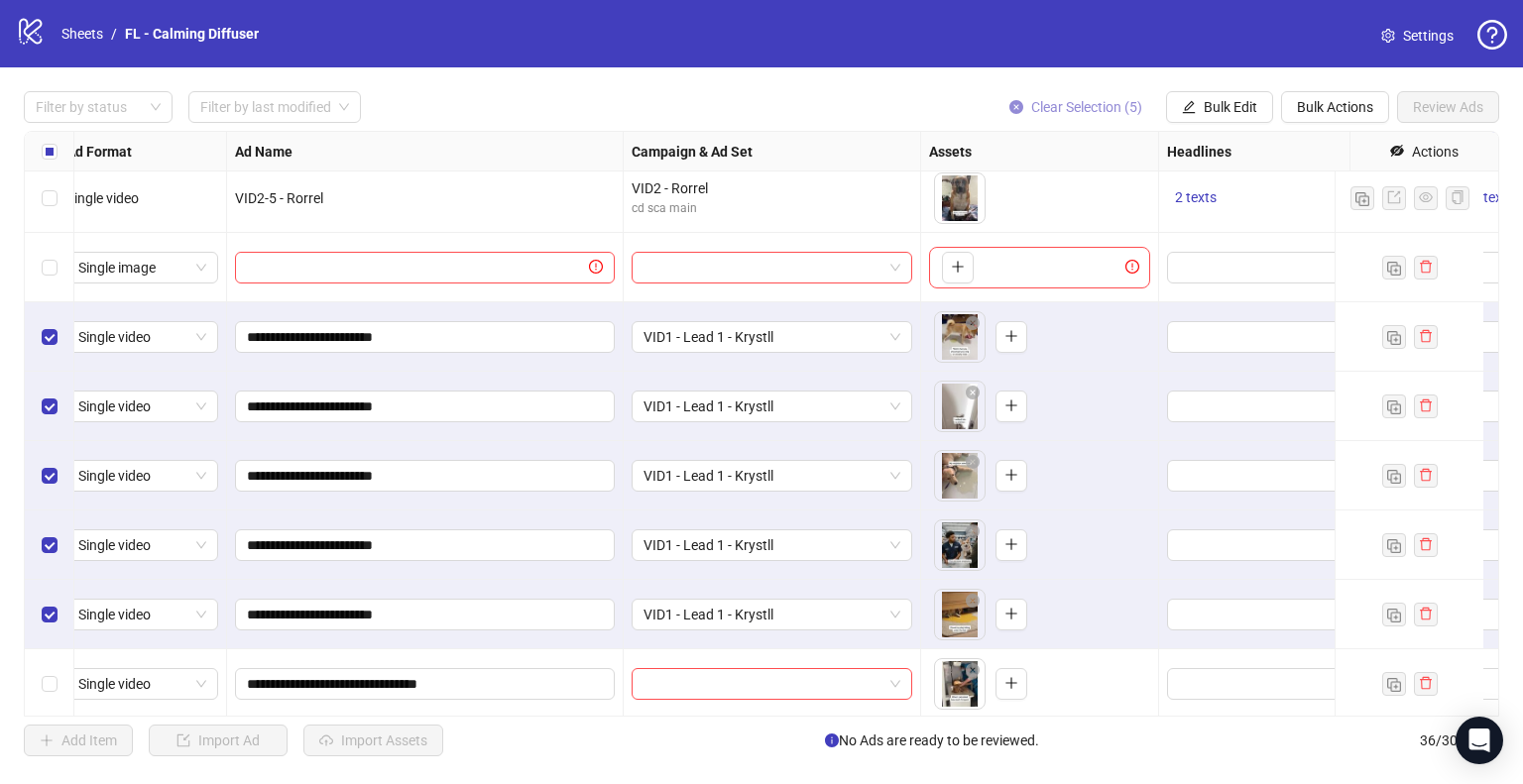 click on "Clear Selection (5)" at bounding box center [1087, 107] 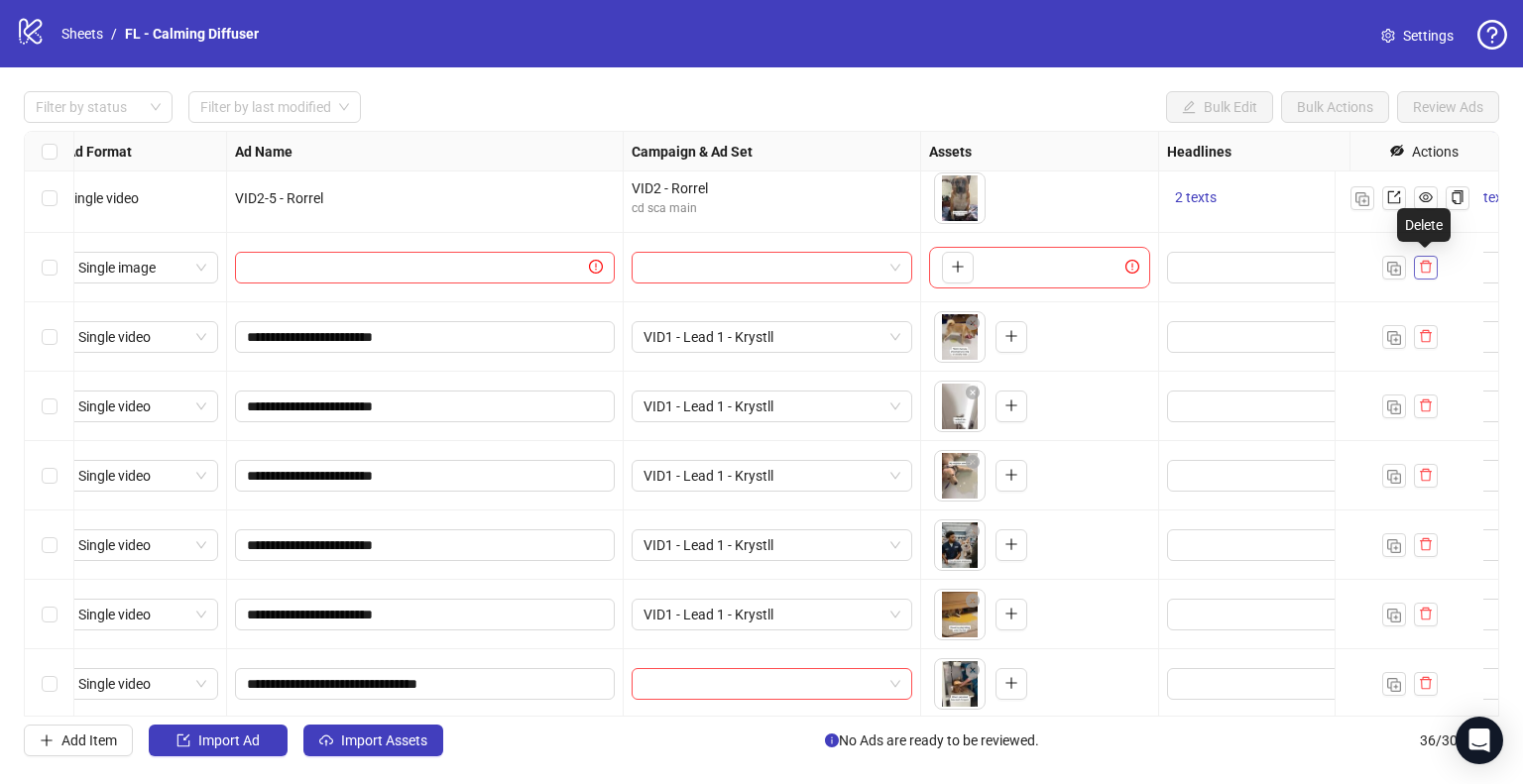 click 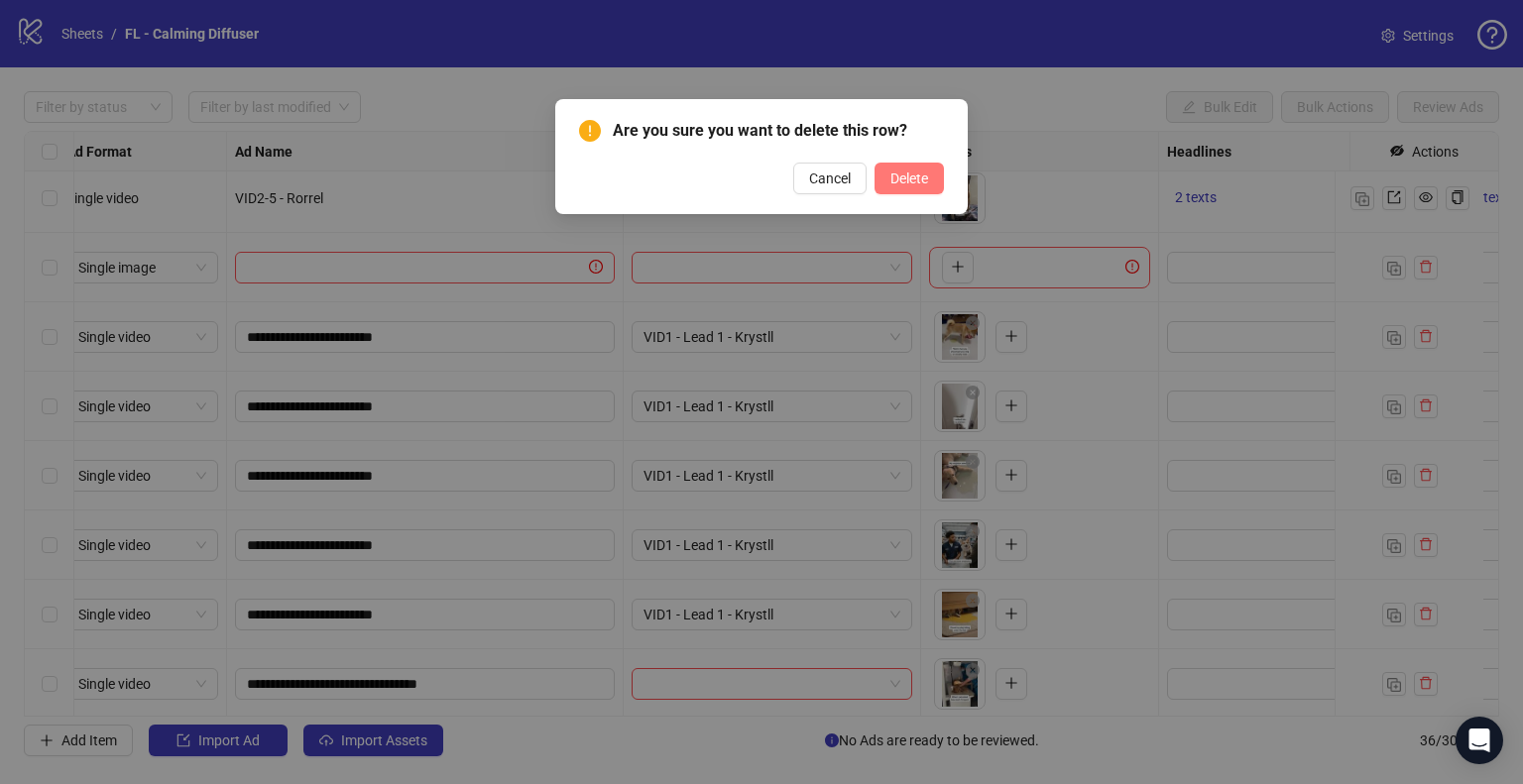 click on "Delete" at bounding box center [909, 178] 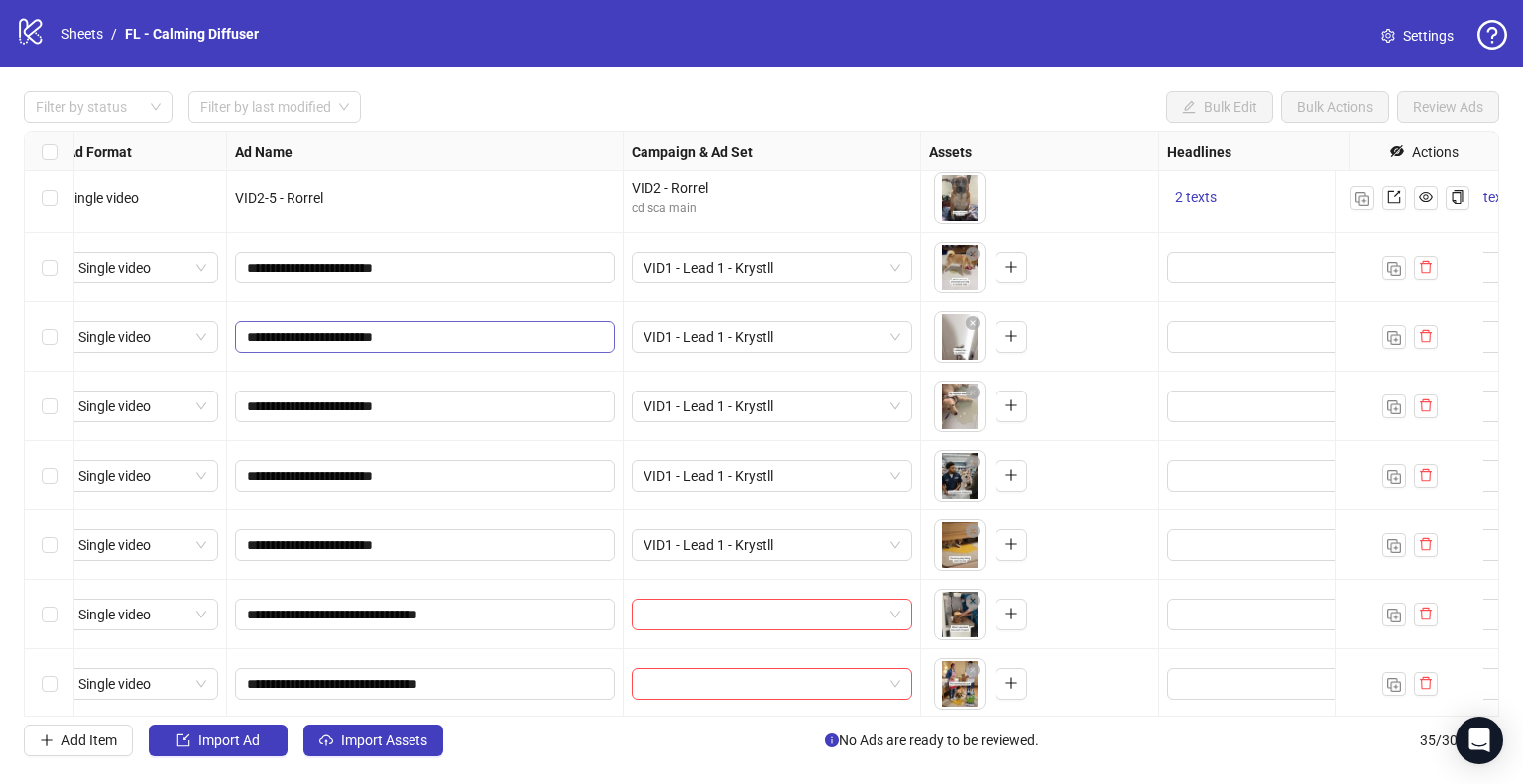 scroll, scrollTop: 1899, scrollLeft: 16, axis: both 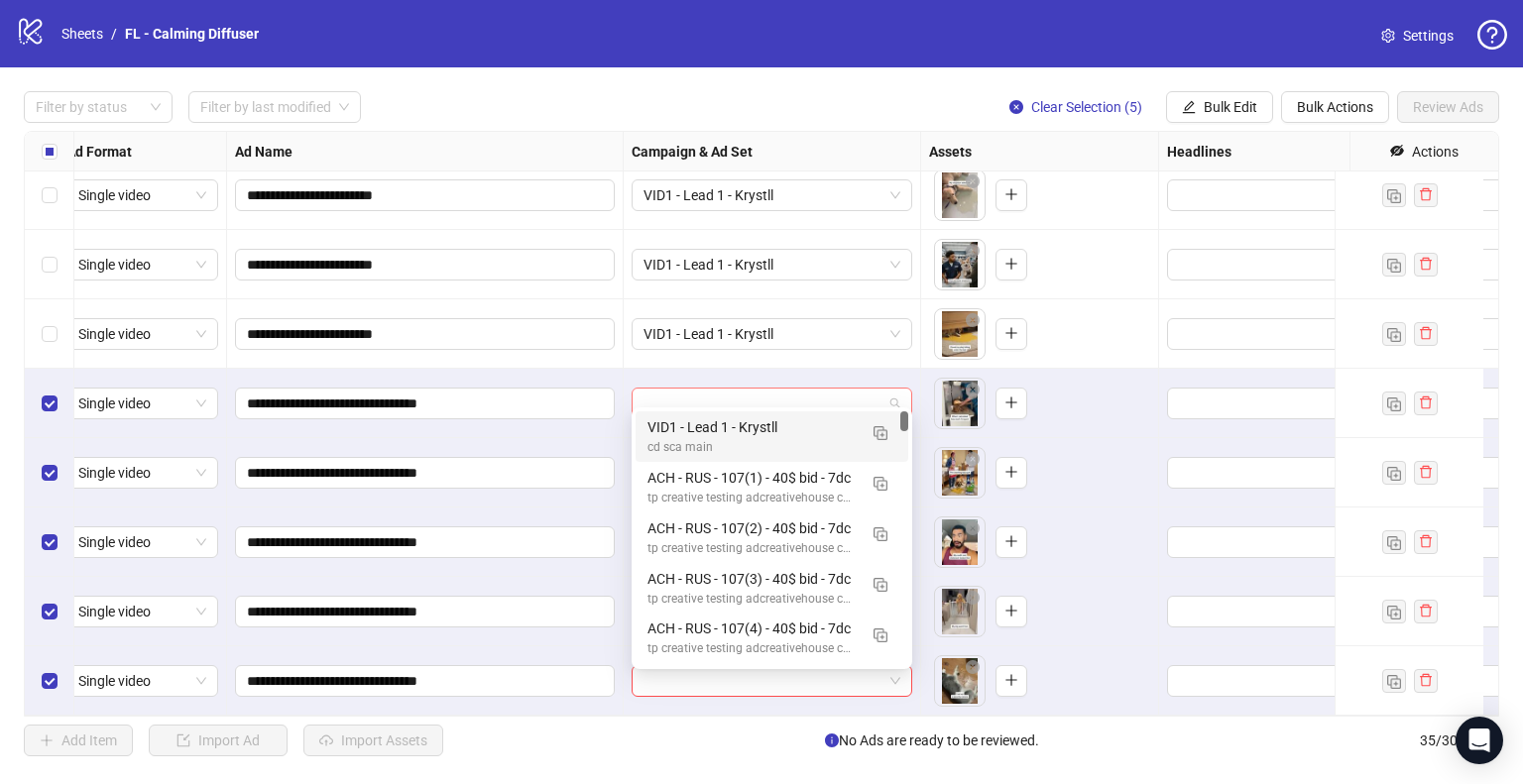 click at bounding box center [771, 403] 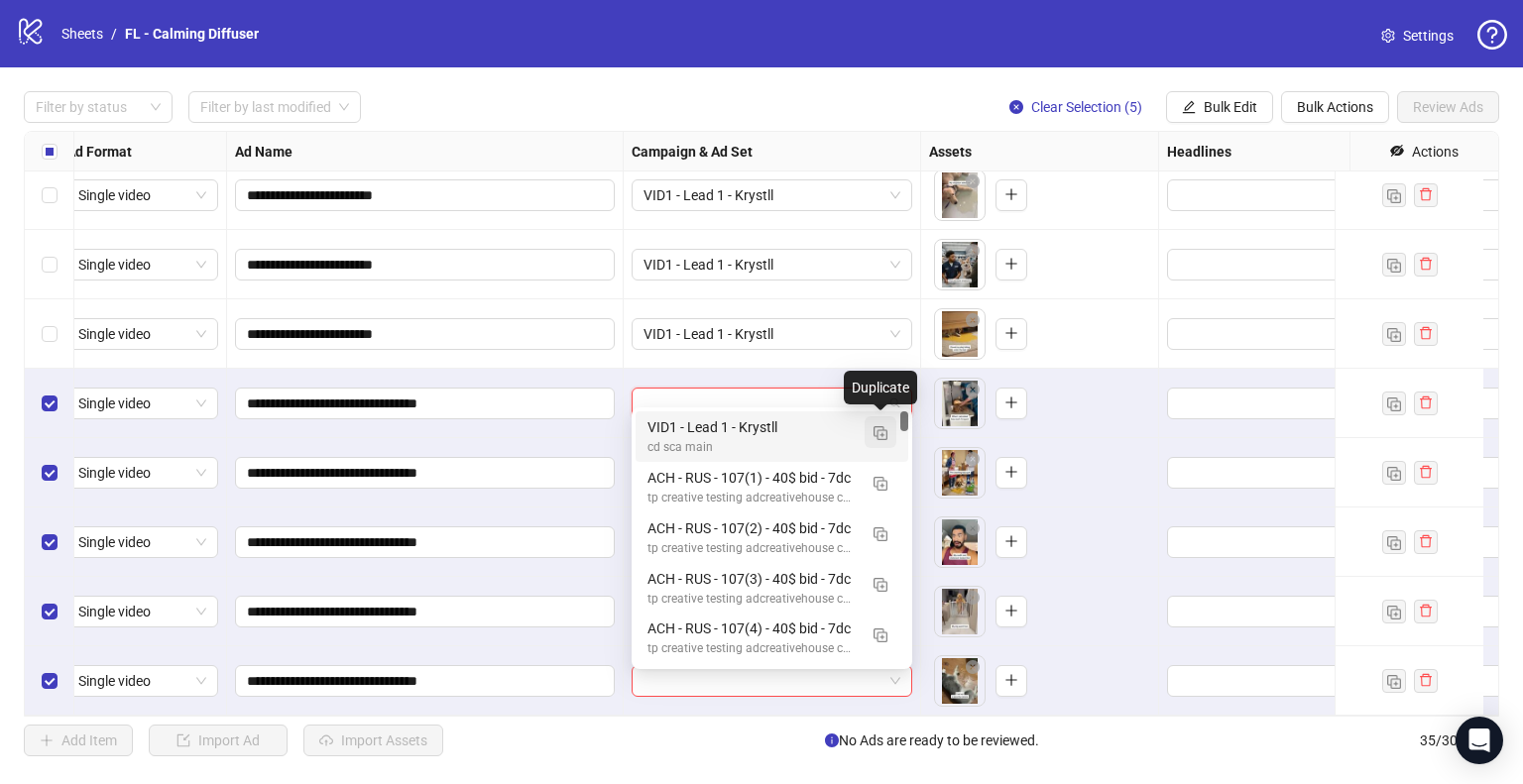 click at bounding box center [880, 433] 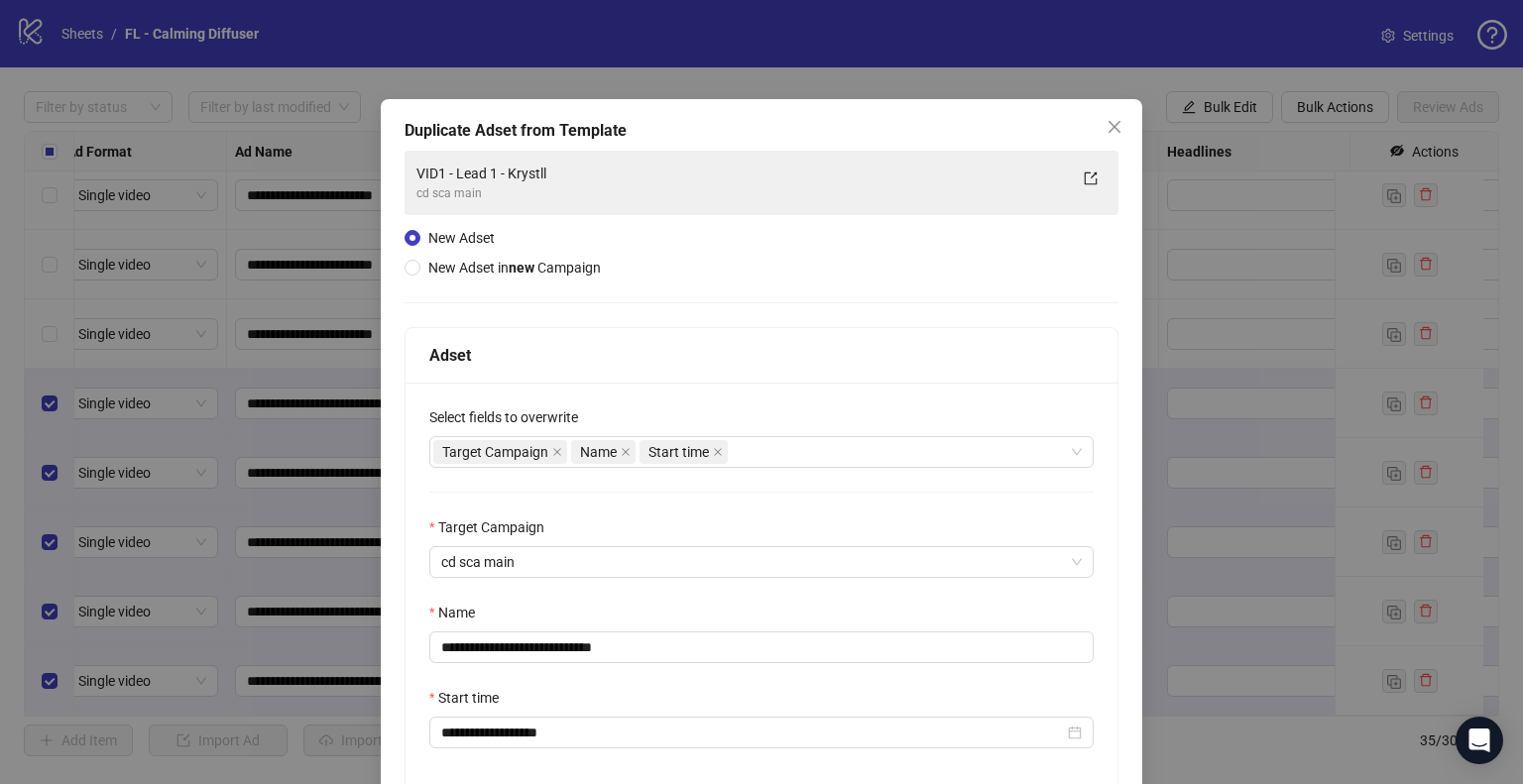 scroll, scrollTop: 168, scrollLeft: 0, axis: vertical 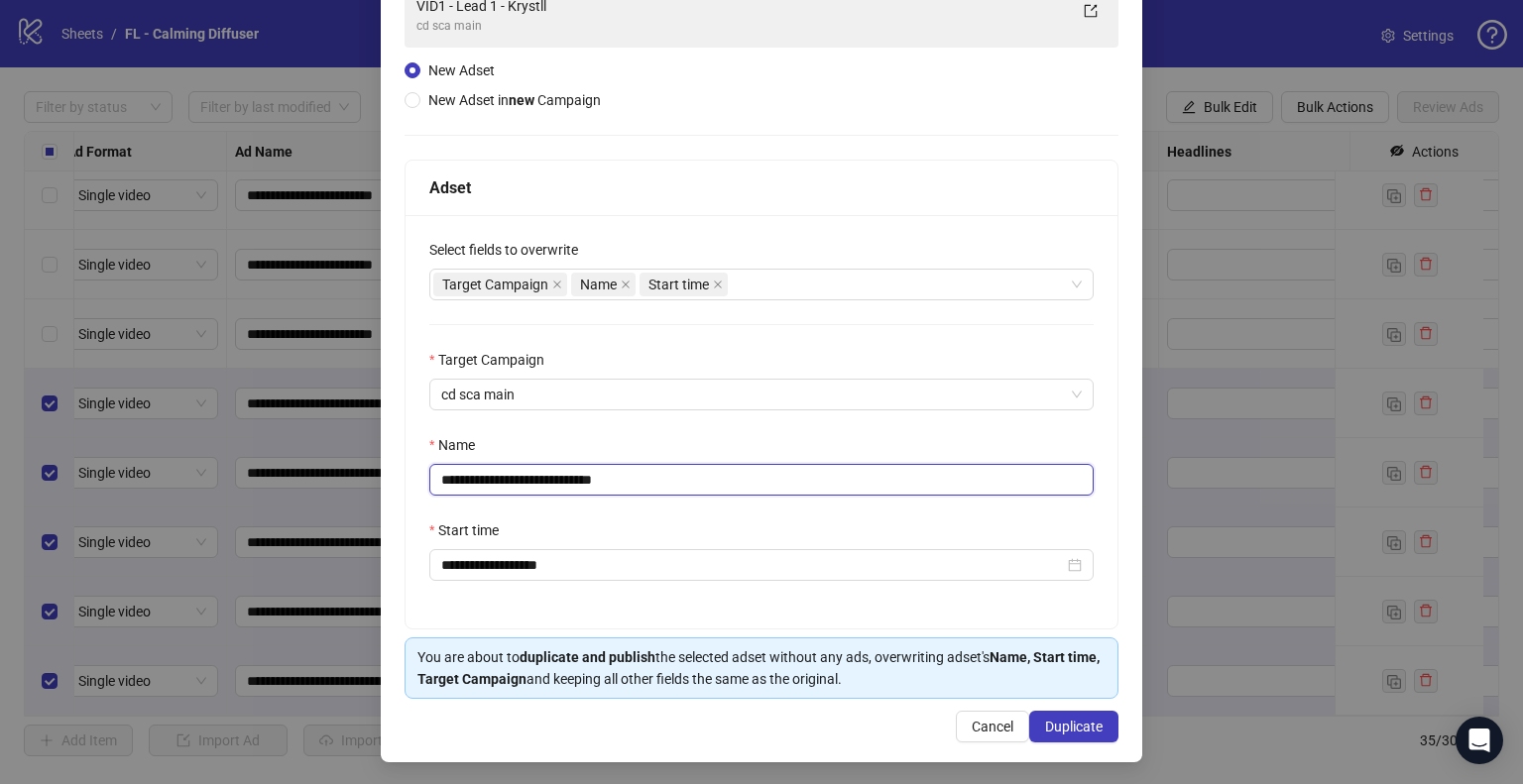 click on "**********" at bounding box center (762, 480) 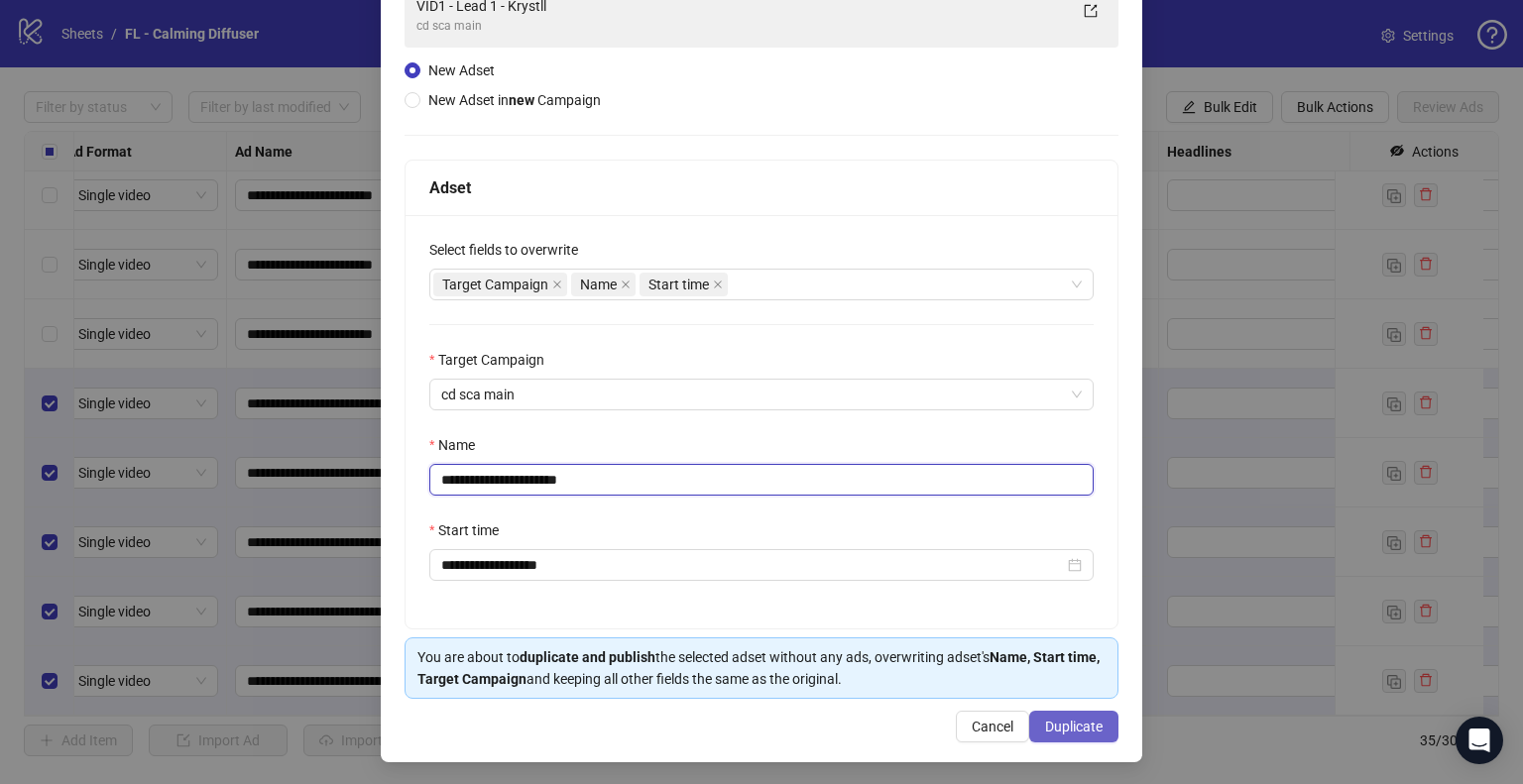 type on "**********" 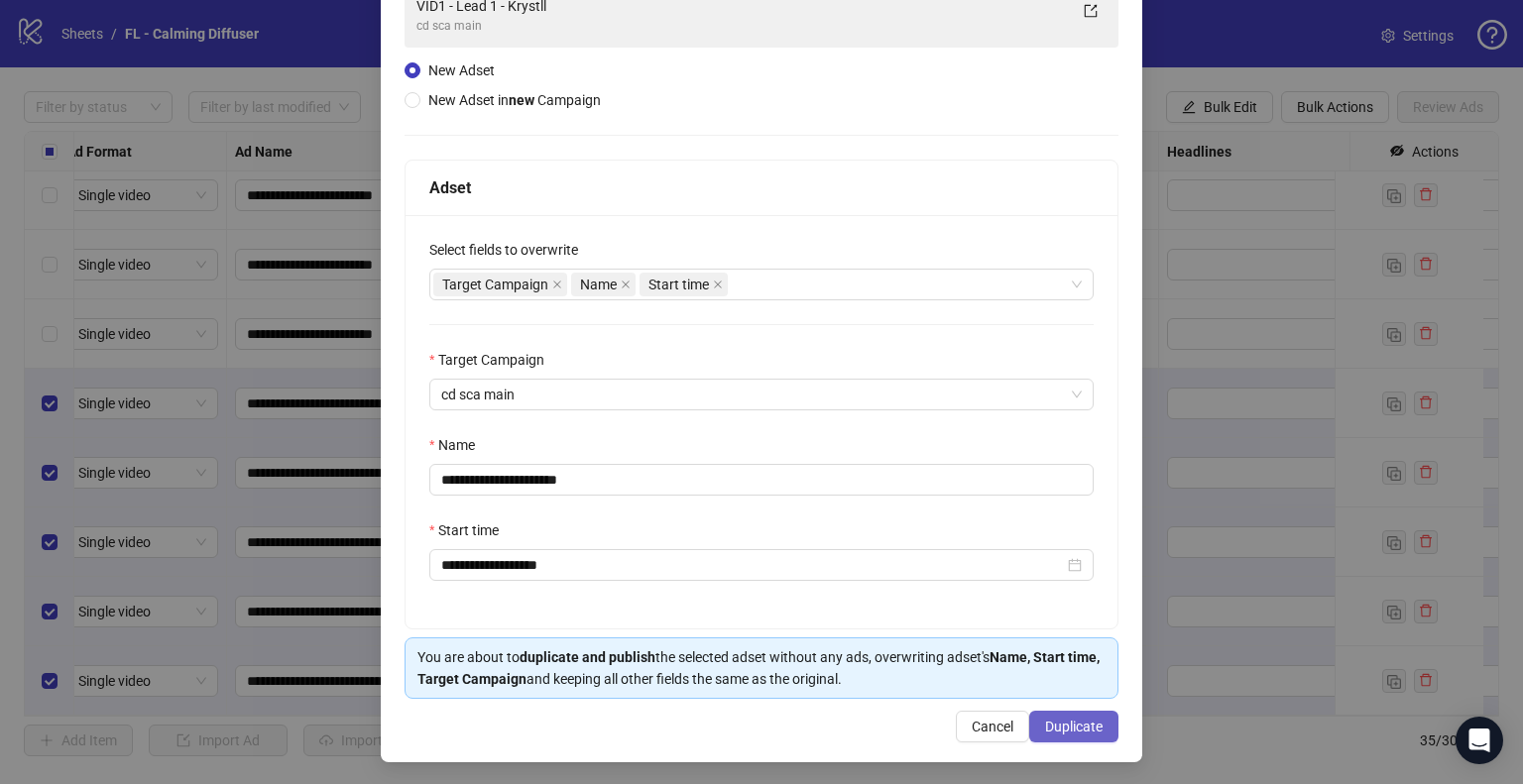 click on "Duplicate" at bounding box center (1074, 727) 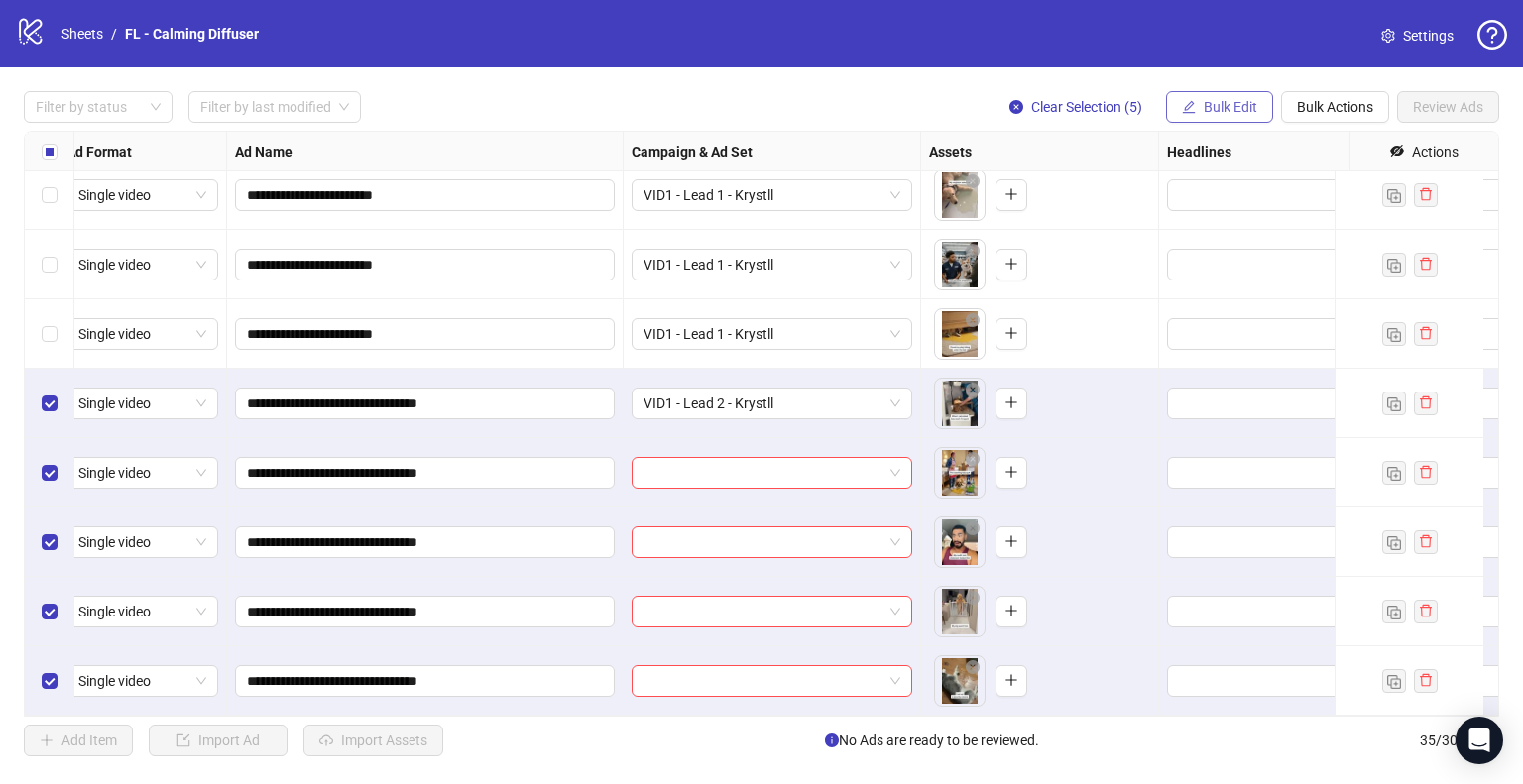 click on "Bulk Edit" at bounding box center (1230, 107) 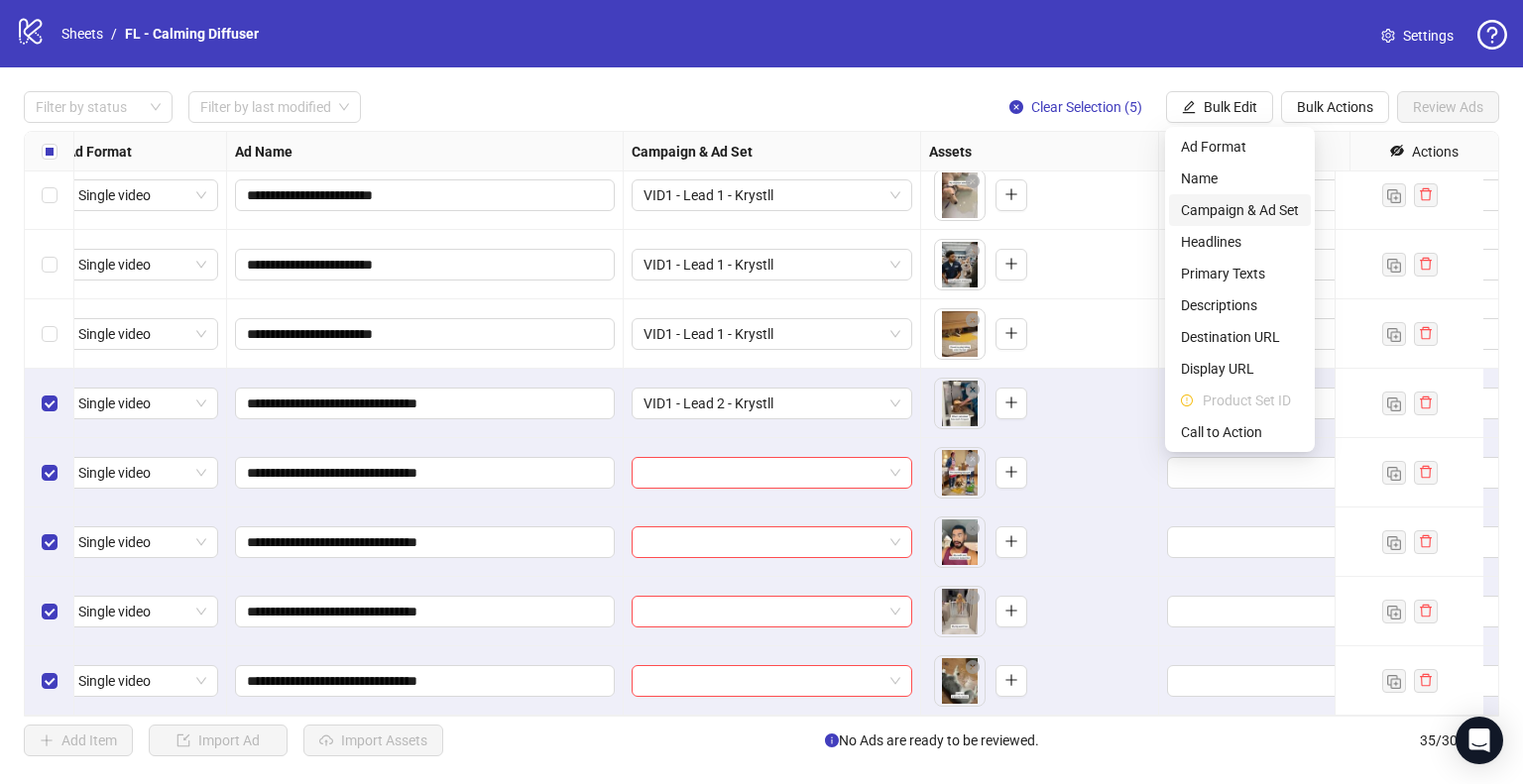 click on "Campaign & Ad Set" at bounding box center (1239, 210) 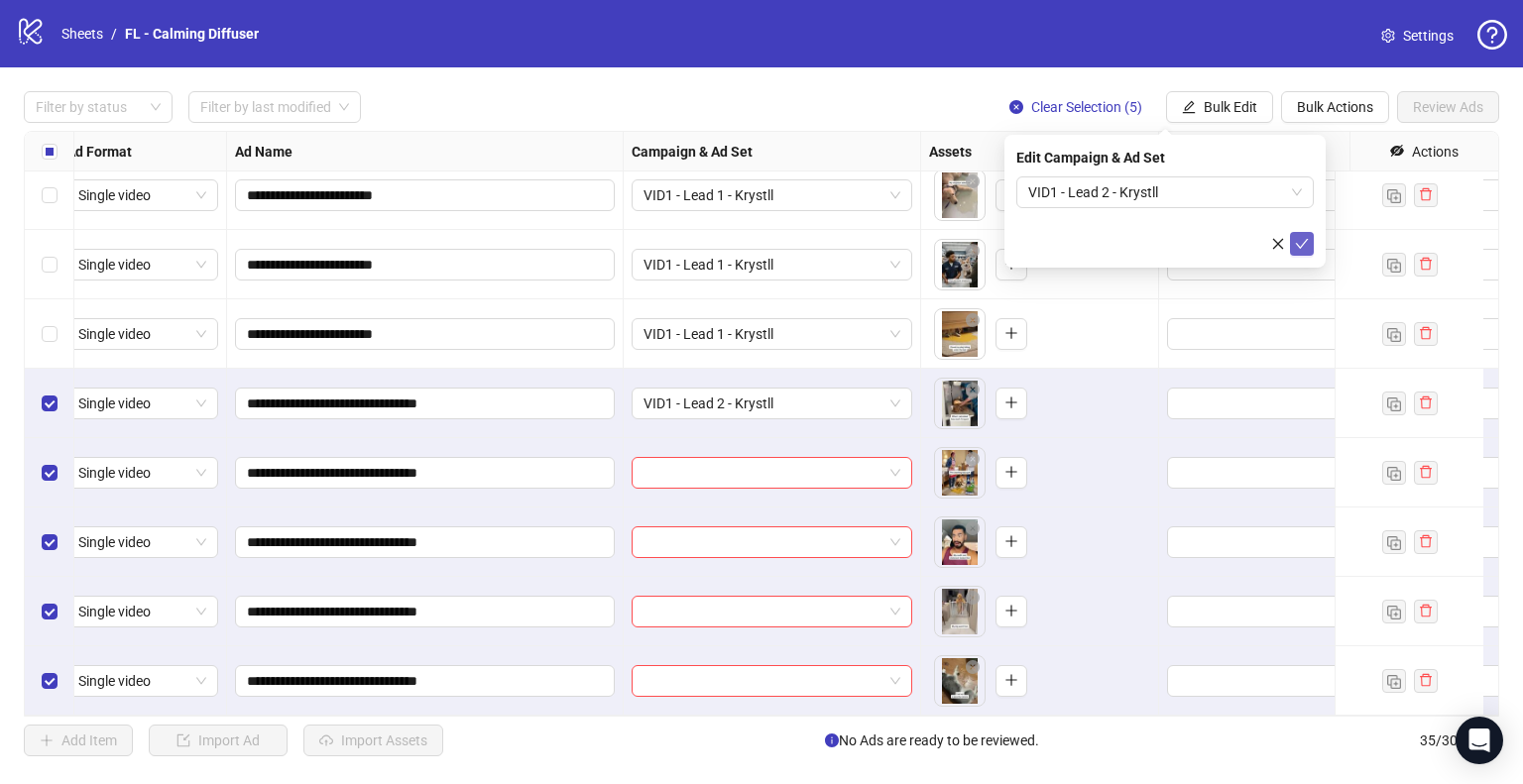 click 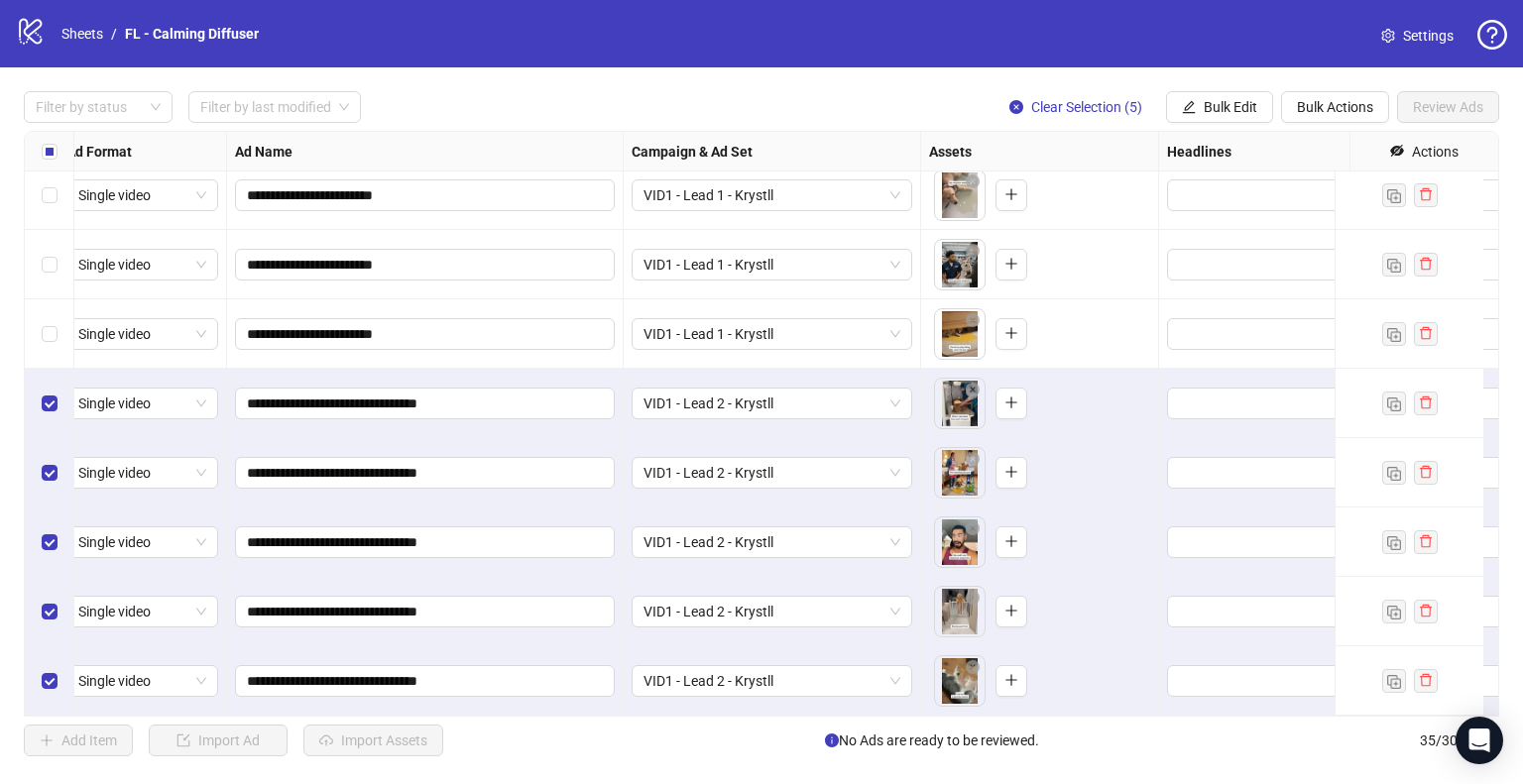 click on "Filter by status Filter by last modified Clear Selection (5) Bulk Edit Bulk Actions Review Ads" at bounding box center (762, 107) 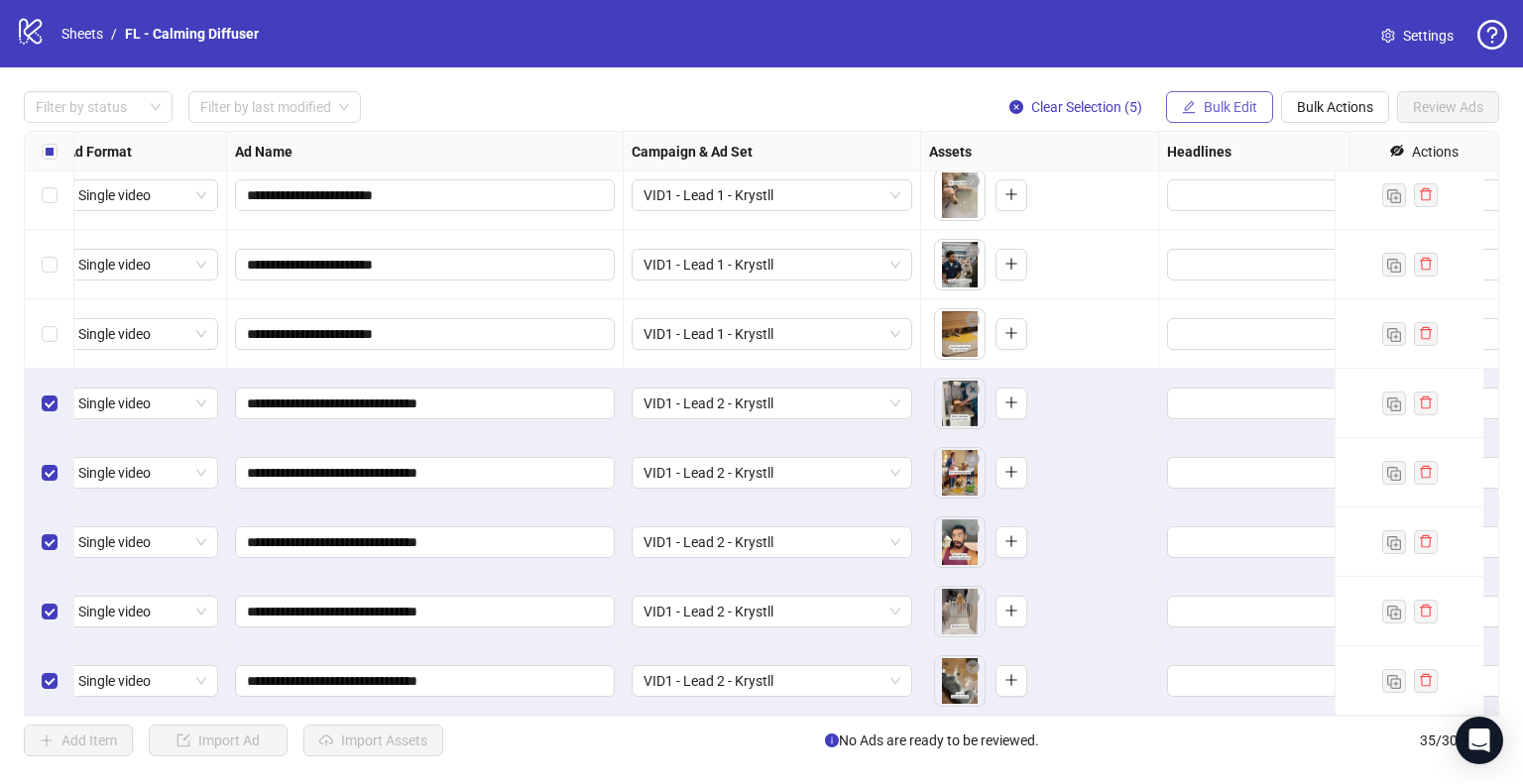click on "Bulk Edit" at bounding box center [1230, 107] 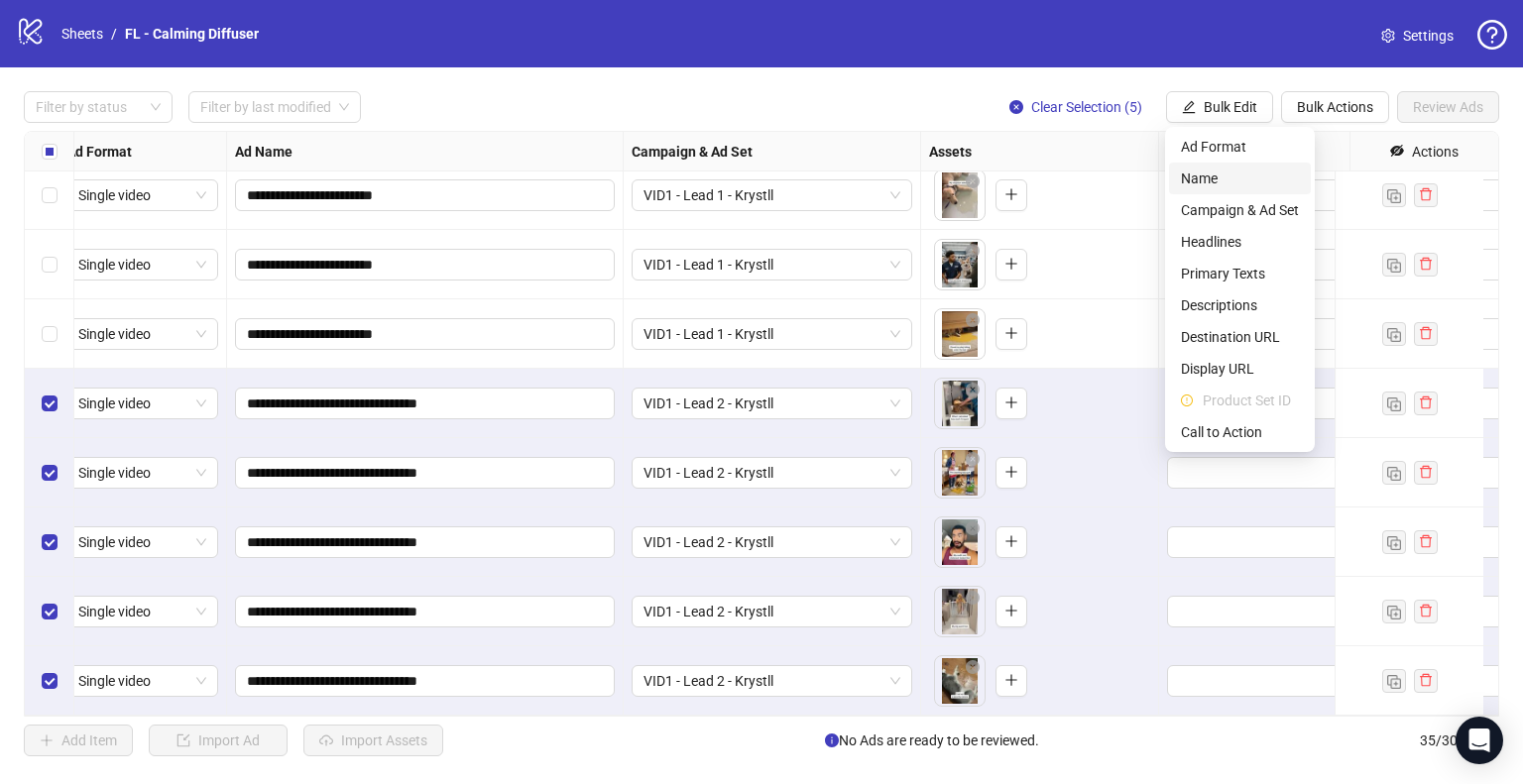click on "Name" at bounding box center [1239, 178] 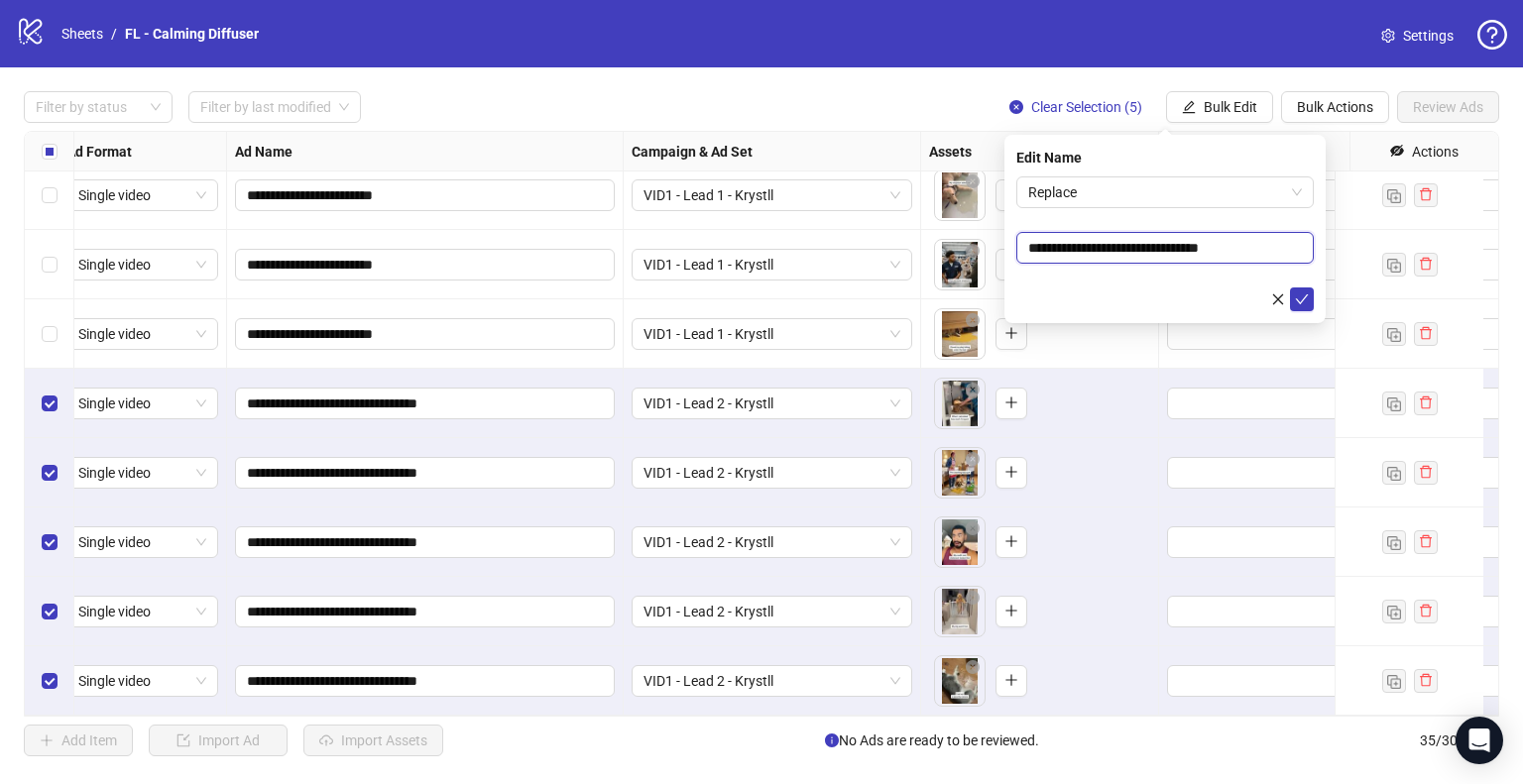 click on "**********" at bounding box center (1165, 248) 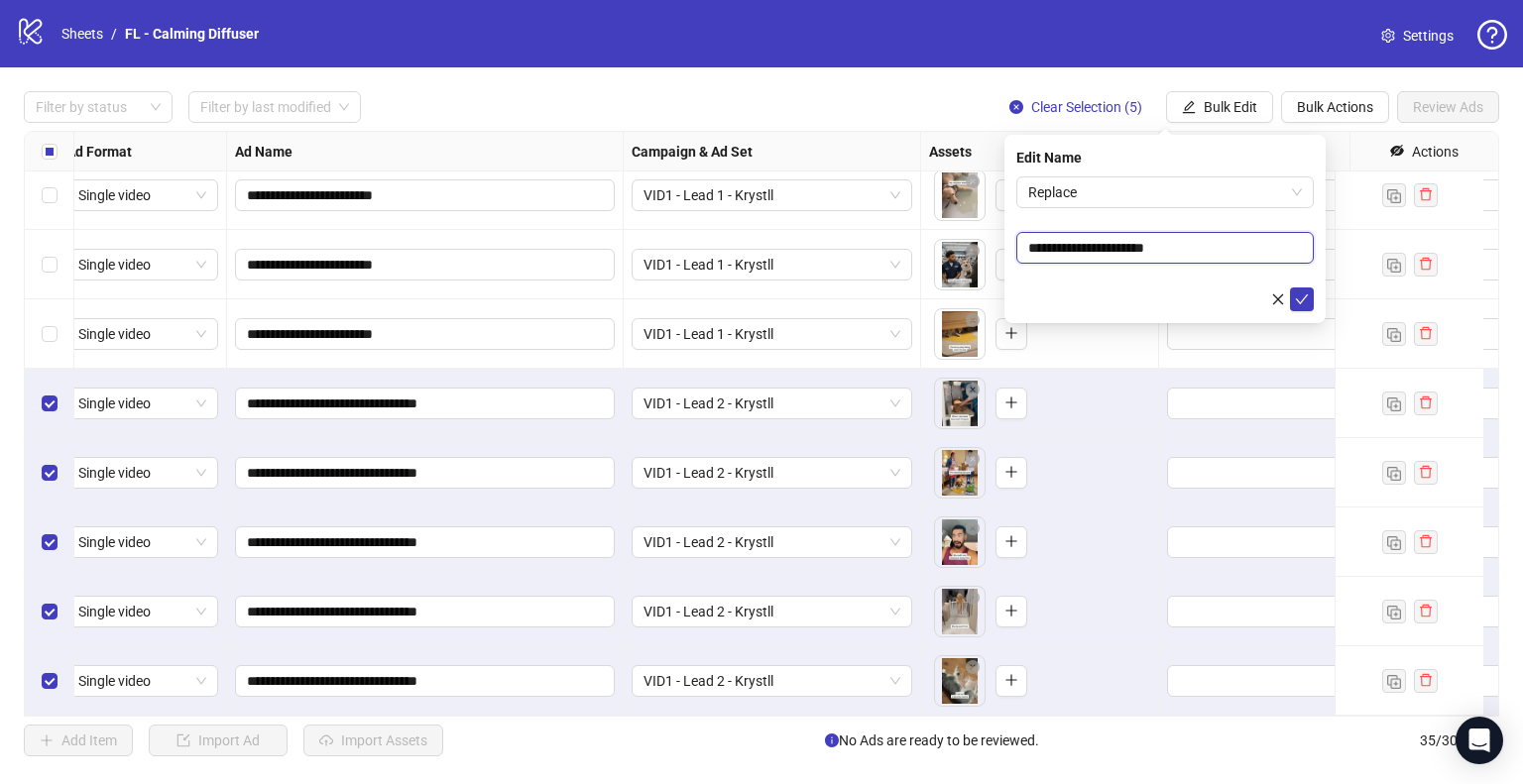 type on "**********" 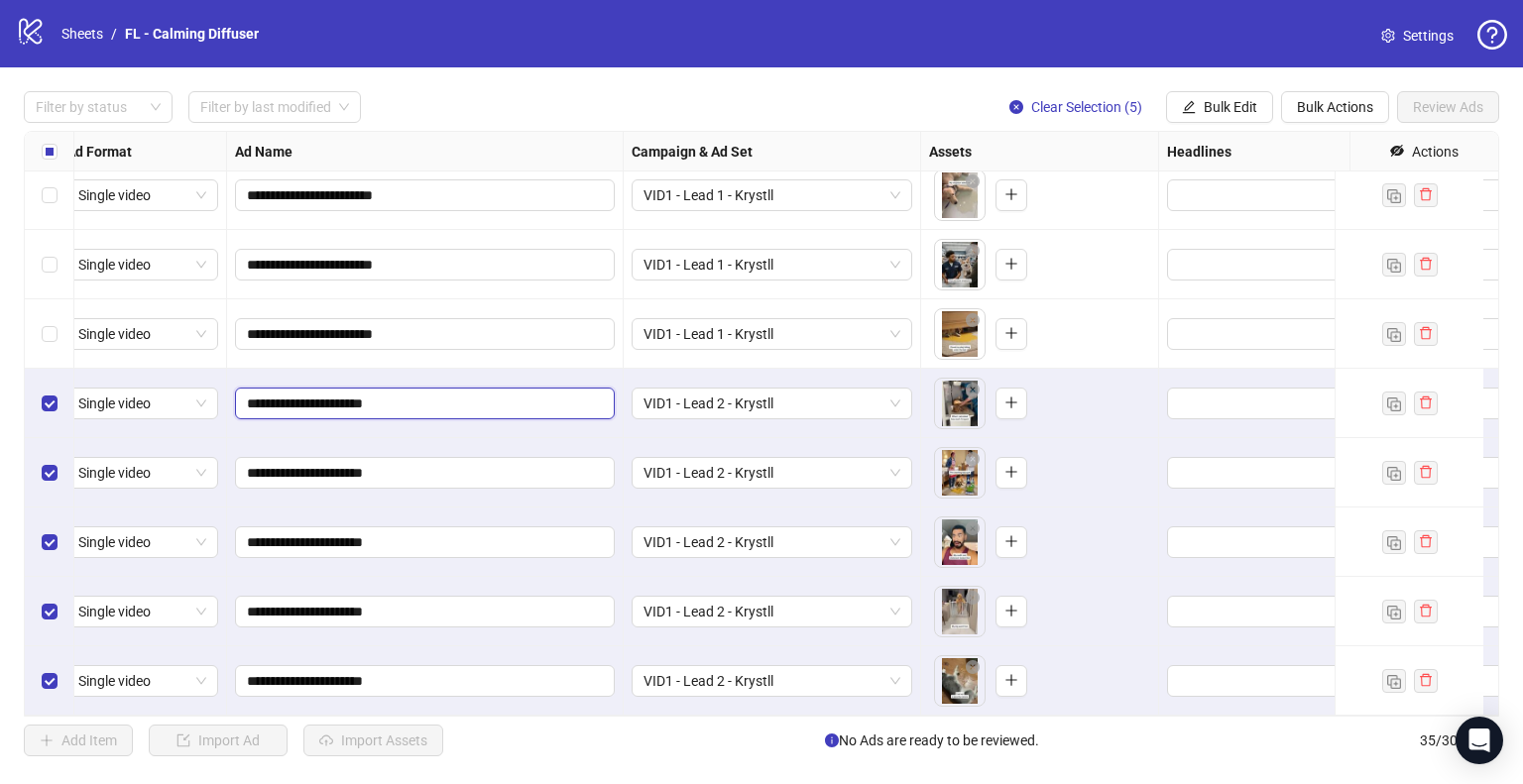 click on "**********" at bounding box center [422, 403] 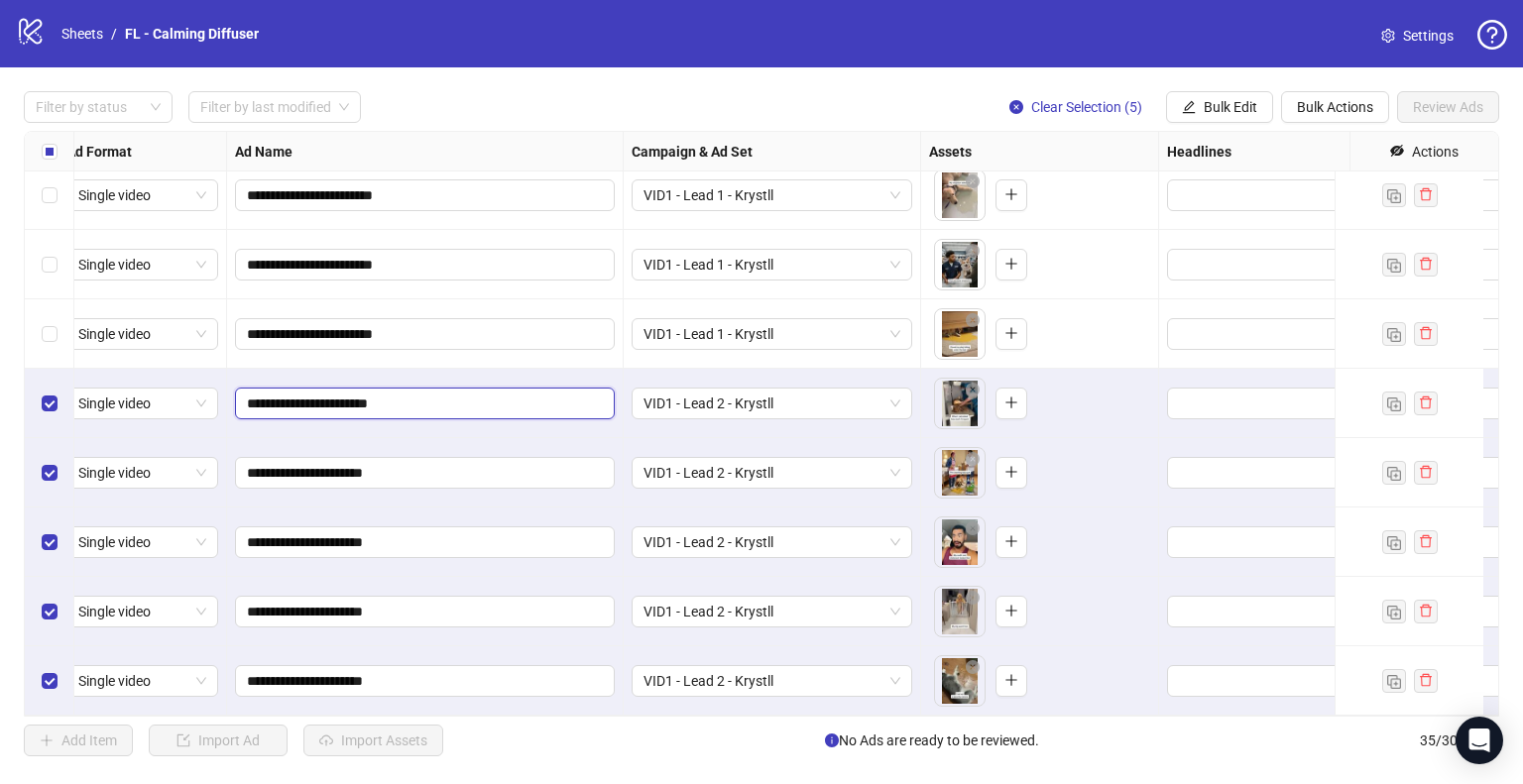 type on "**********" 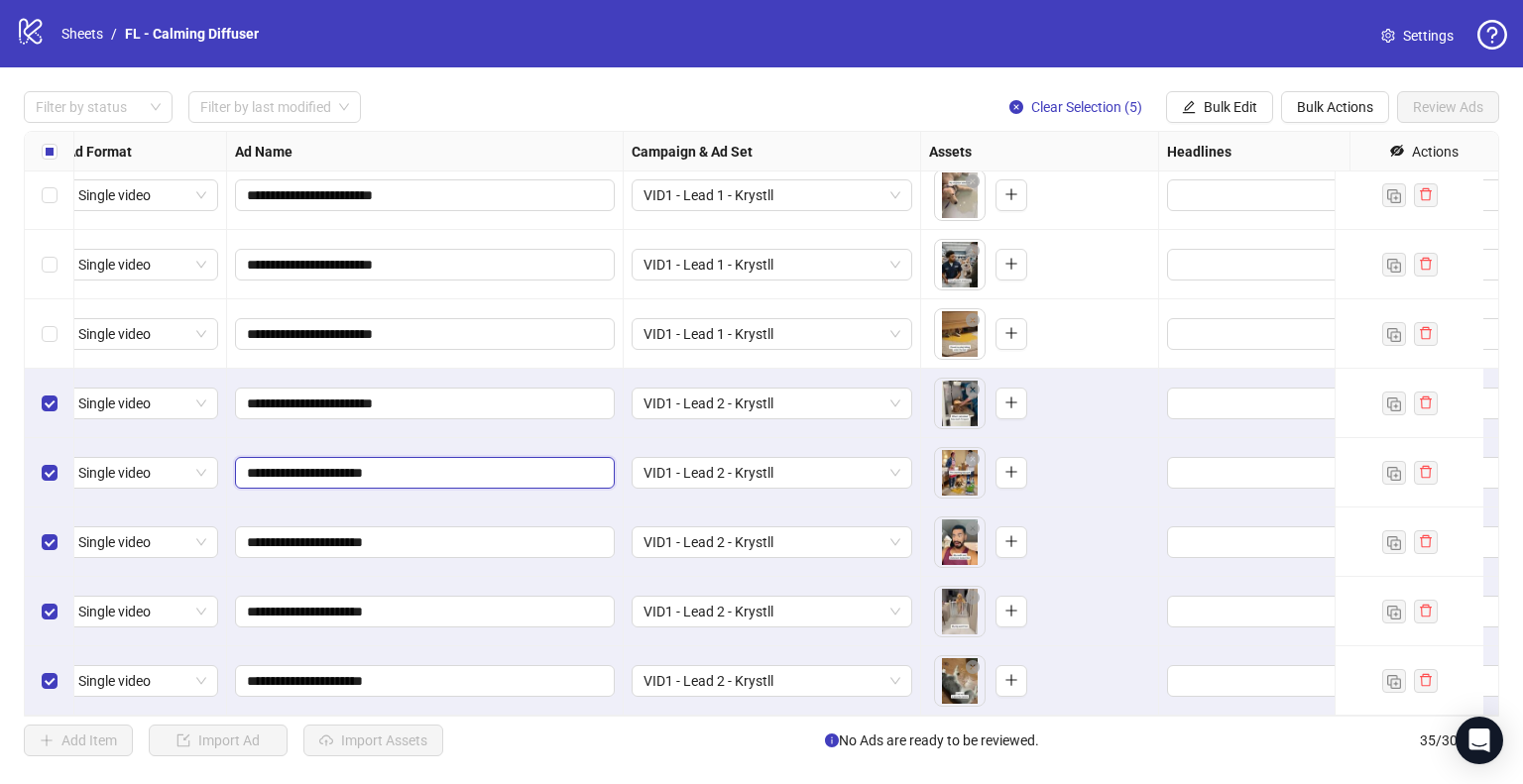 click on "**********" at bounding box center [422, 473] 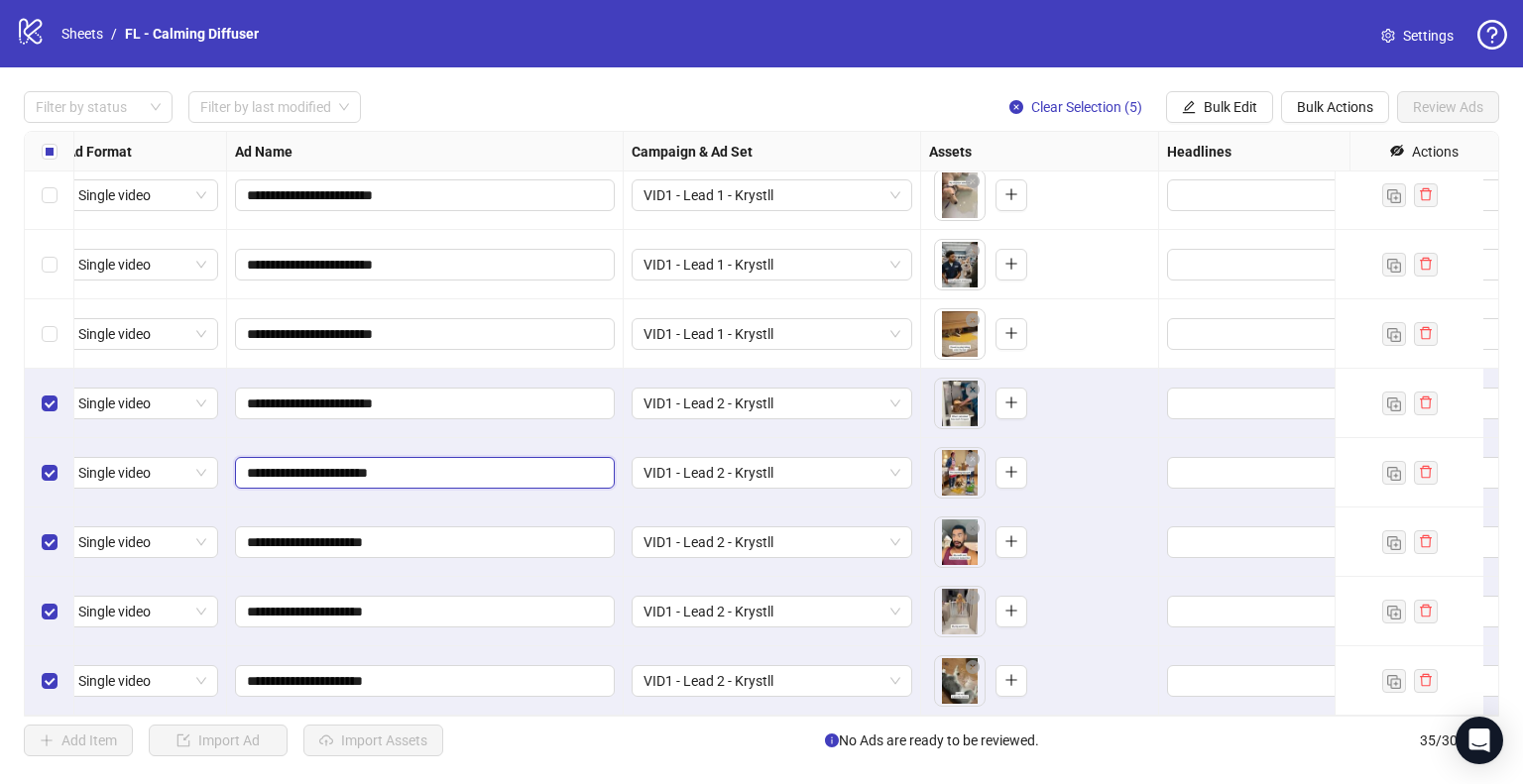 type on "**********" 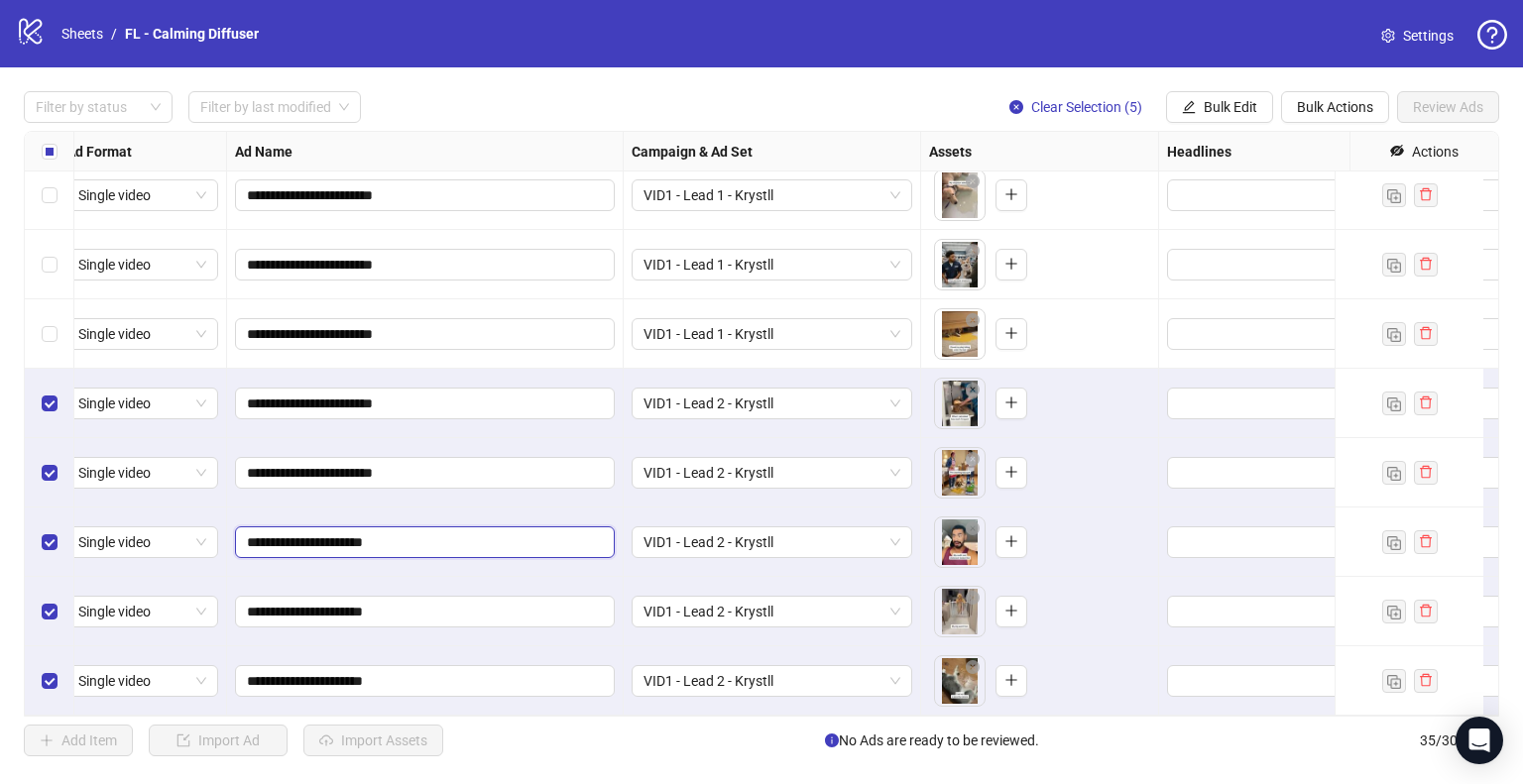 click on "**********" at bounding box center (422, 542) 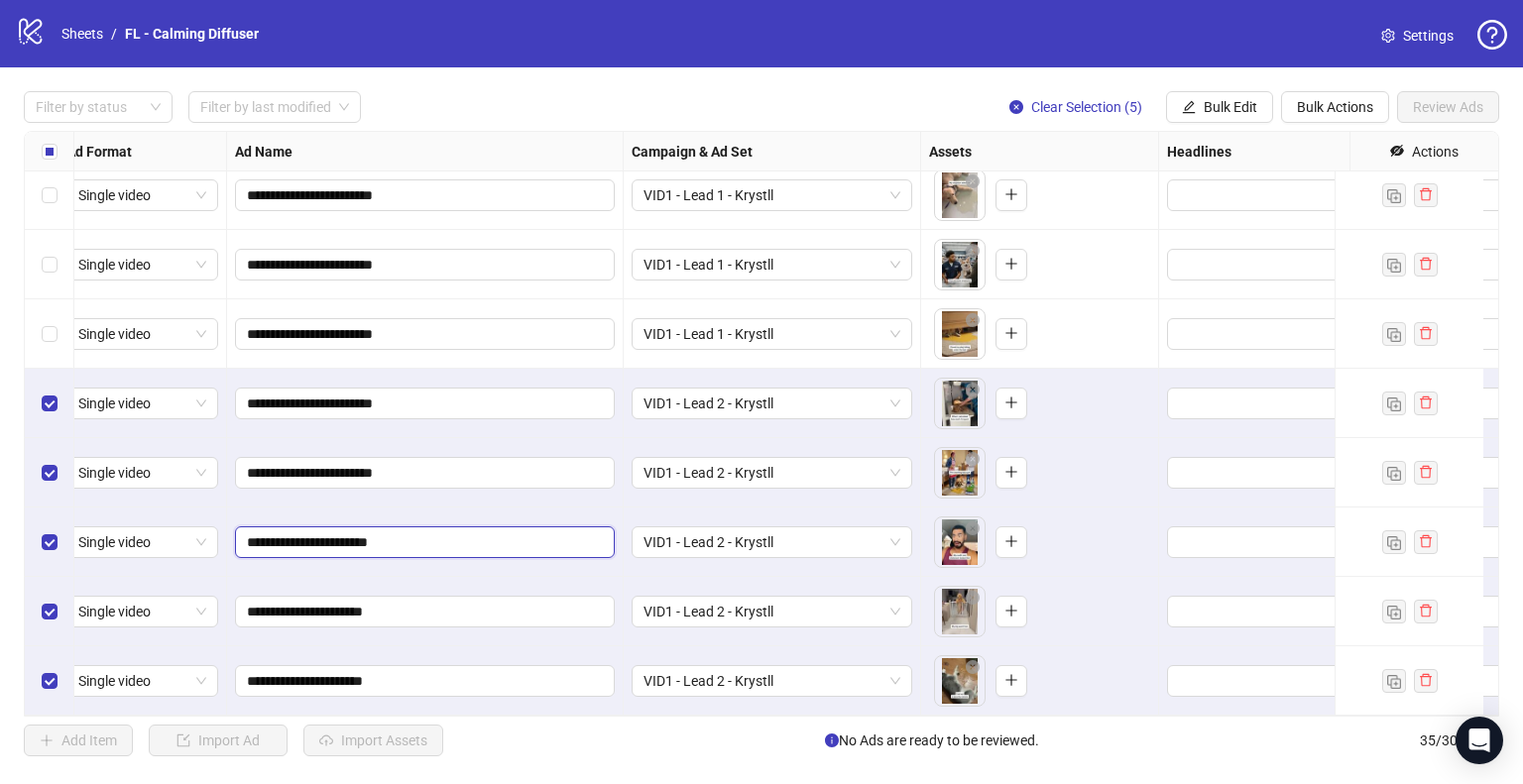 type on "**********" 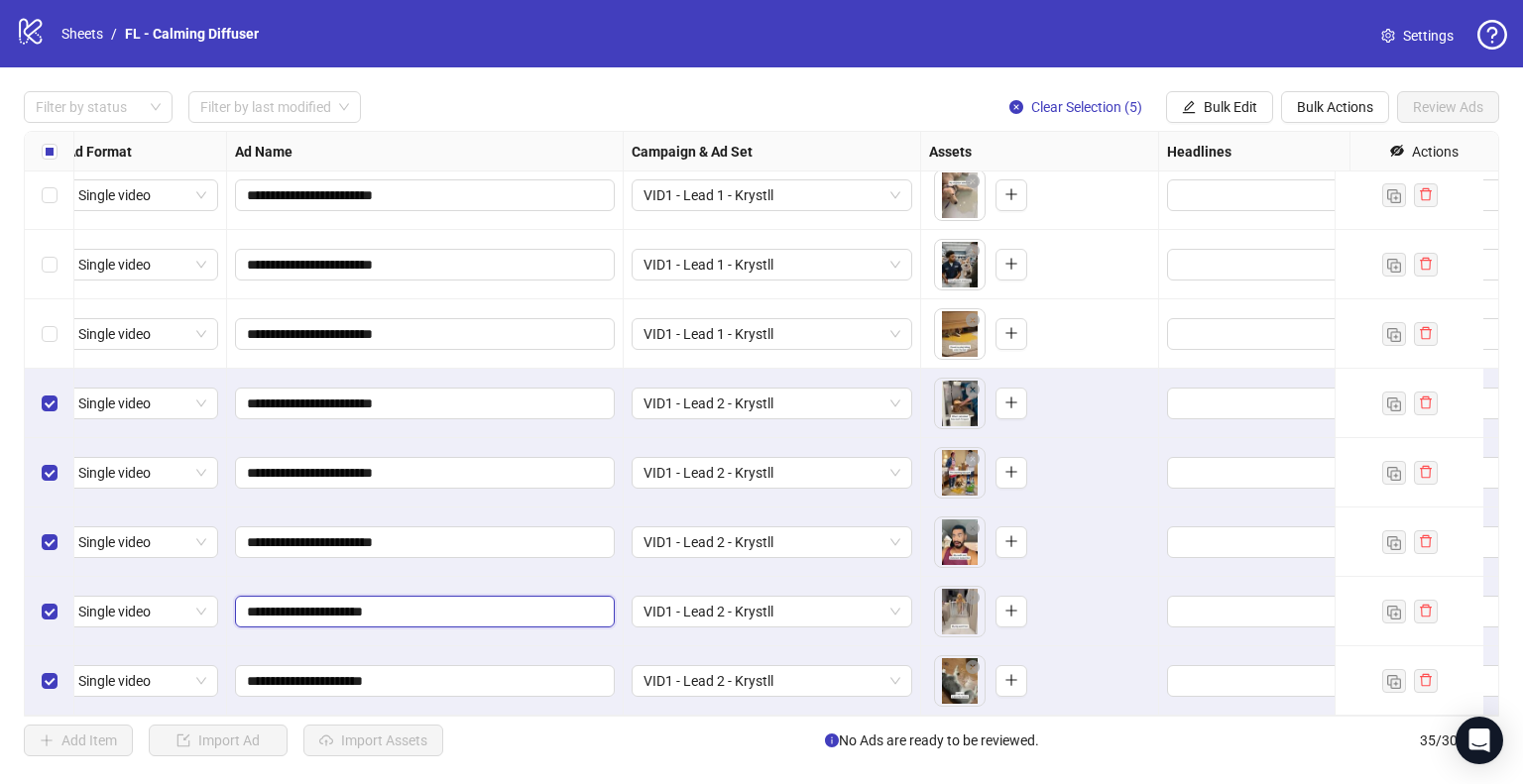 click on "**********" at bounding box center (422, 612) 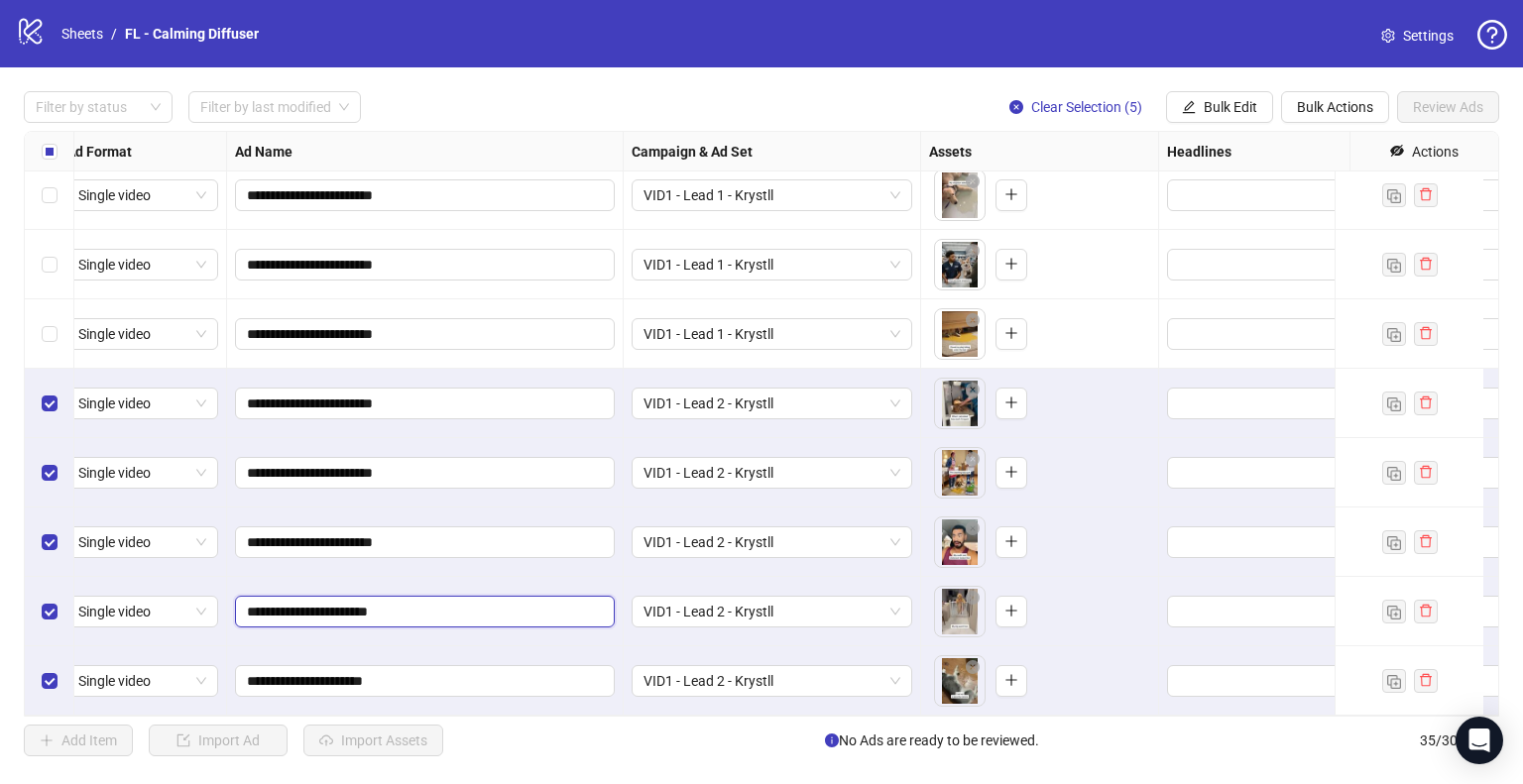 type on "**********" 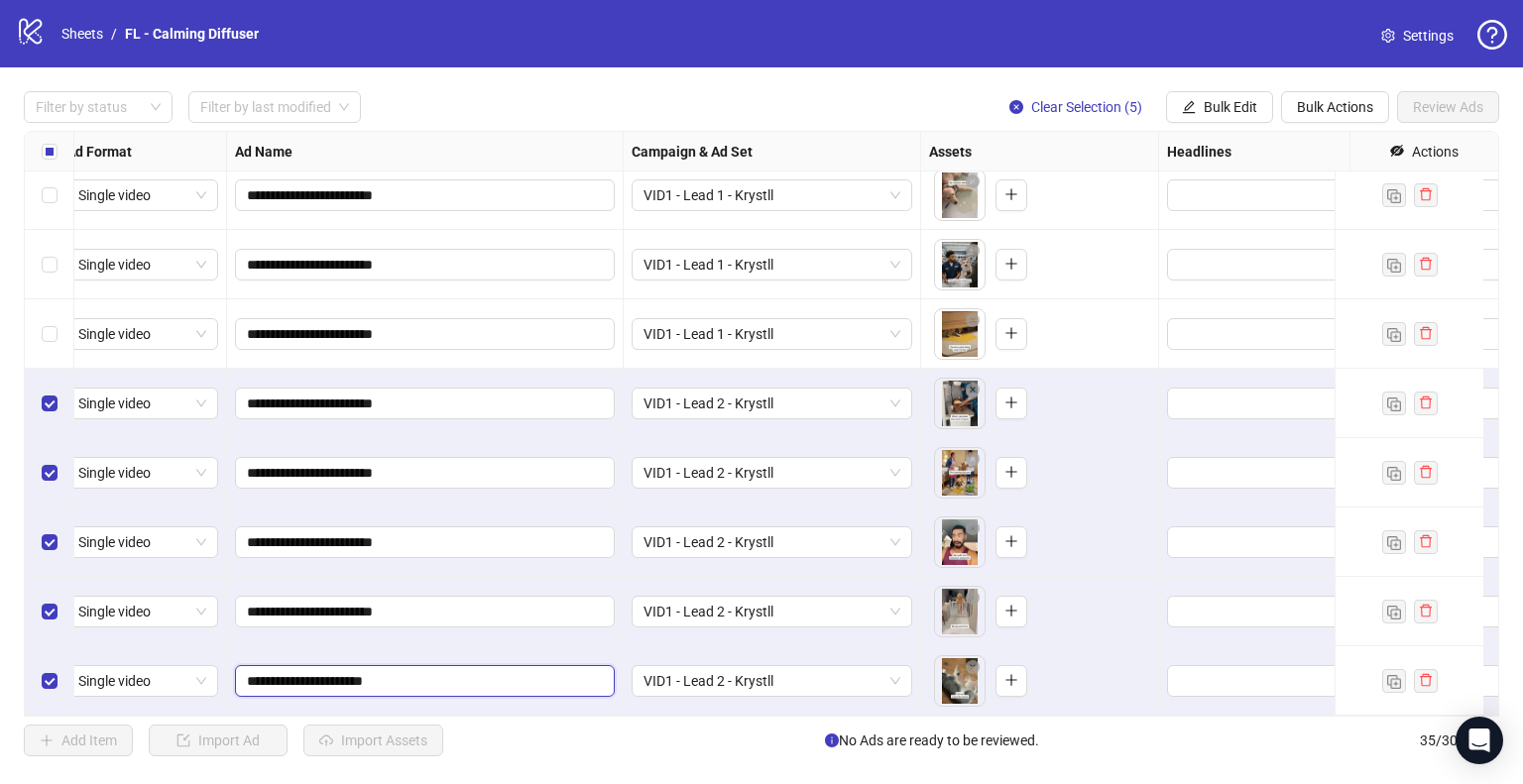 click on "**********" at bounding box center (422, 681) 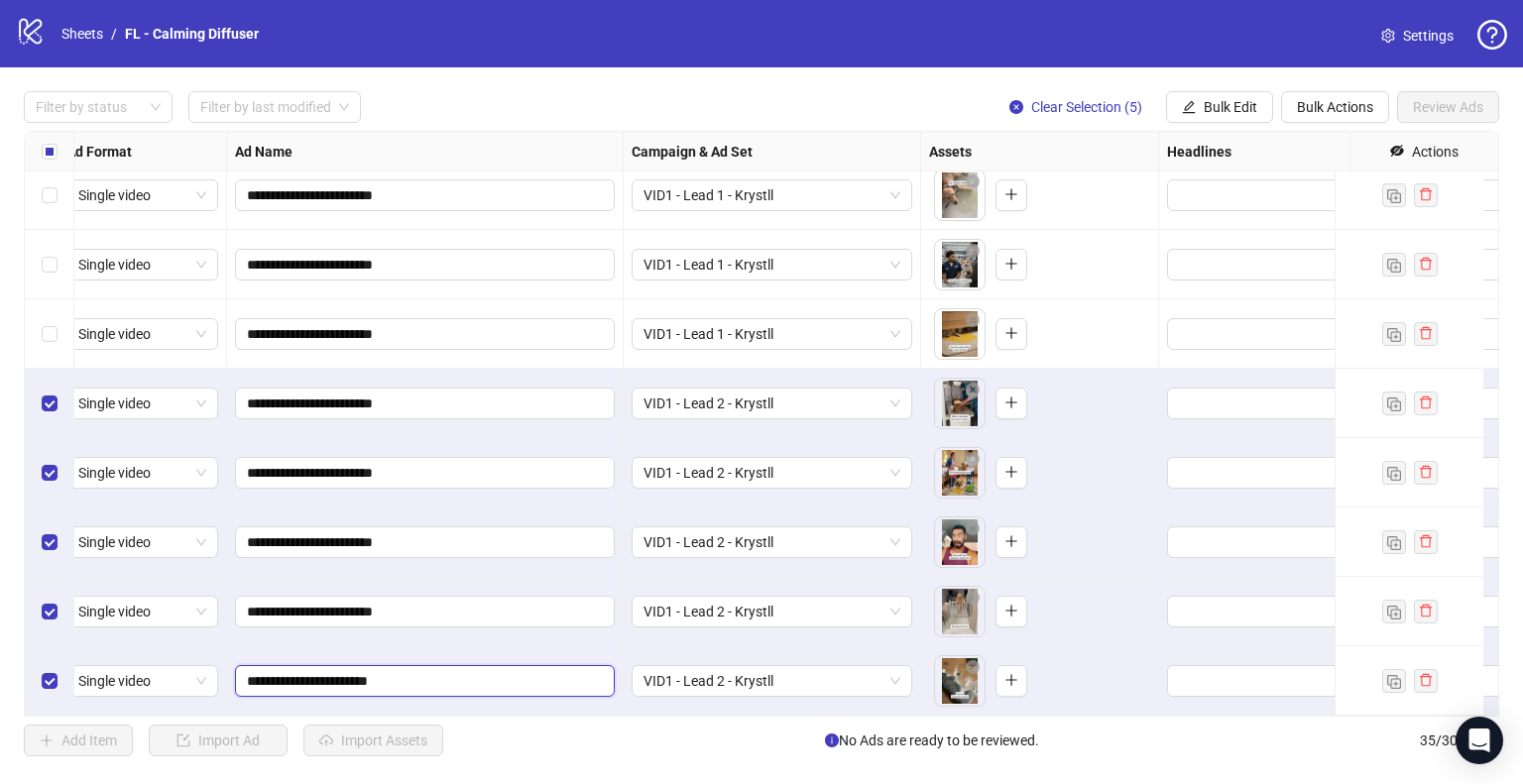 type on "**********" 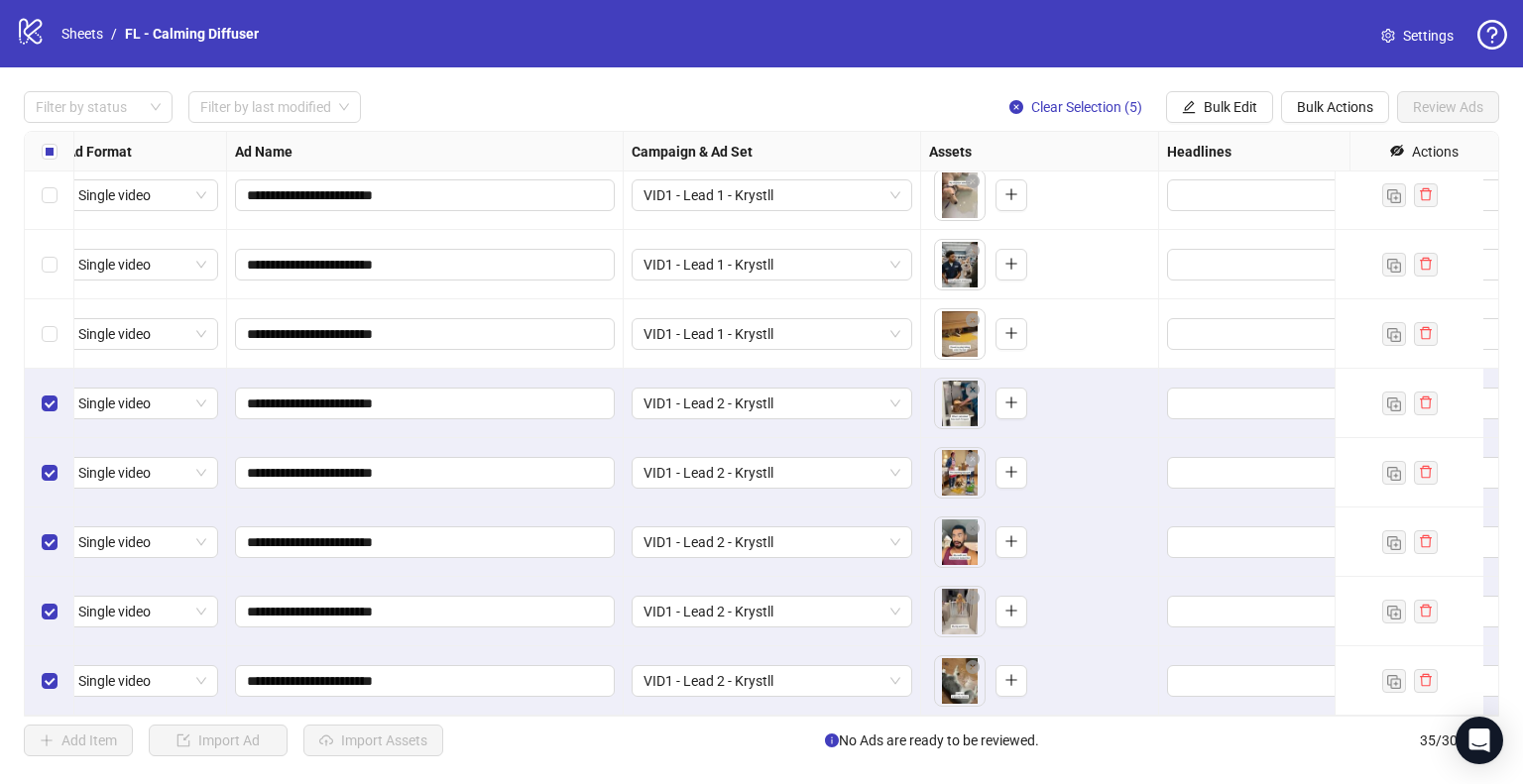 click on "**********" at bounding box center (425, 612) 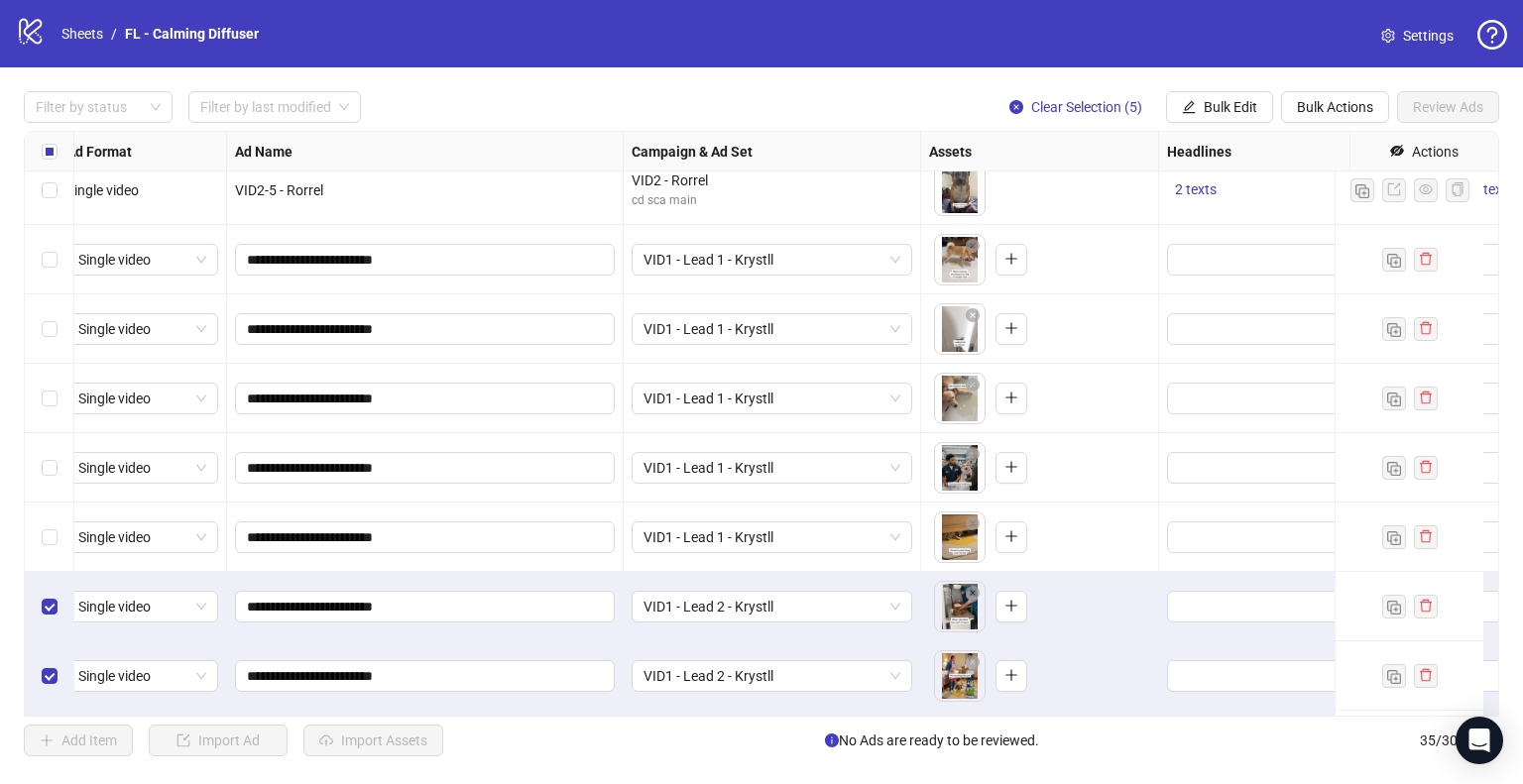 scroll, scrollTop: 1652, scrollLeft: 16, axis: both 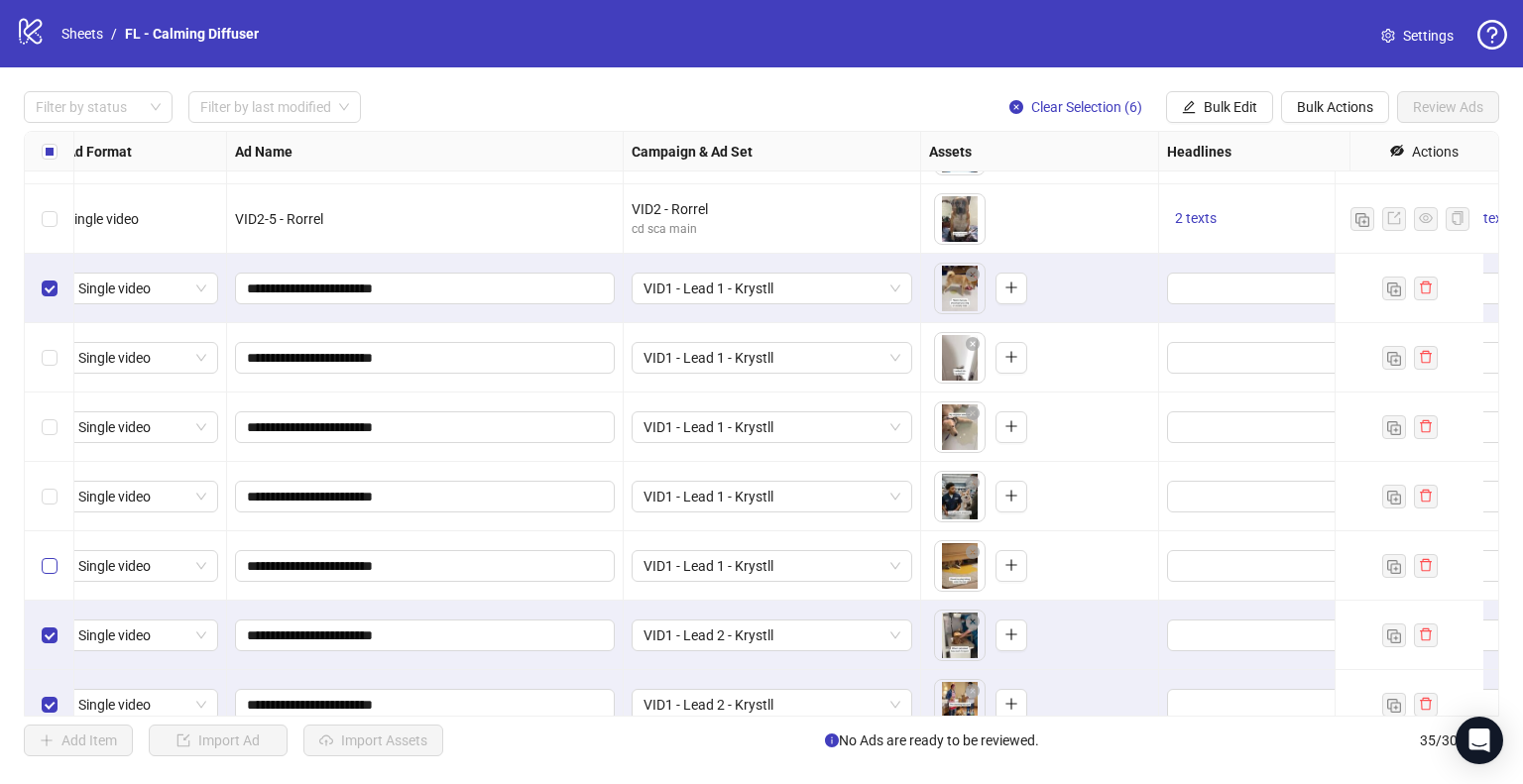 click at bounding box center (50, 566) 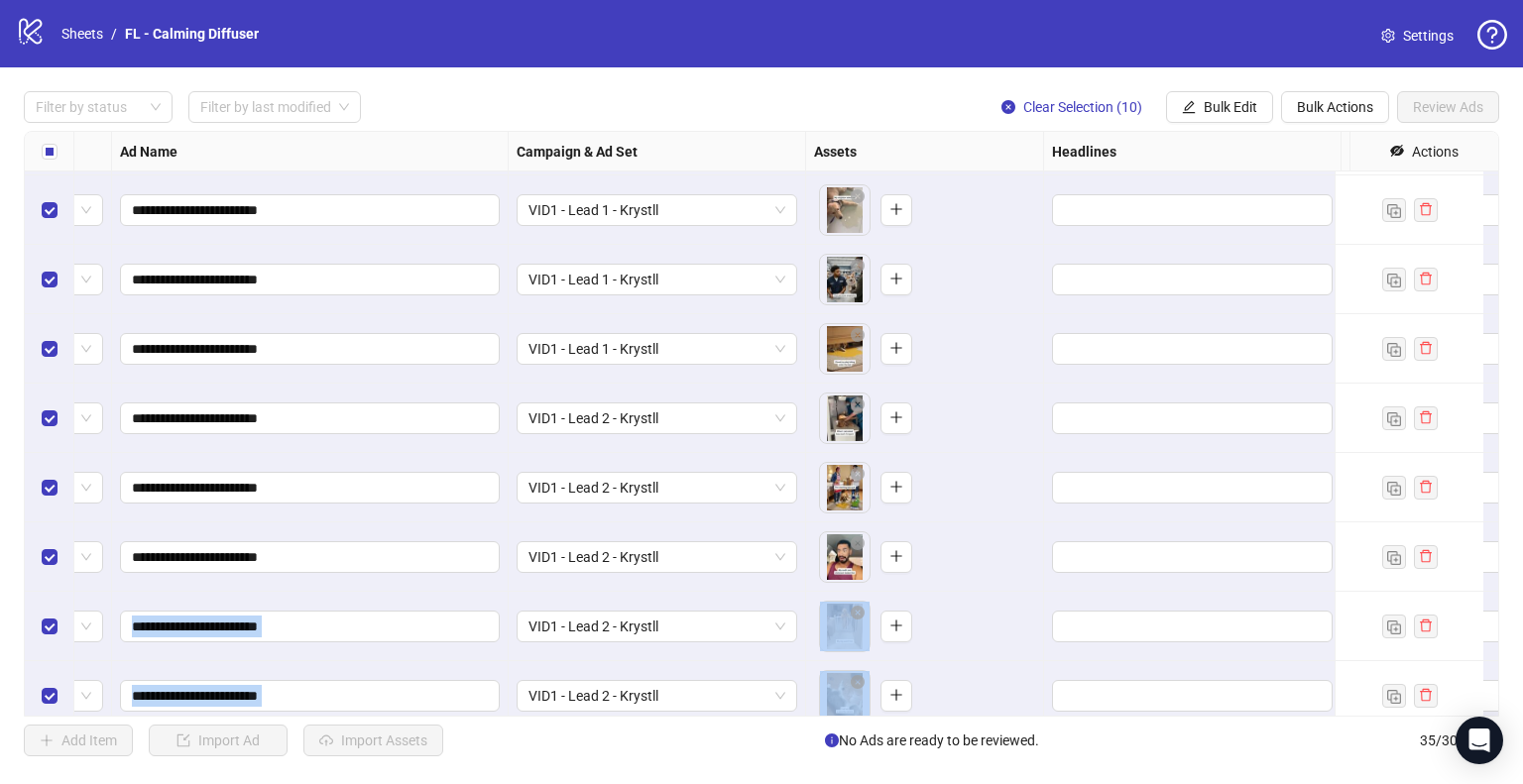 scroll, scrollTop: 1869, scrollLeft: 162, axis: both 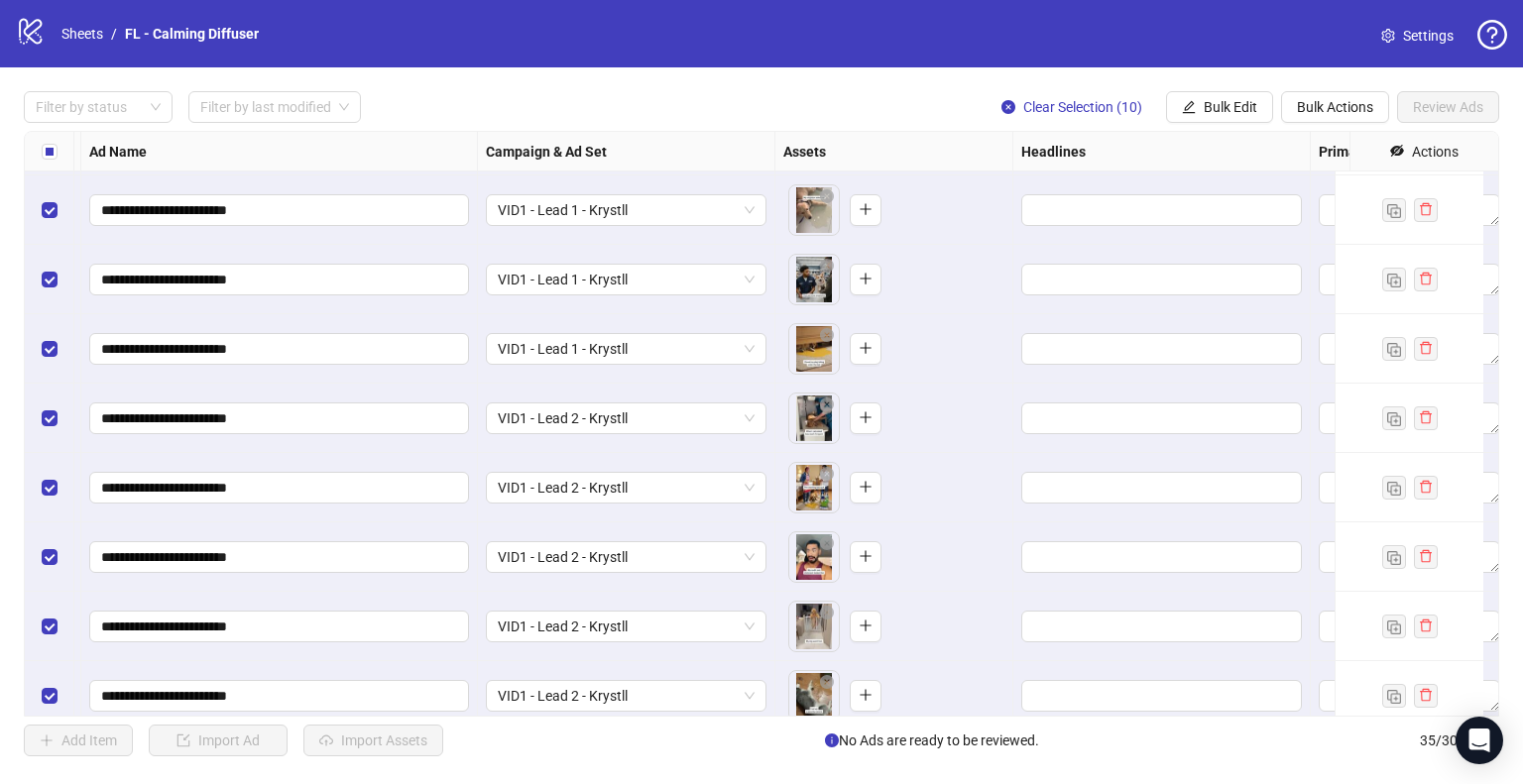 click on "To pick up a draggable item, press the space bar.
While dragging, use the arrow keys to move the item.
Press space again to drop the item in its new position, or press escape to cancel." at bounding box center (893, 488) 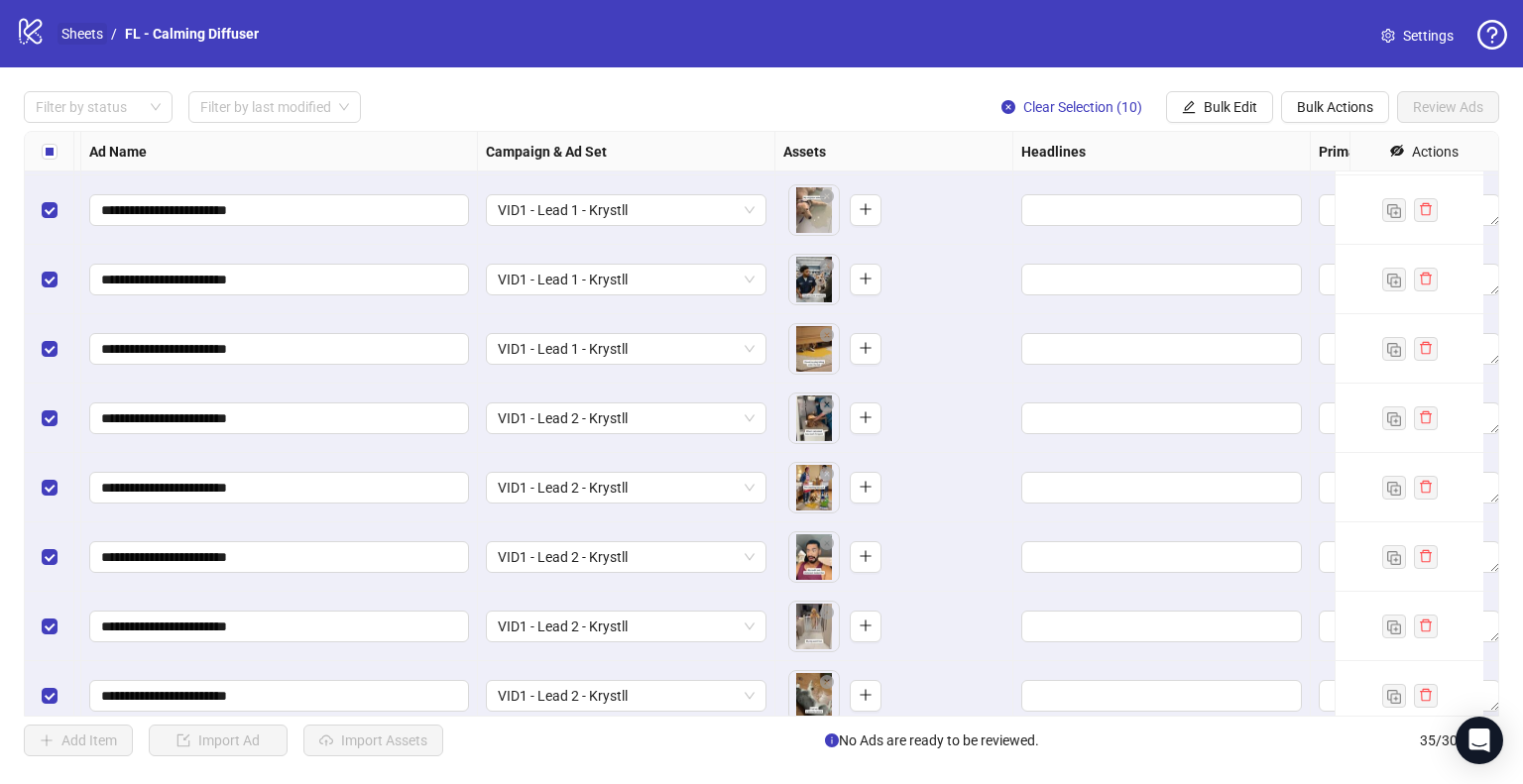 click on "Sheets" at bounding box center [82, 34] 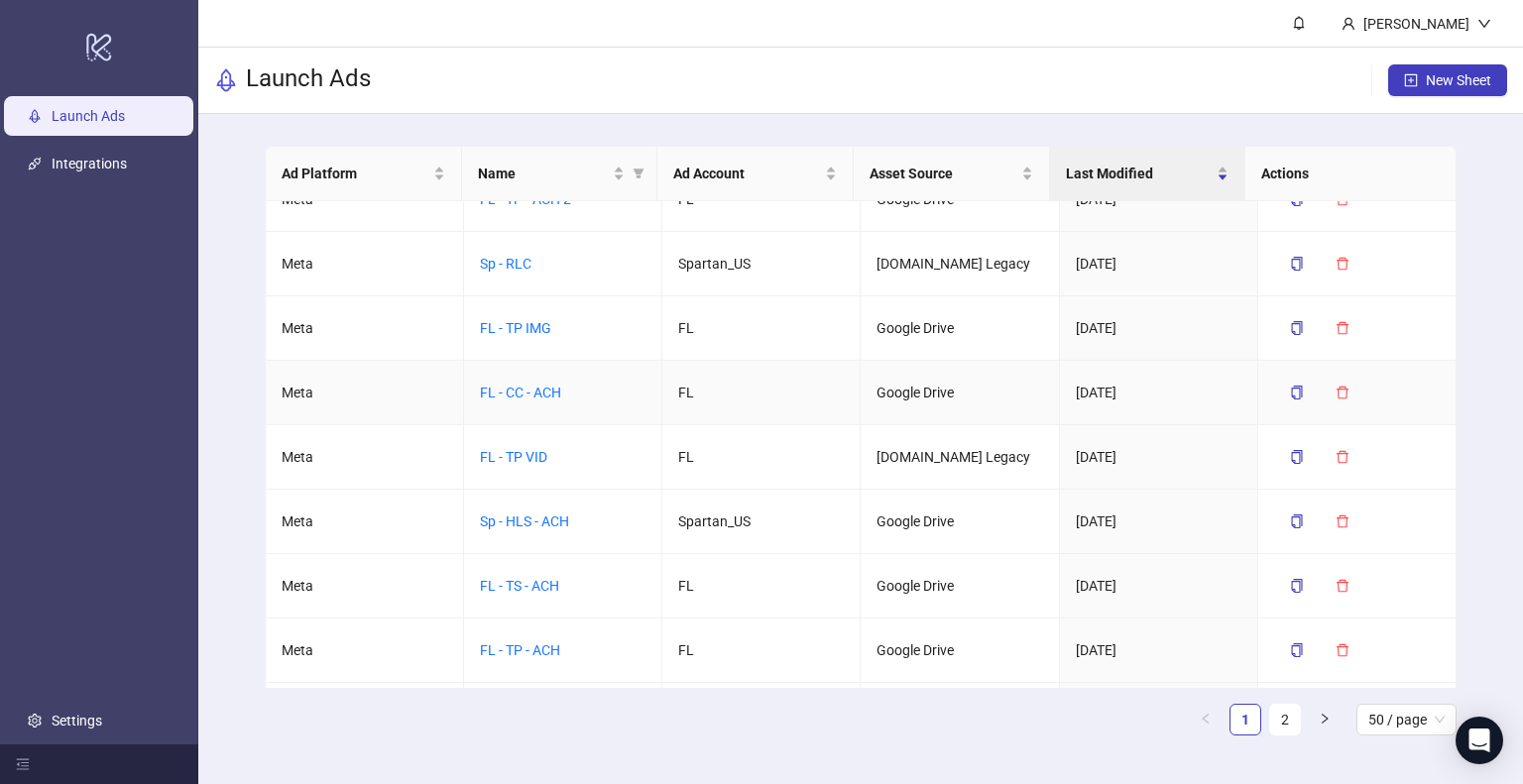 scroll, scrollTop: 1221, scrollLeft: 0, axis: vertical 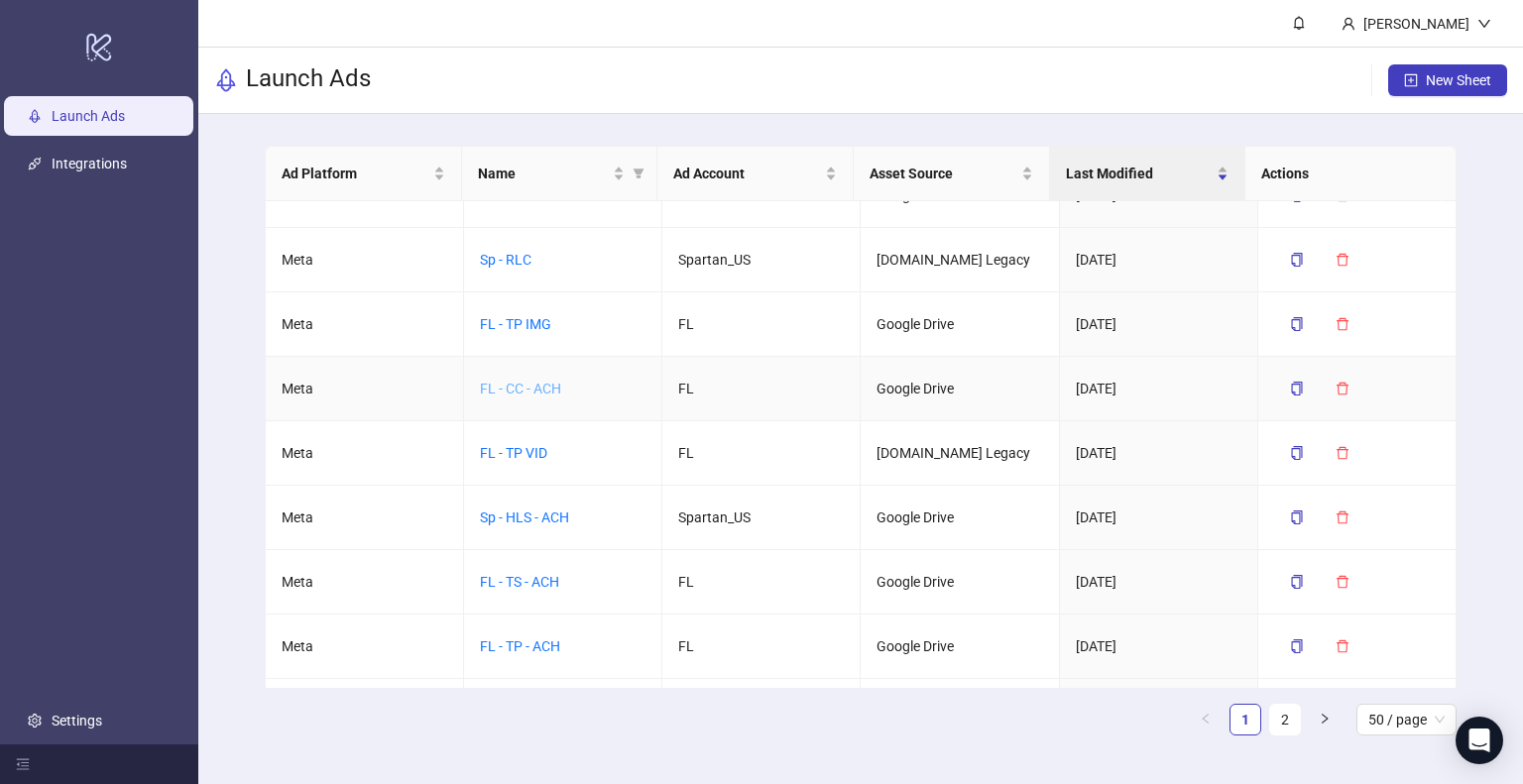 click on "FL - CC - ACH" at bounding box center [521, 389] 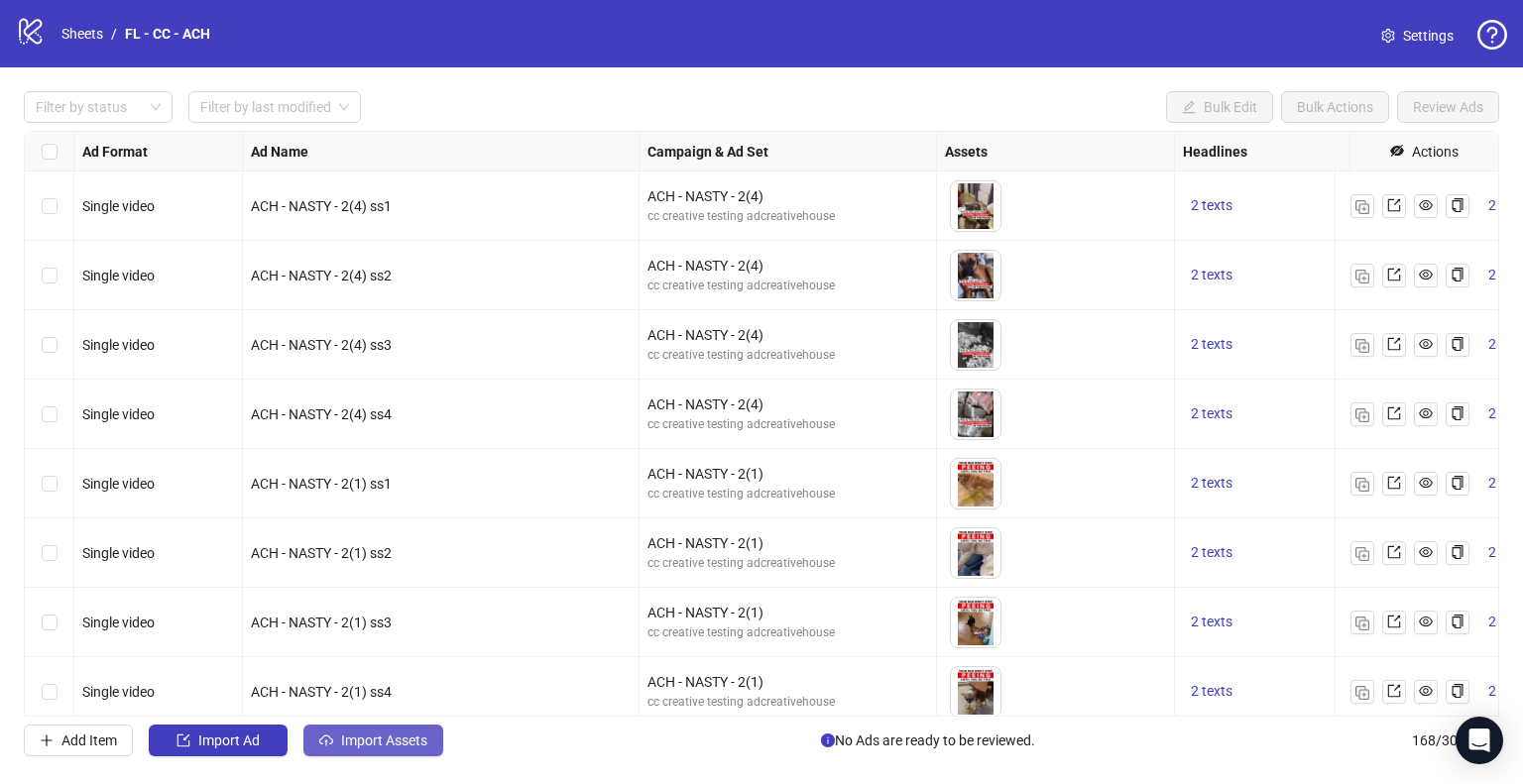 click on "Import Assets" at bounding box center (384, 740) 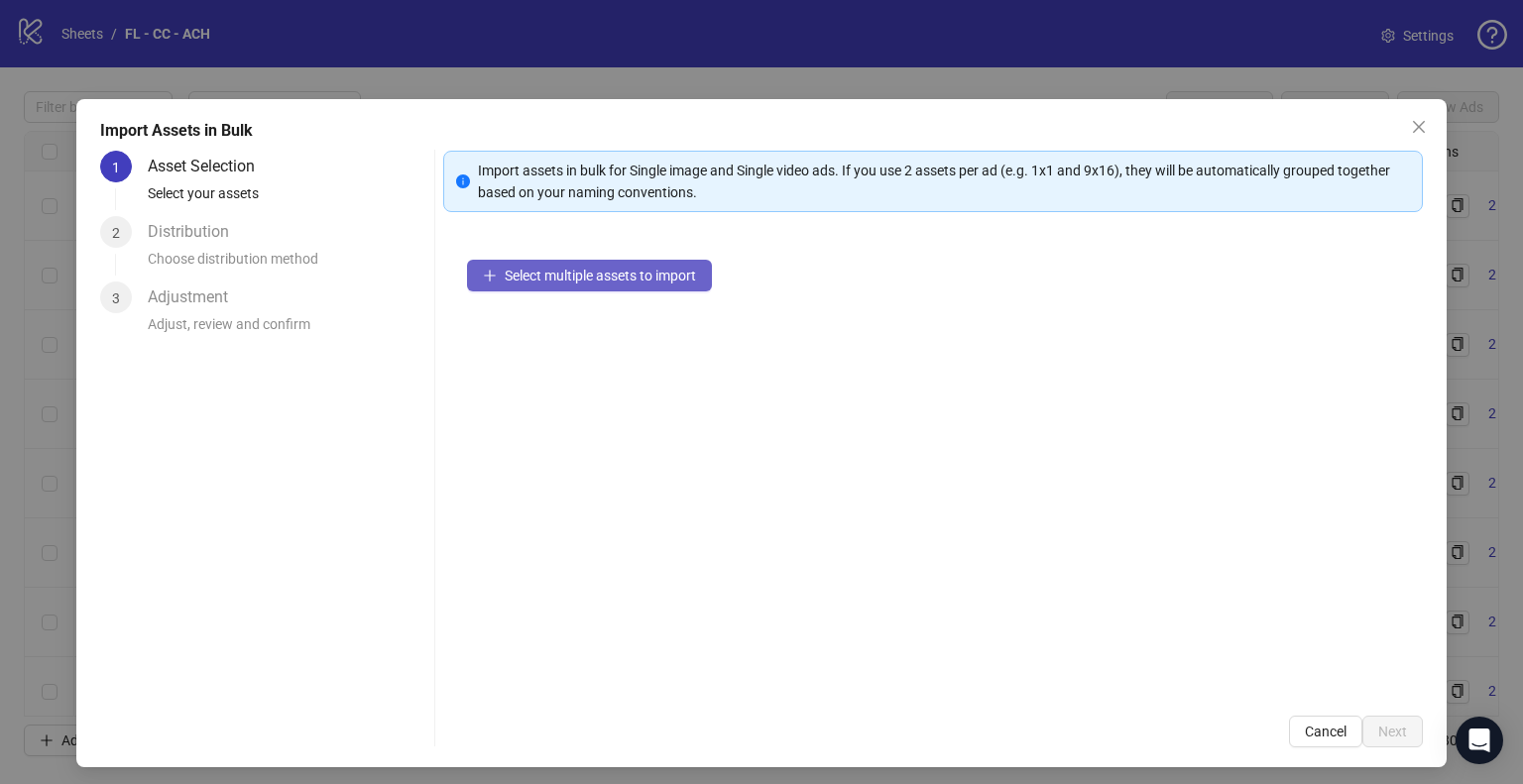 click on "Select multiple assets to import" at bounding box center (589, 276) 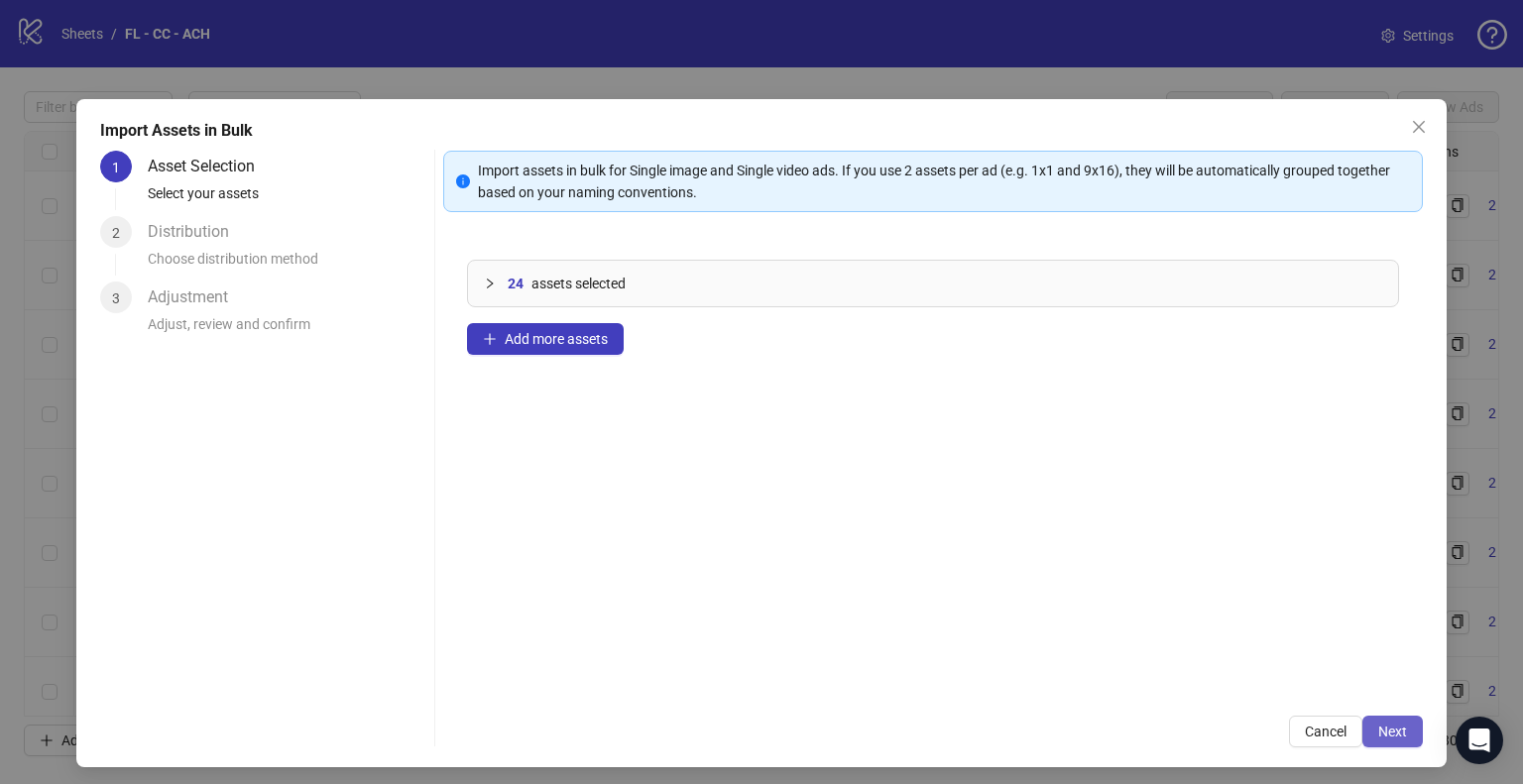 click on "Next" at bounding box center [1392, 731] 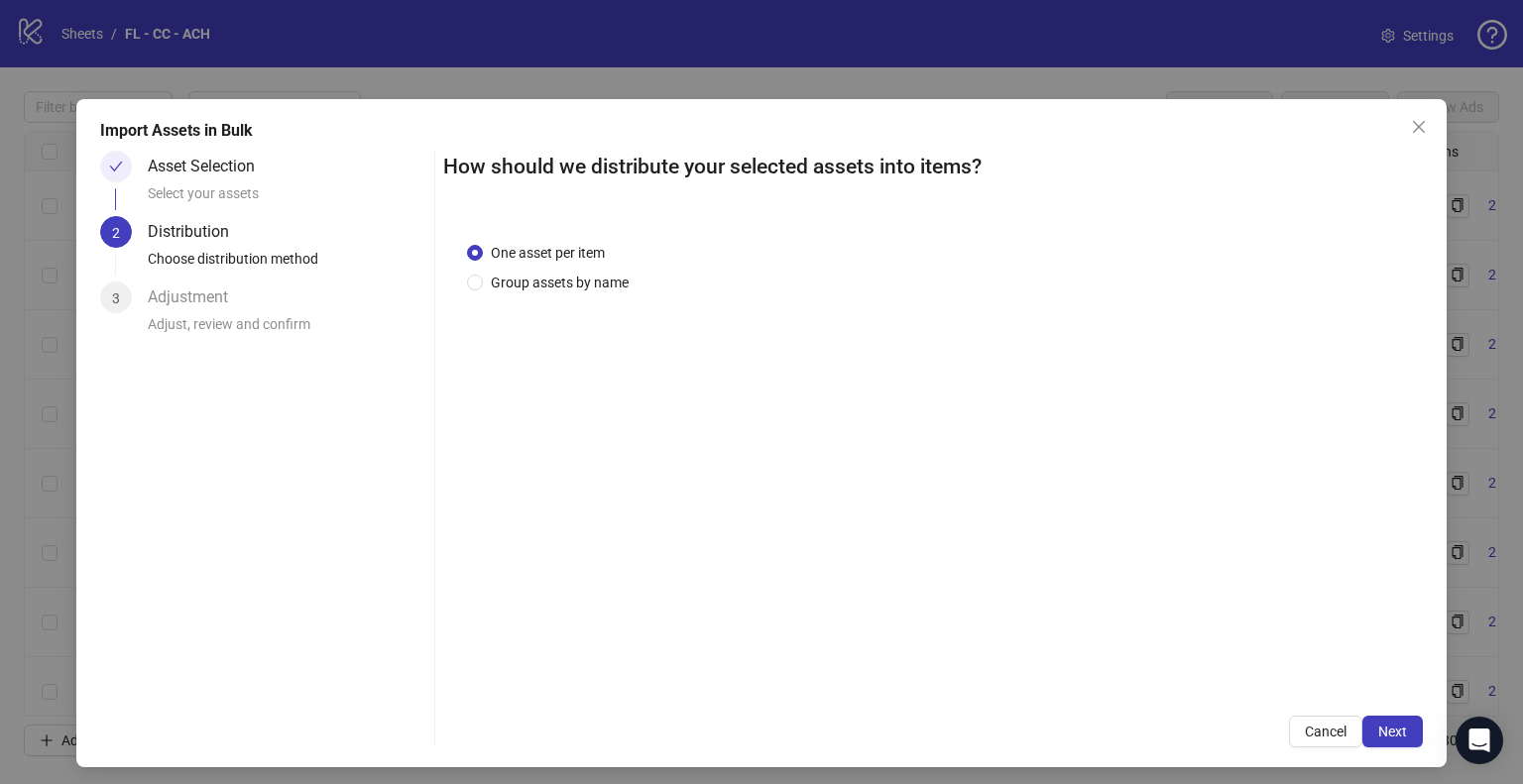 click on "Next" at bounding box center (1392, 731) 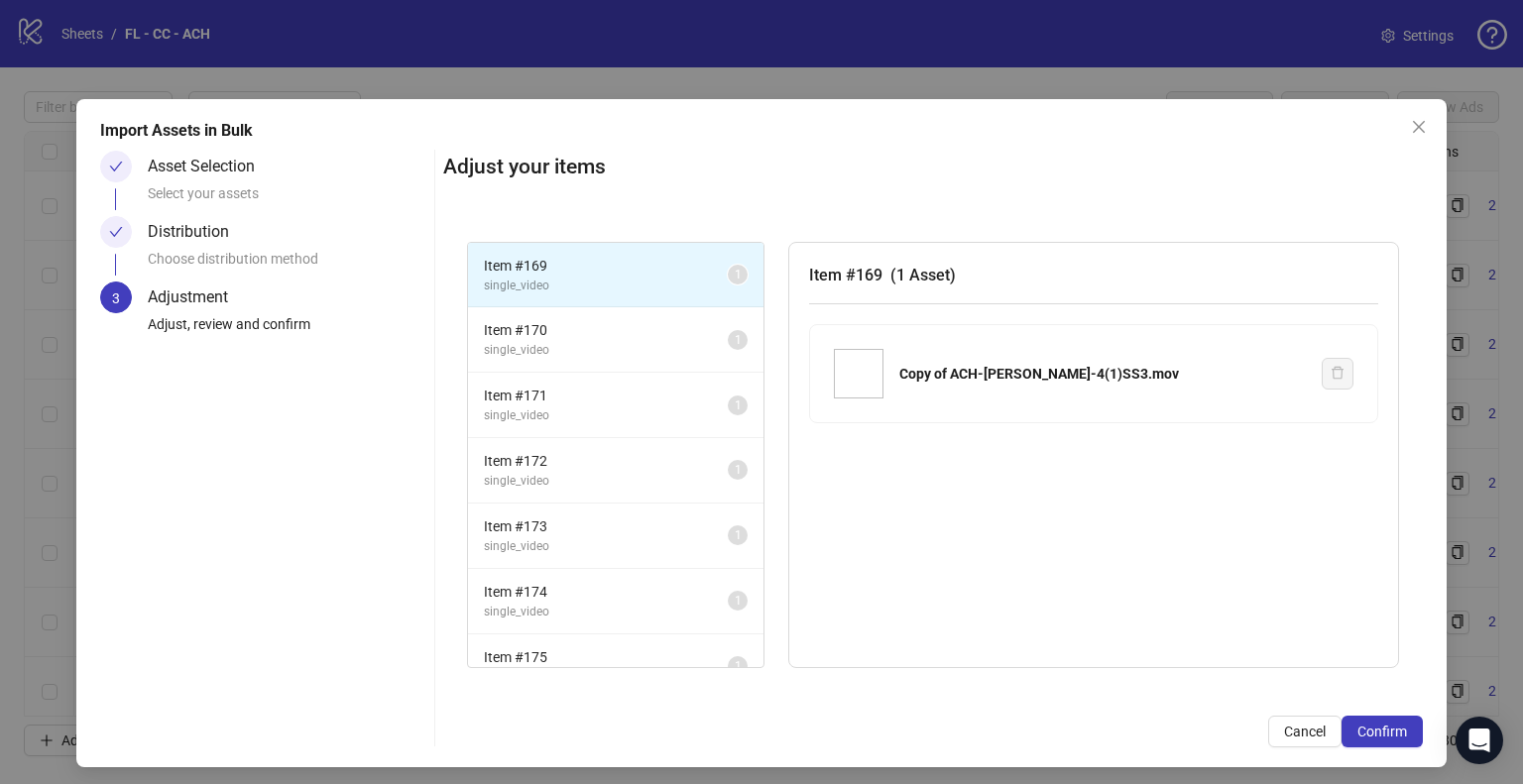 click on "Confirm" at bounding box center (1382, 731) 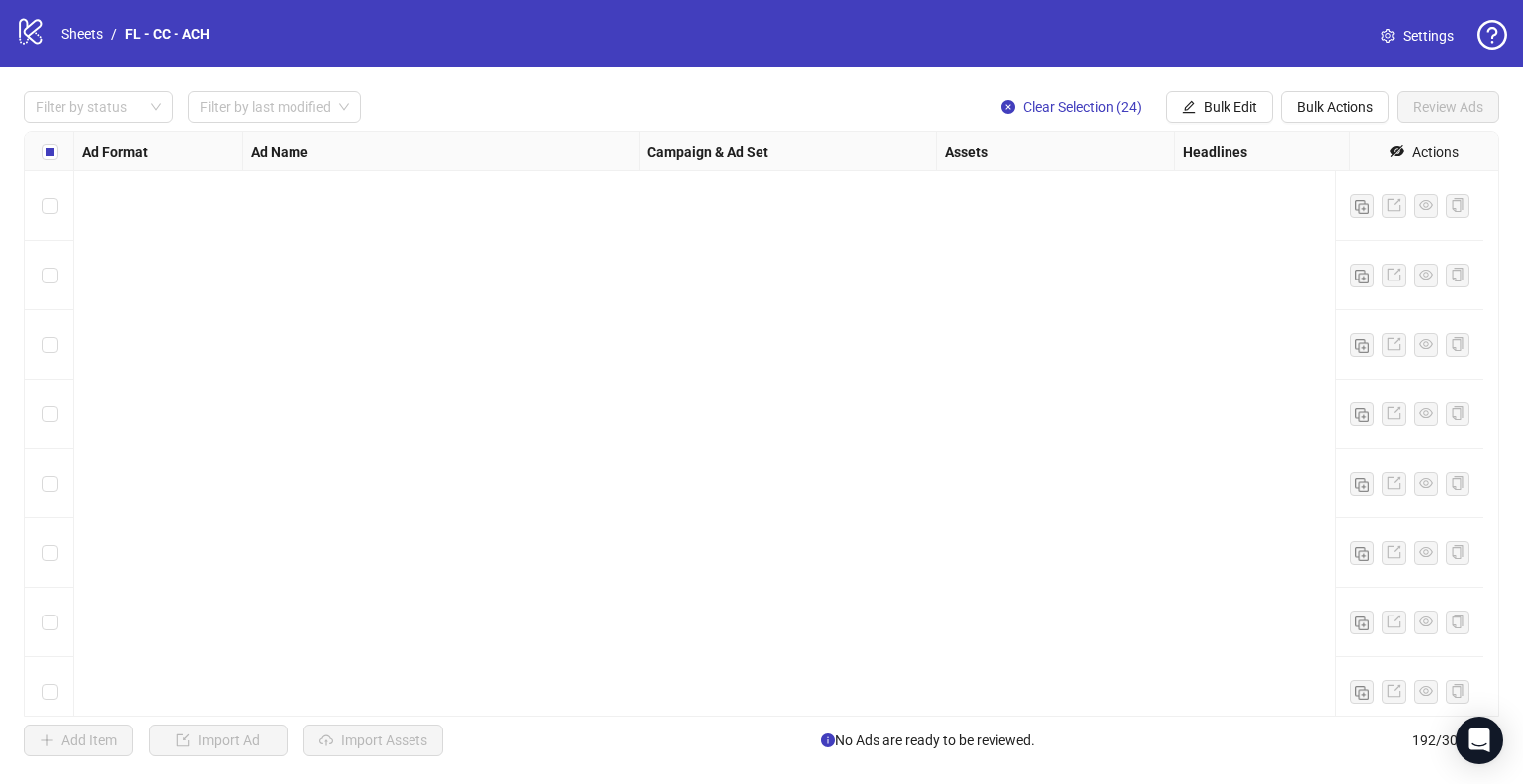 scroll, scrollTop: 12791, scrollLeft: 0, axis: vertical 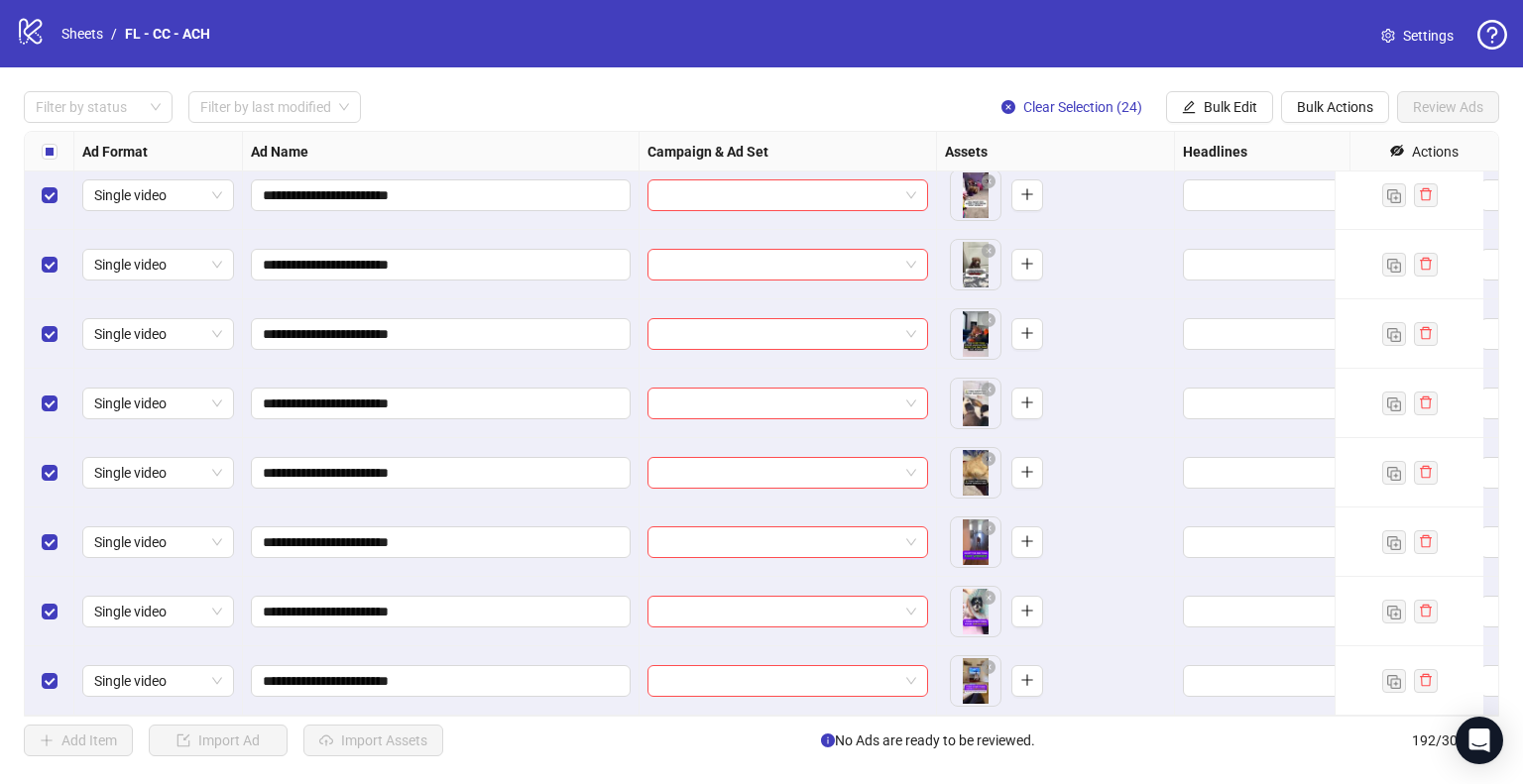 click on "**********" at bounding box center [762, 423] 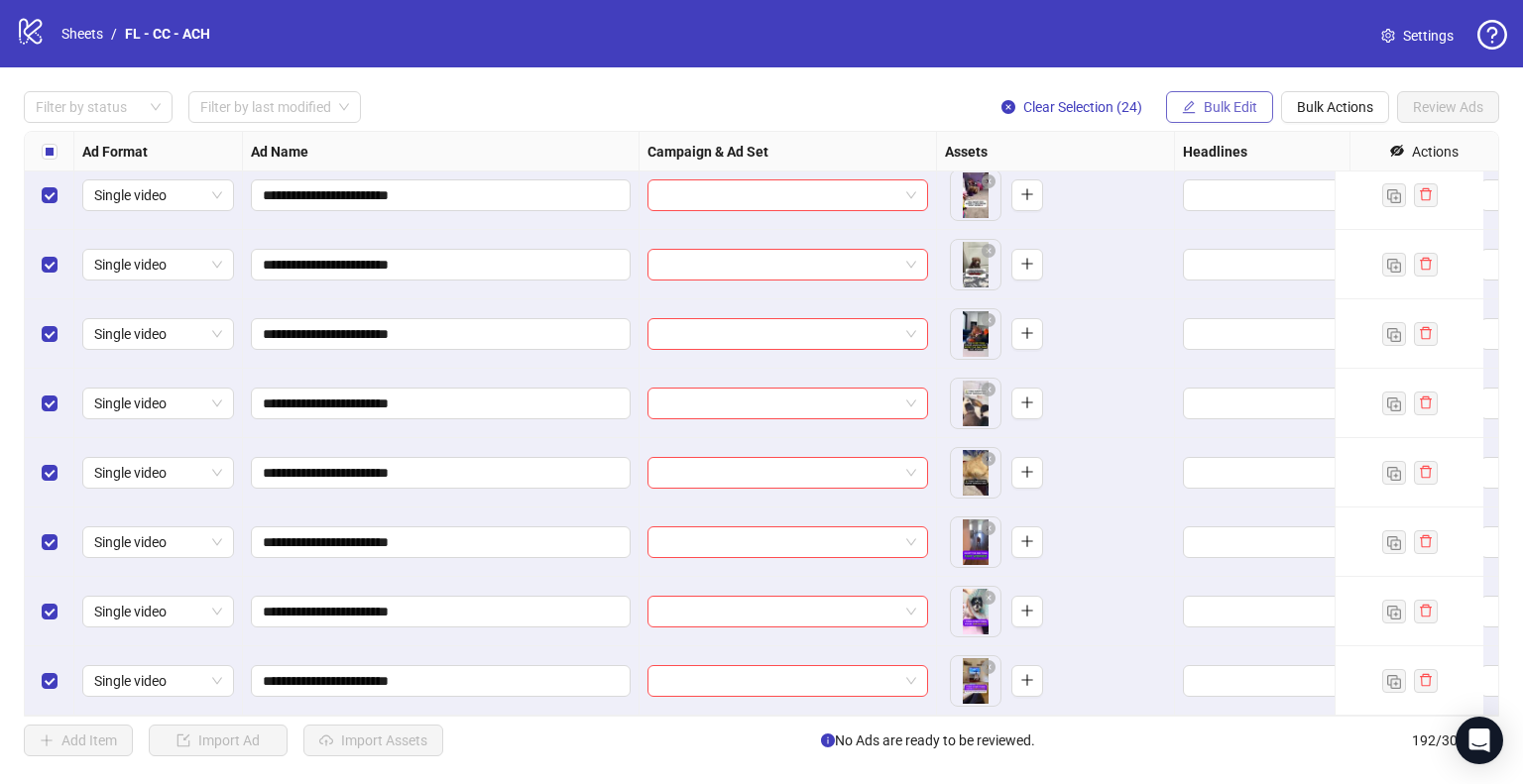 click on "Bulk Edit" at bounding box center [1230, 107] 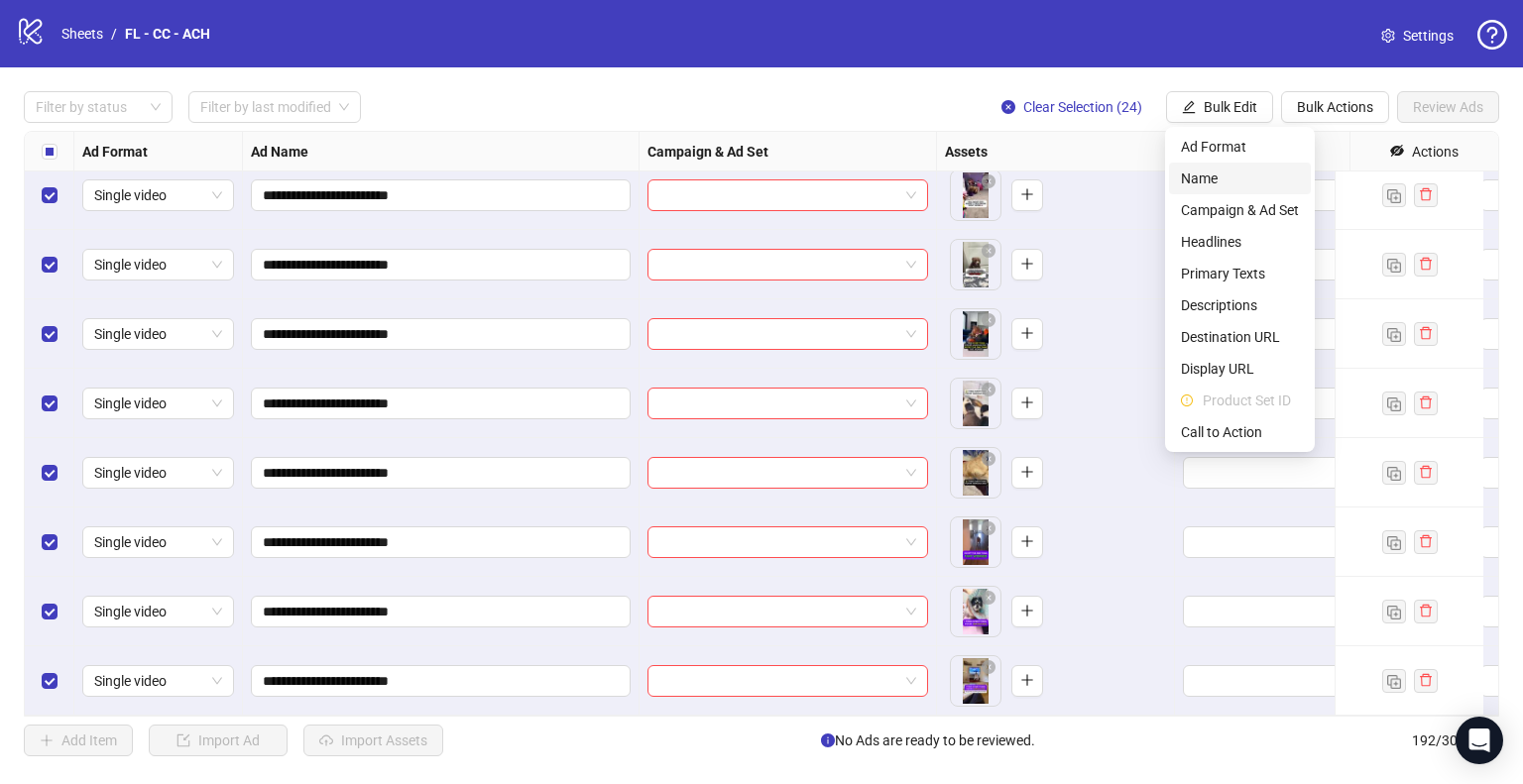 click on "Name" at bounding box center [1239, 178] 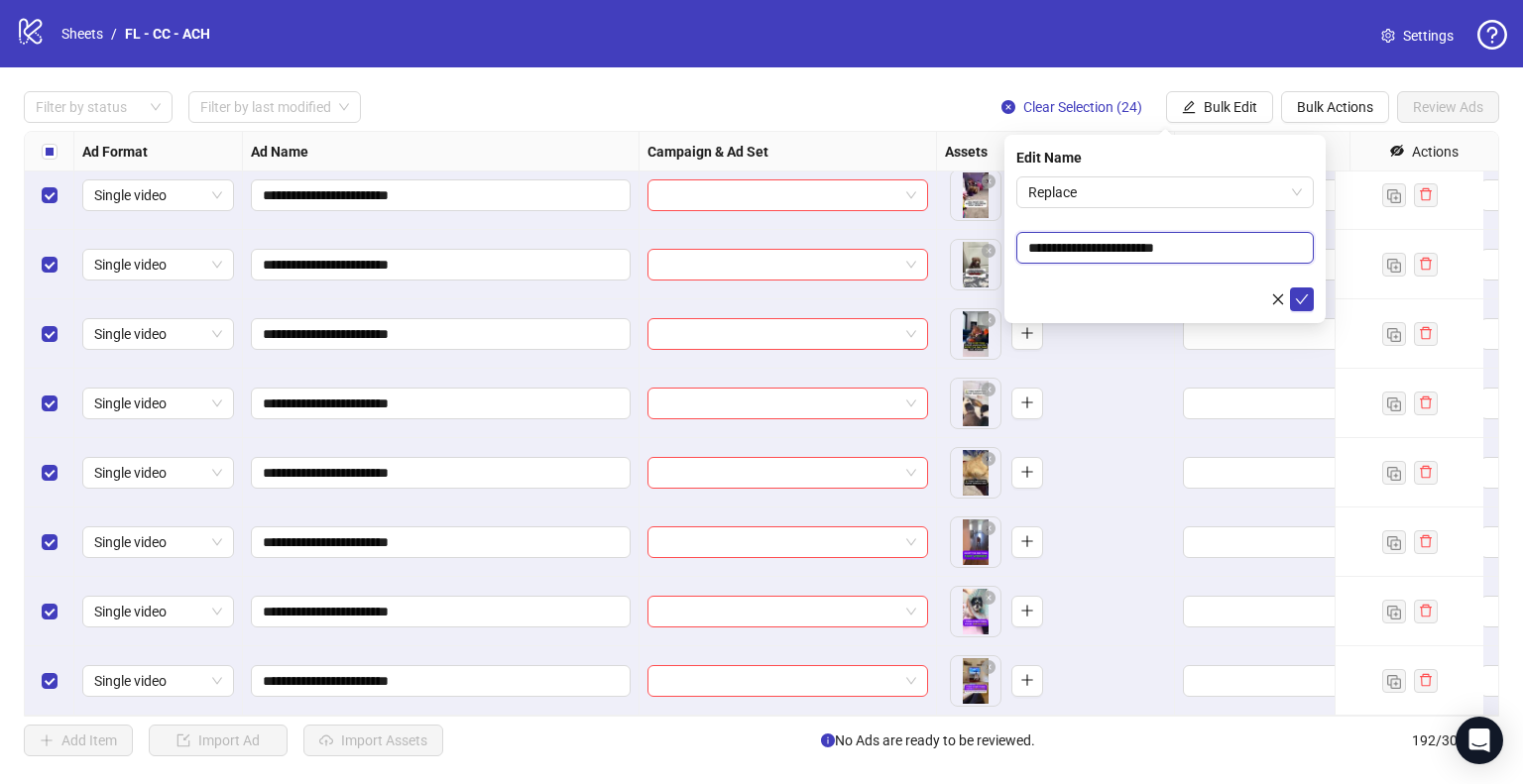 drag, startPoint x: 1158, startPoint y: 241, endPoint x: 1019, endPoint y: 245, distance: 139.05754 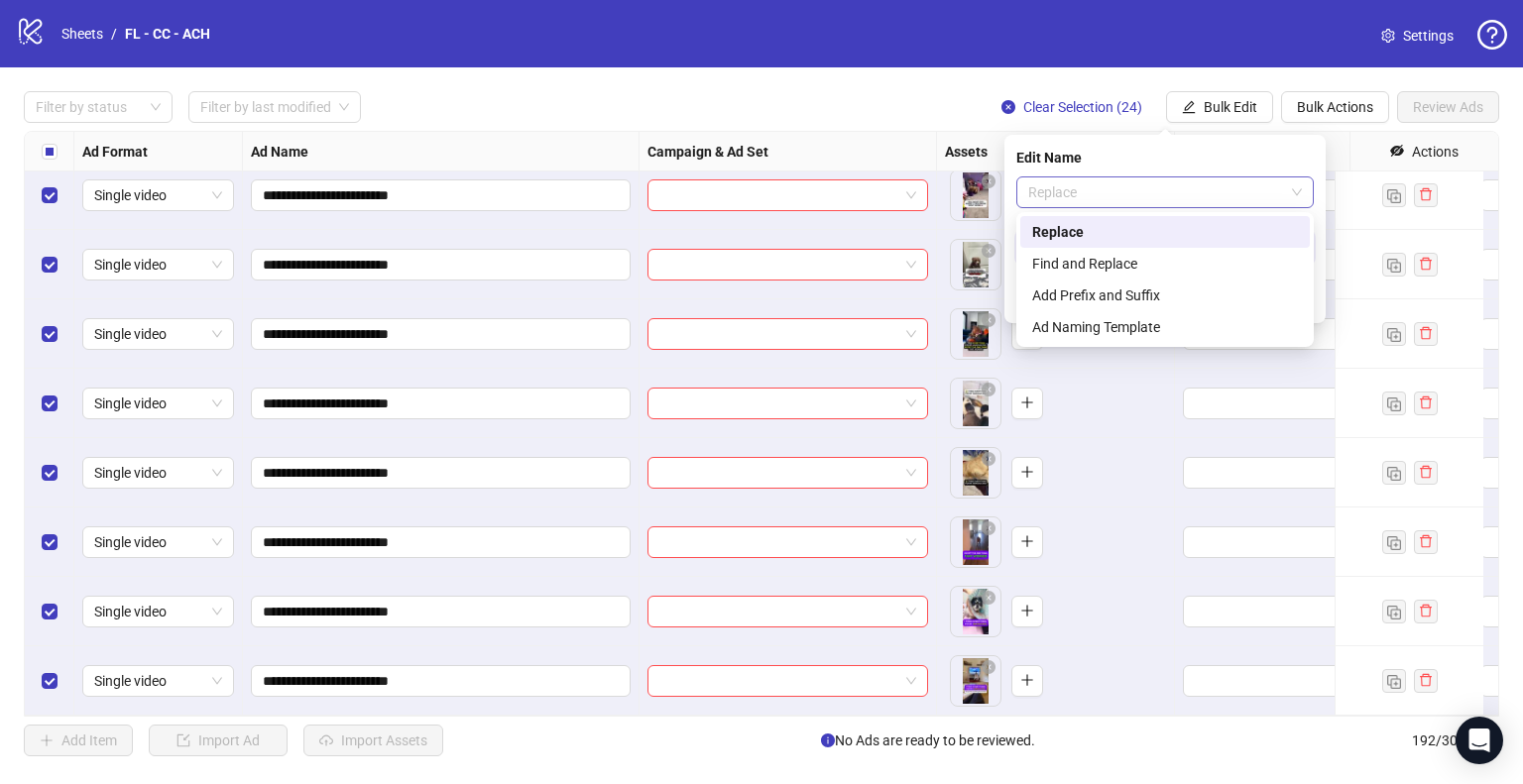 click on "Replace" at bounding box center [1165, 192] 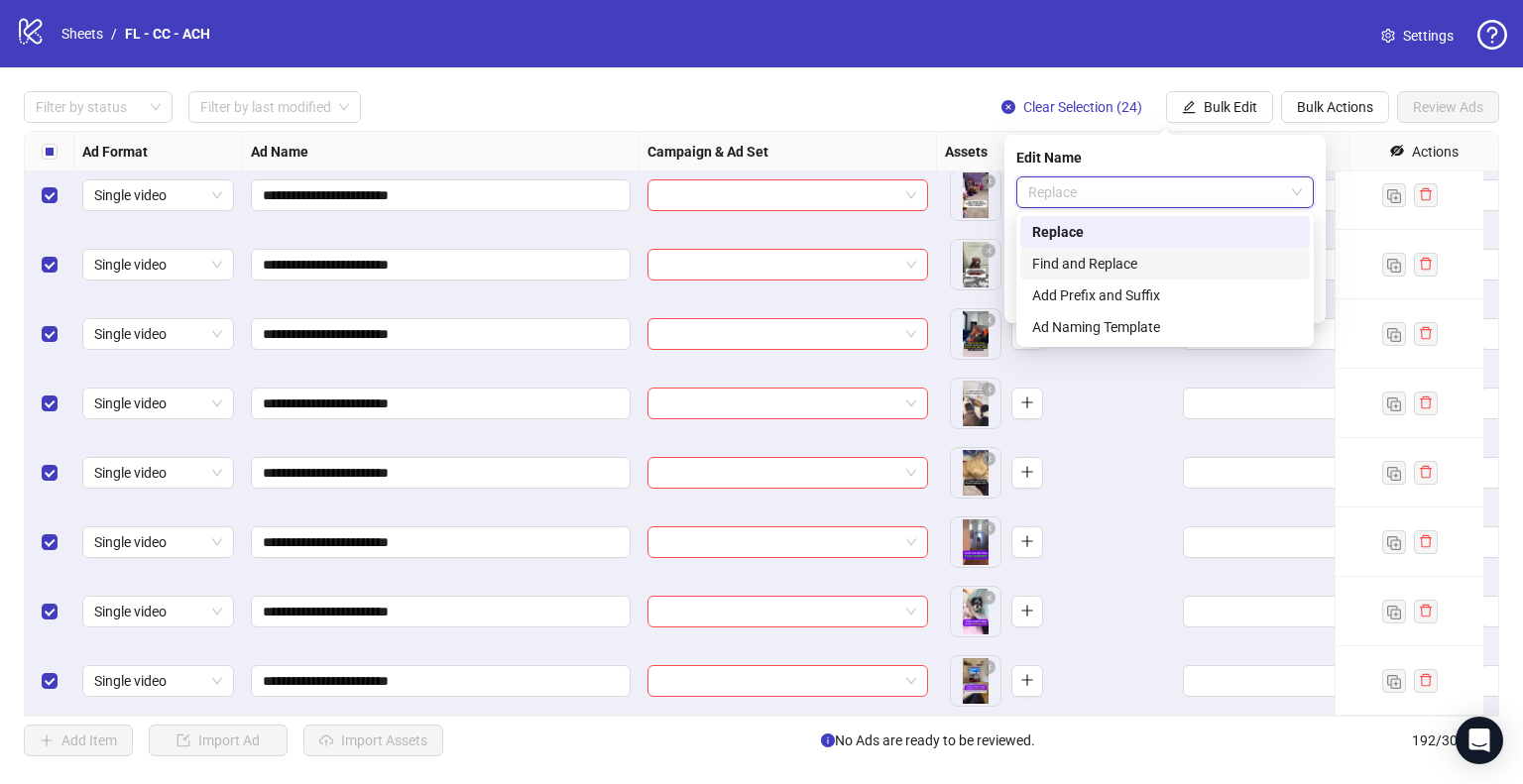 click on "Find and Replace" at bounding box center [1165, 264] 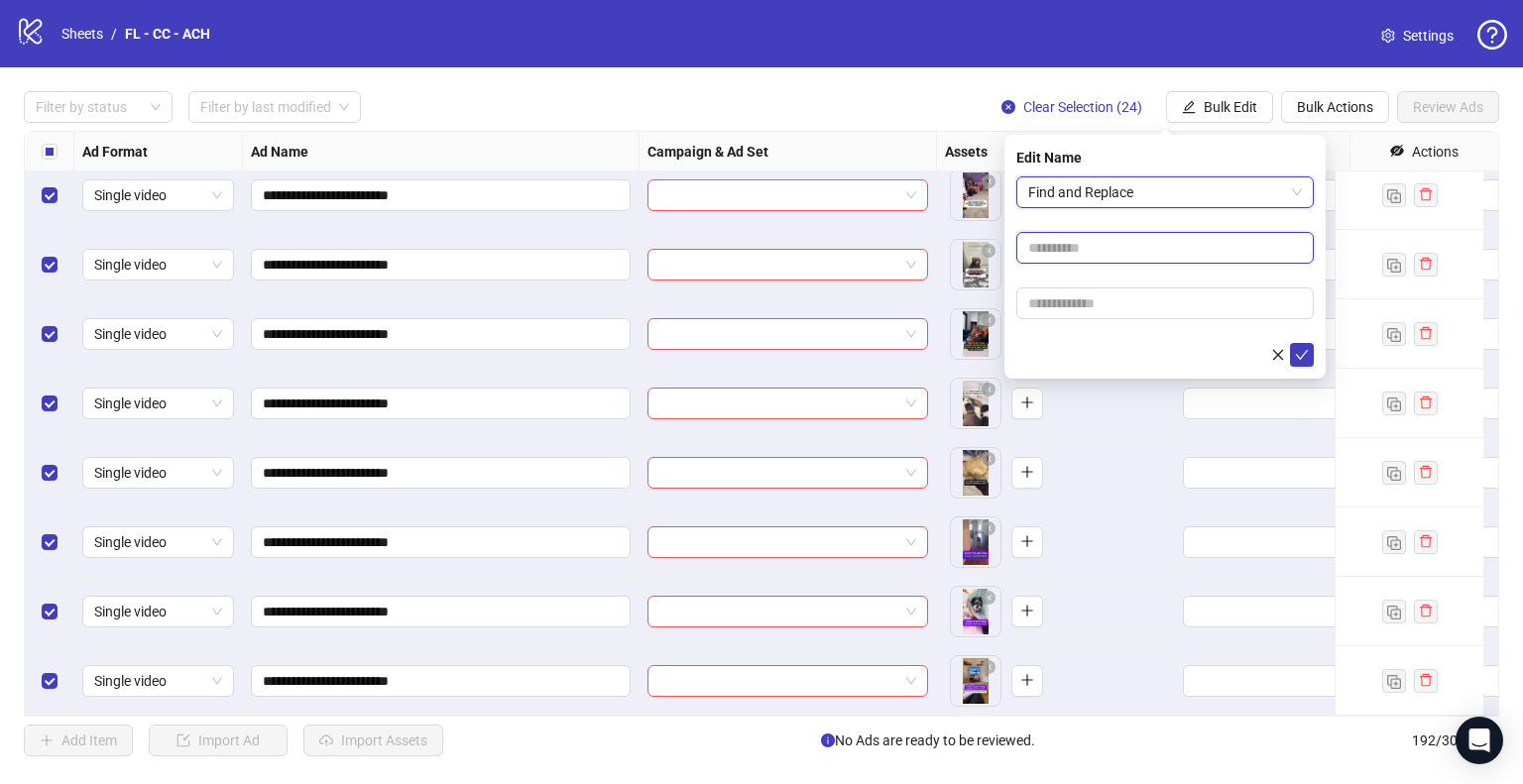 click at bounding box center [1165, 248] 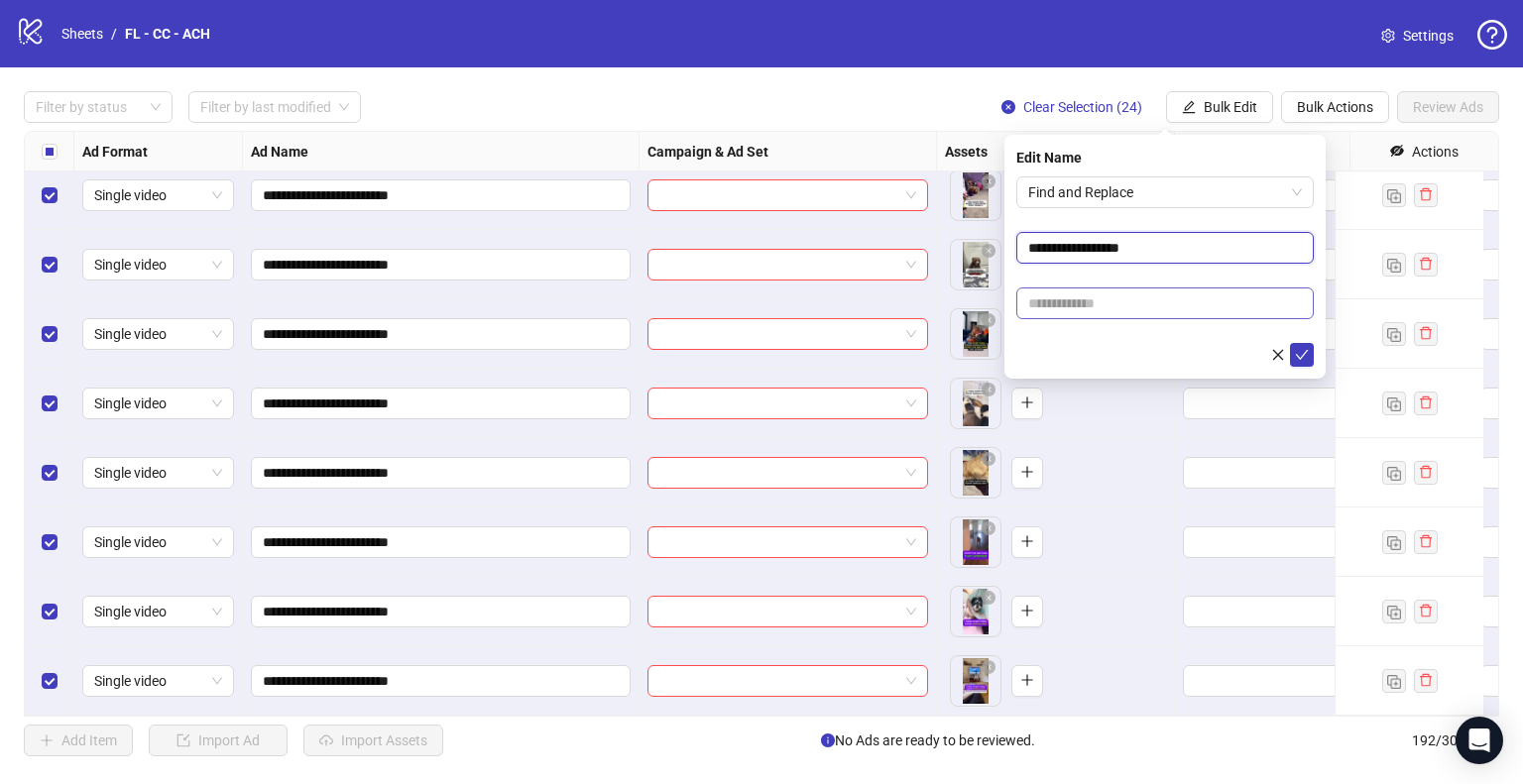type on "**********" 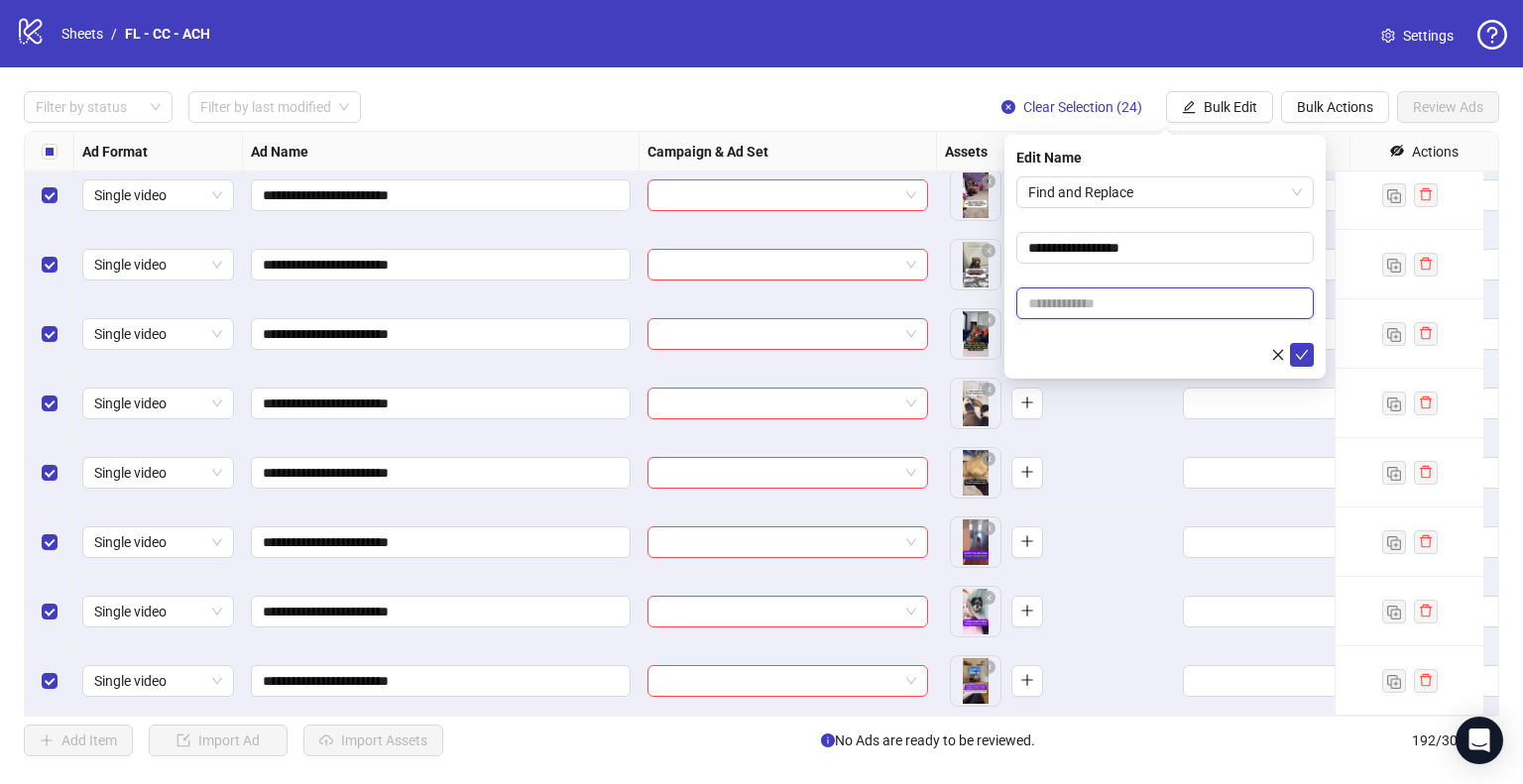 click at bounding box center [1165, 303] 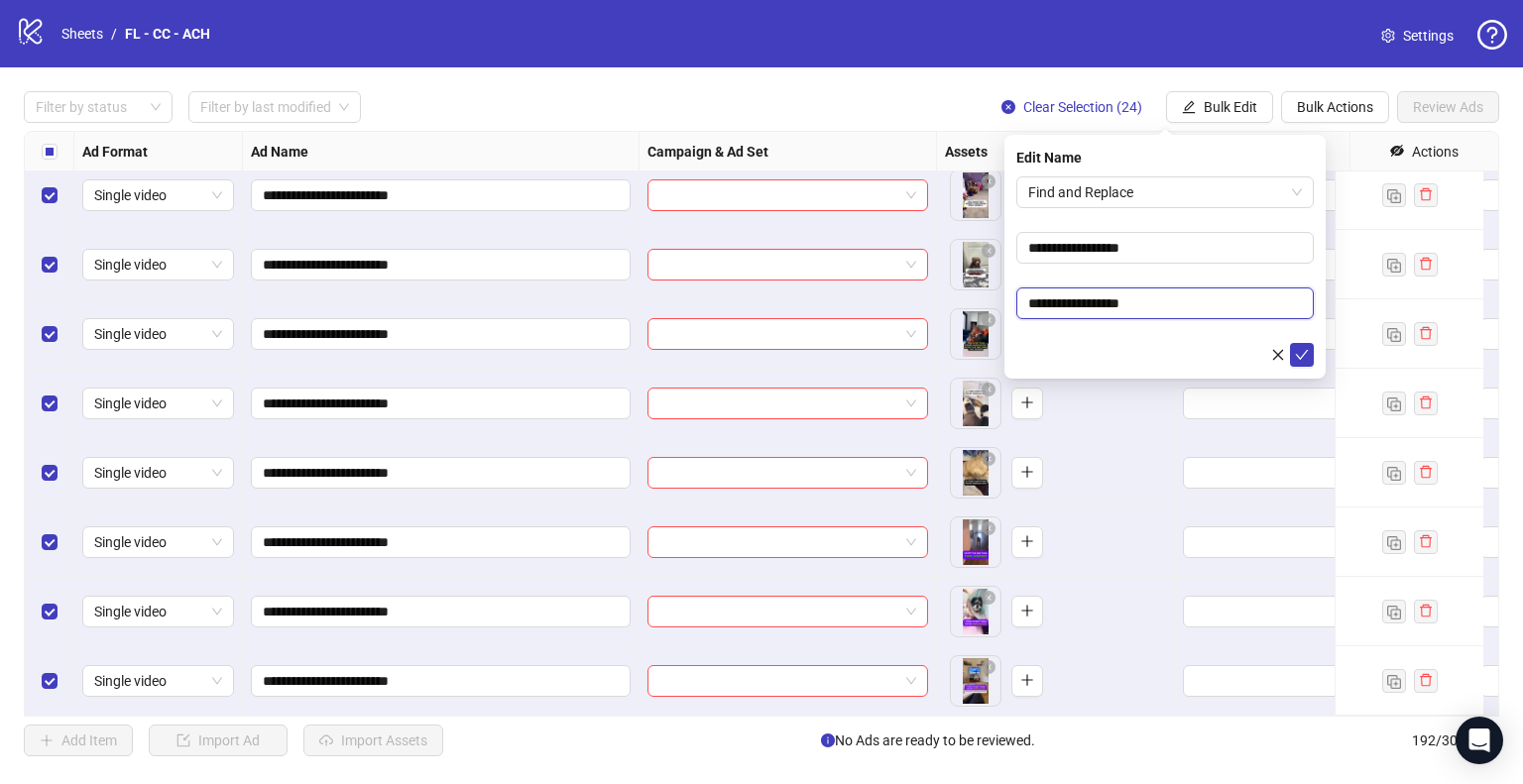 drag, startPoint x: 1083, startPoint y: 302, endPoint x: 940, endPoint y: 296, distance: 143.12582 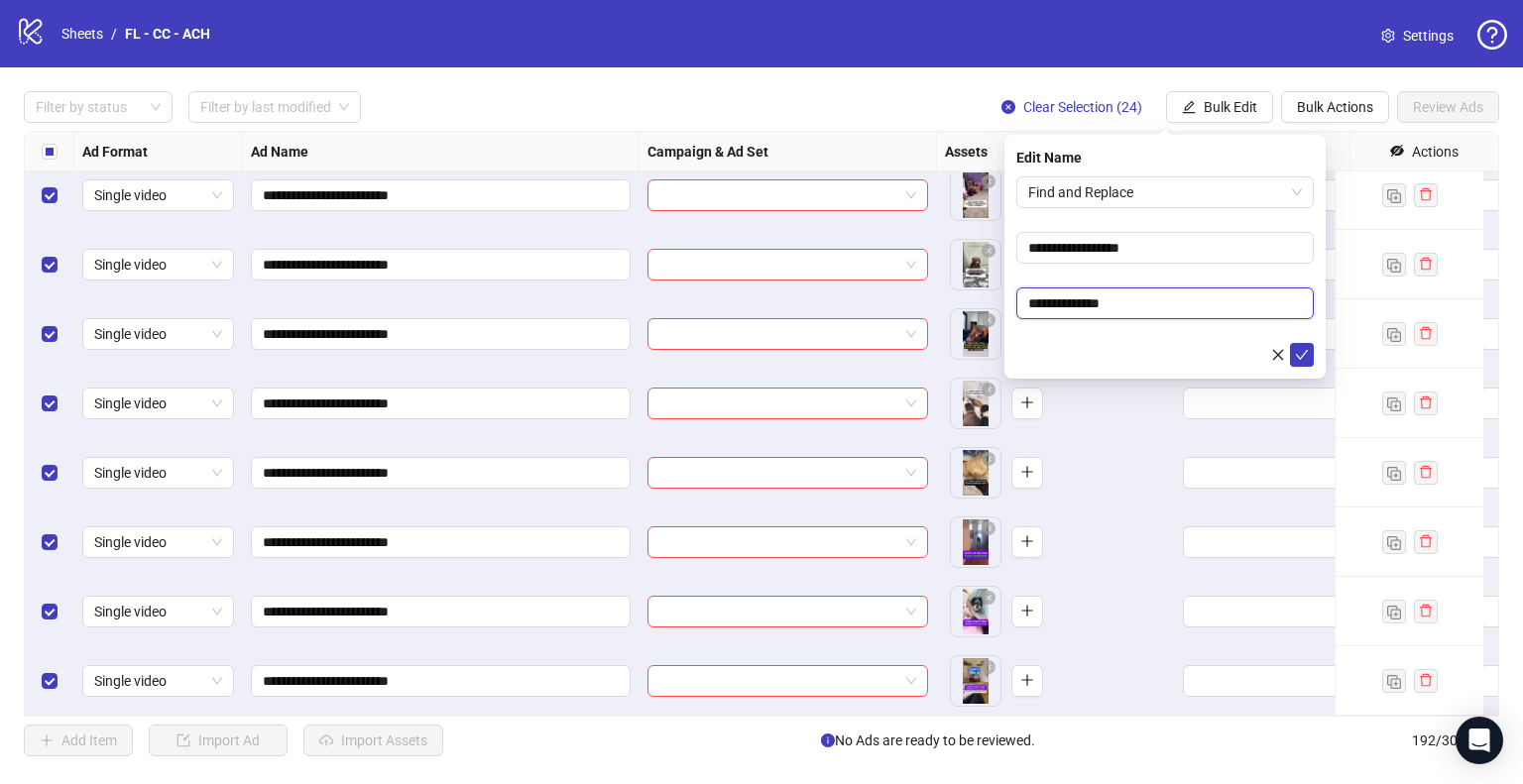 type on "**********" 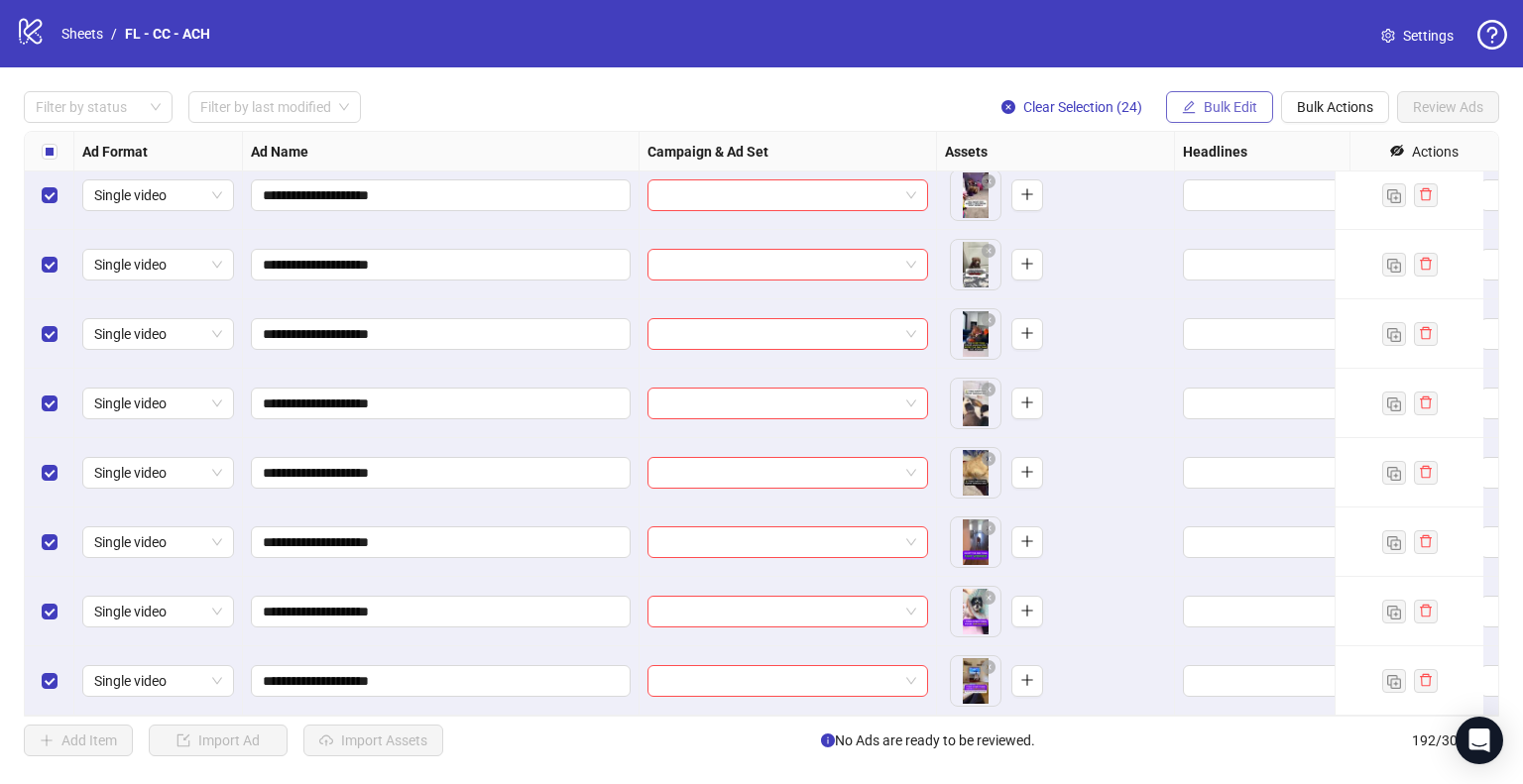 click on "Bulk Edit" at bounding box center (1230, 107) 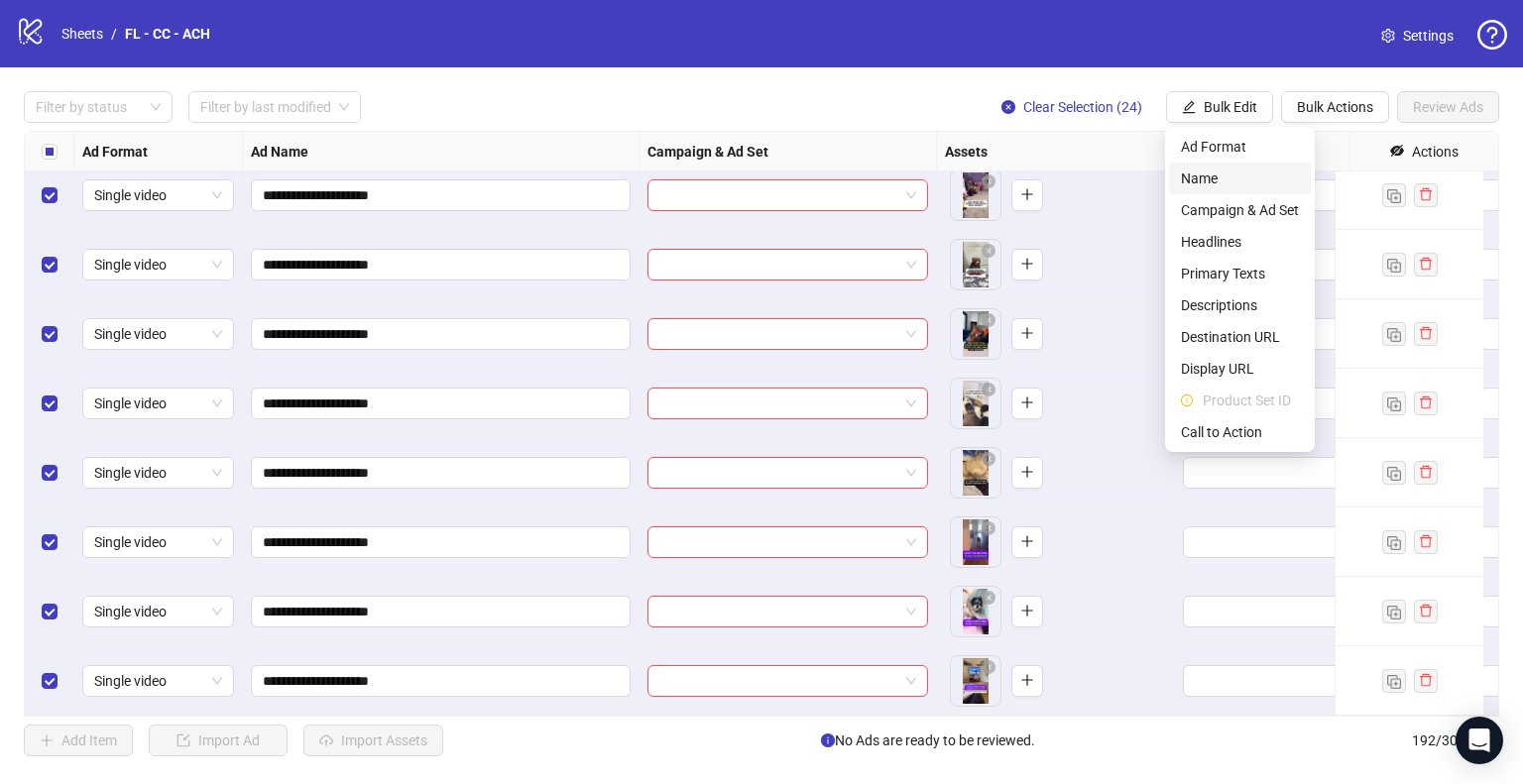 click on "Name" at bounding box center (1239, 178) 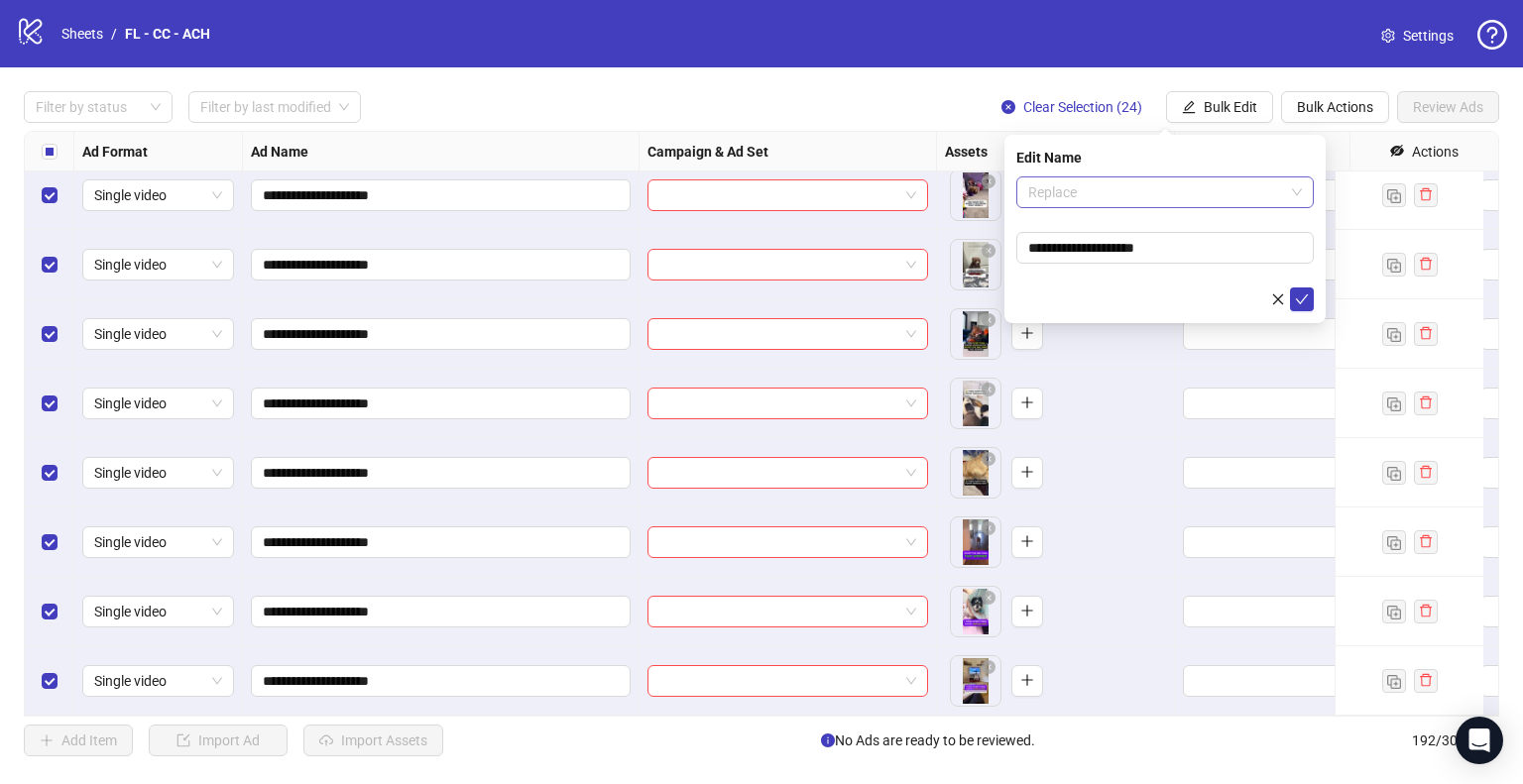 click on "Replace" at bounding box center (1165, 192) 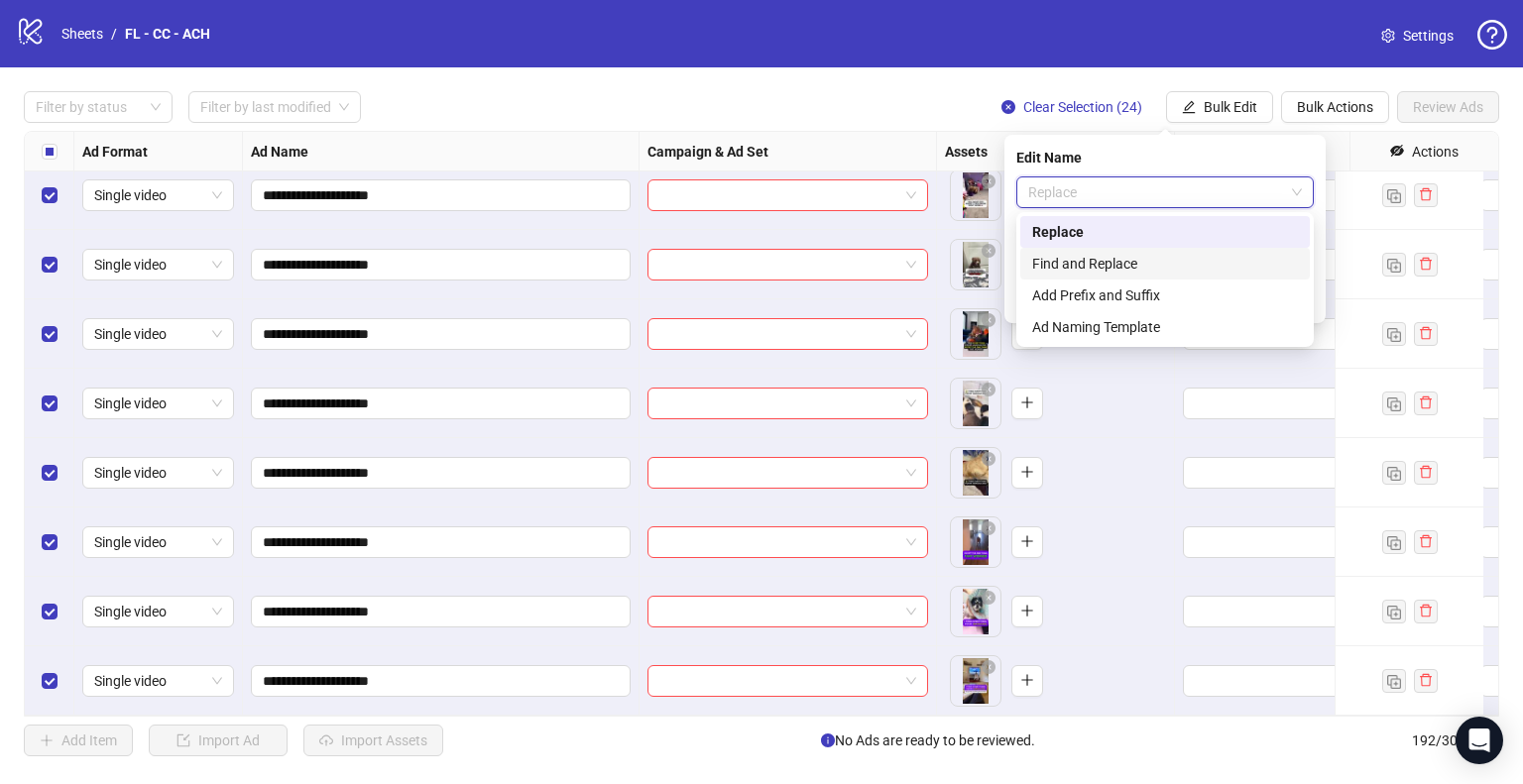 click on "Find and Replace" at bounding box center [1165, 264] 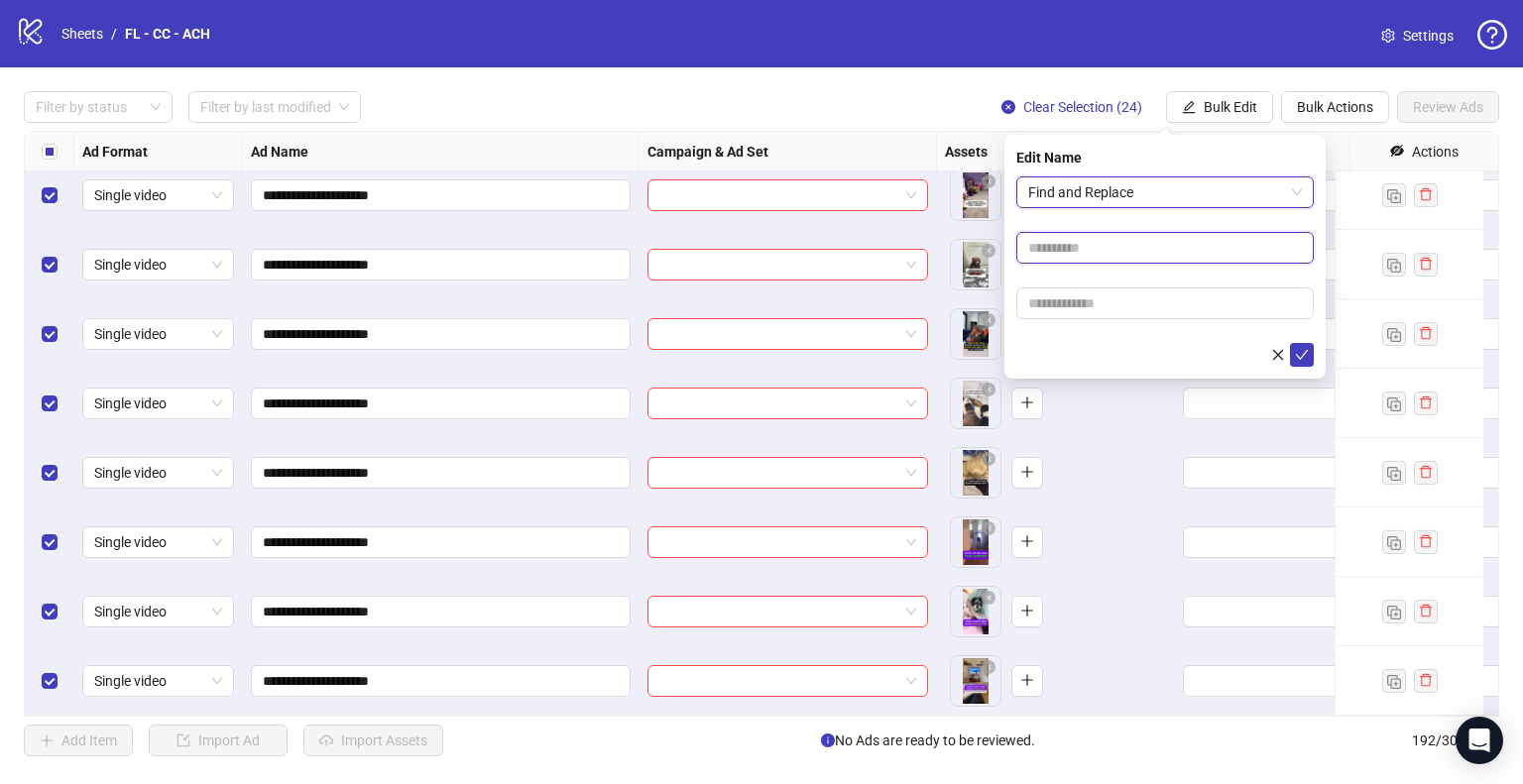 click at bounding box center (1165, 248) 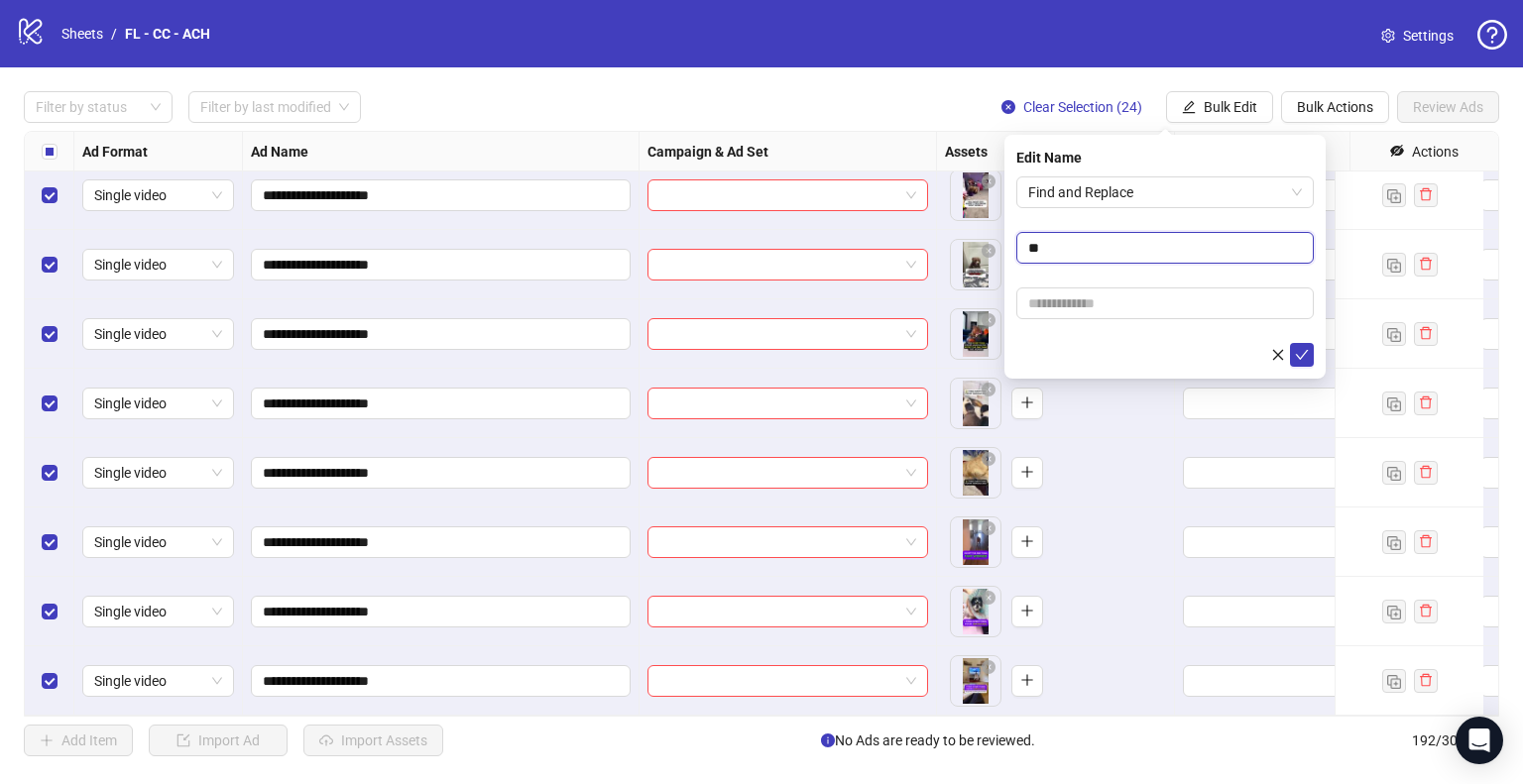 type on "**" 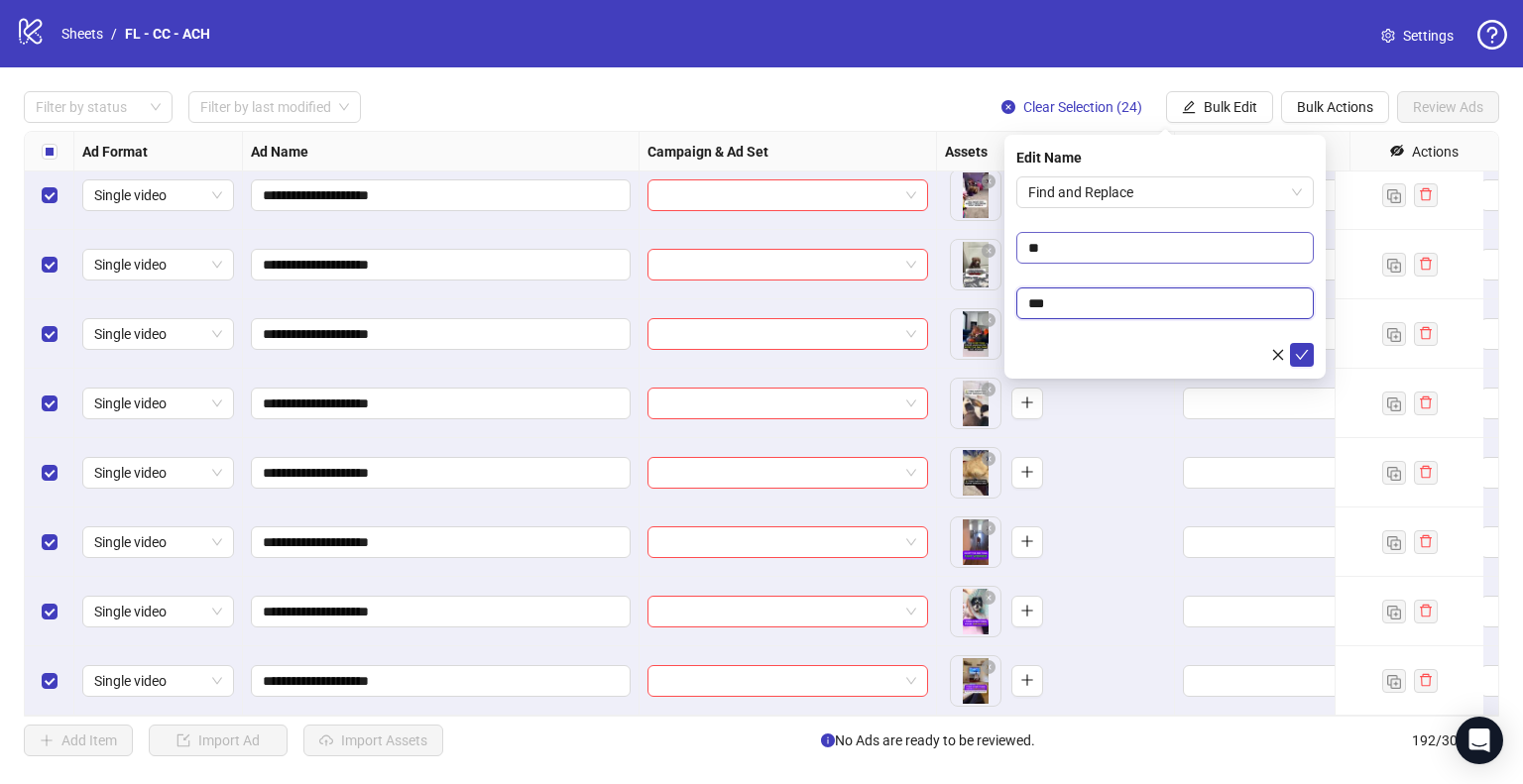 type on "**" 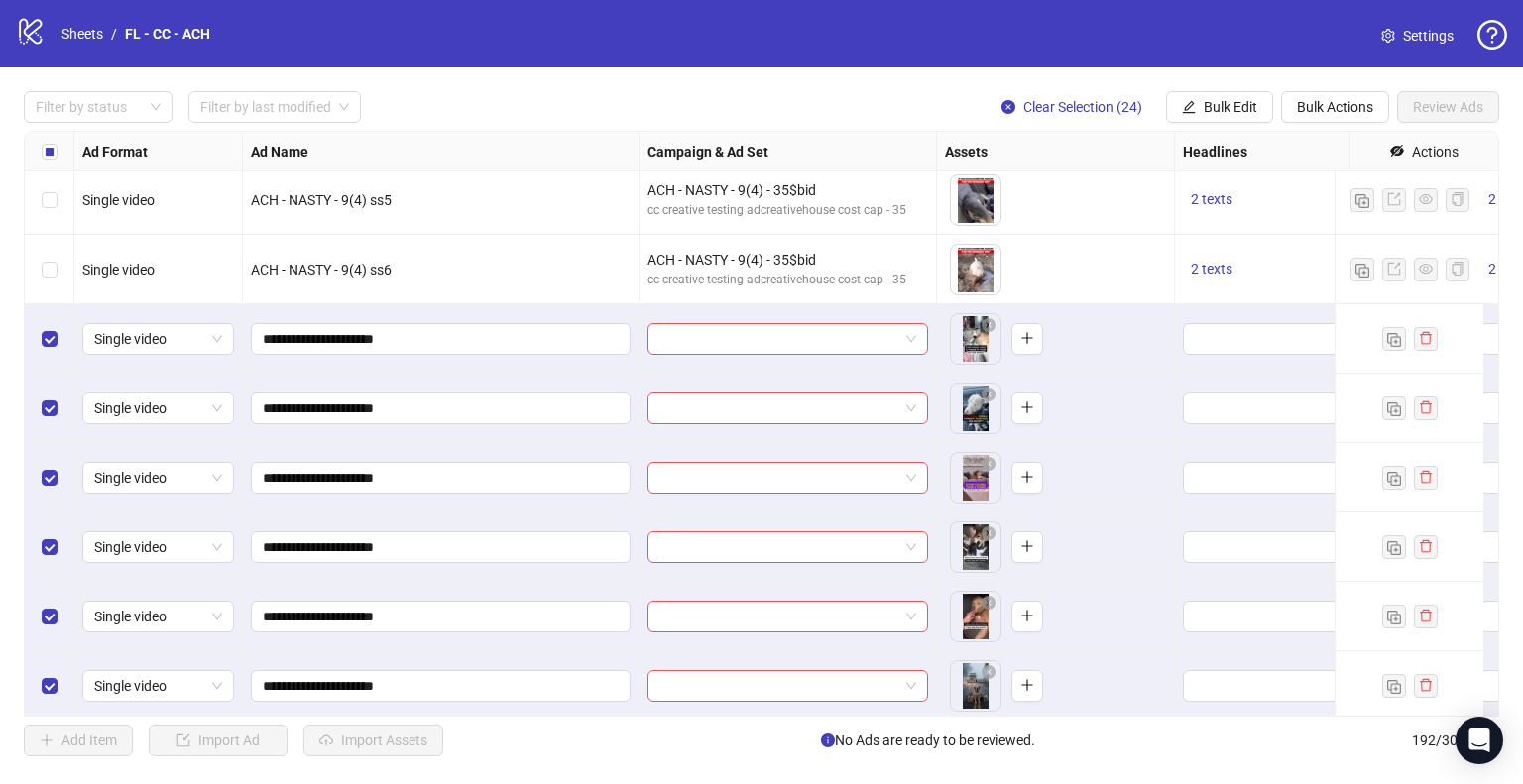 scroll, scrollTop: 11587, scrollLeft: 0, axis: vertical 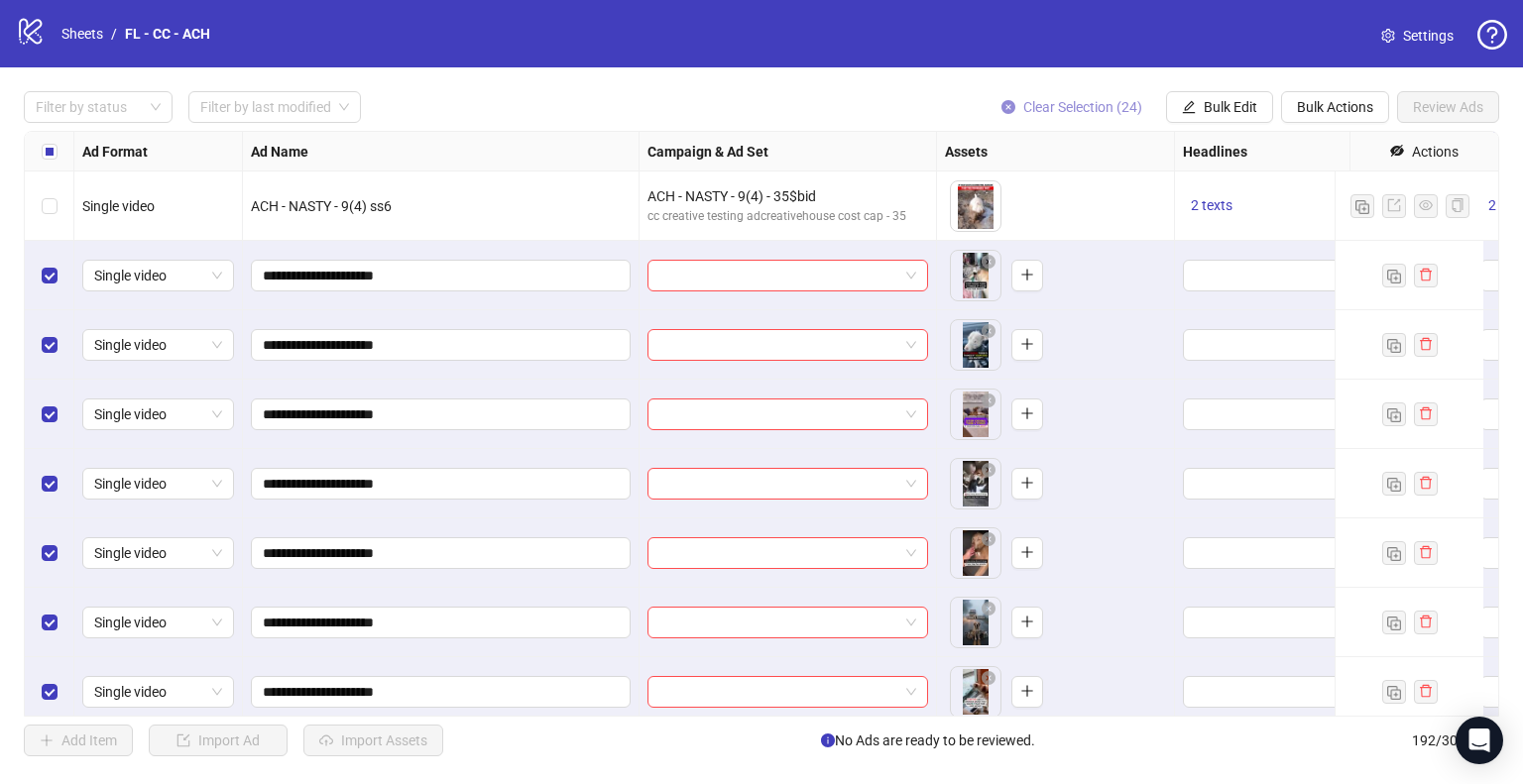click on "Clear Selection (24)" at bounding box center (1083, 107) 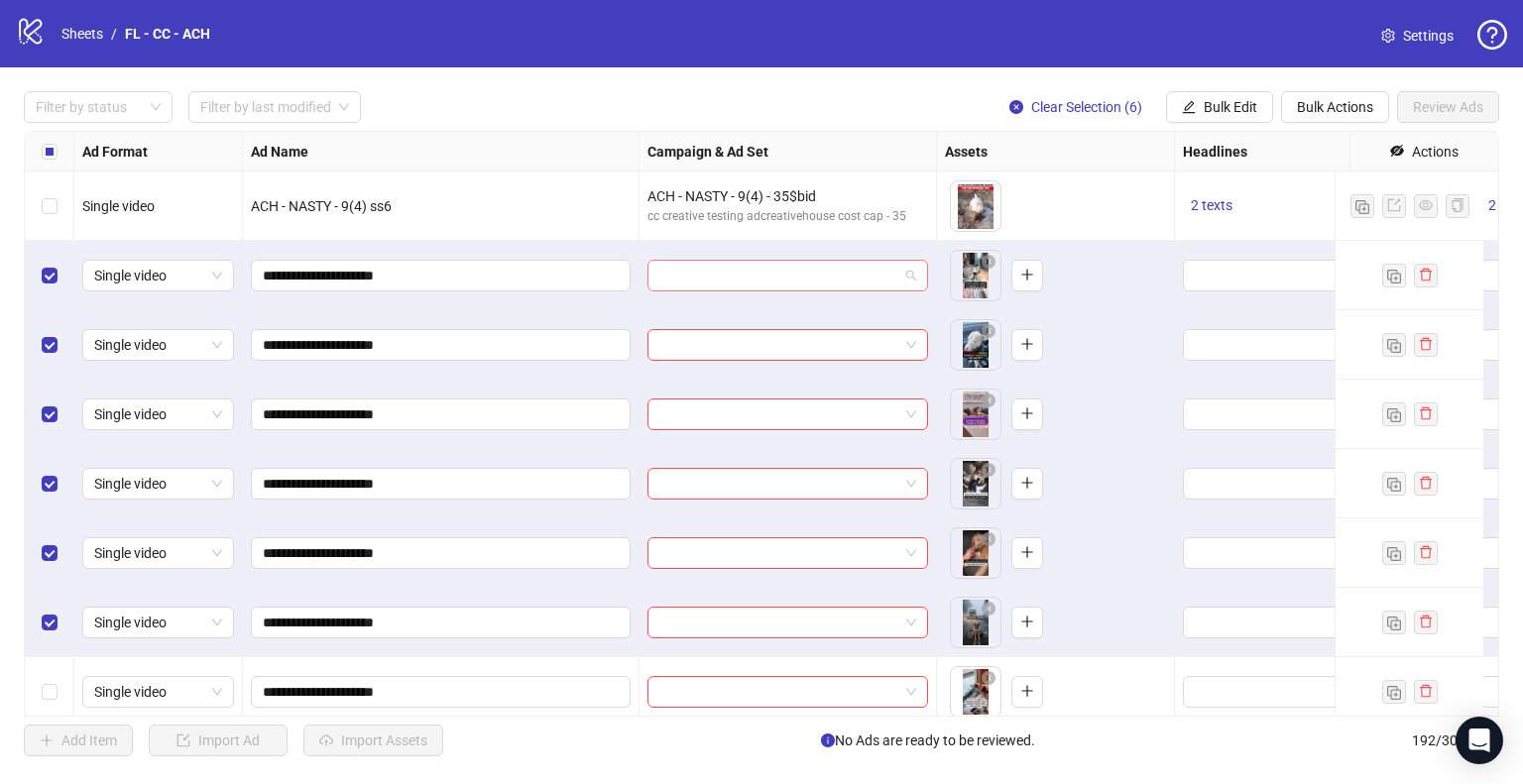 click at bounding box center [787, 276] 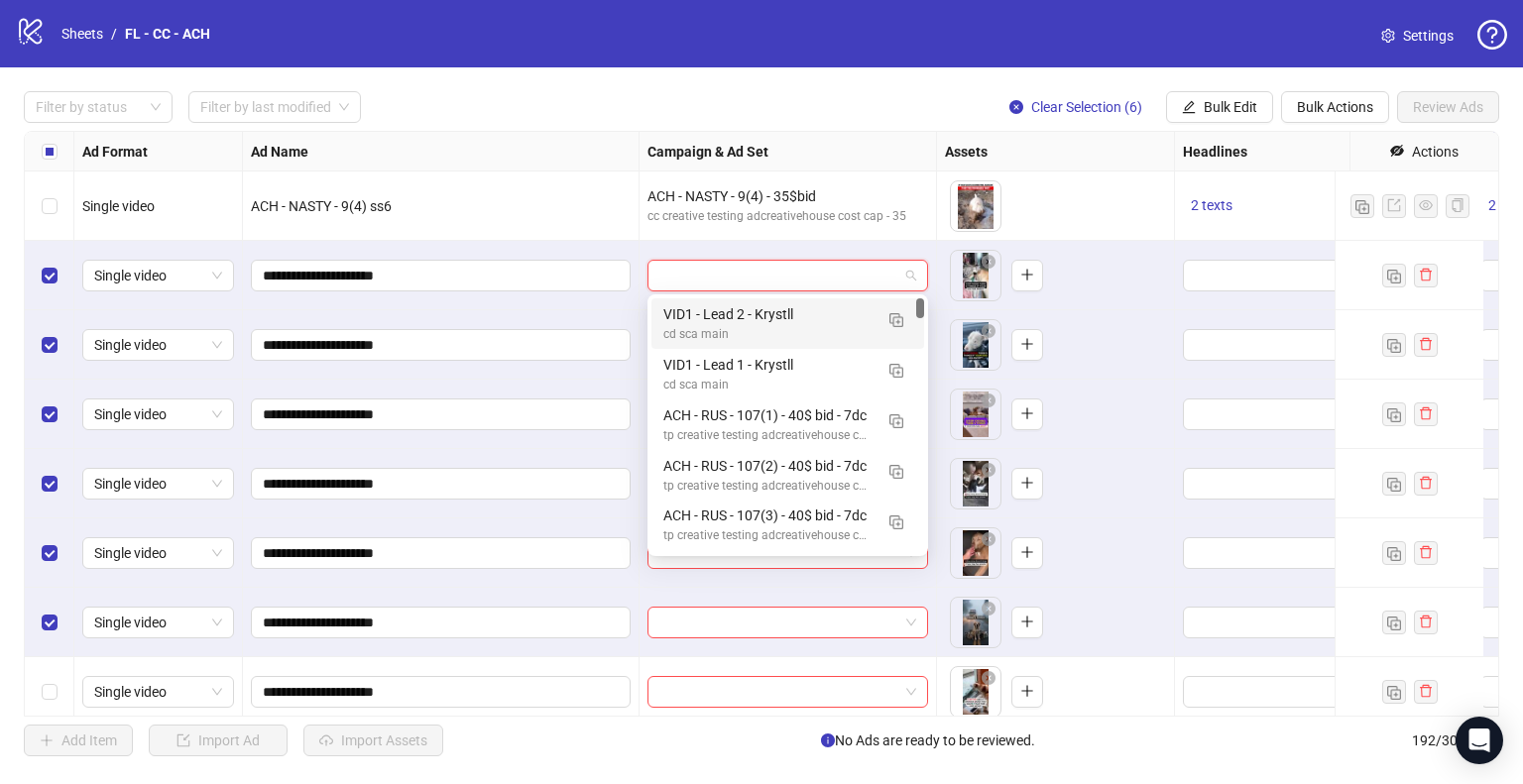 click at bounding box center (787, 276) 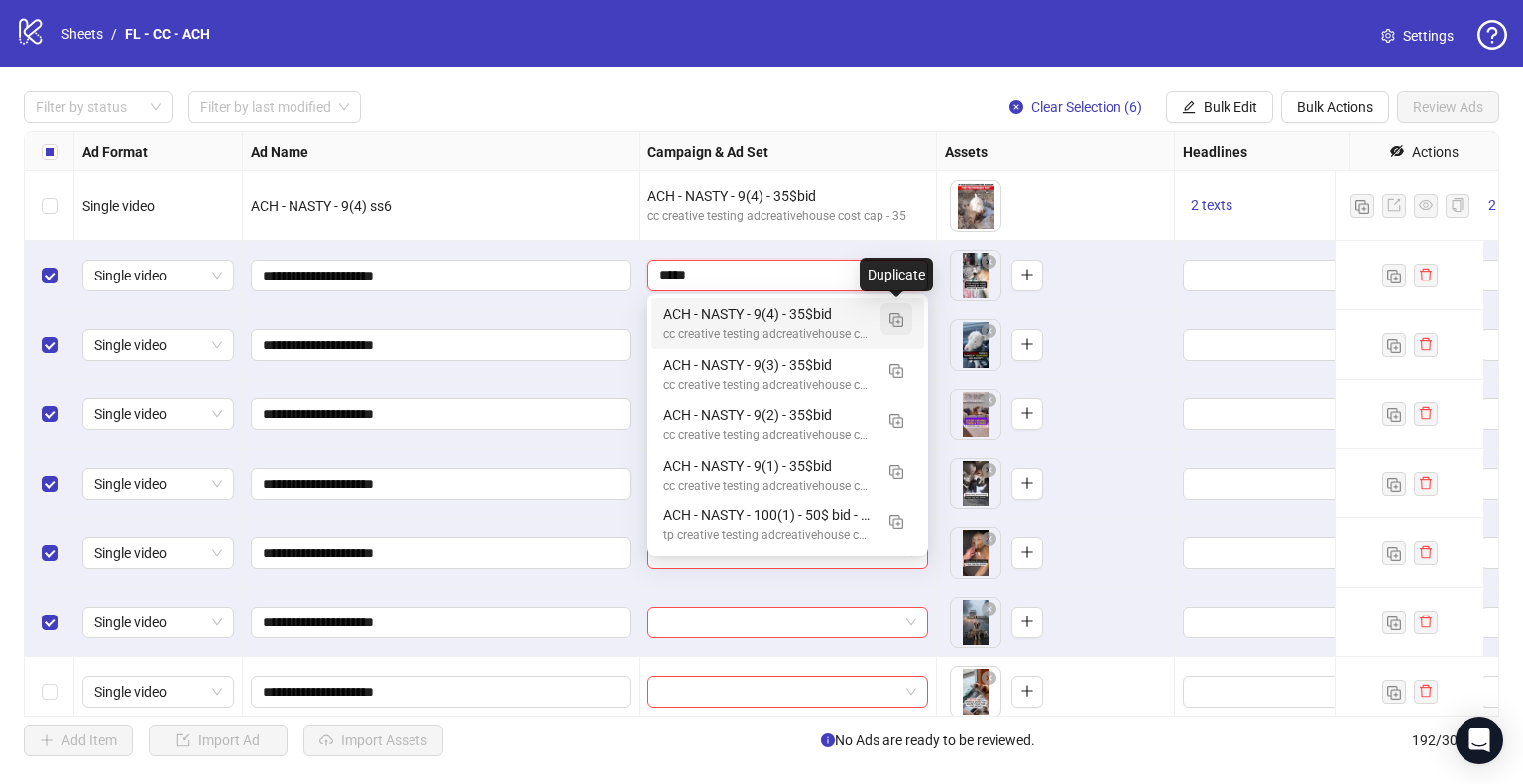 click at bounding box center (896, 320) 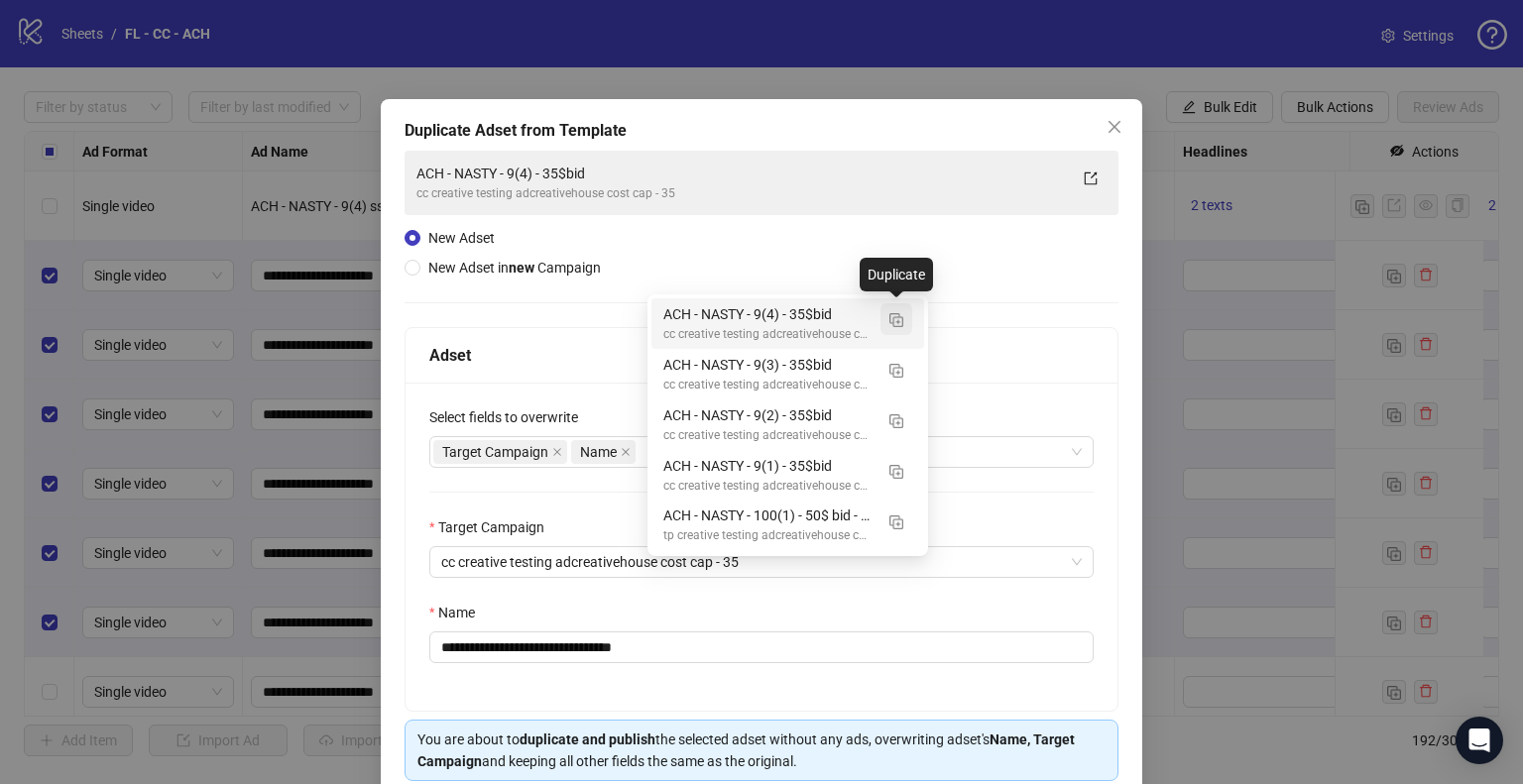 type on "*****" 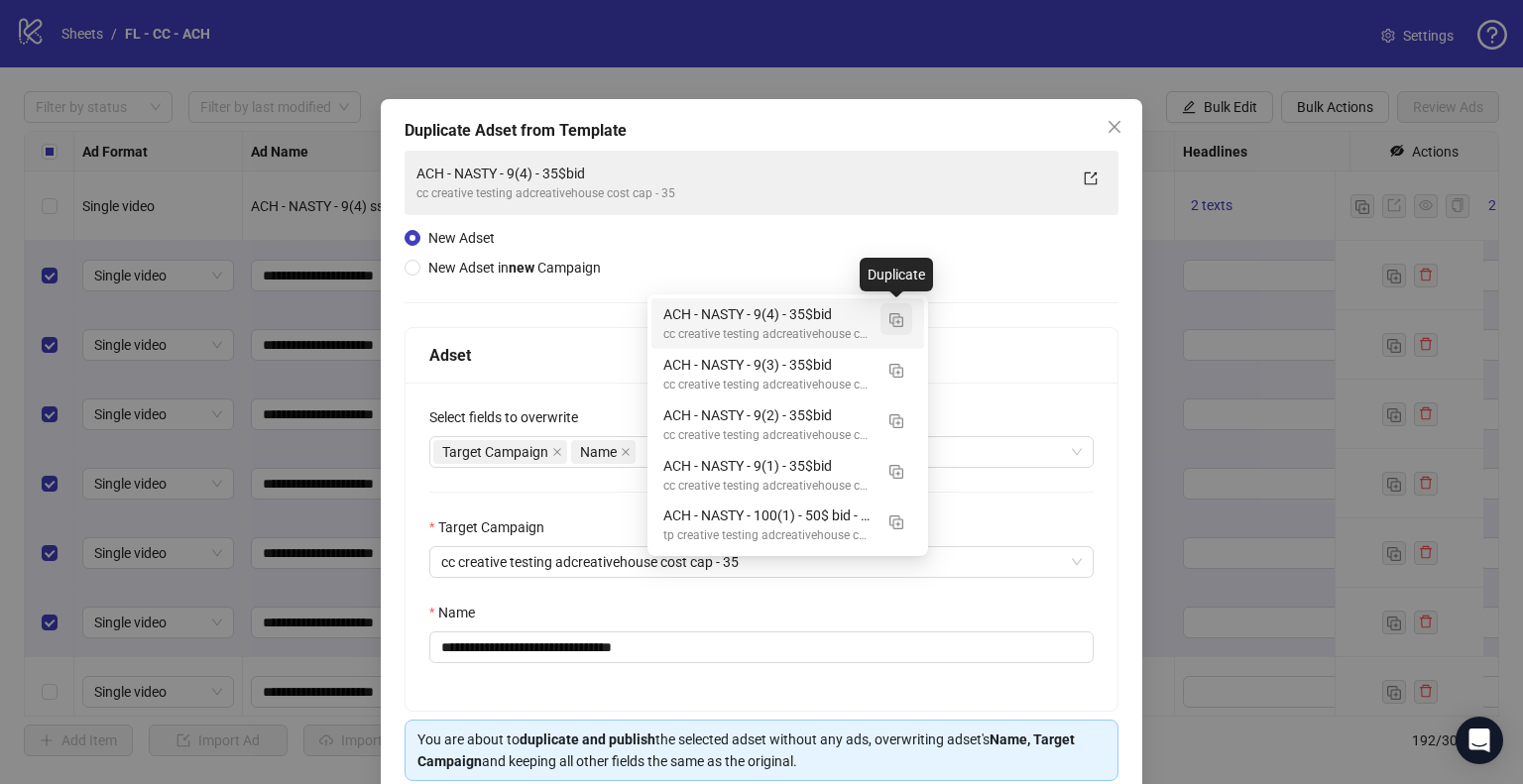 type 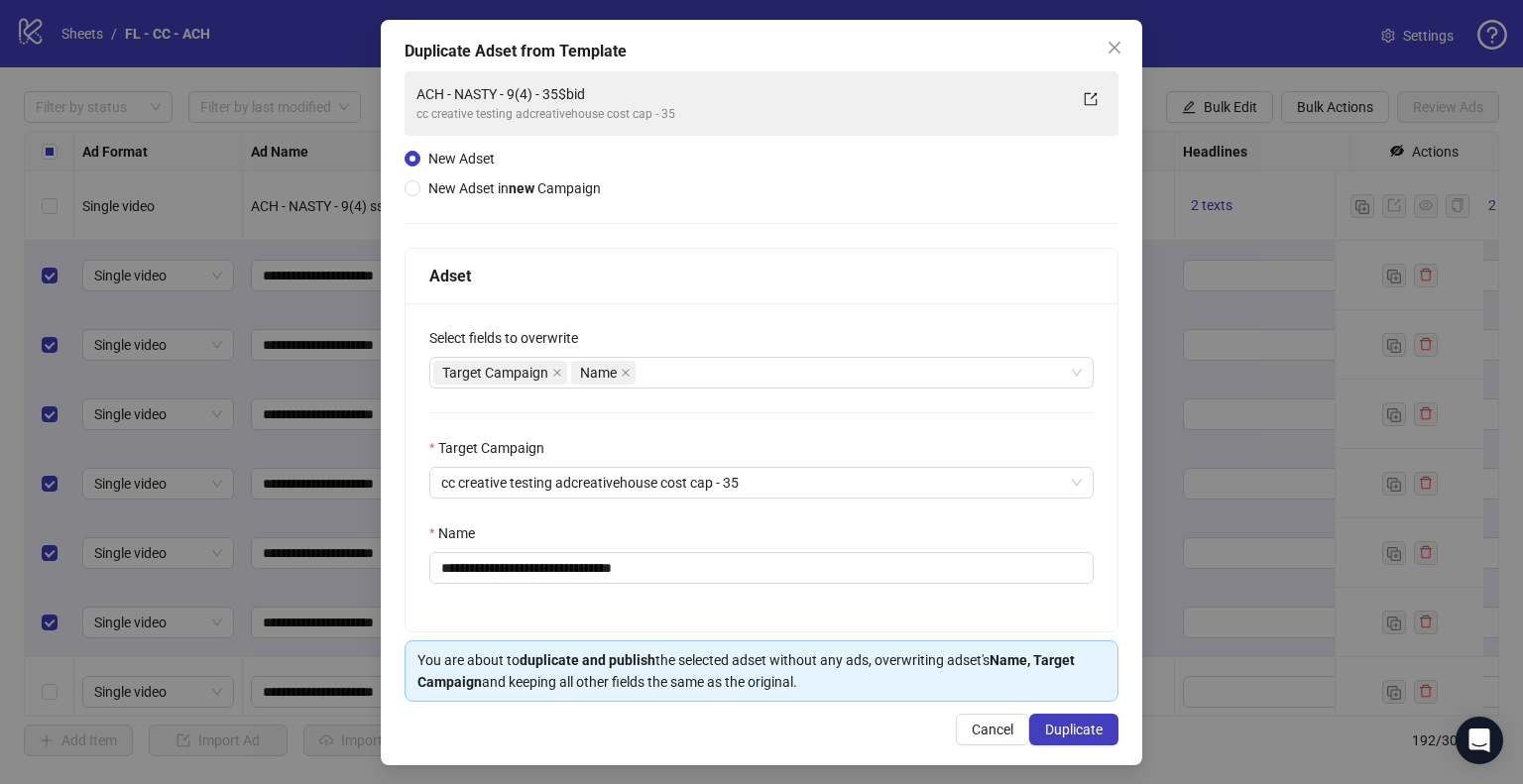 scroll, scrollTop: 83, scrollLeft: 0, axis: vertical 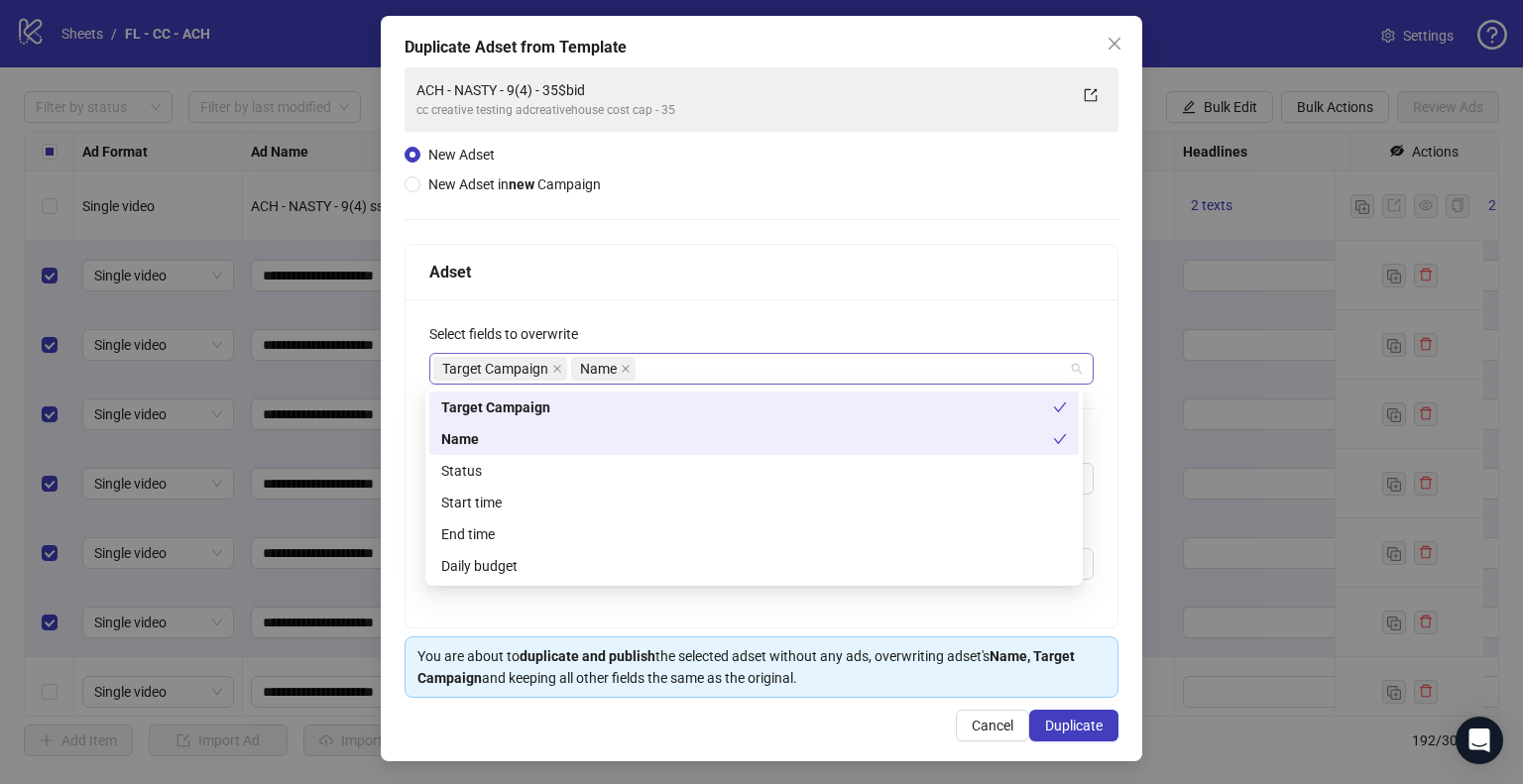 click on "Target Campaign Name" at bounding box center [751, 369] 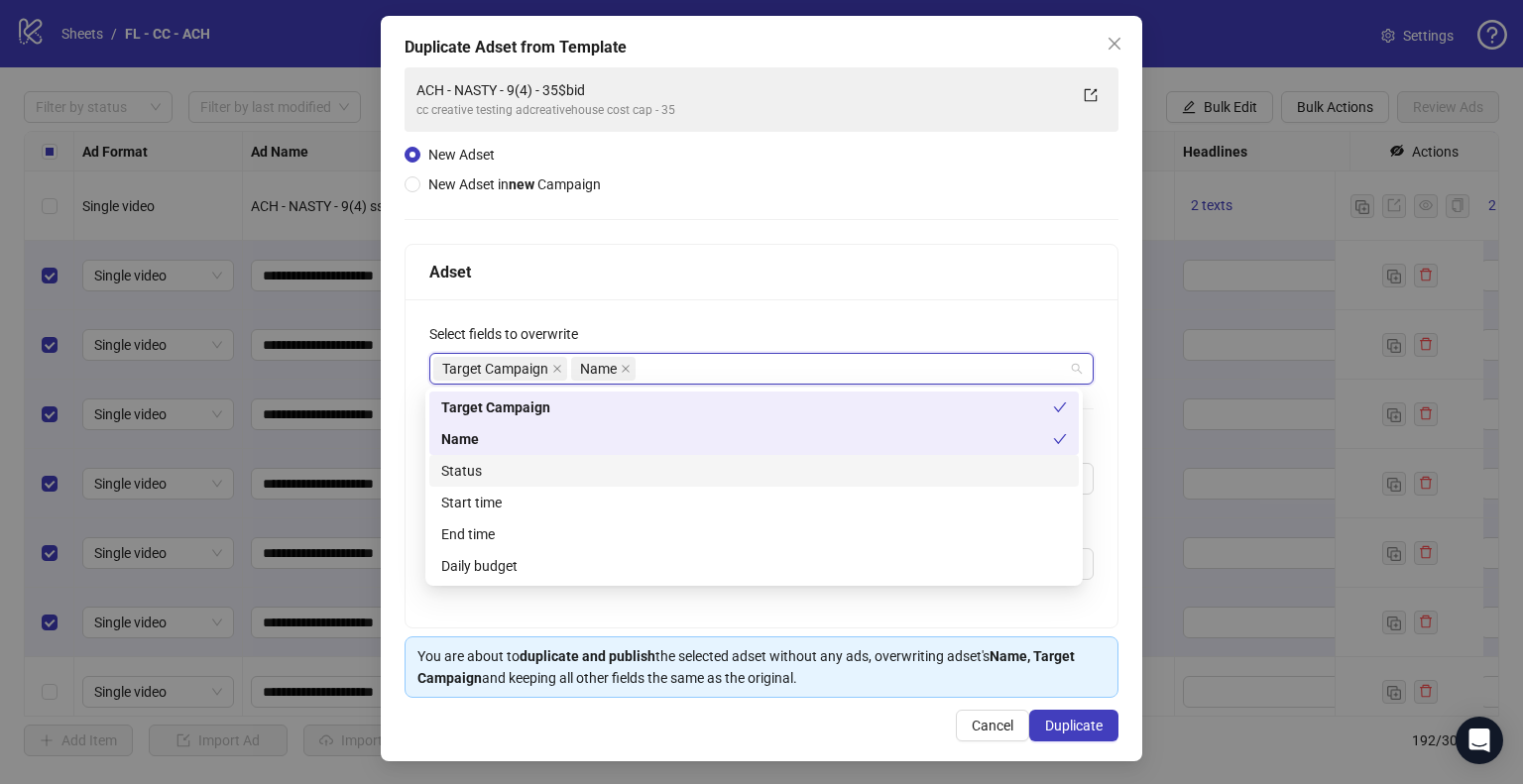 click on "Status" at bounding box center (754, 471) 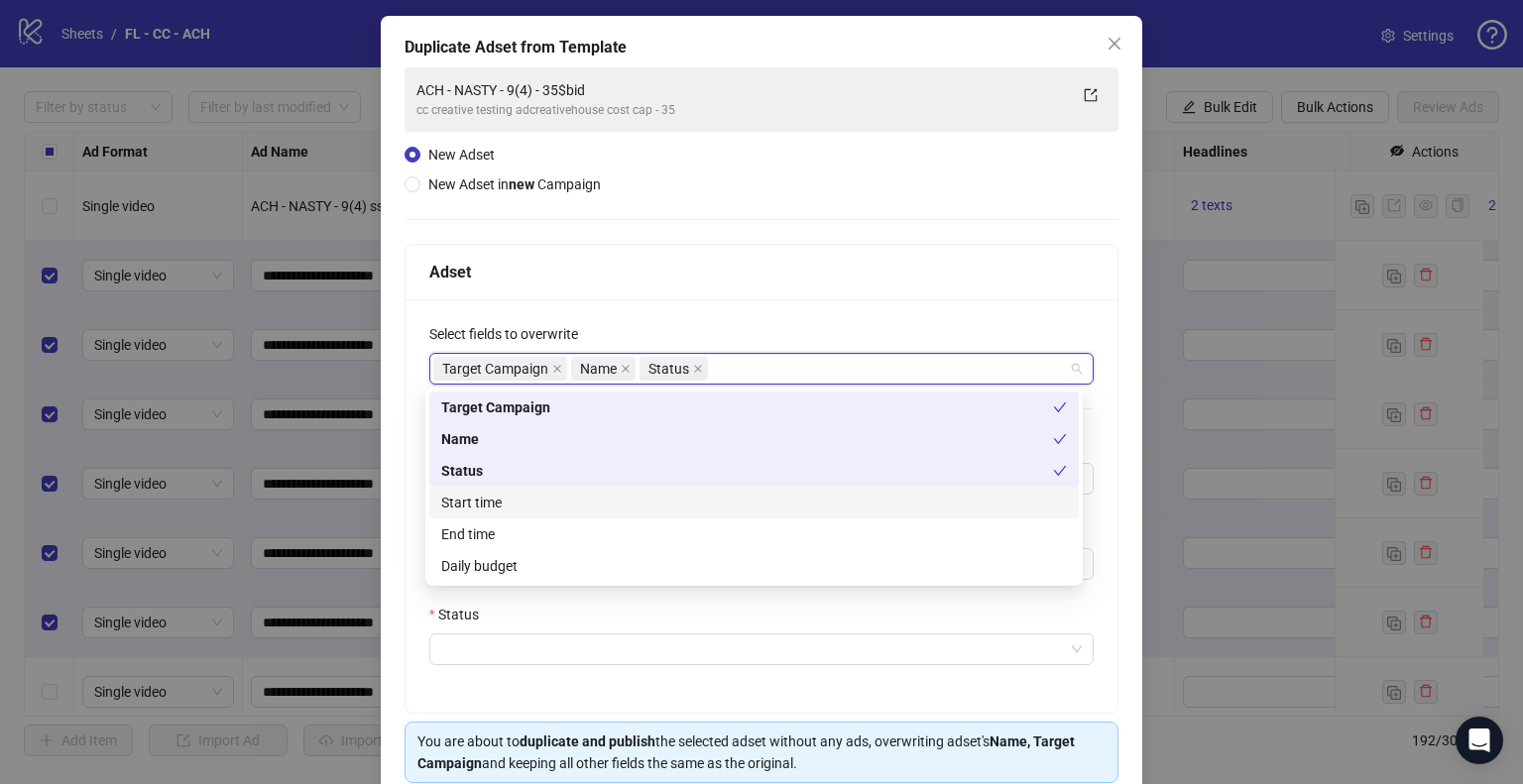 click on "Start time" at bounding box center (754, 503) 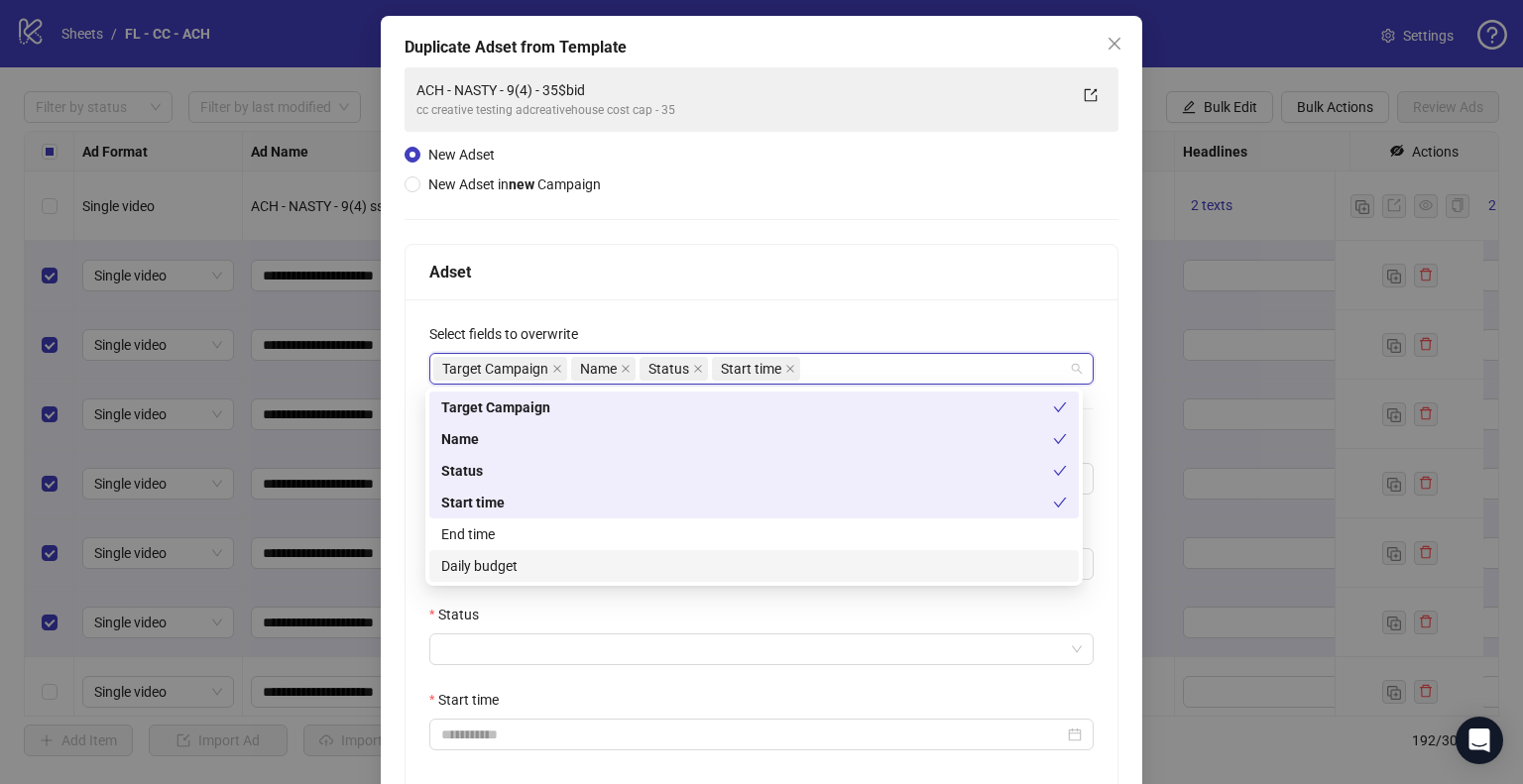 click on "Daily budget" at bounding box center (754, 566) 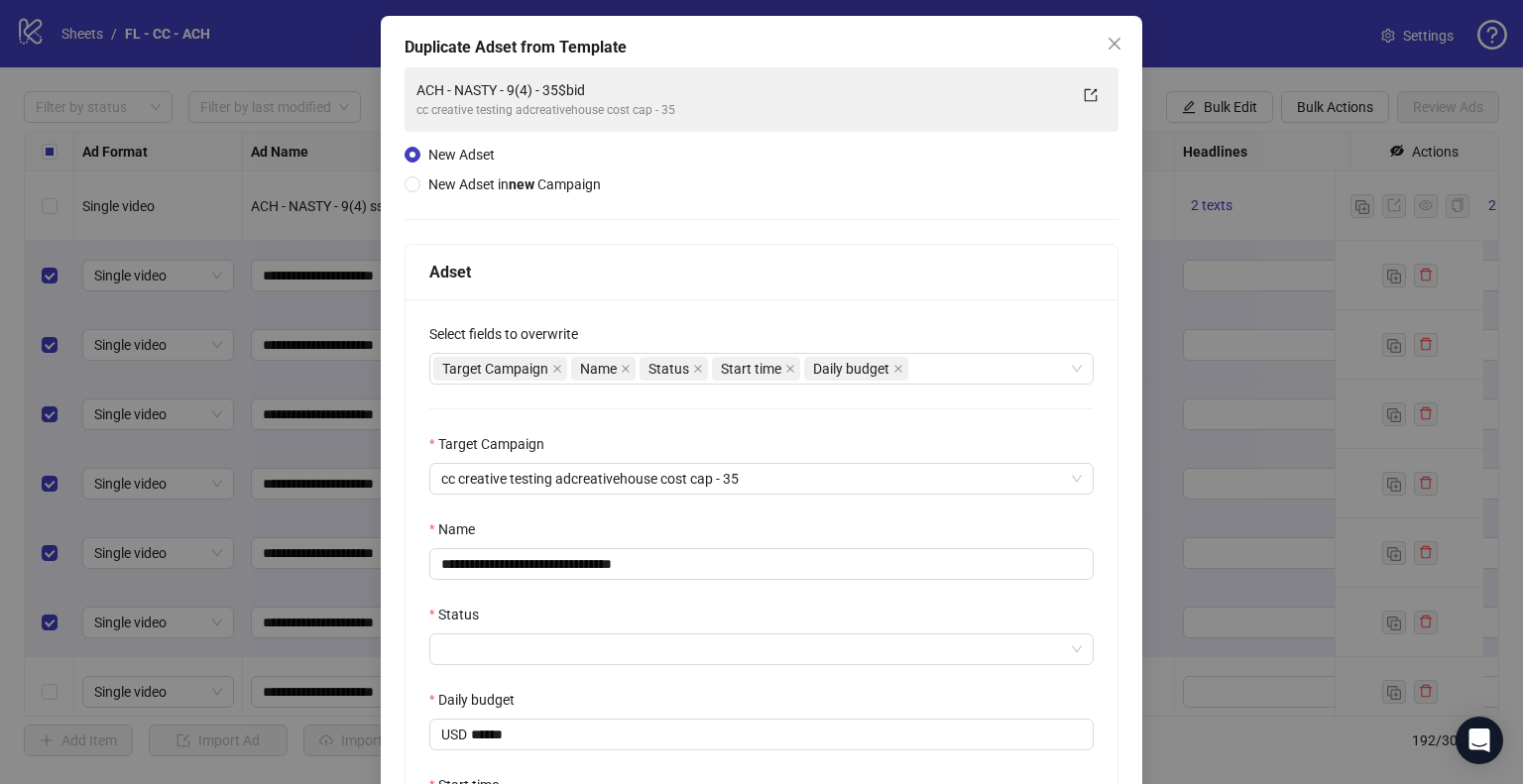 click on "**********" at bounding box center [762, 516] 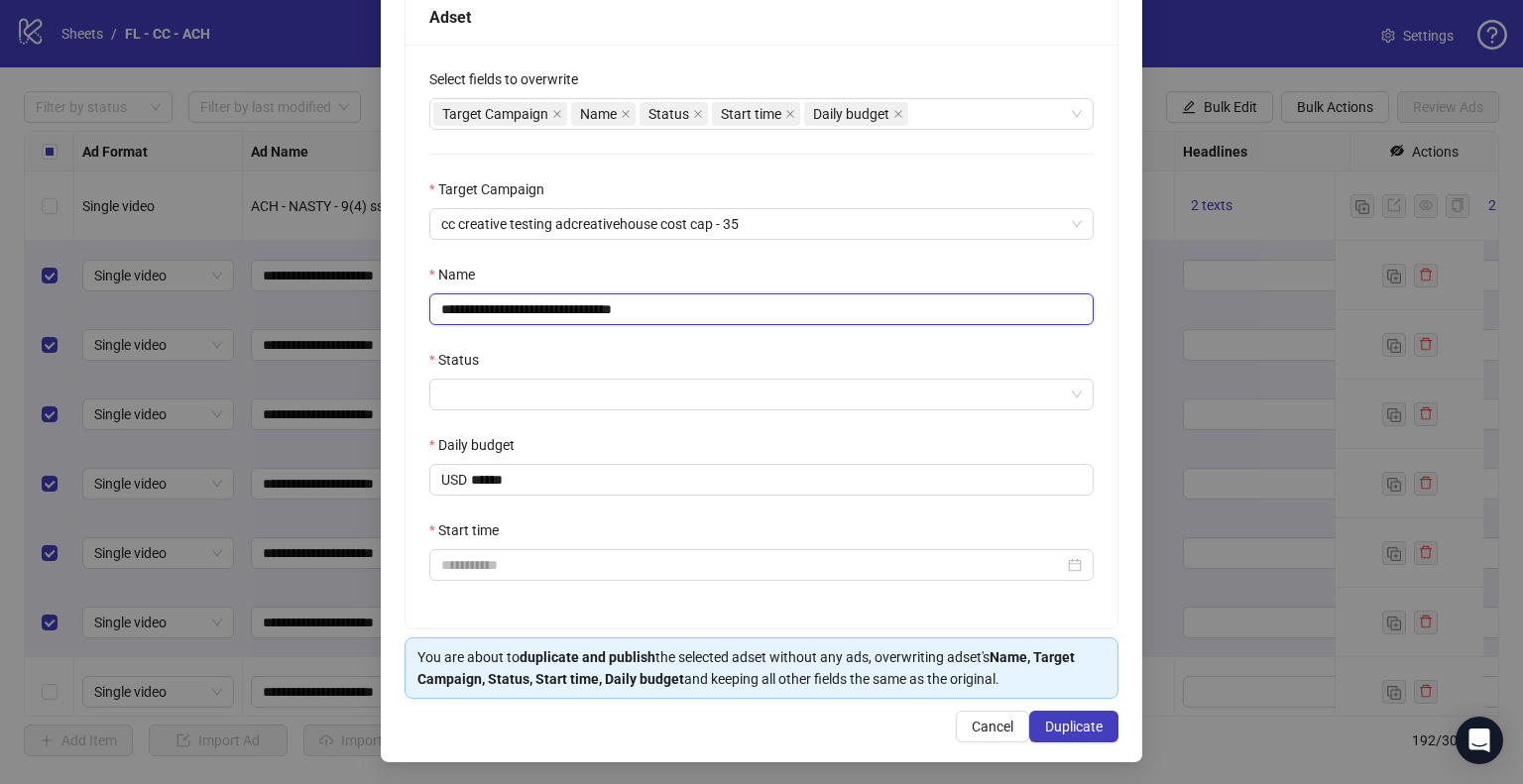 click on "**********" at bounding box center (762, 309) 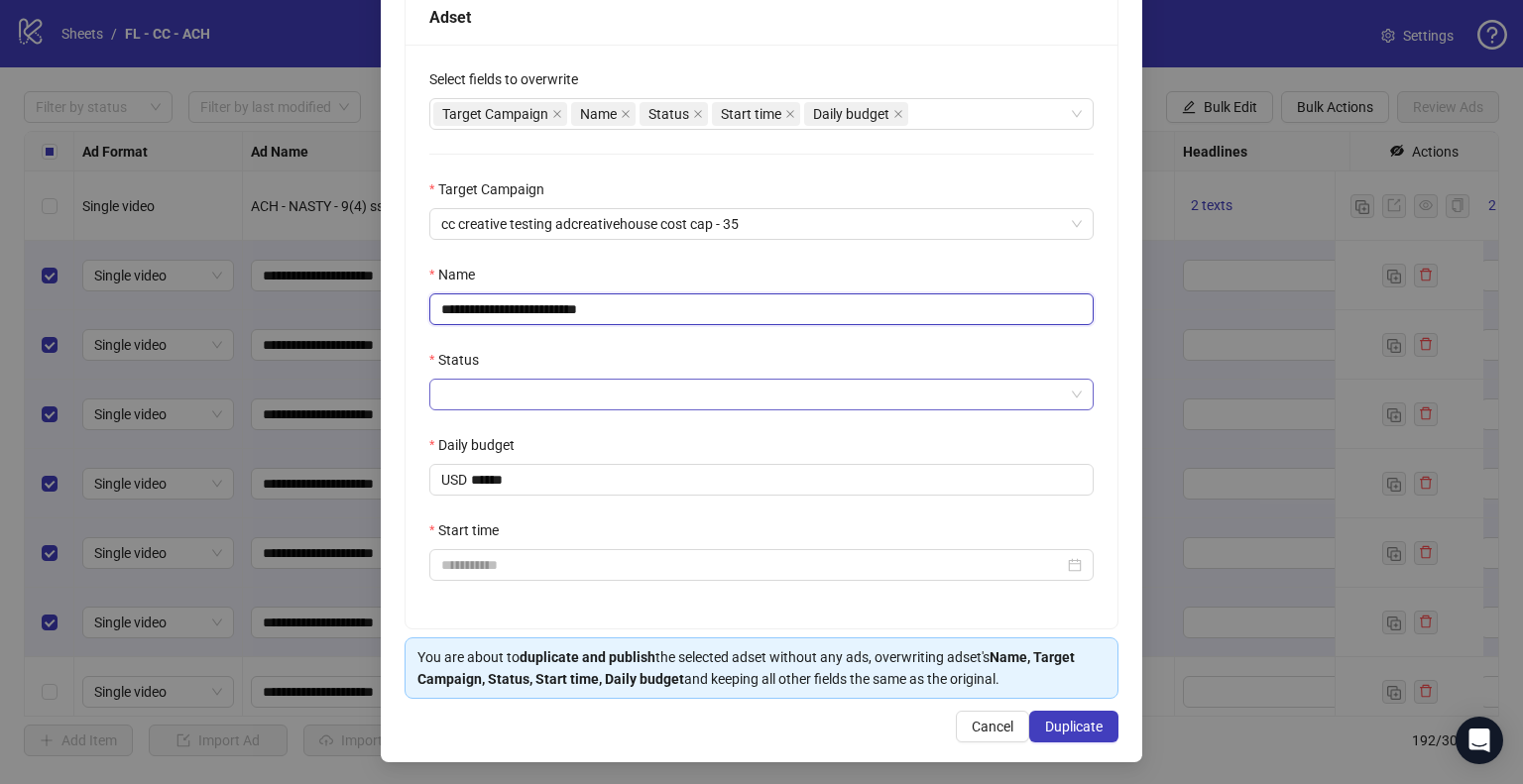 type on "**********" 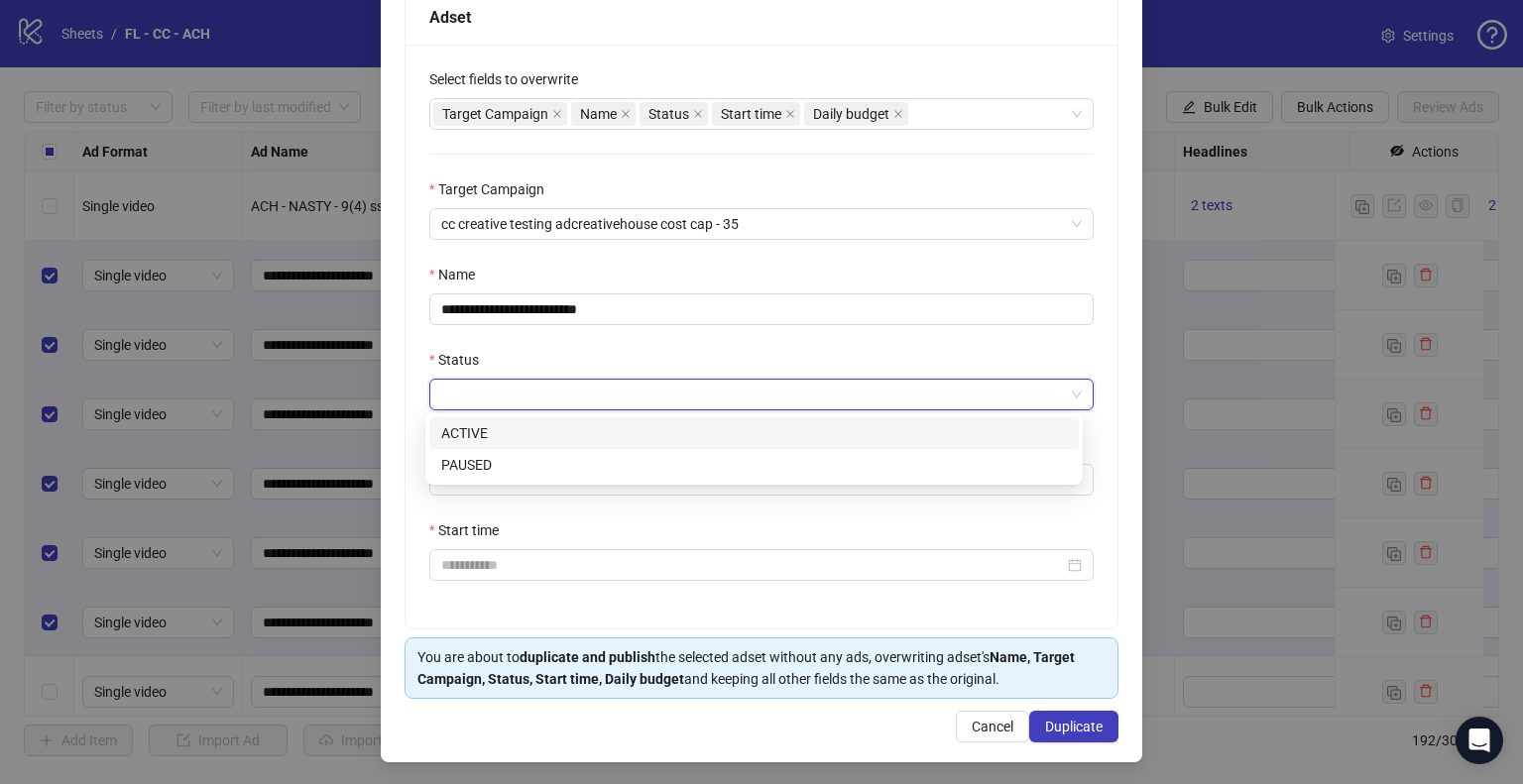 click on "Status" at bounding box center [753, 394] 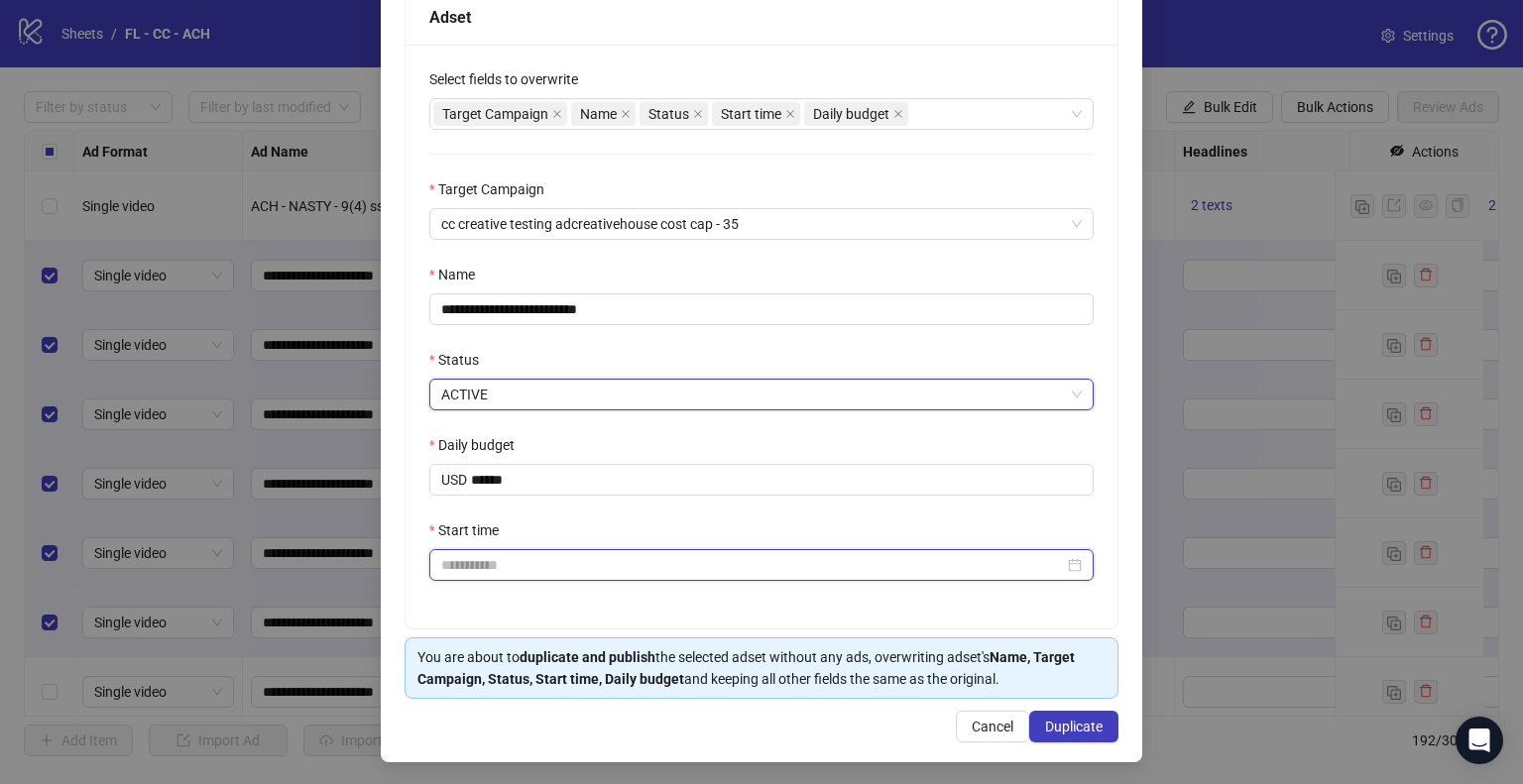 click on "Start time" at bounding box center [753, 565] 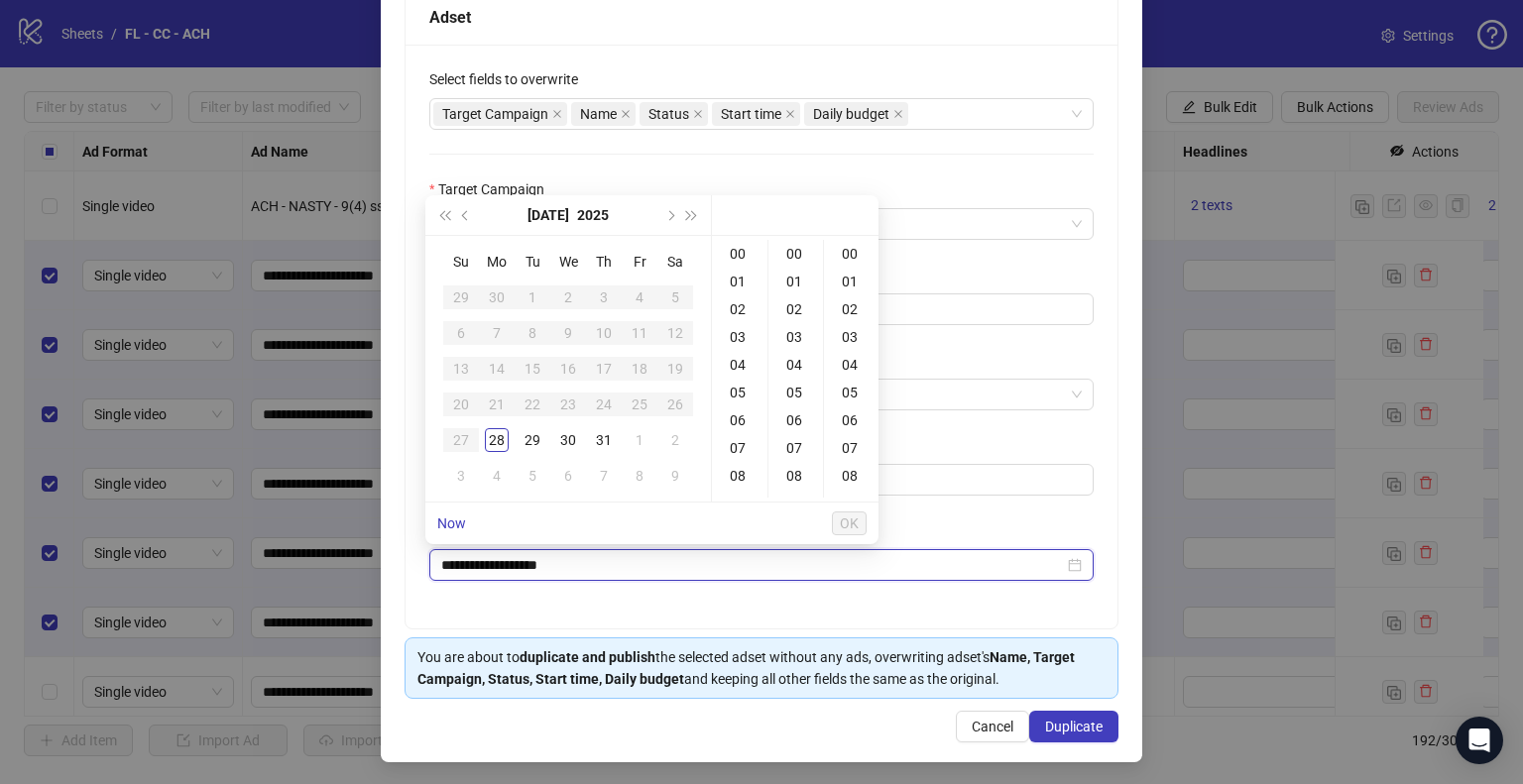 type on "**********" 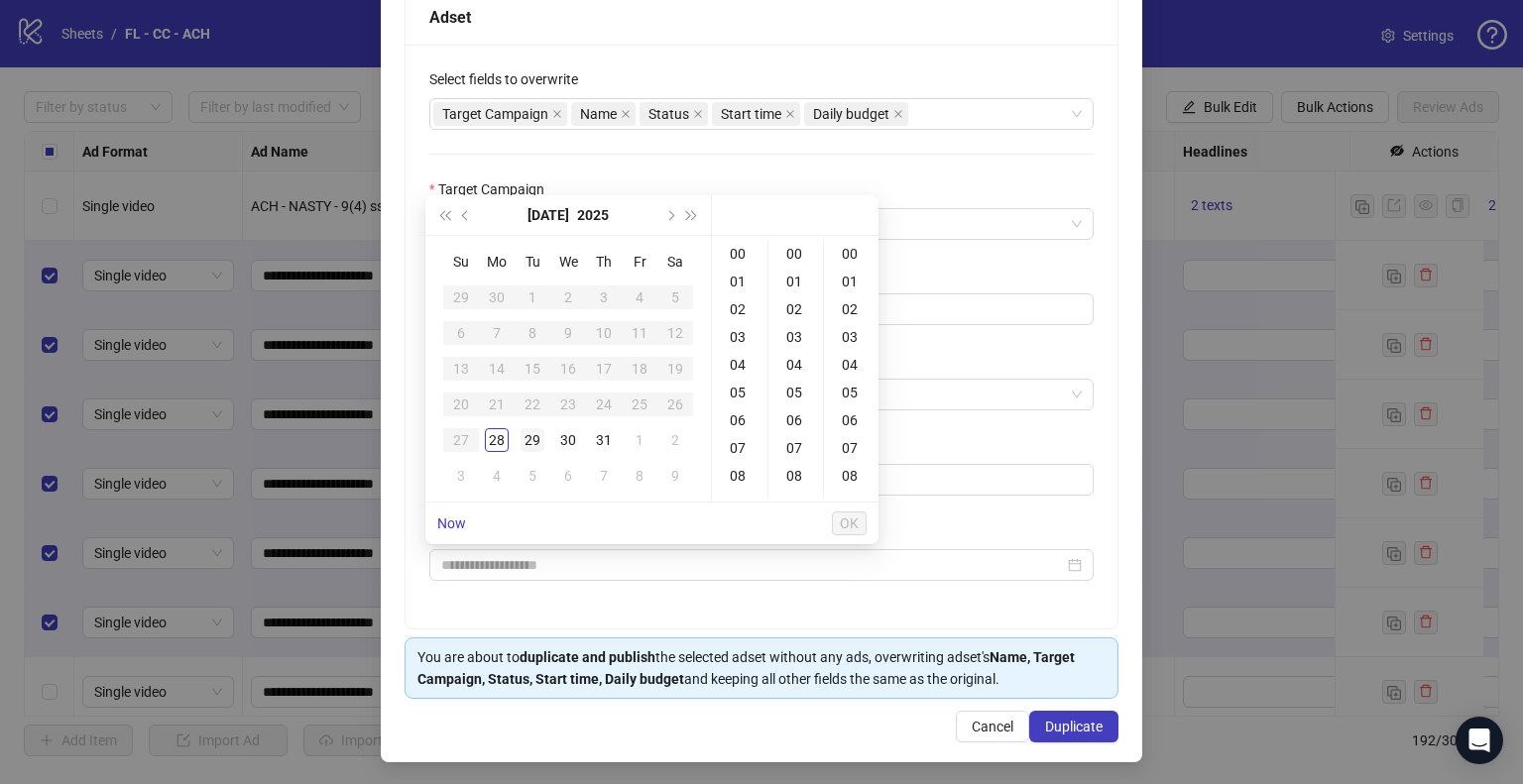 click on "29" at bounding box center (532, 440) 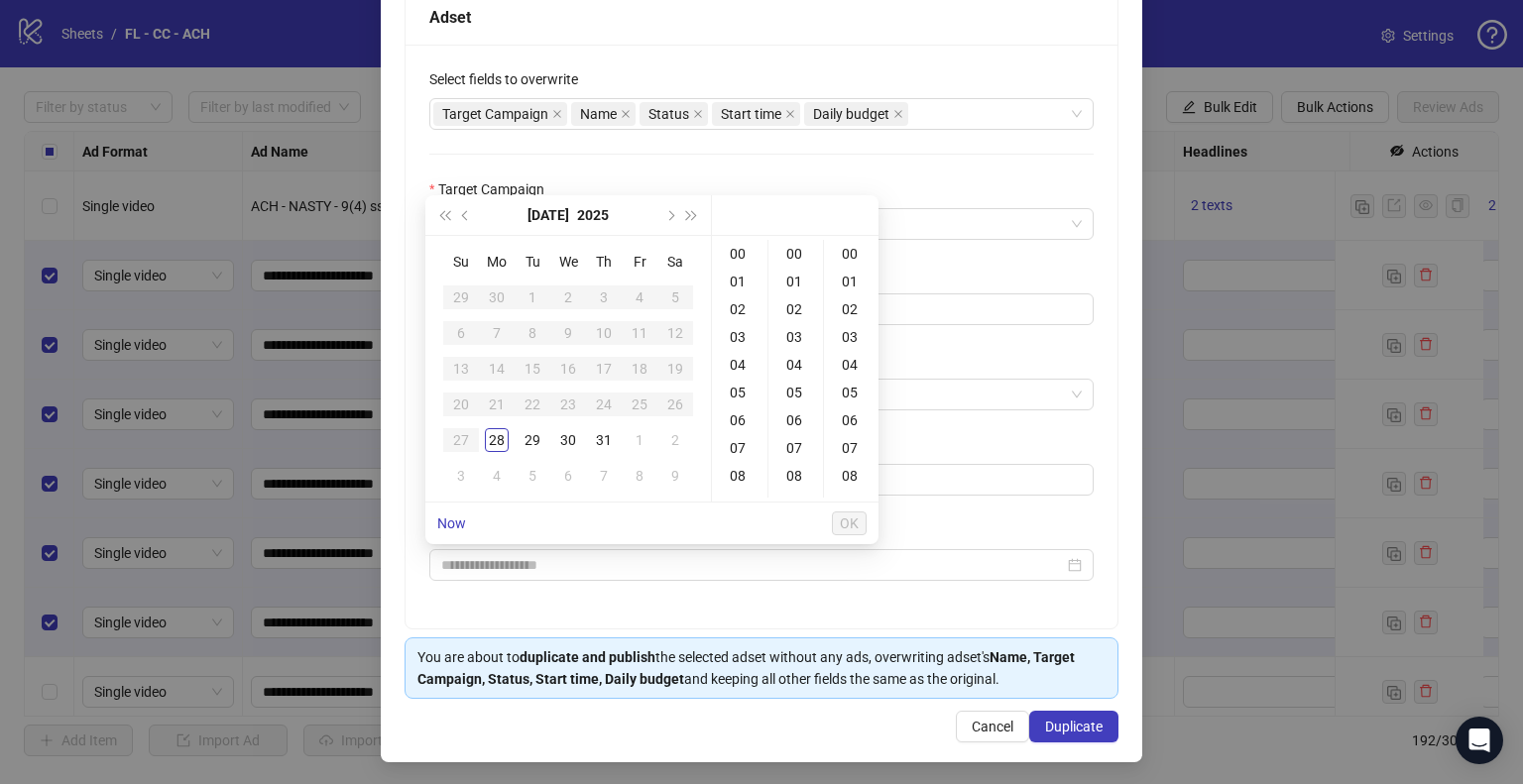 type on "**********" 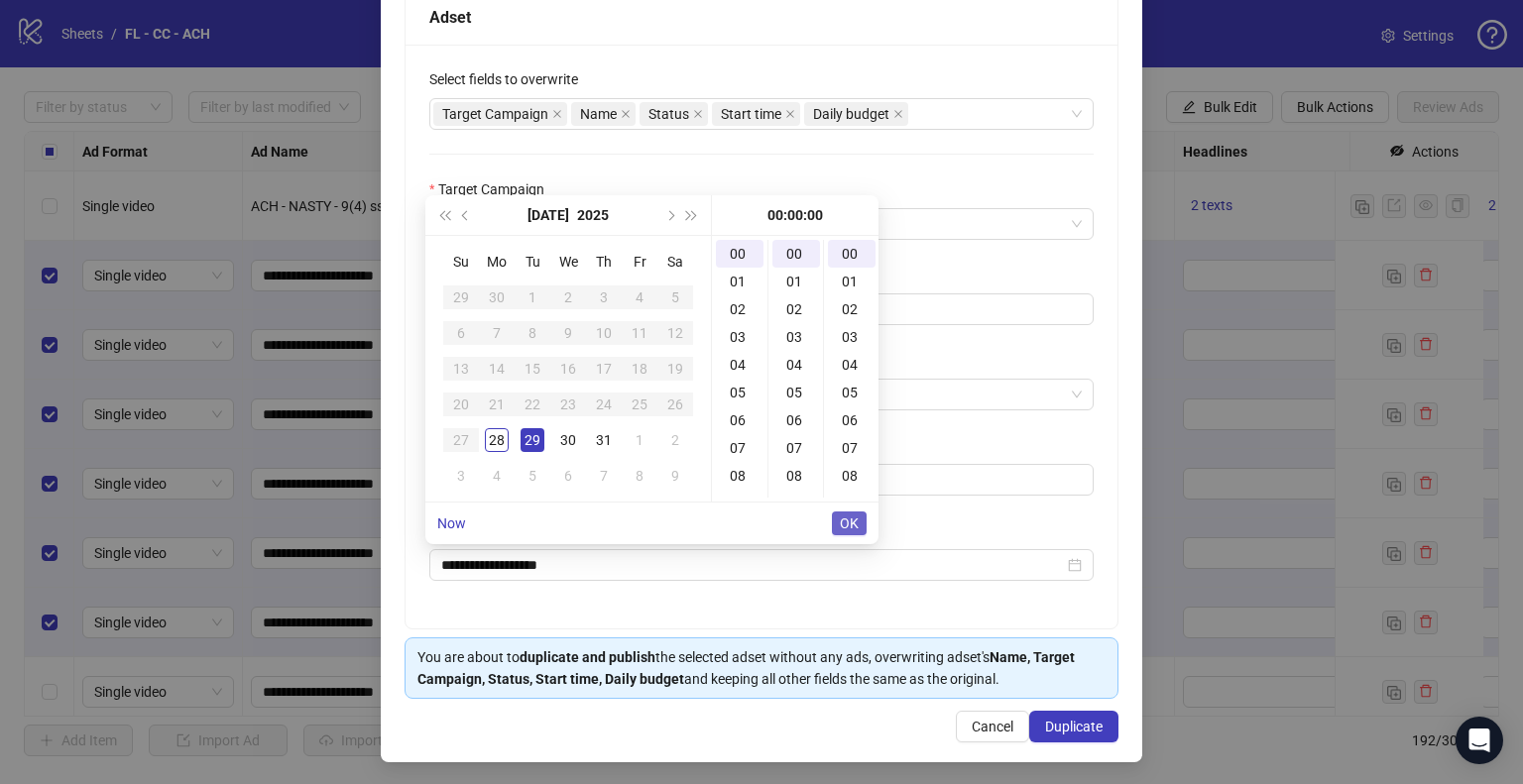 click on "OK" at bounding box center [849, 523] 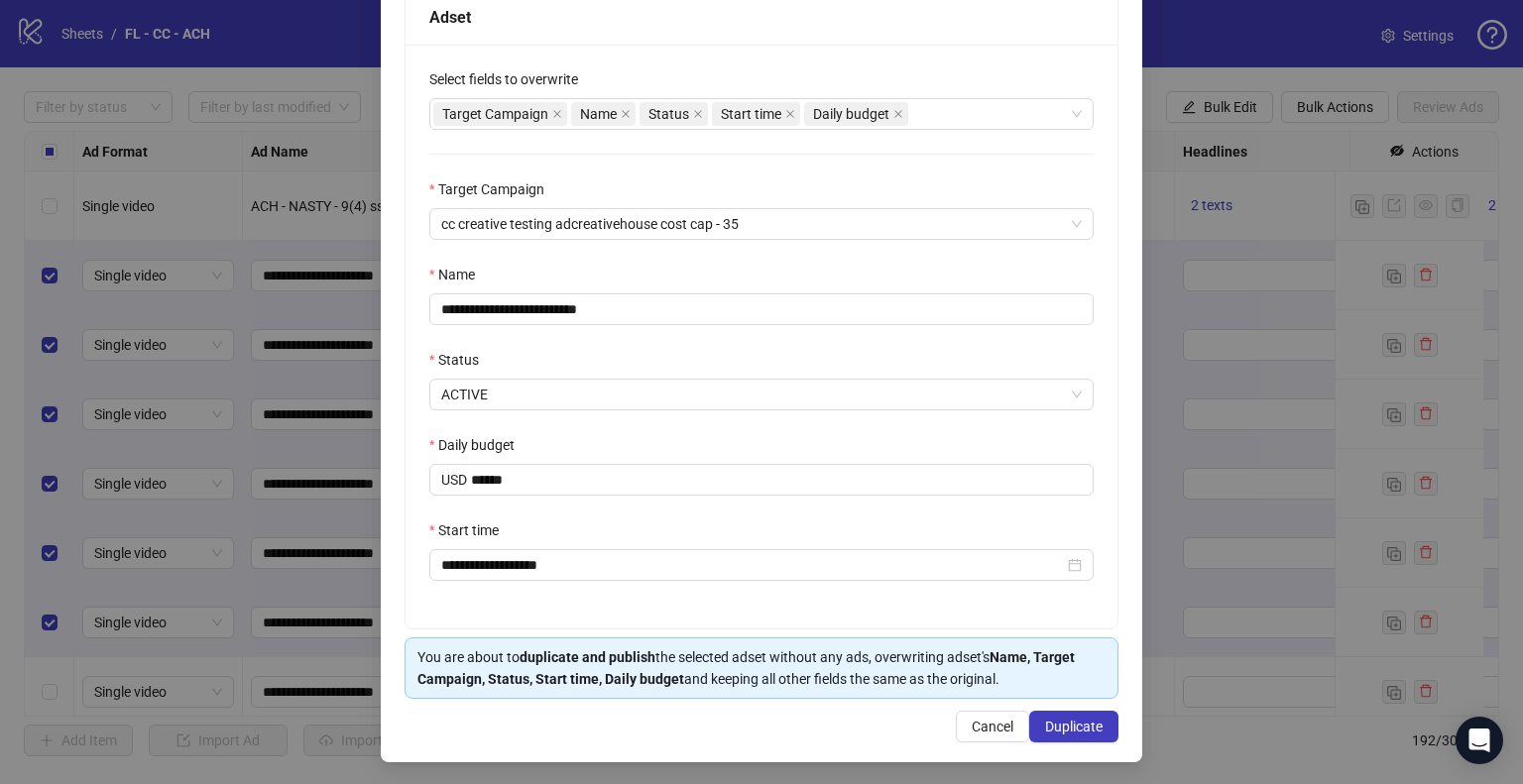 click on "**********" at bounding box center (762, 262) 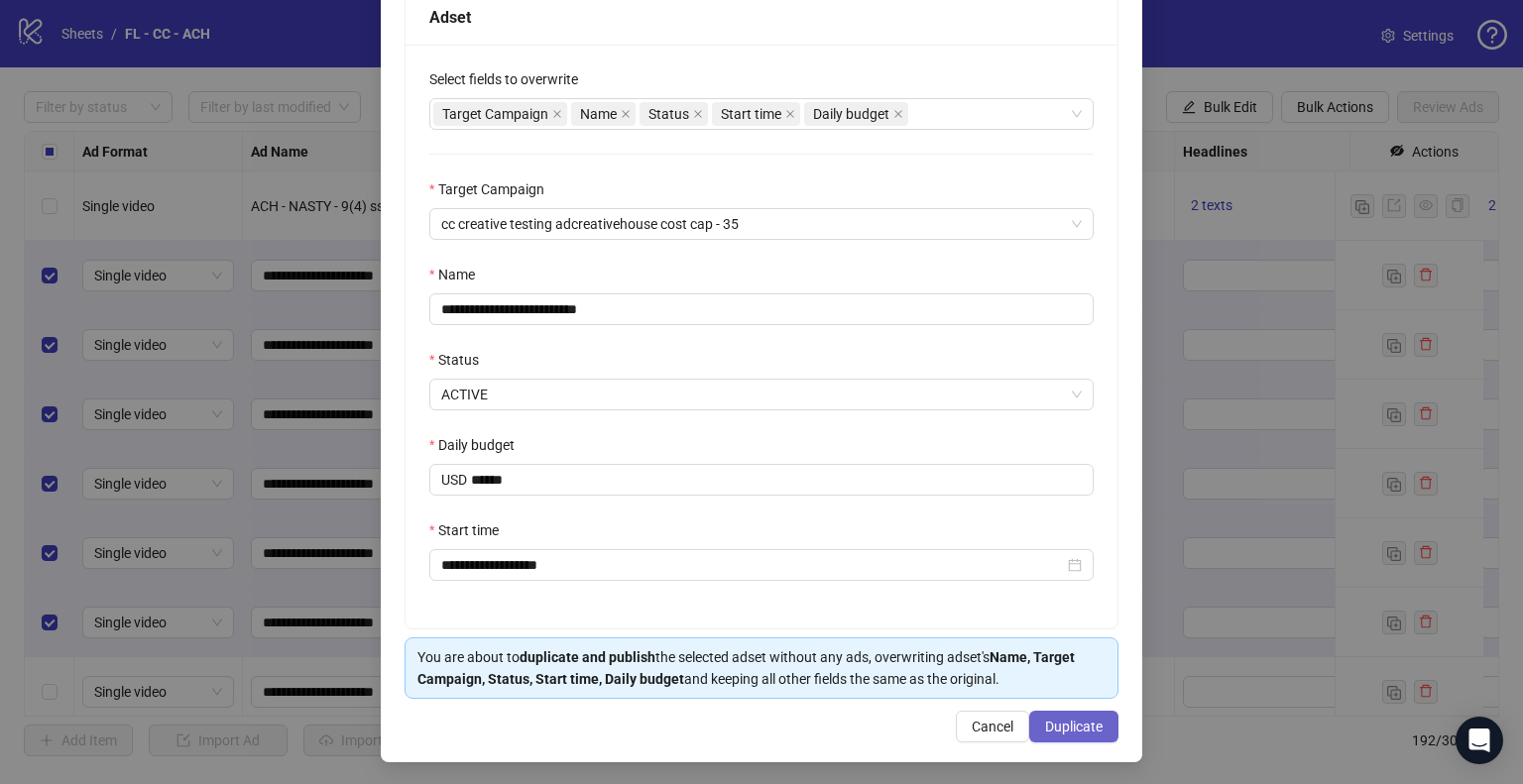 click on "Duplicate" at bounding box center (1074, 727) 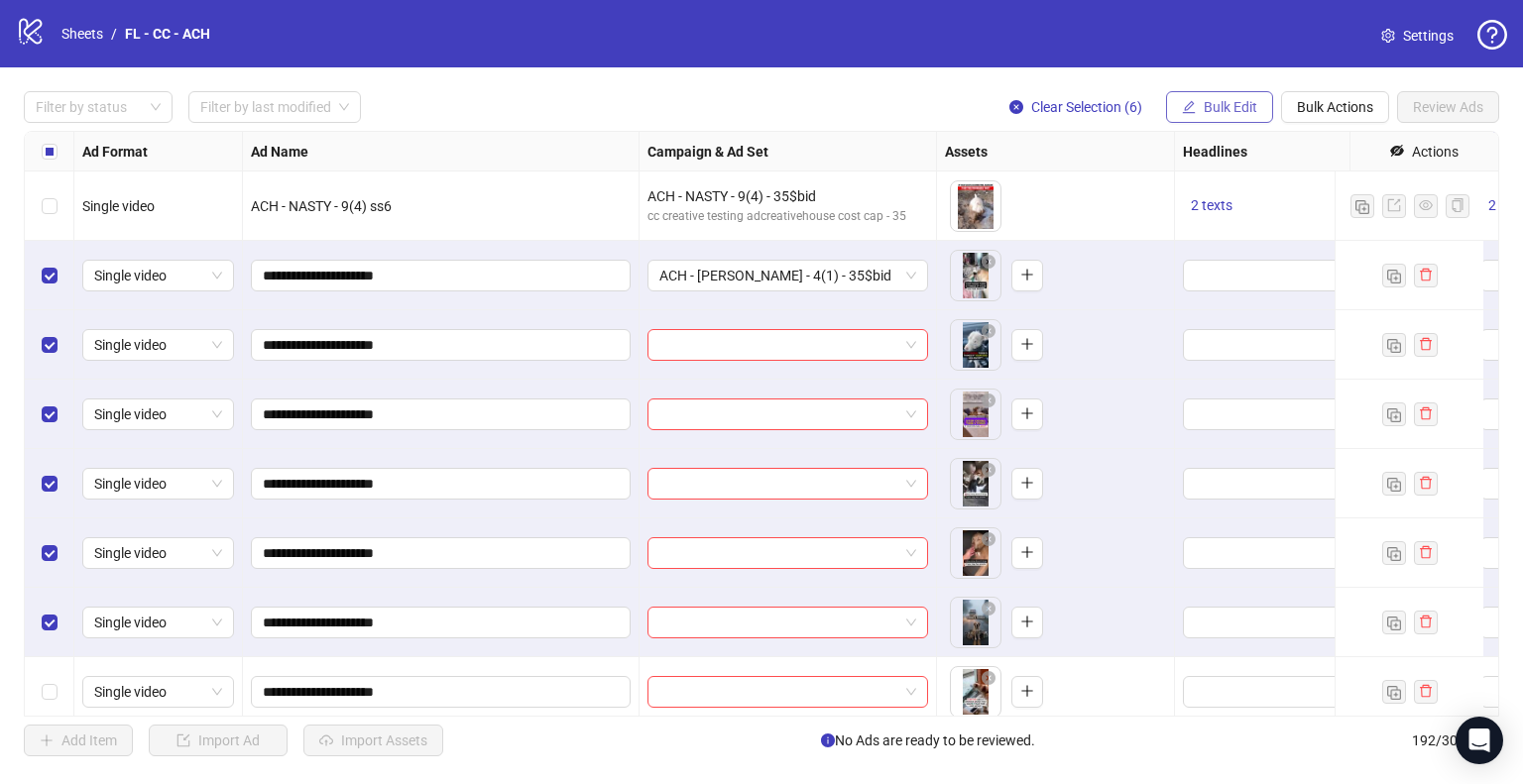 click on "Bulk Edit" at bounding box center (1230, 107) 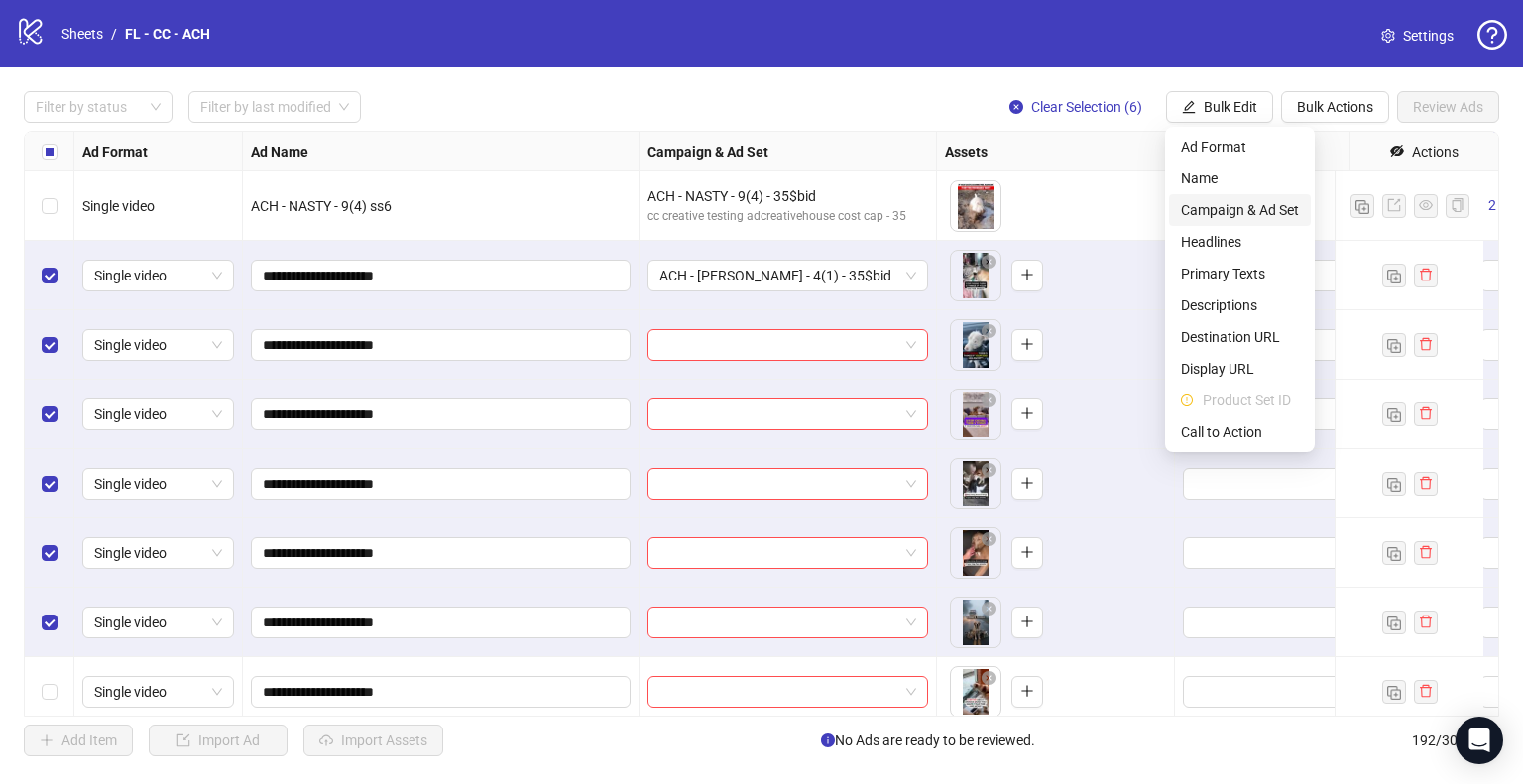 click on "Campaign & Ad Set" at bounding box center [1239, 210] 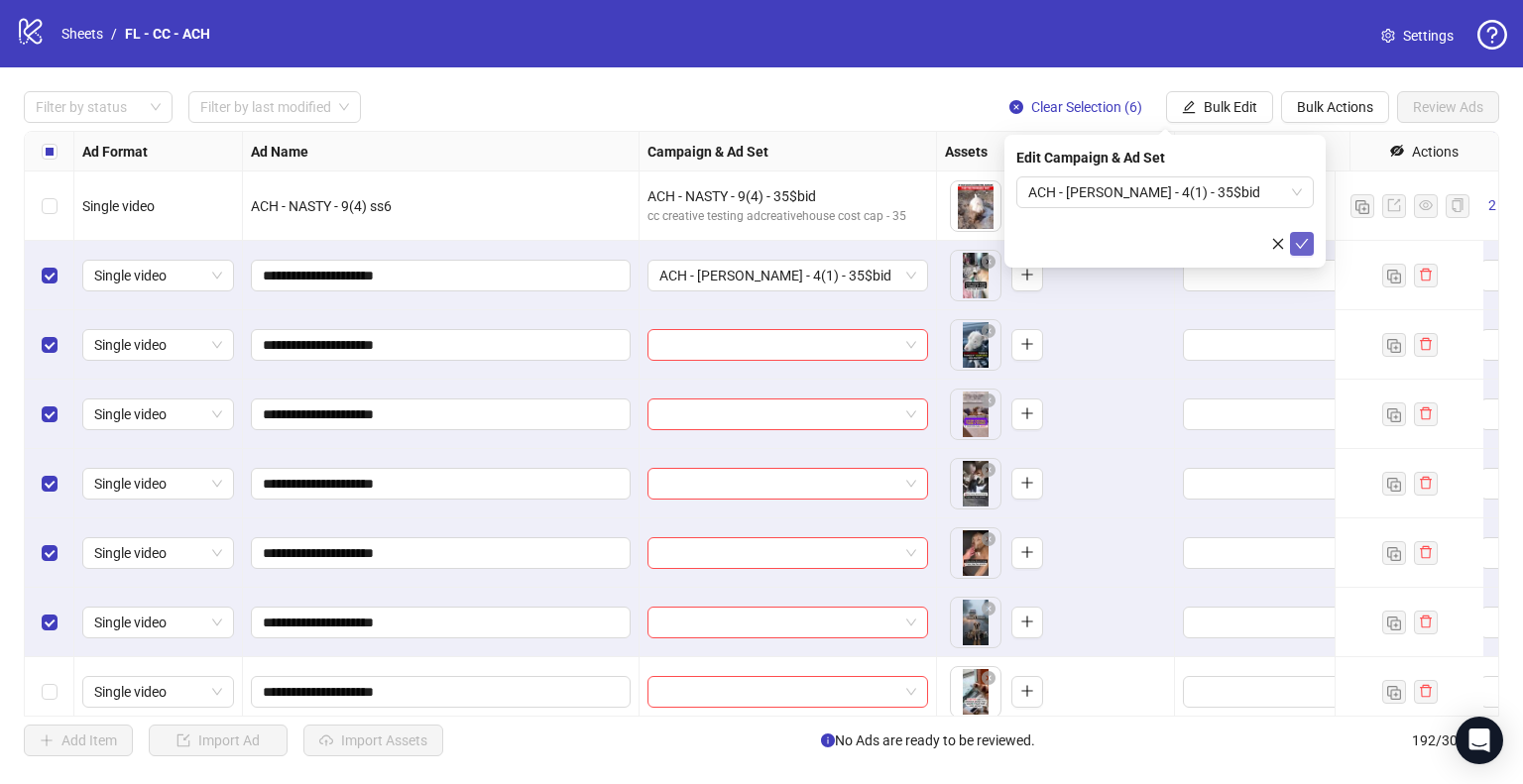click 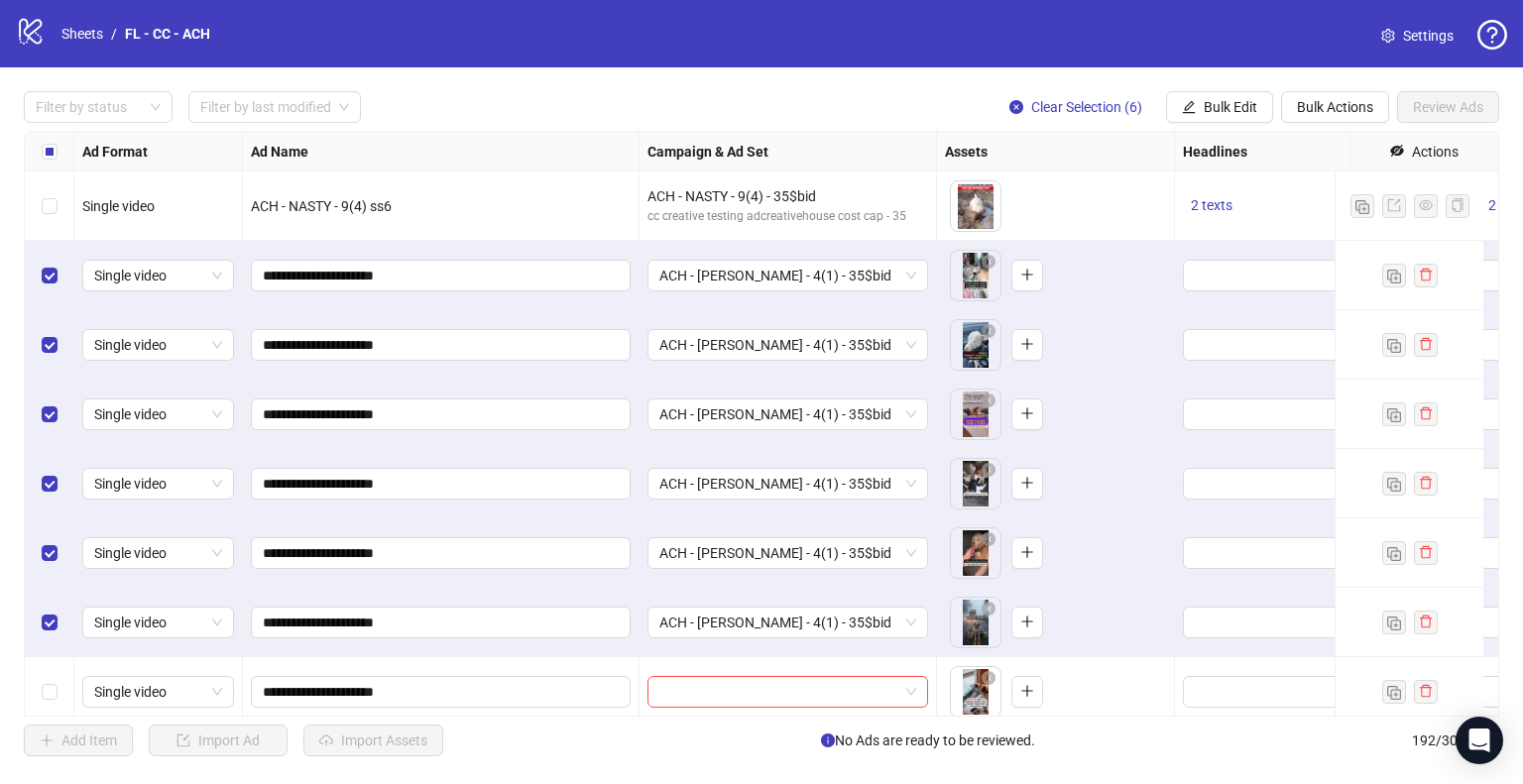 click on "logo/logo-mobile Sheets / FL - CC - ACH Settings" at bounding box center (762, 34) 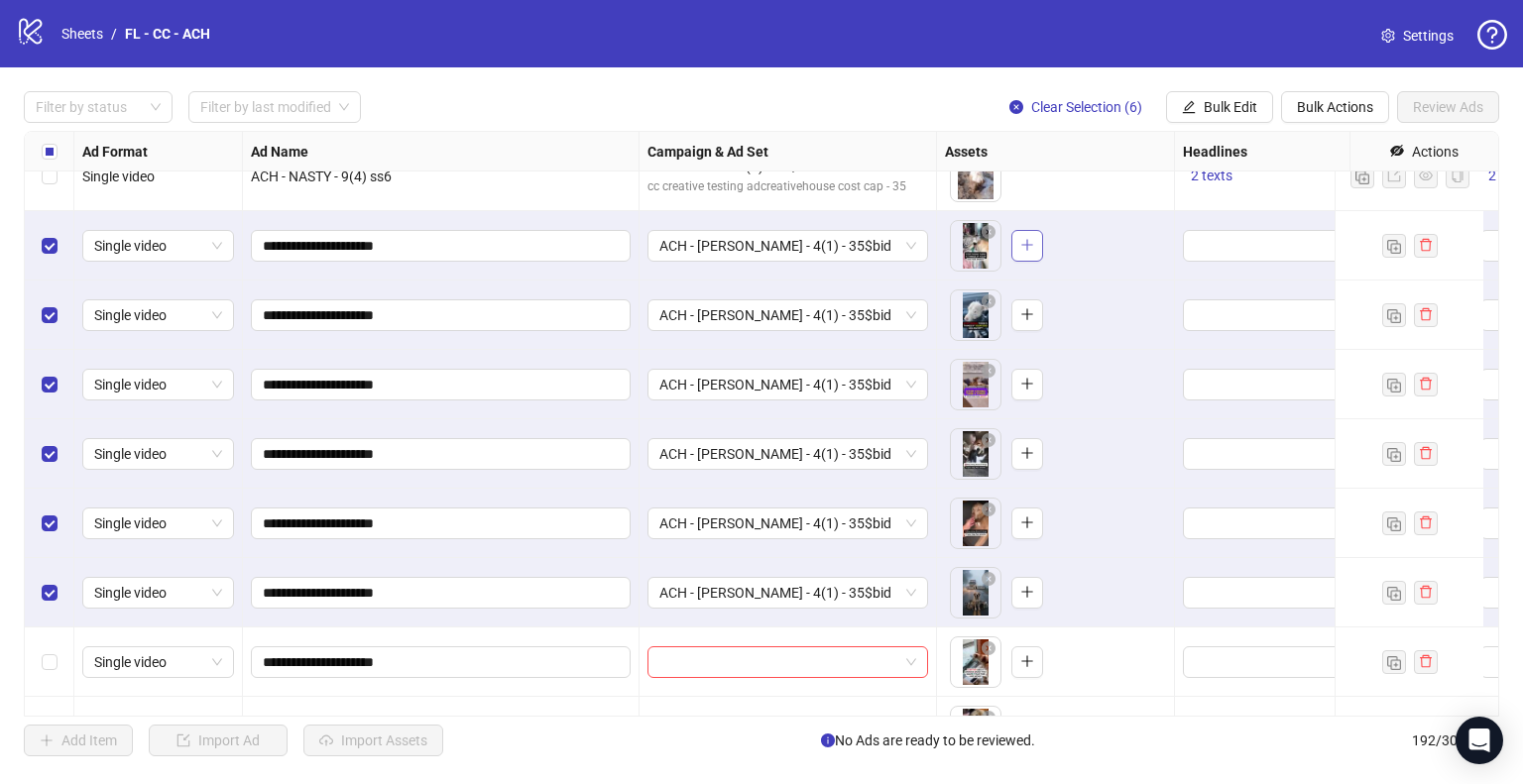 scroll, scrollTop: 11684, scrollLeft: 0, axis: vertical 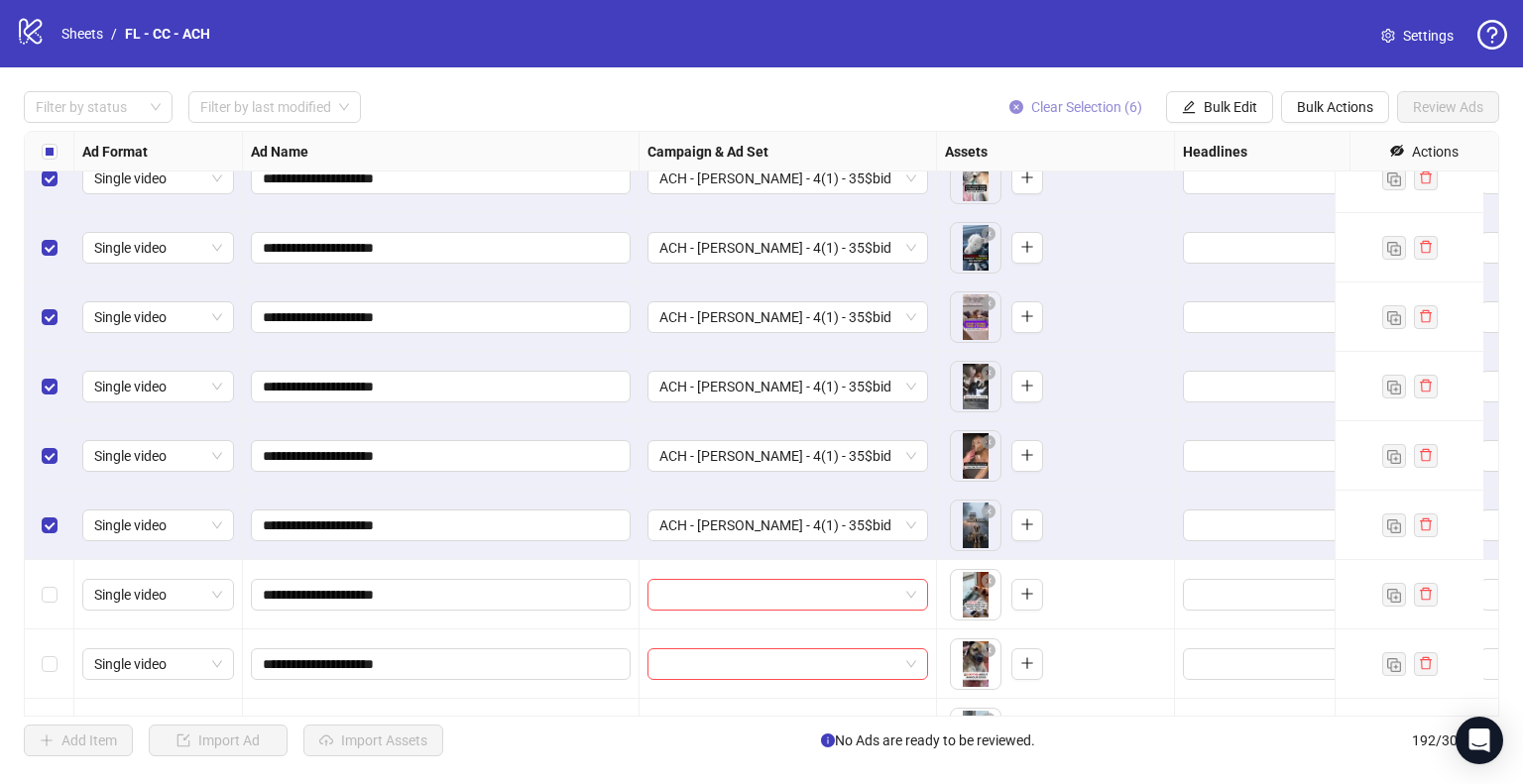 click on "Clear Selection (6)" at bounding box center [1087, 107] 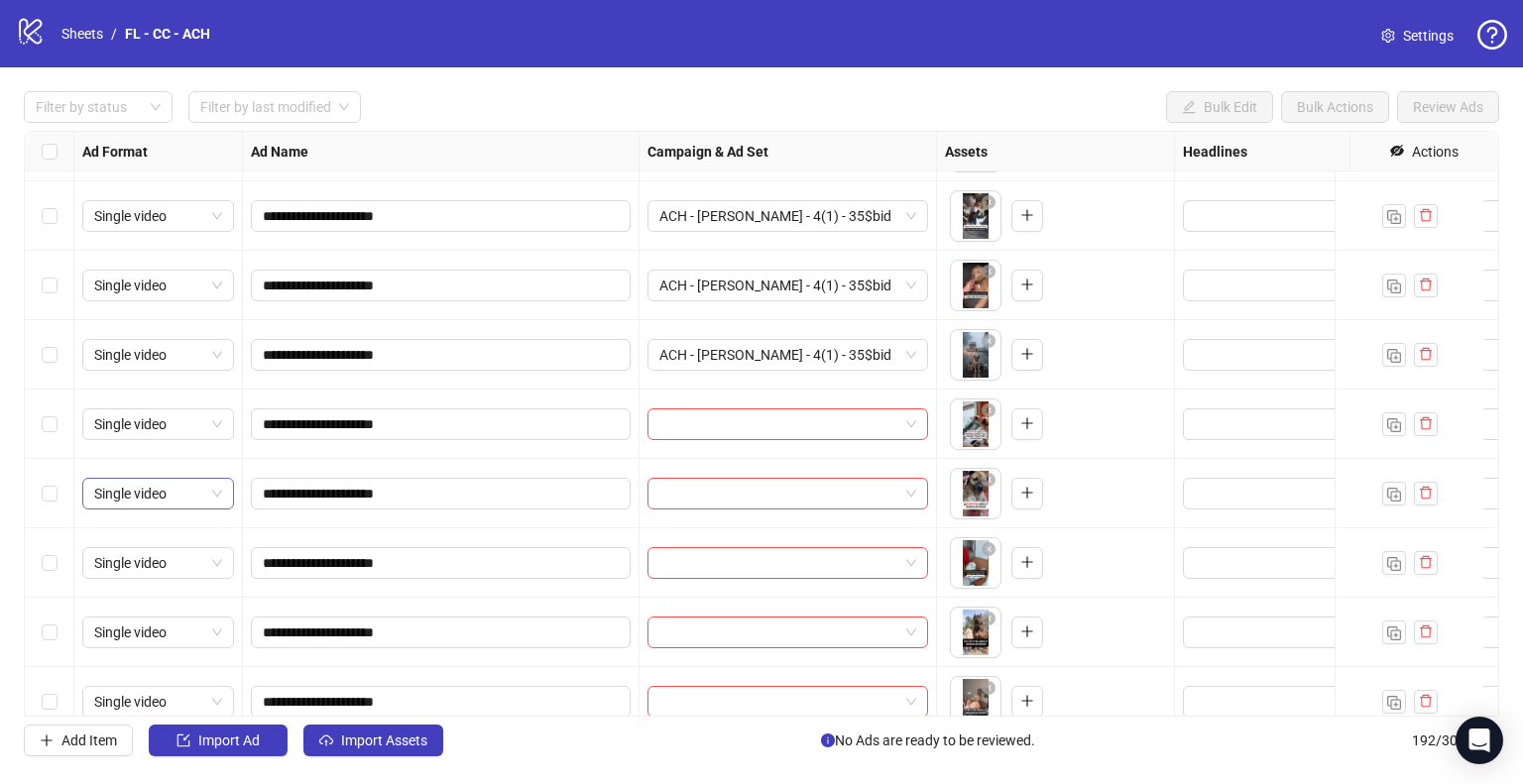scroll, scrollTop: 11927, scrollLeft: 0, axis: vertical 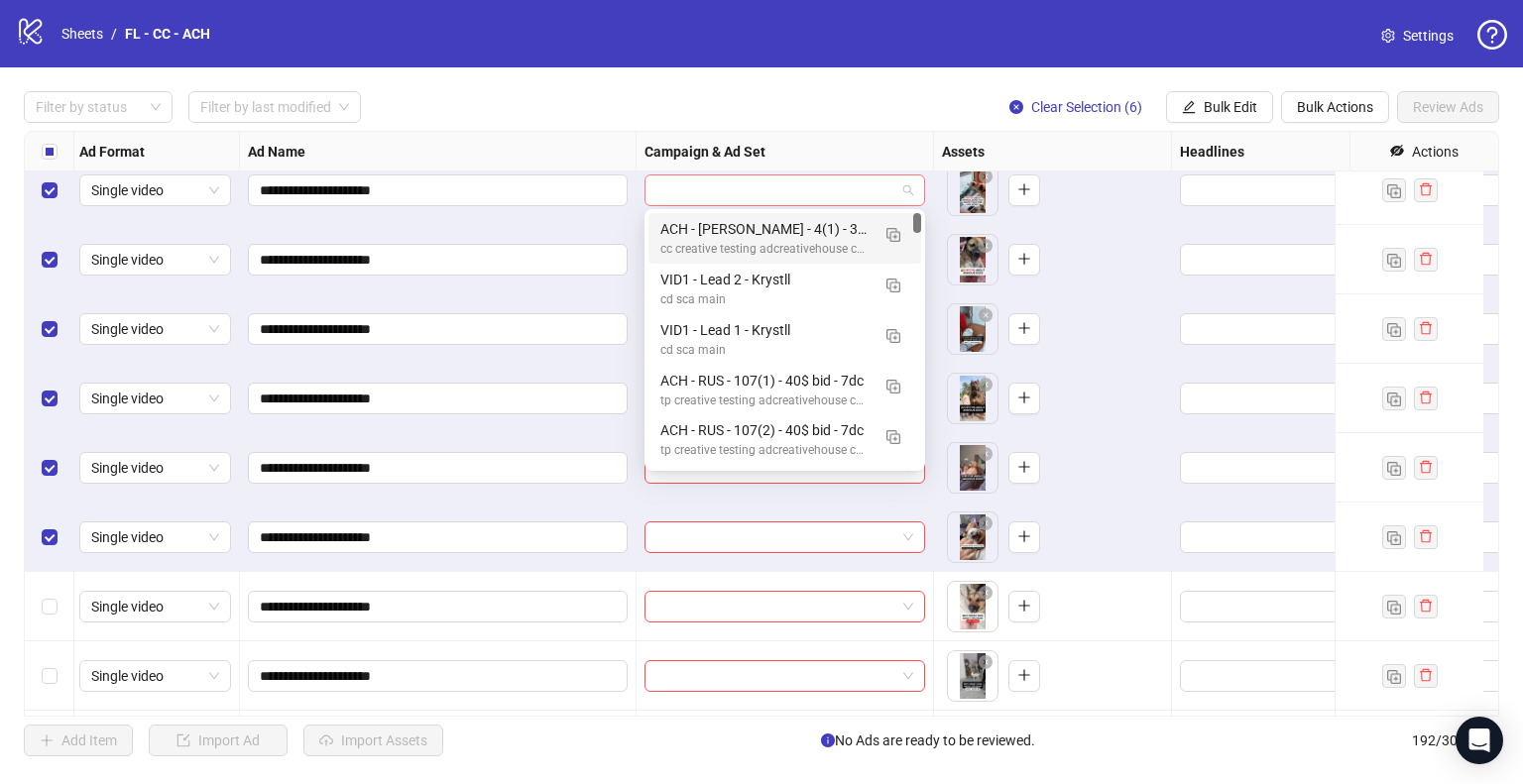 click at bounding box center (784, 190) 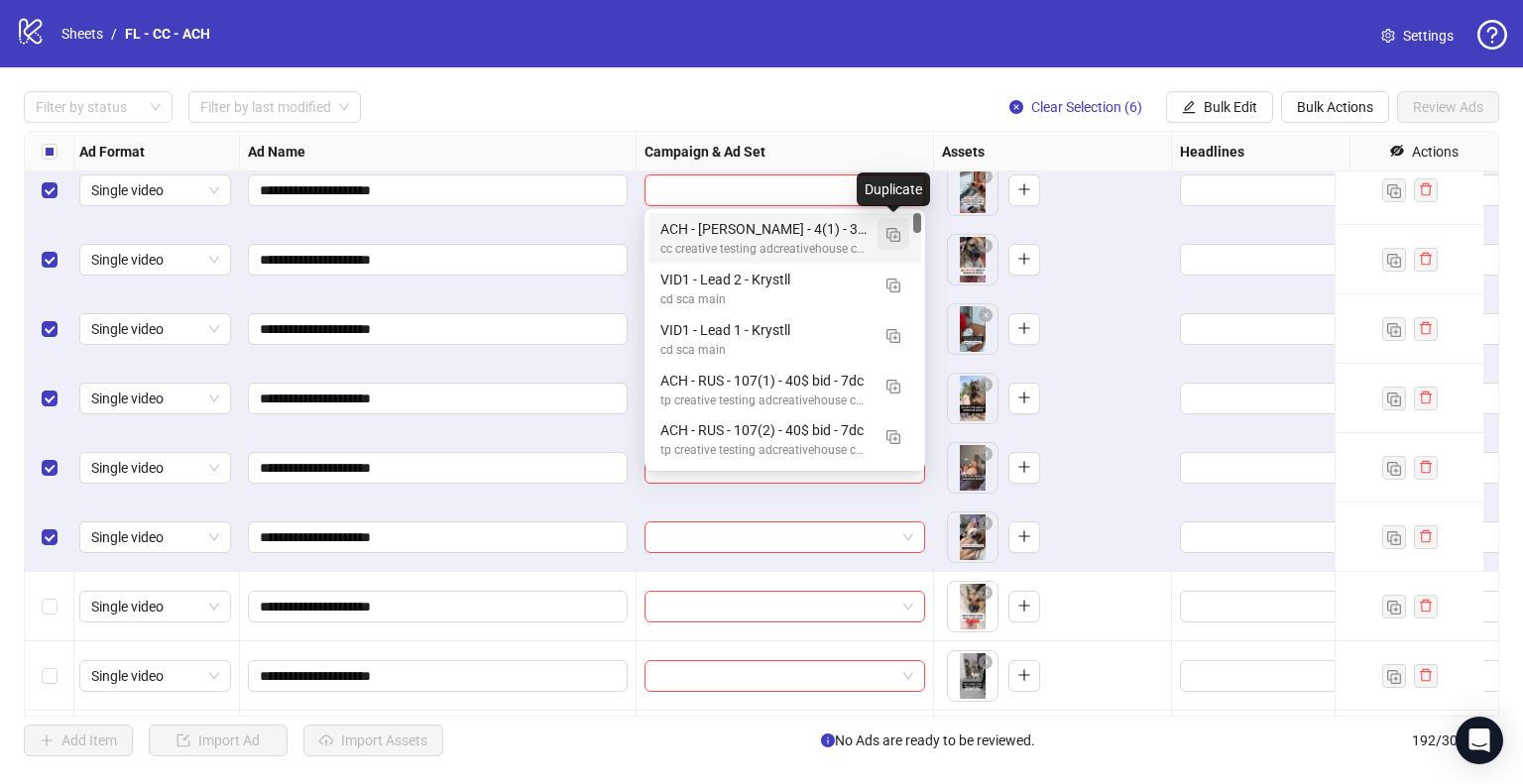 click at bounding box center (893, 235) 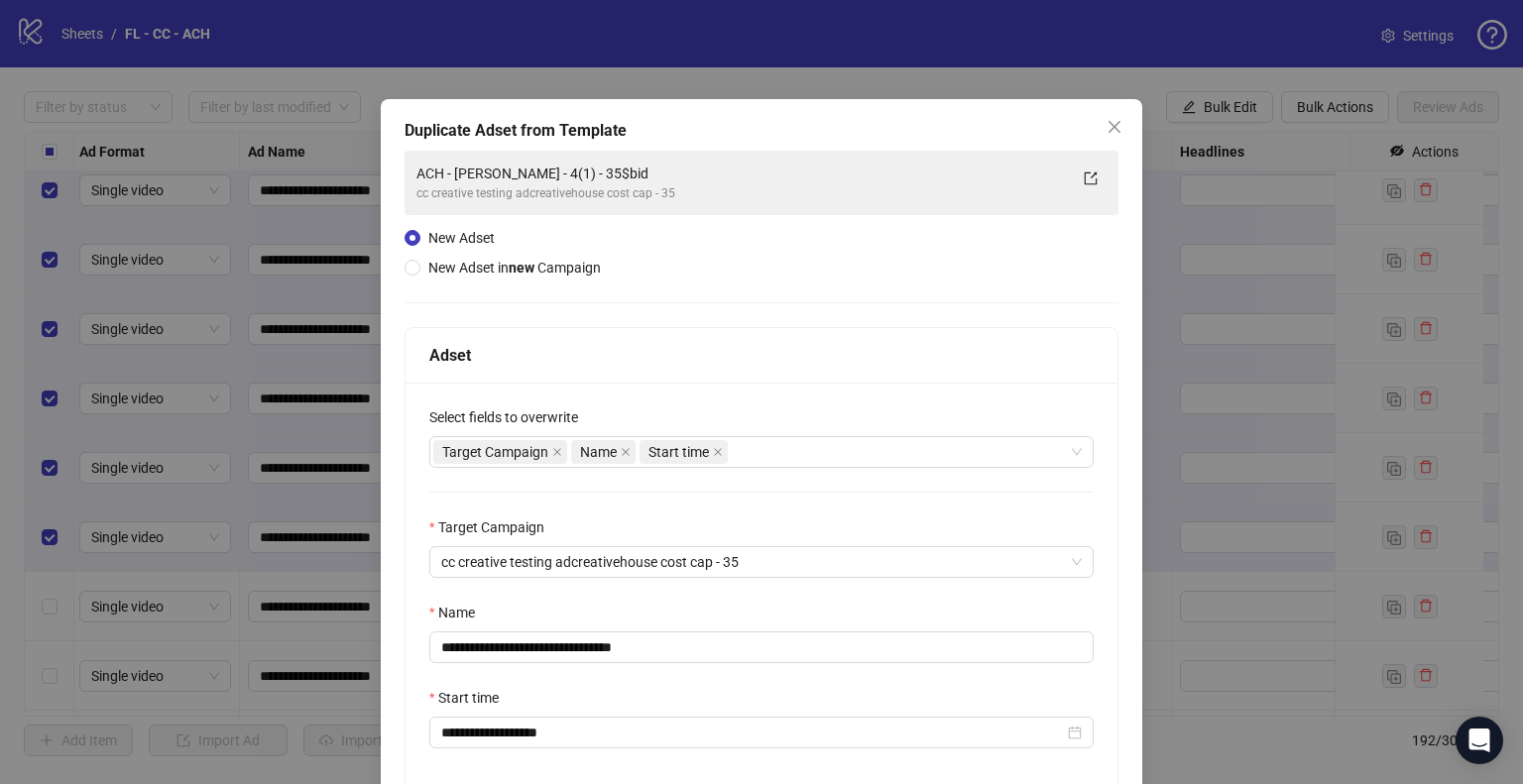 scroll, scrollTop: 168, scrollLeft: 0, axis: vertical 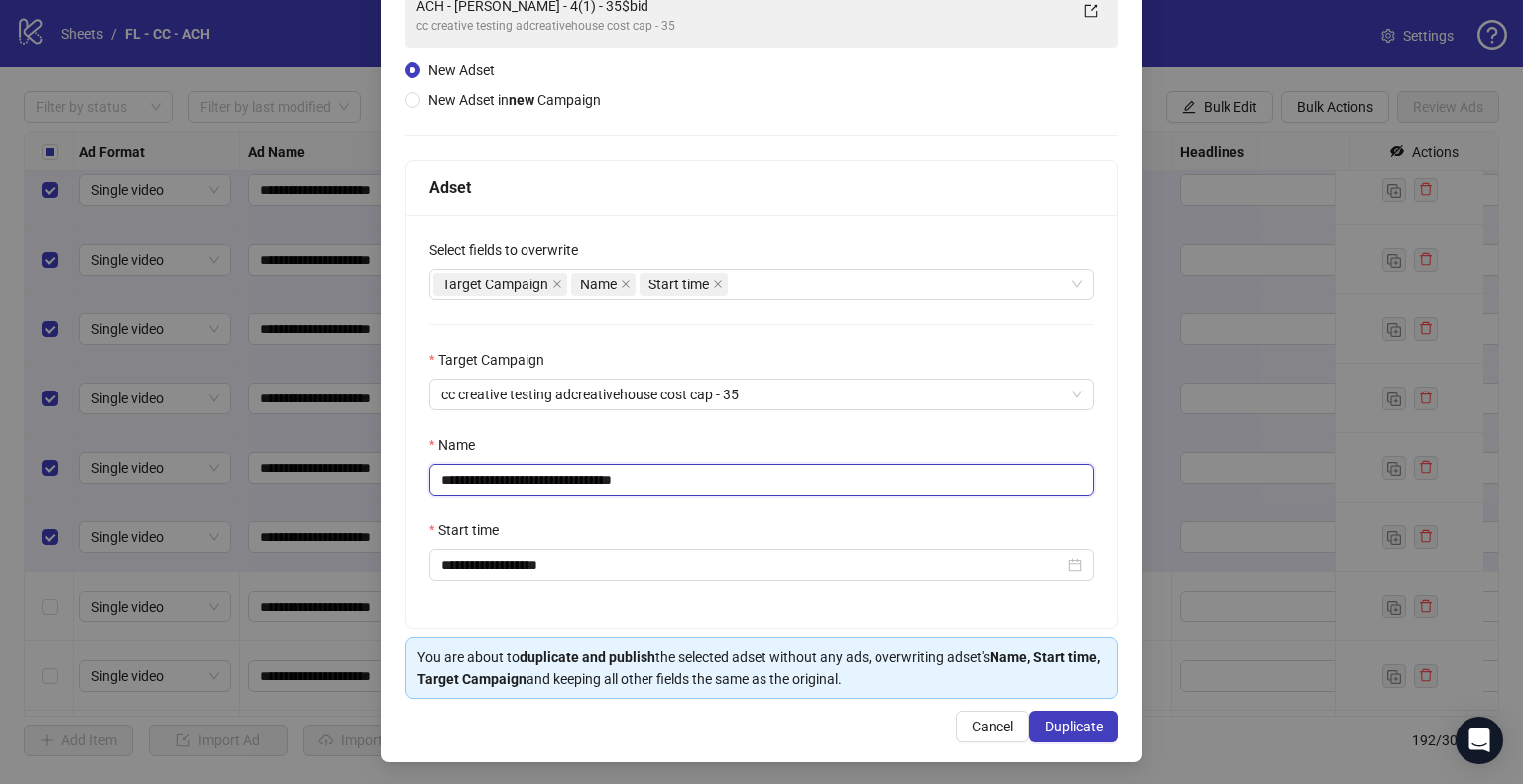 click on "**********" at bounding box center (762, 480) 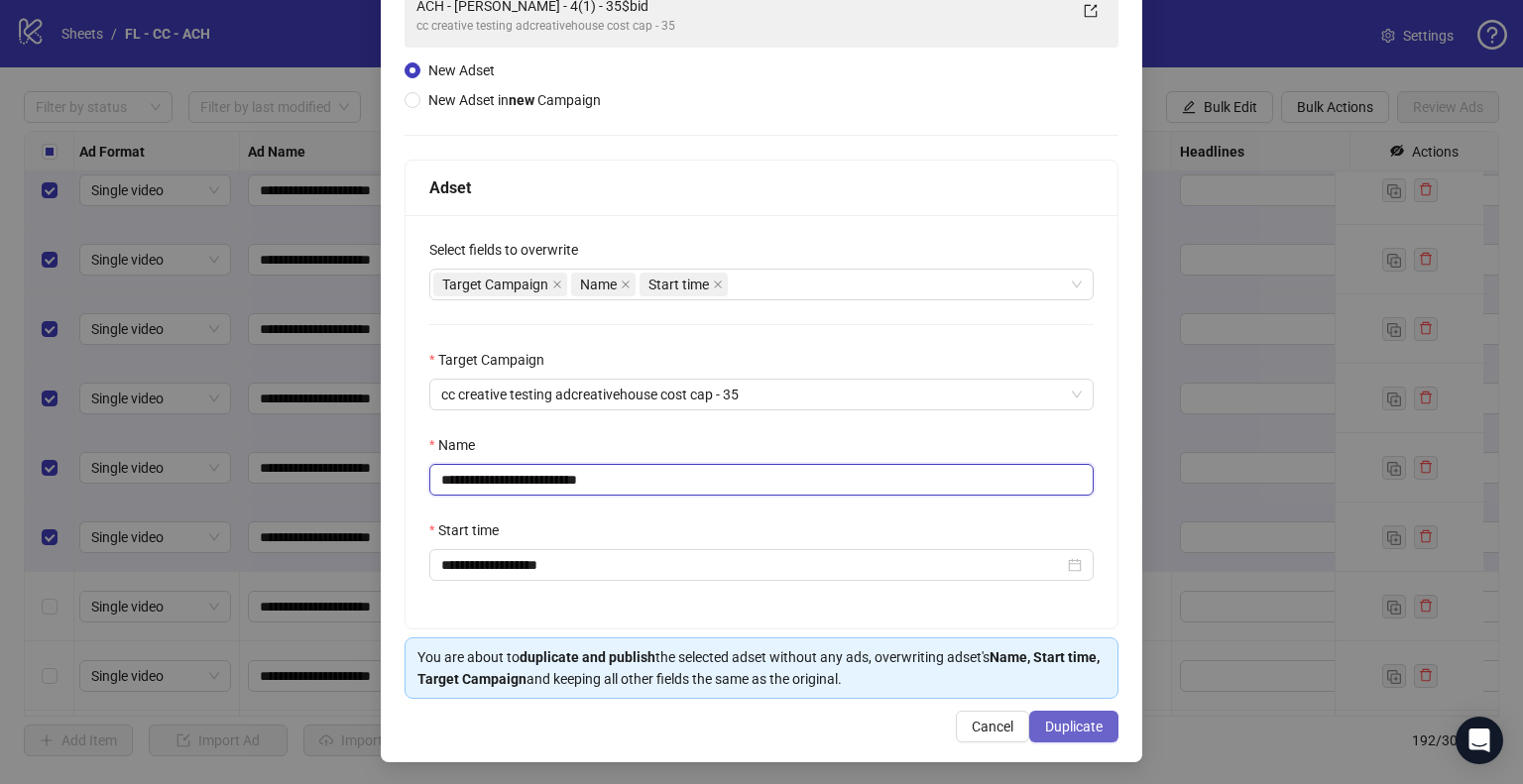 type on "**********" 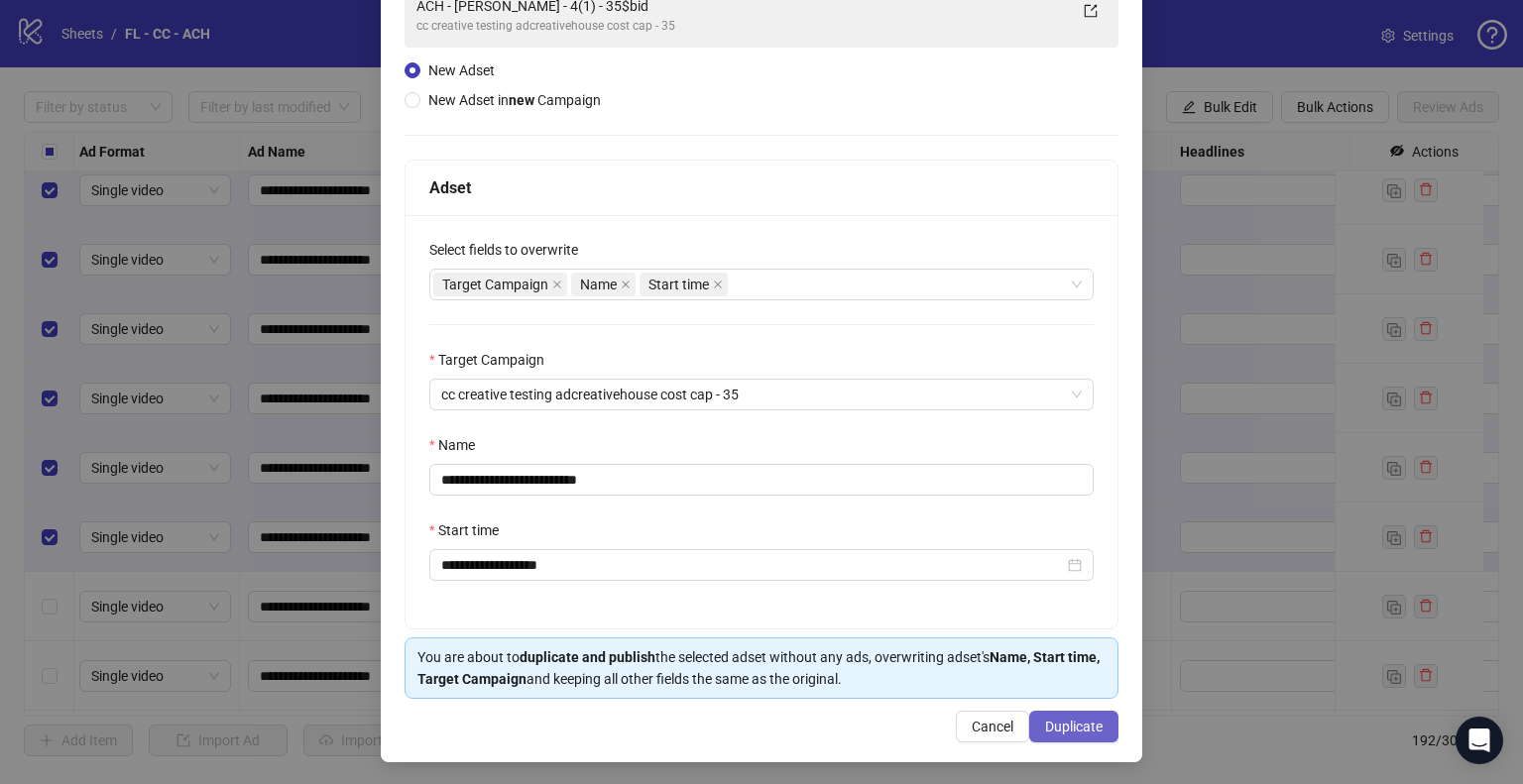 click on "Duplicate" at bounding box center [1074, 727] 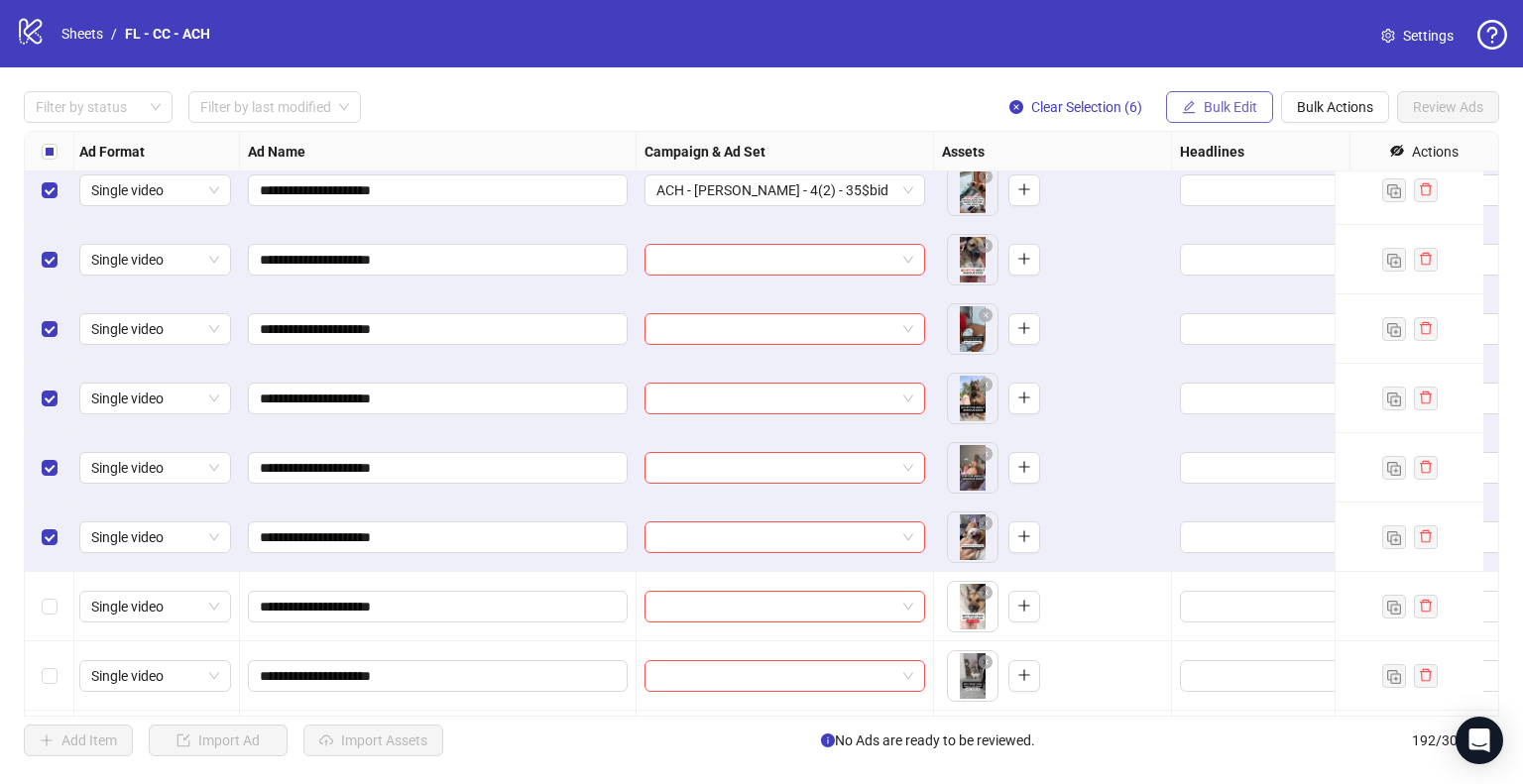 click on "Bulk Edit" at bounding box center (1220, 107) 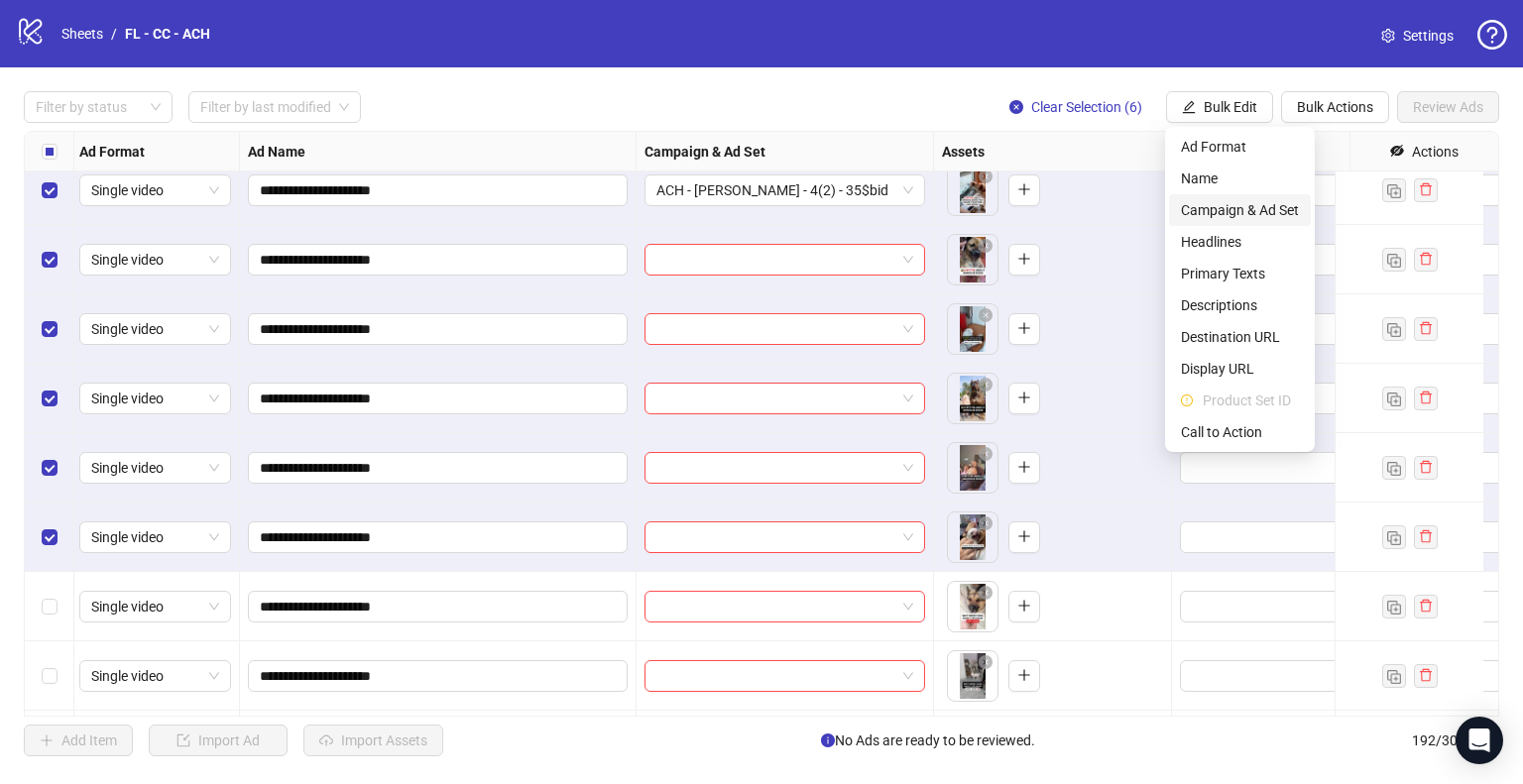 click on "Campaign & Ad Set" at bounding box center (1239, 210) 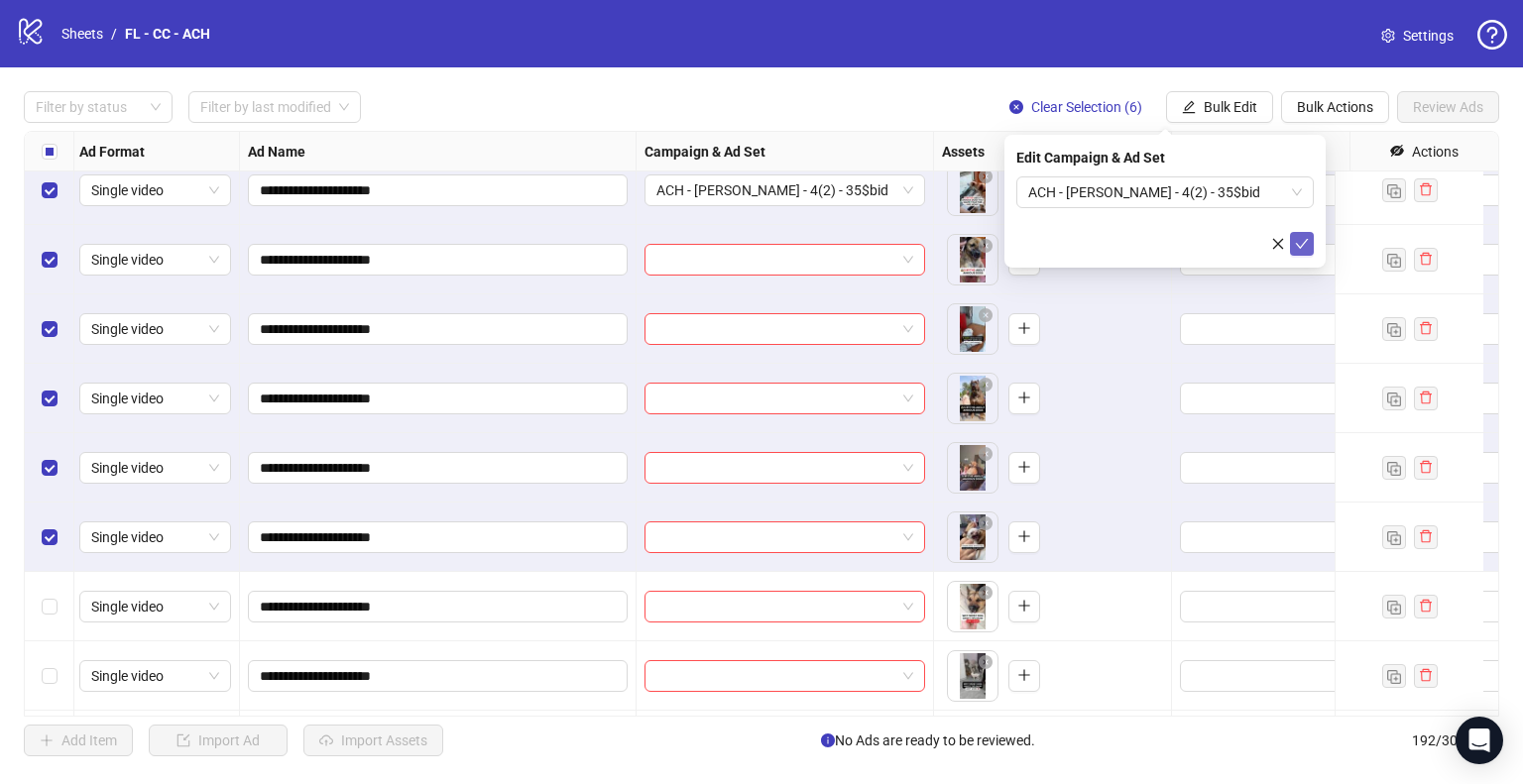 click 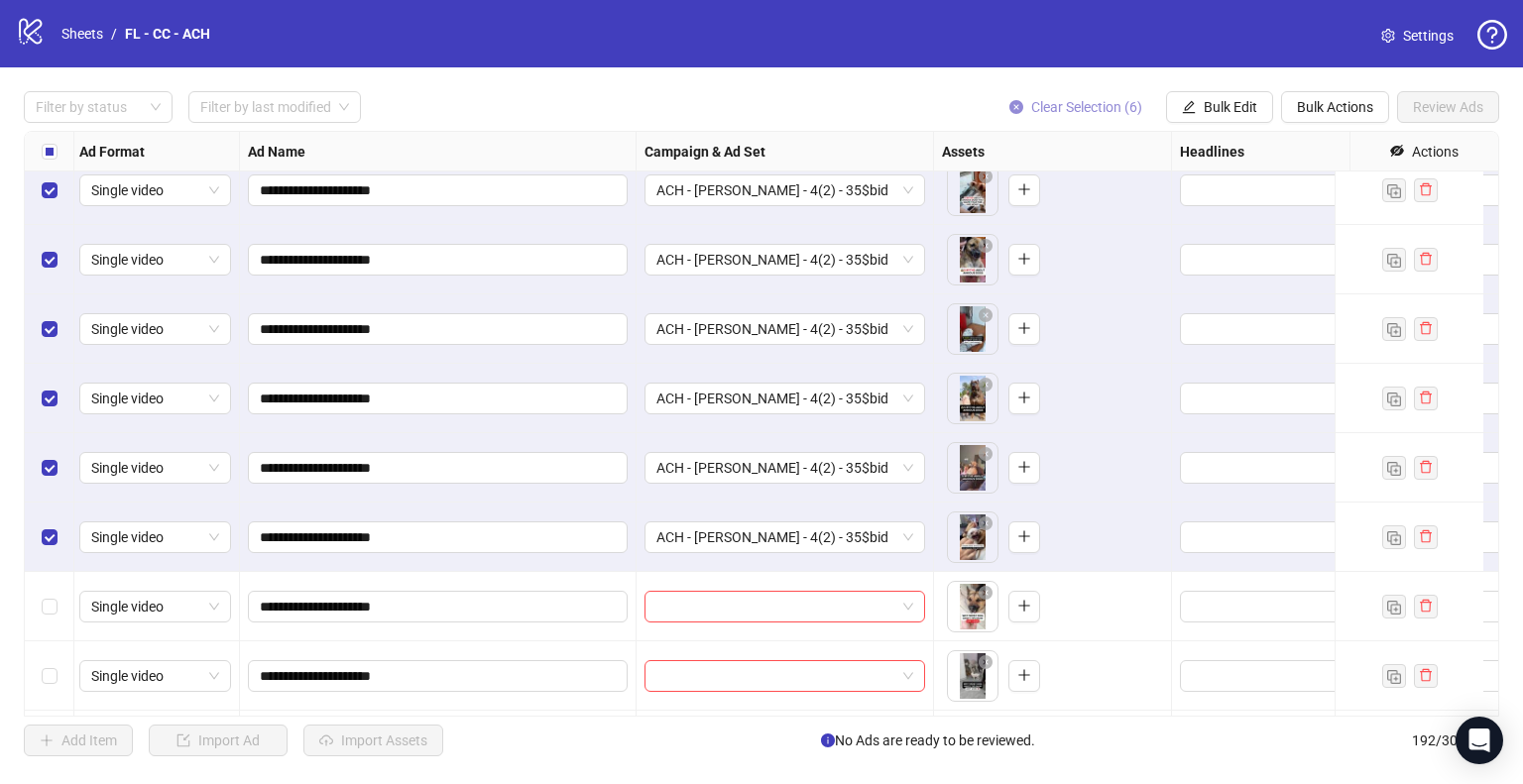 click on "Clear Selection (6)" at bounding box center [1087, 107] 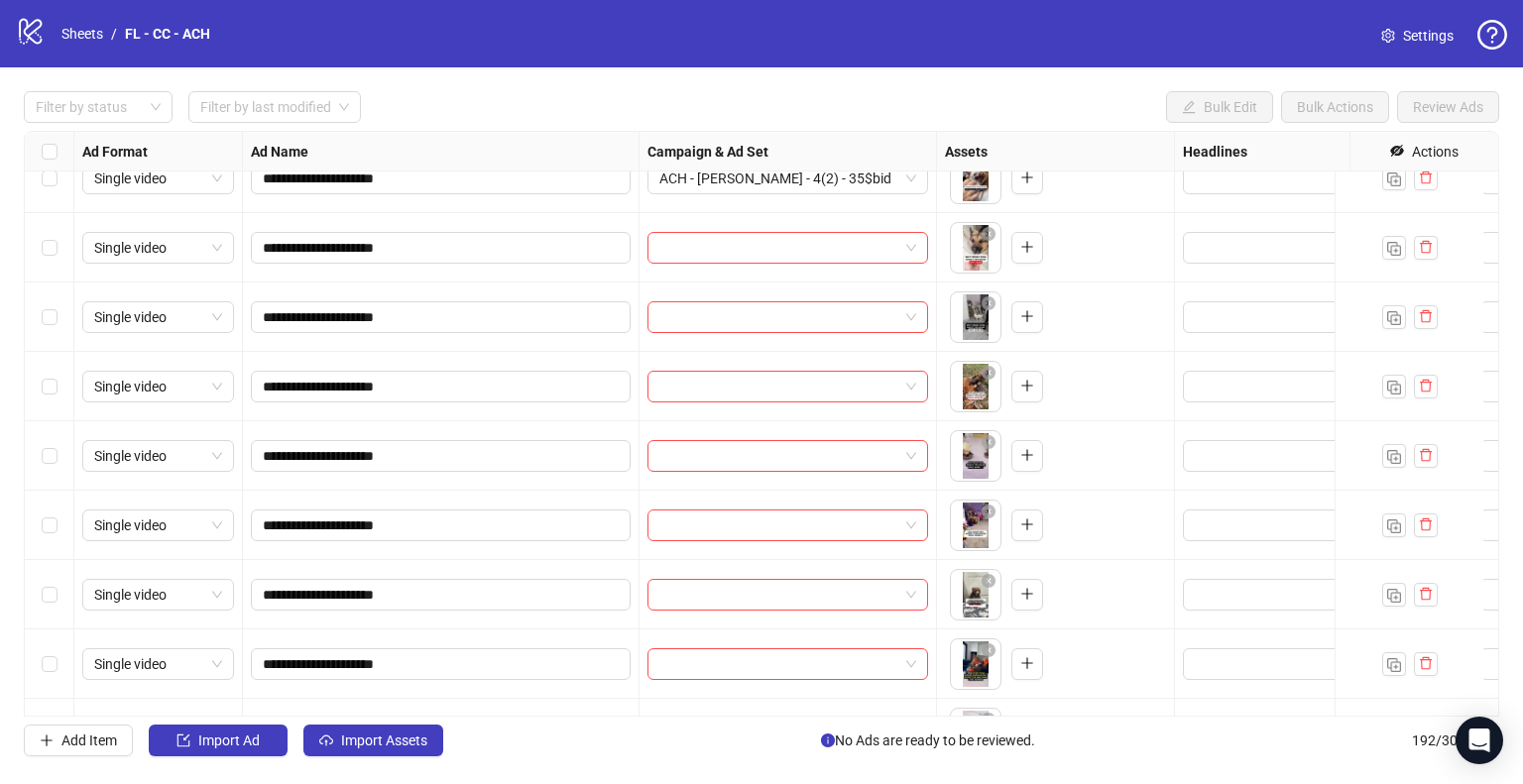 scroll, scrollTop: 12475, scrollLeft: 0, axis: vertical 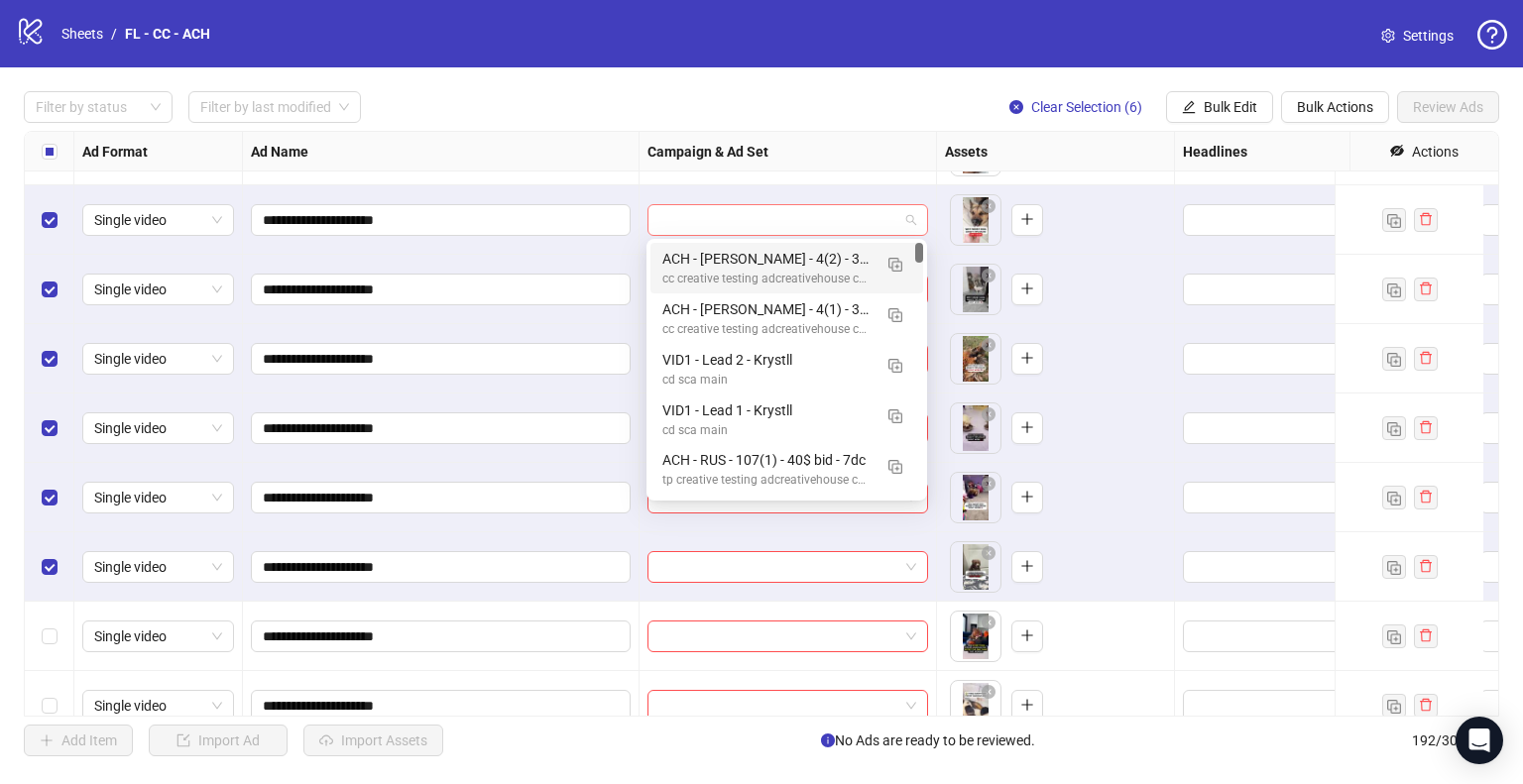 click at bounding box center (787, 220) 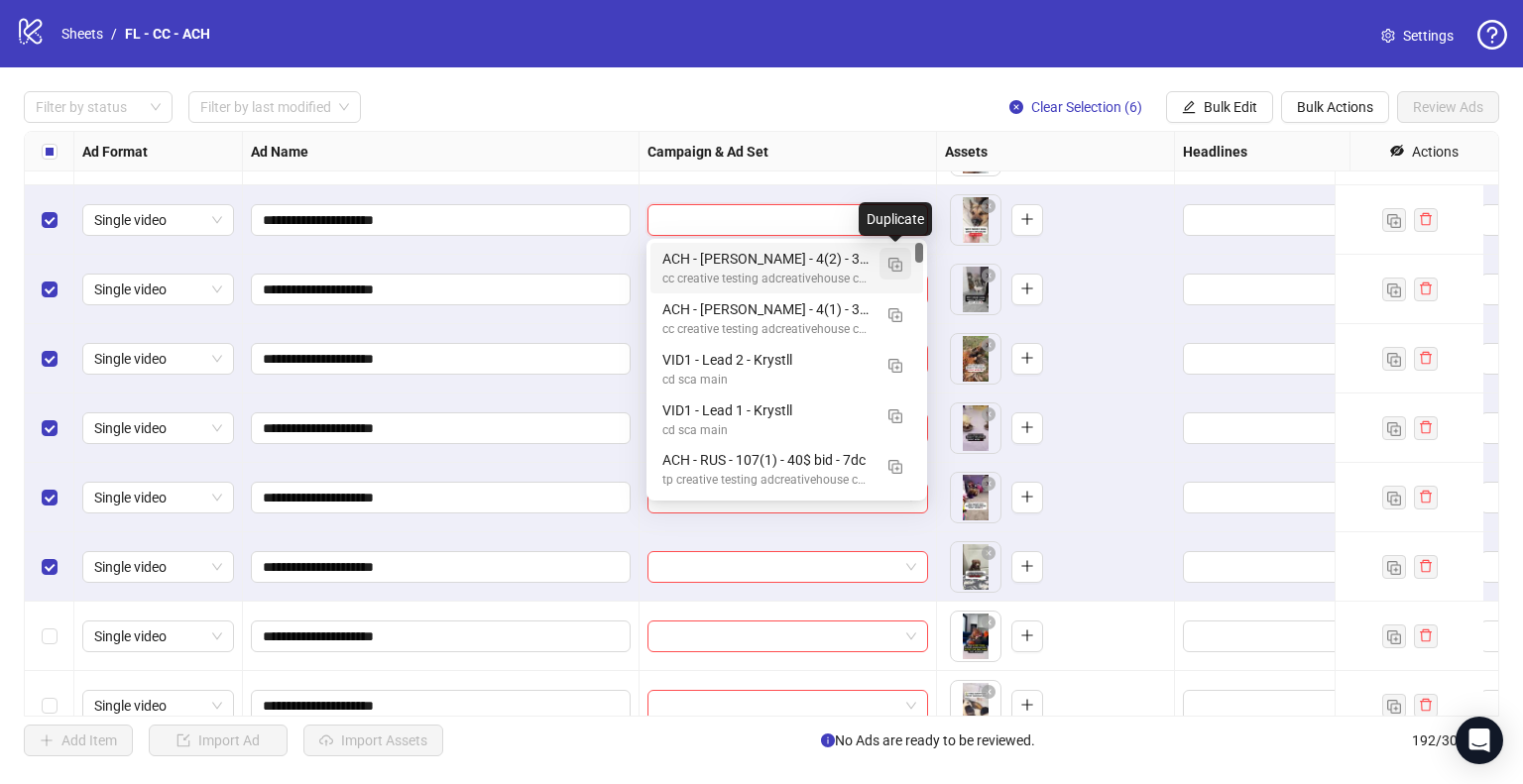 click at bounding box center (895, 265) 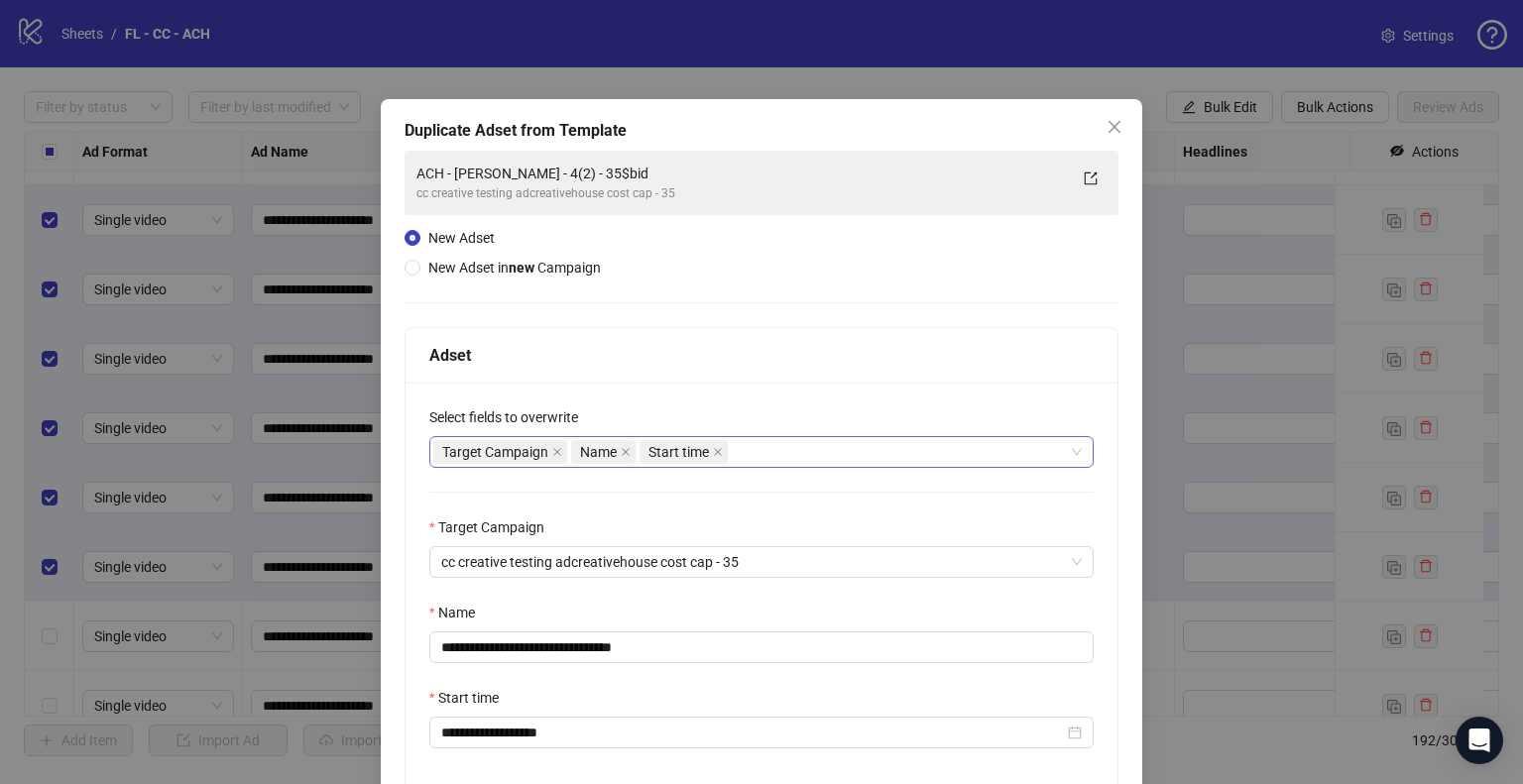 scroll, scrollTop: 168, scrollLeft: 0, axis: vertical 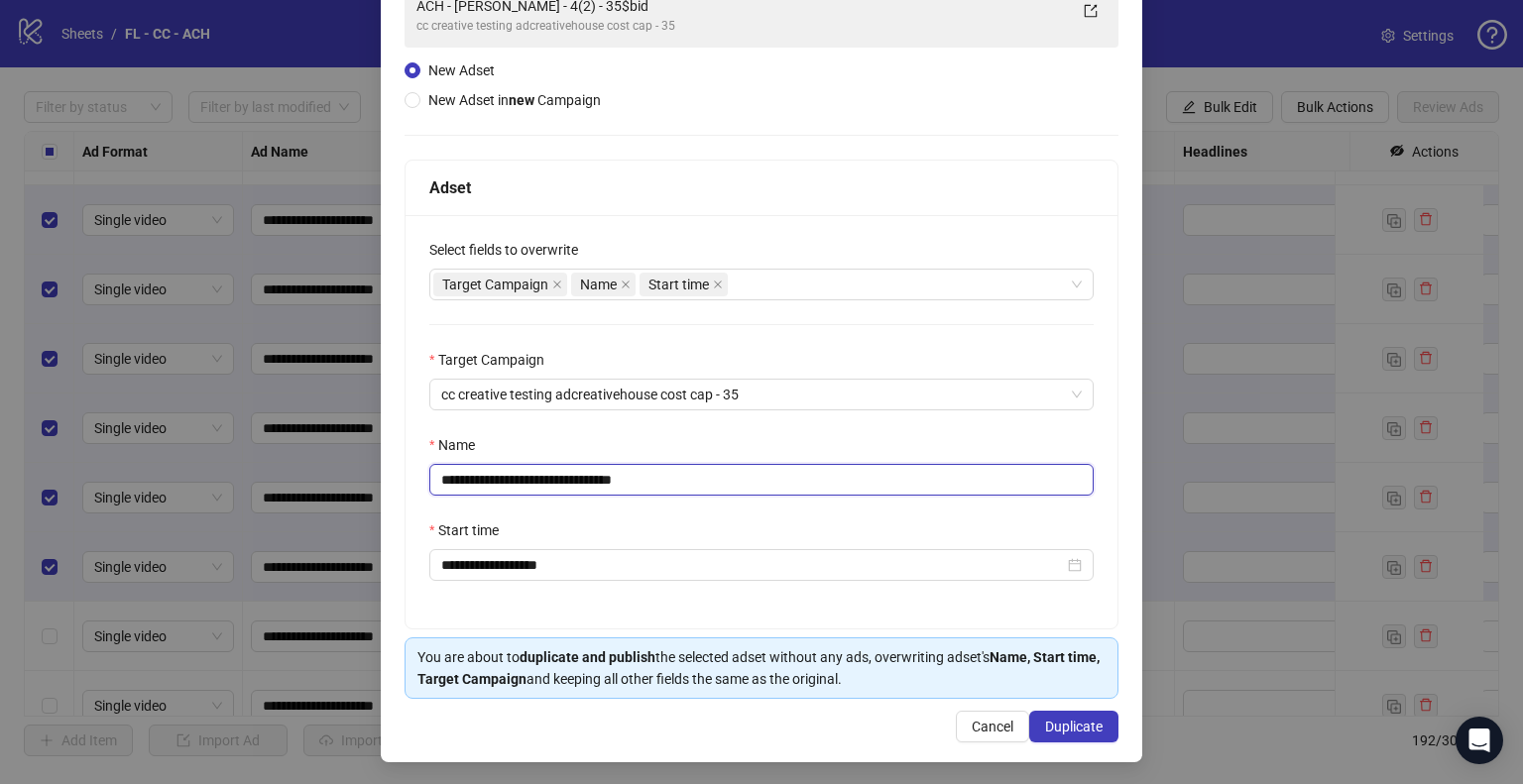 click on "**********" at bounding box center [762, 480] 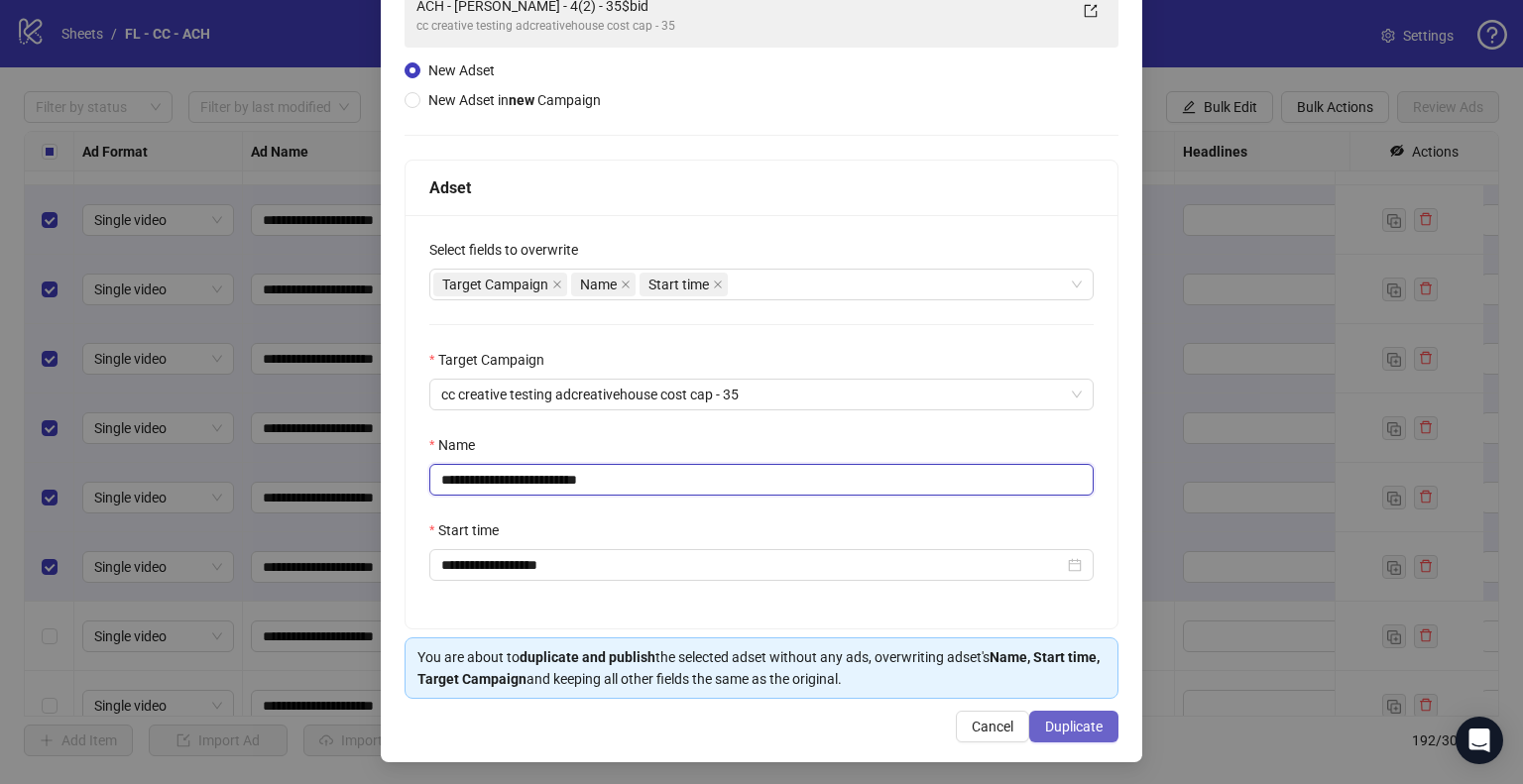 type on "**********" 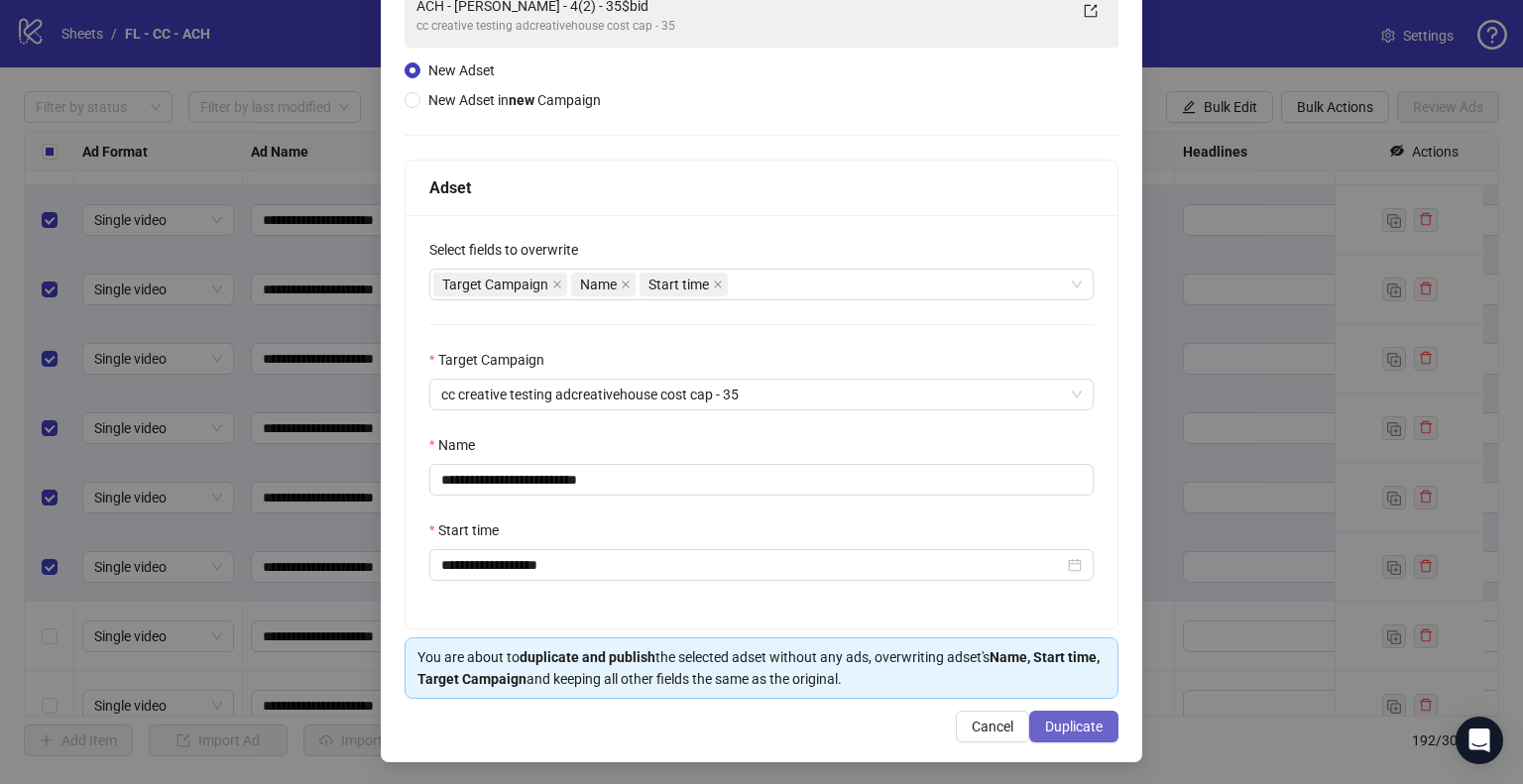 click on "Duplicate" at bounding box center [1074, 727] 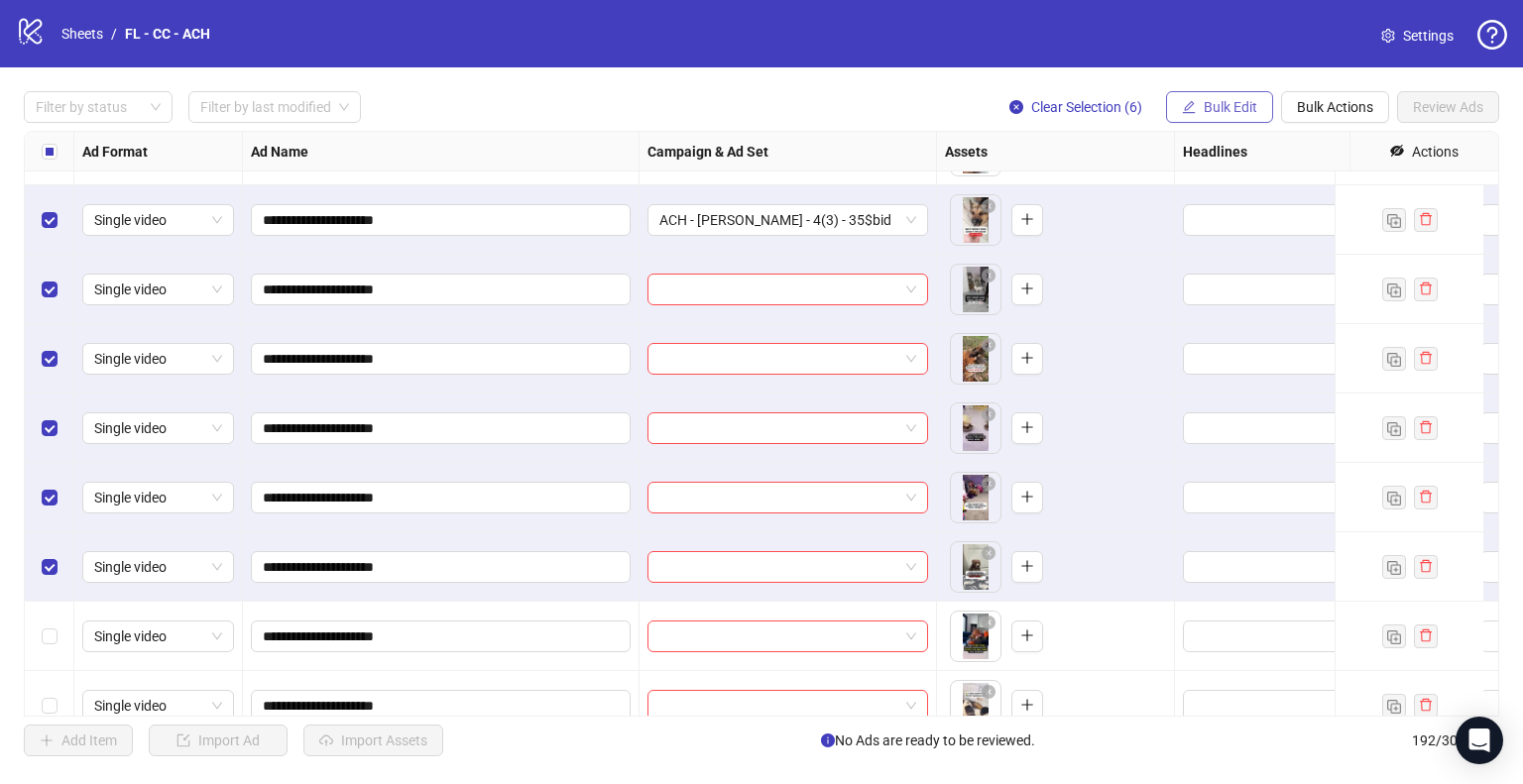click on "Bulk Edit" at bounding box center (1220, 107) 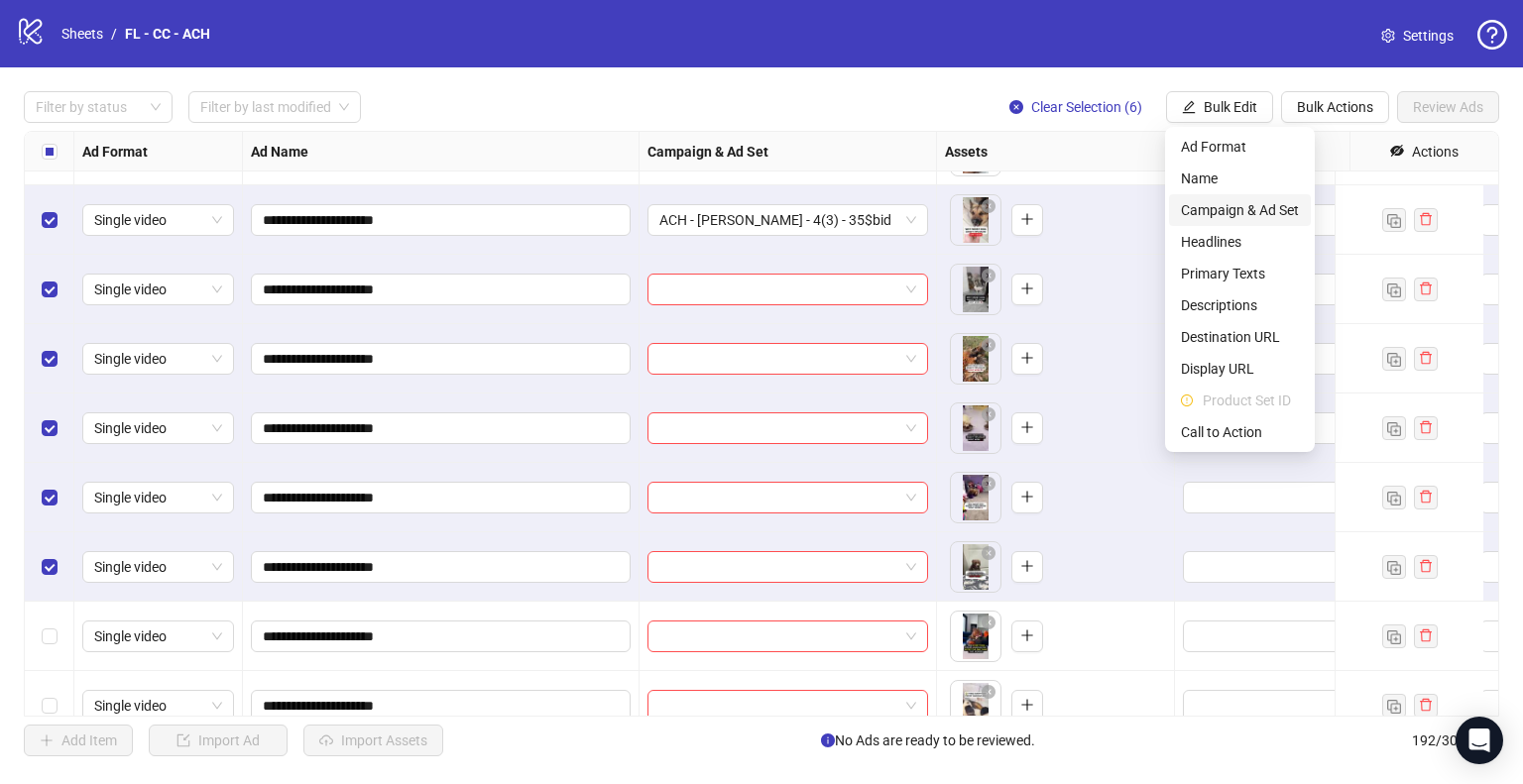 click on "Campaign & Ad Set" at bounding box center (1239, 210) 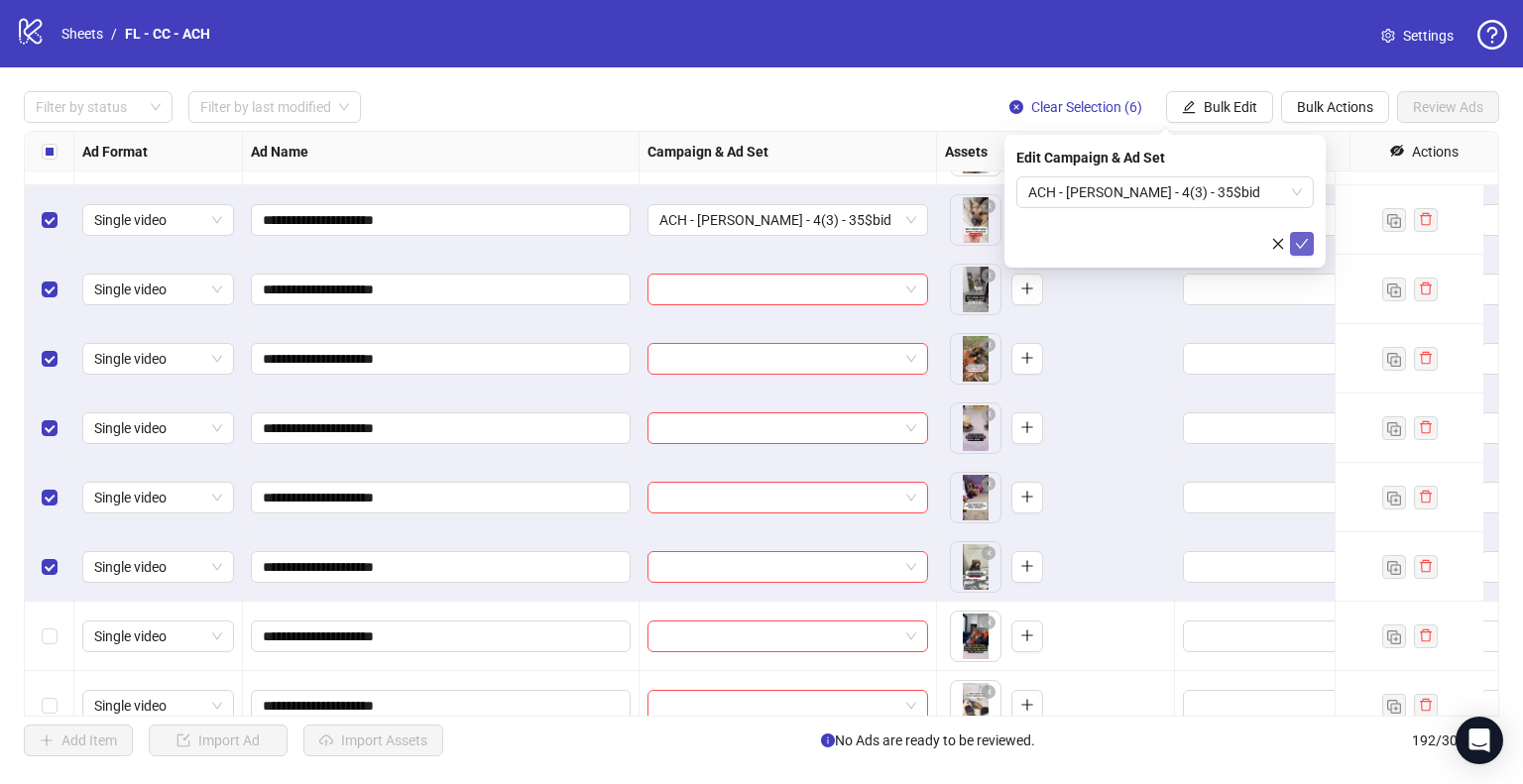 click 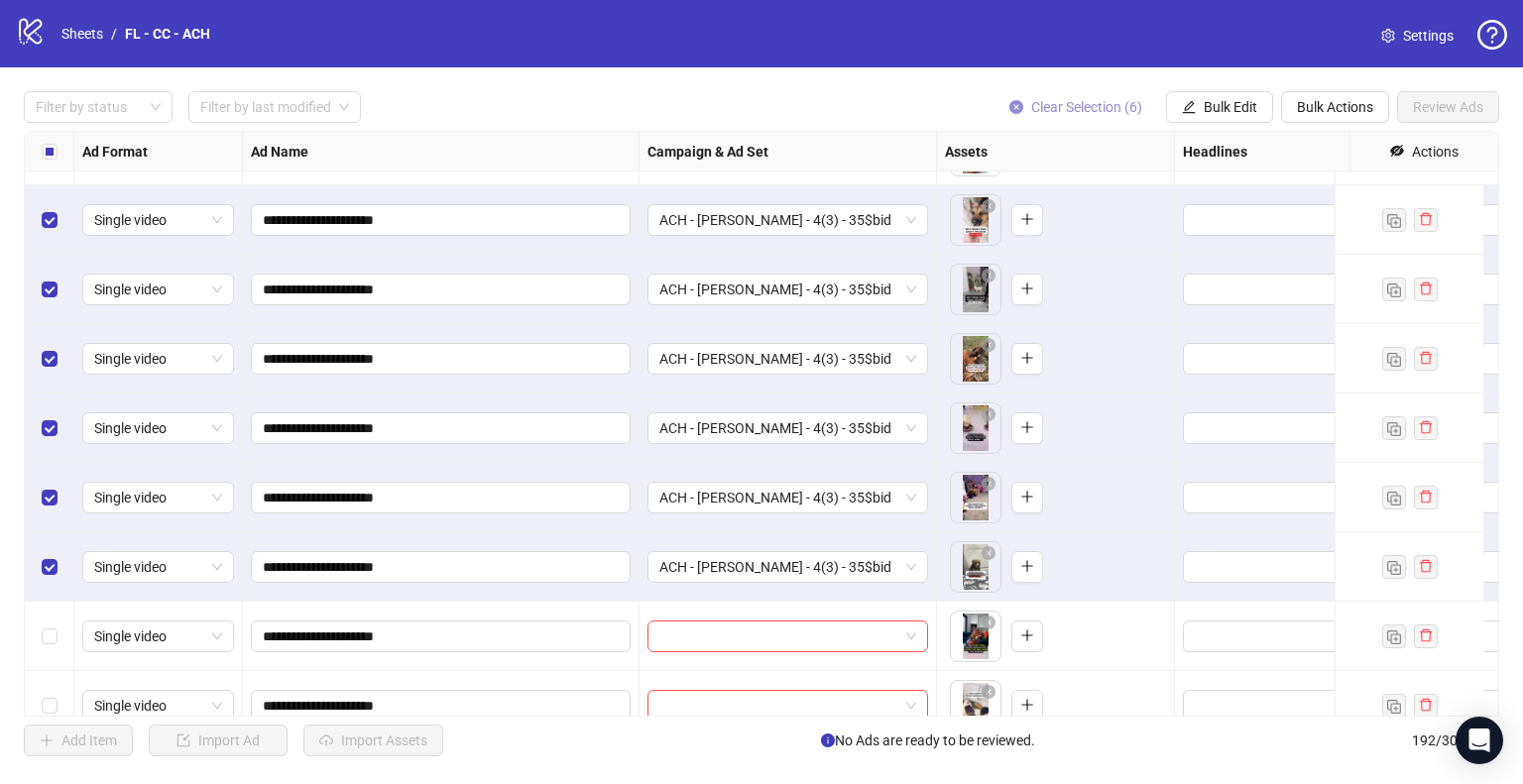 click on "Clear Selection (6)" at bounding box center [1087, 107] 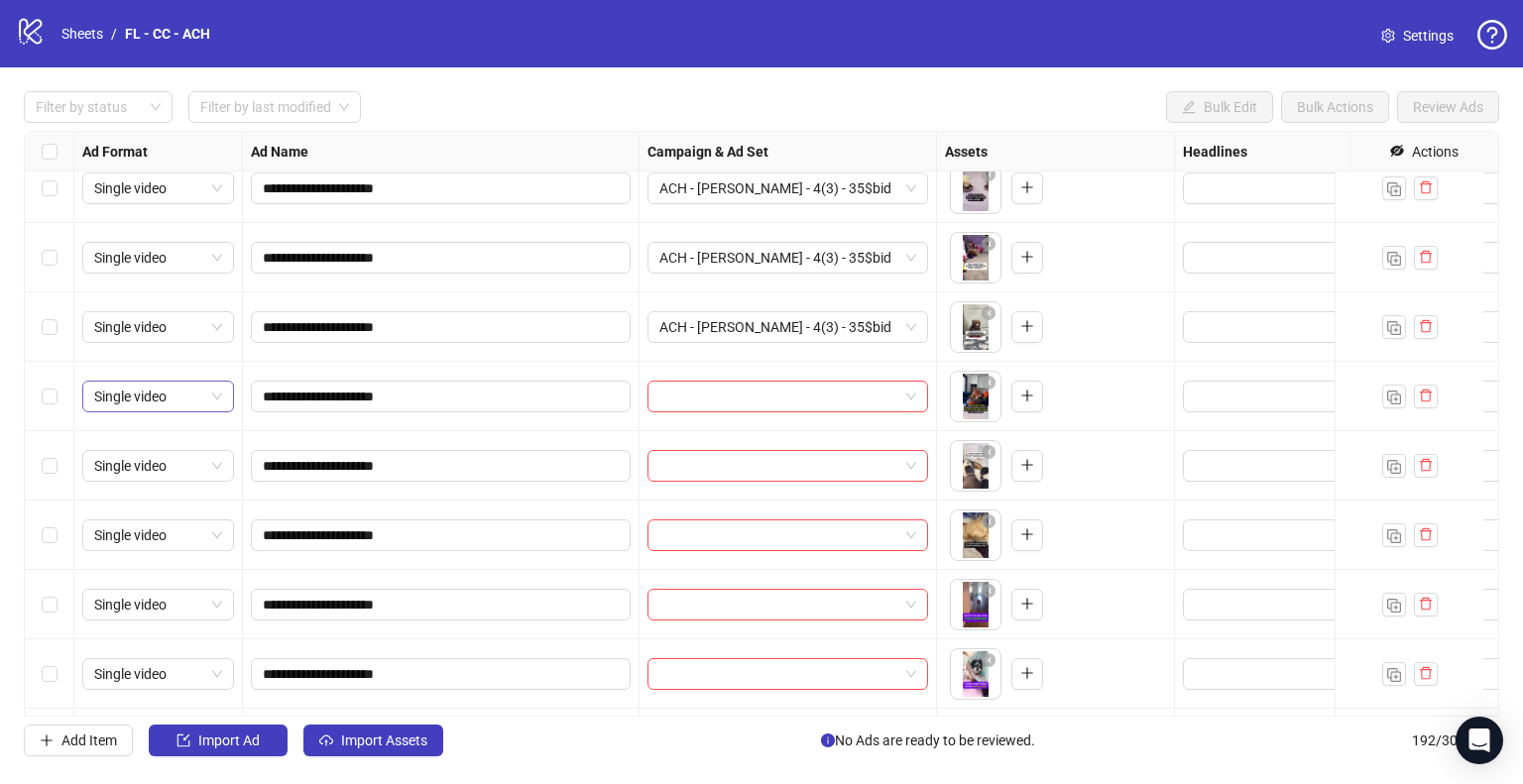 scroll, scrollTop: 12791, scrollLeft: 0, axis: vertical 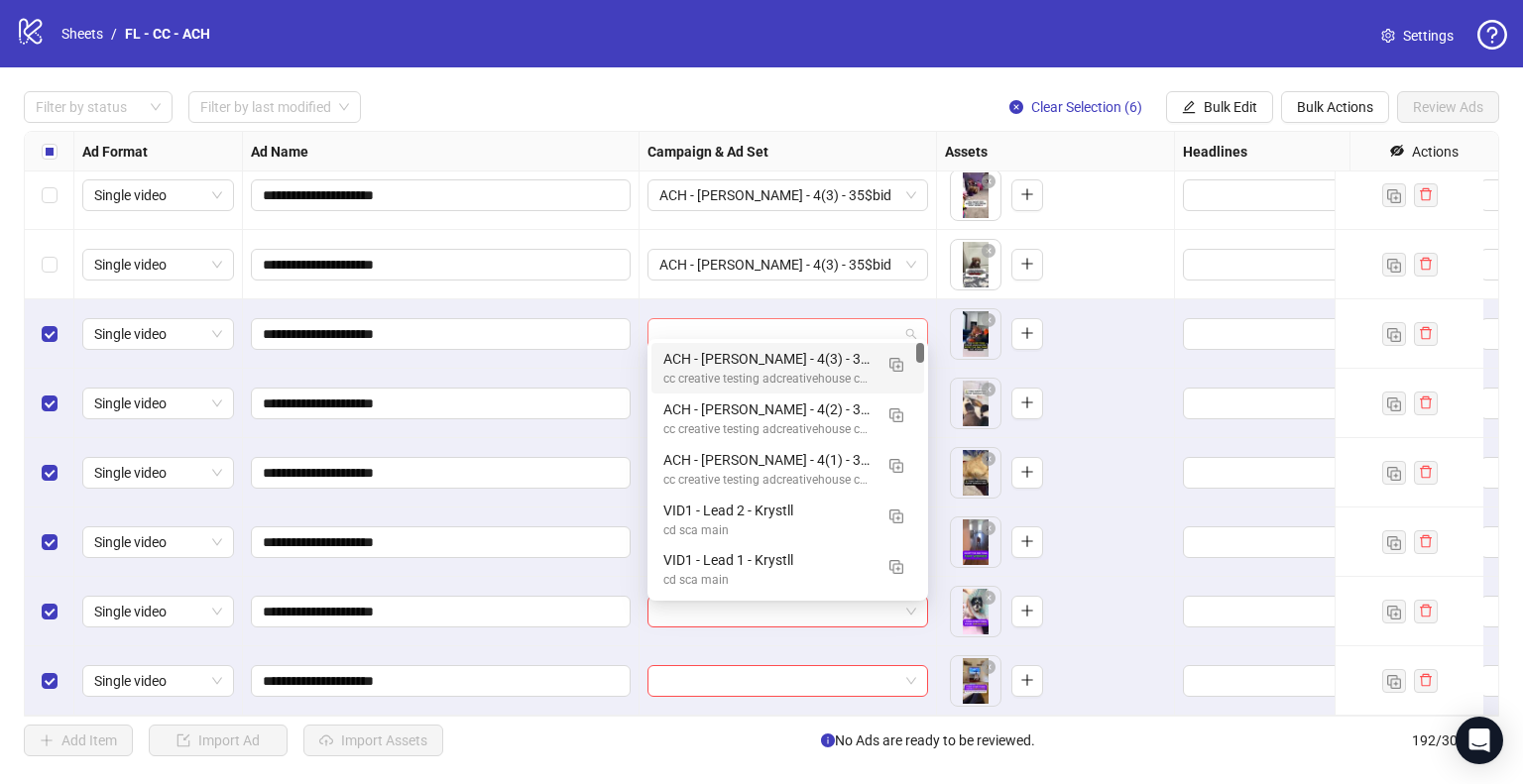 click at bounding box center (787, 334) 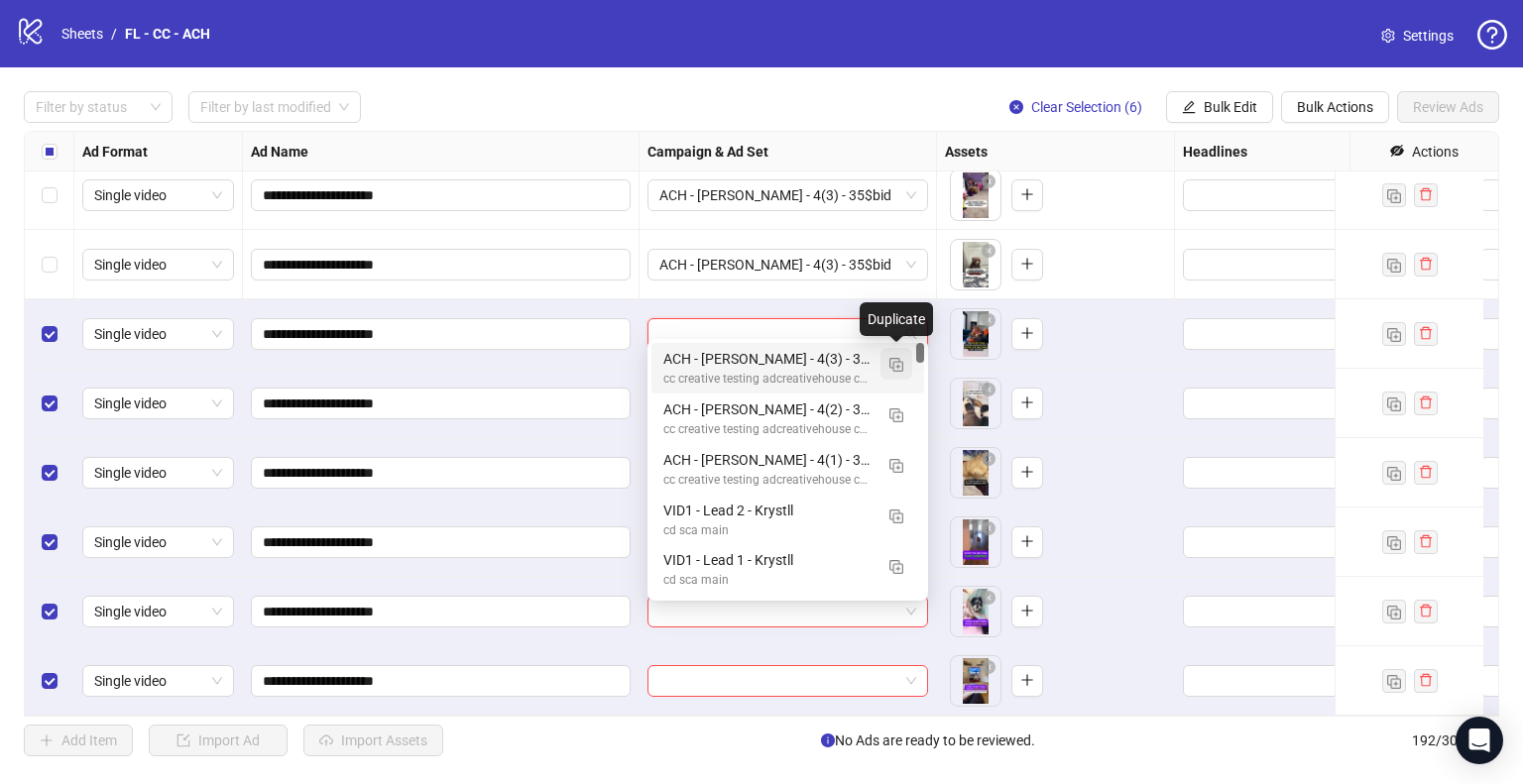 click at bounding box center (896, 365) 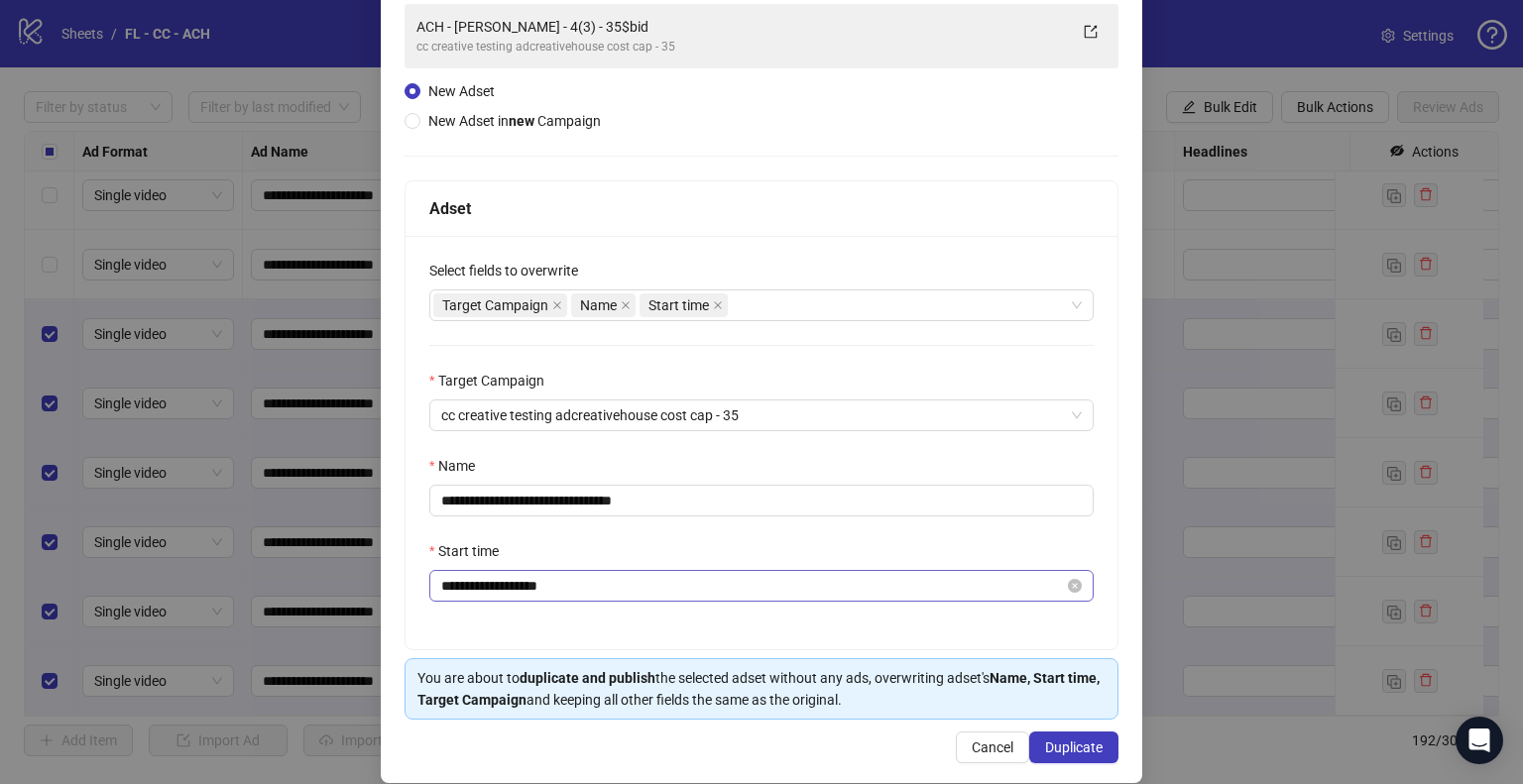 scroll, scrollTop: 168, scrollLeft: 0, axis: vertical 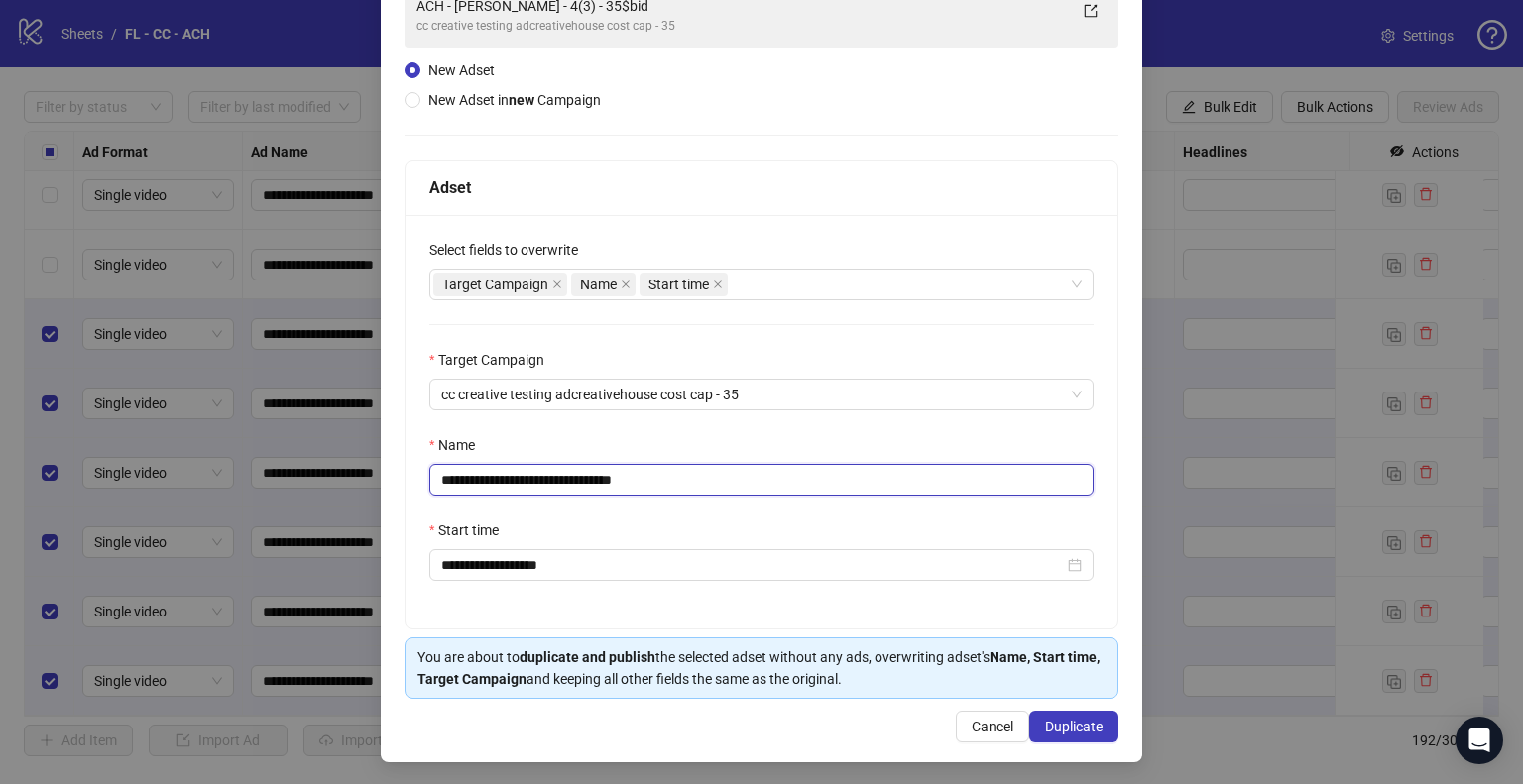 click on "**********" at bounding box center (762, 480) 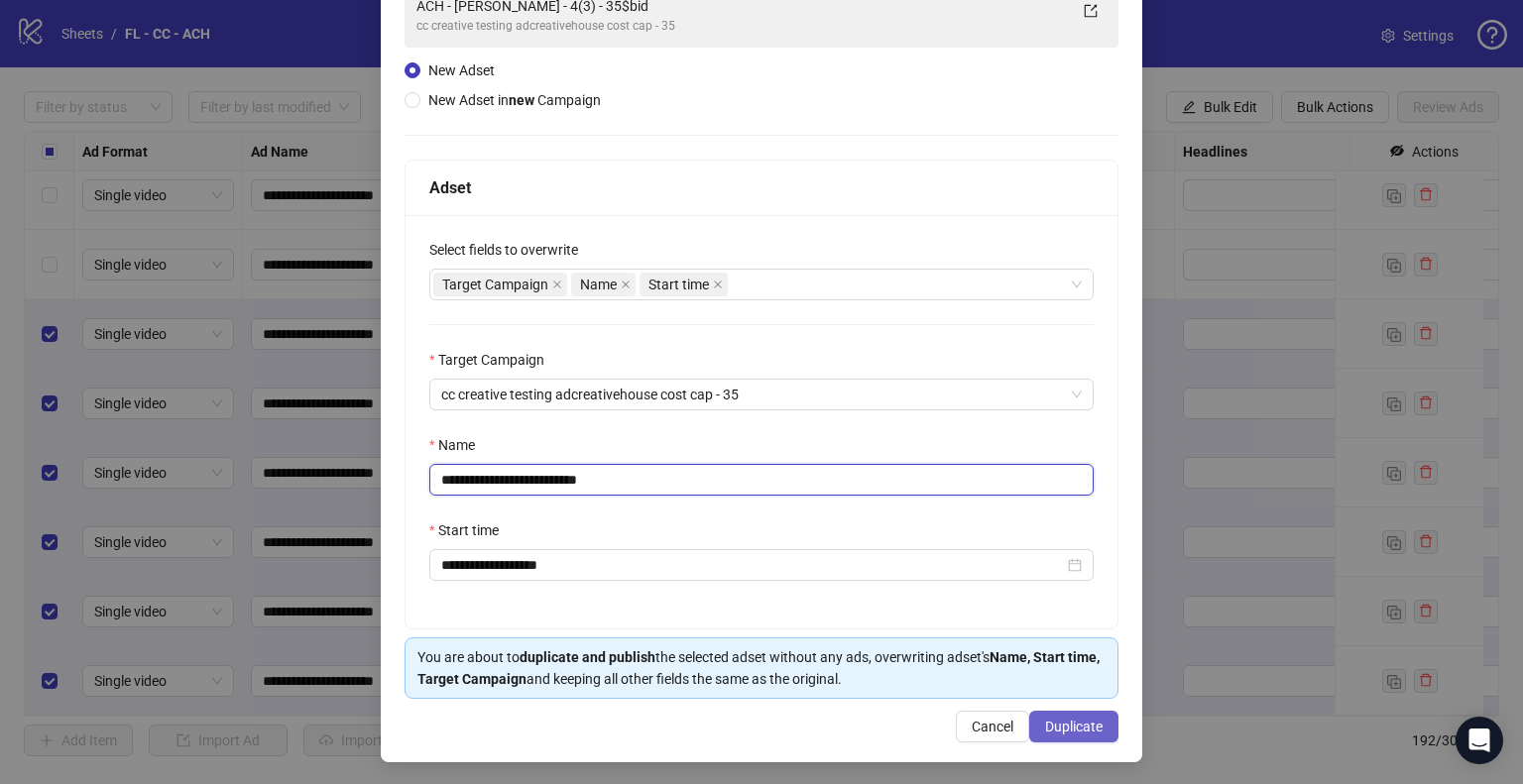 type on "**********" 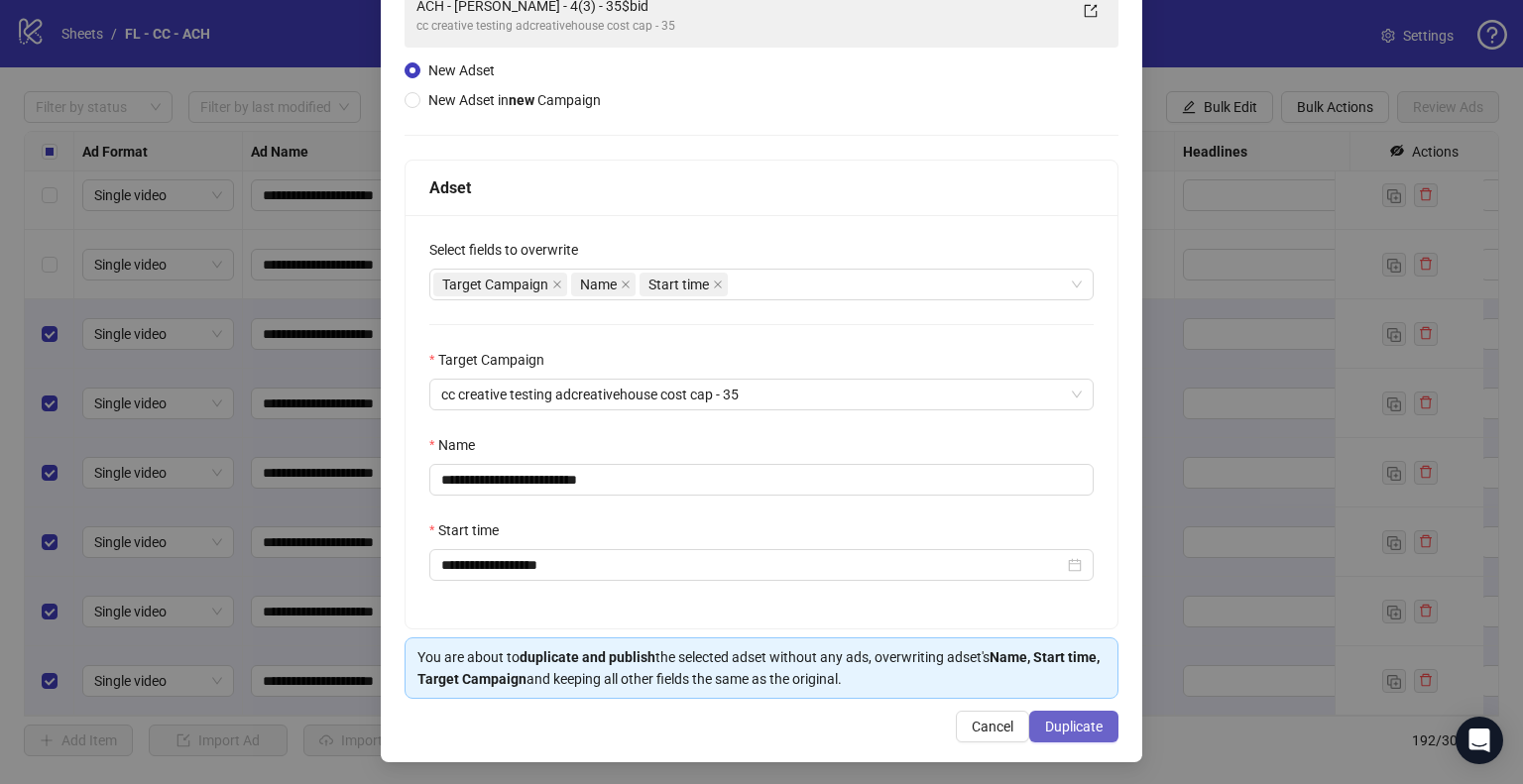 click on "Duplicate" at bounding box center [1074, 727] 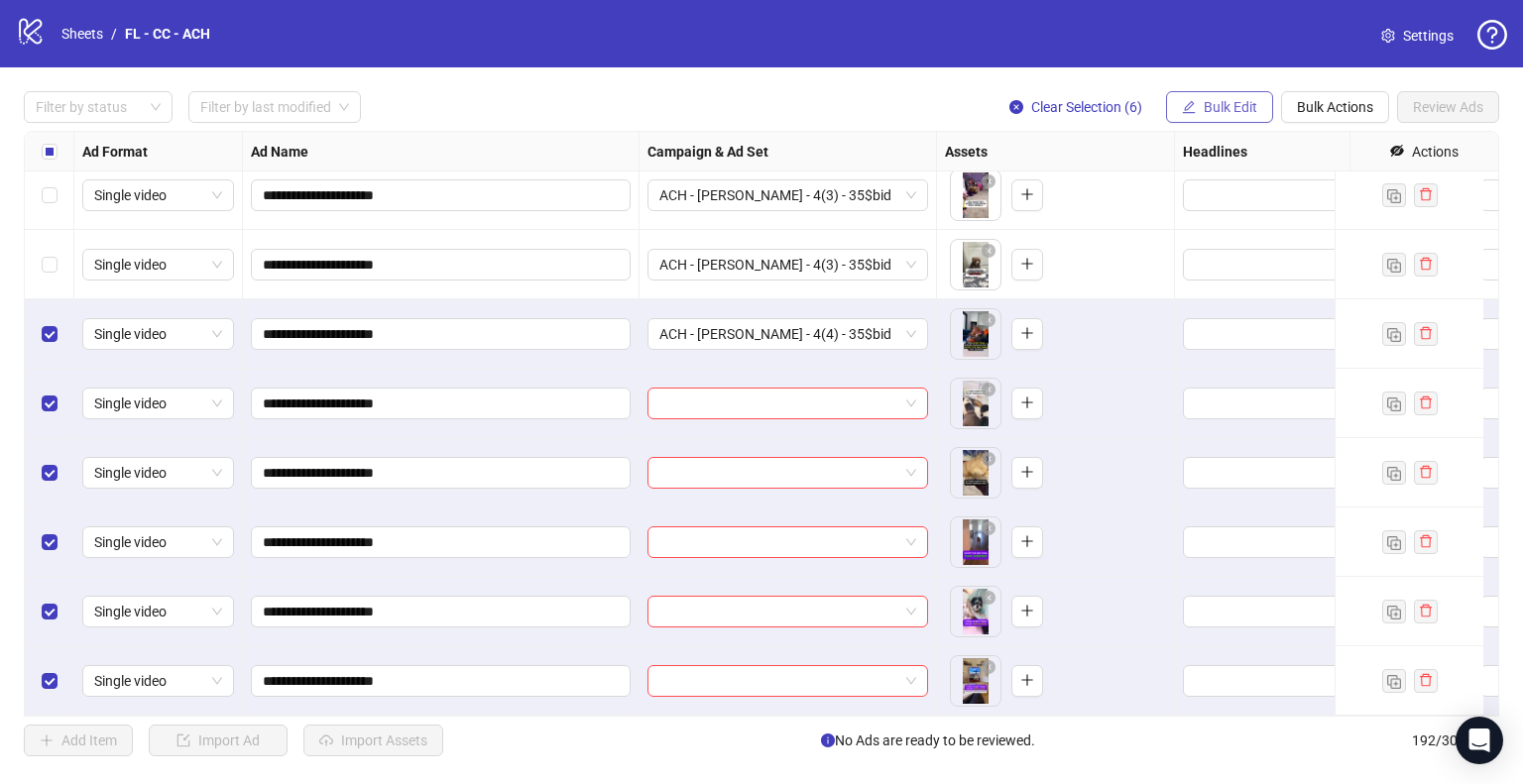 click on "Bulk Edit" at bounding box center [1230, 107] 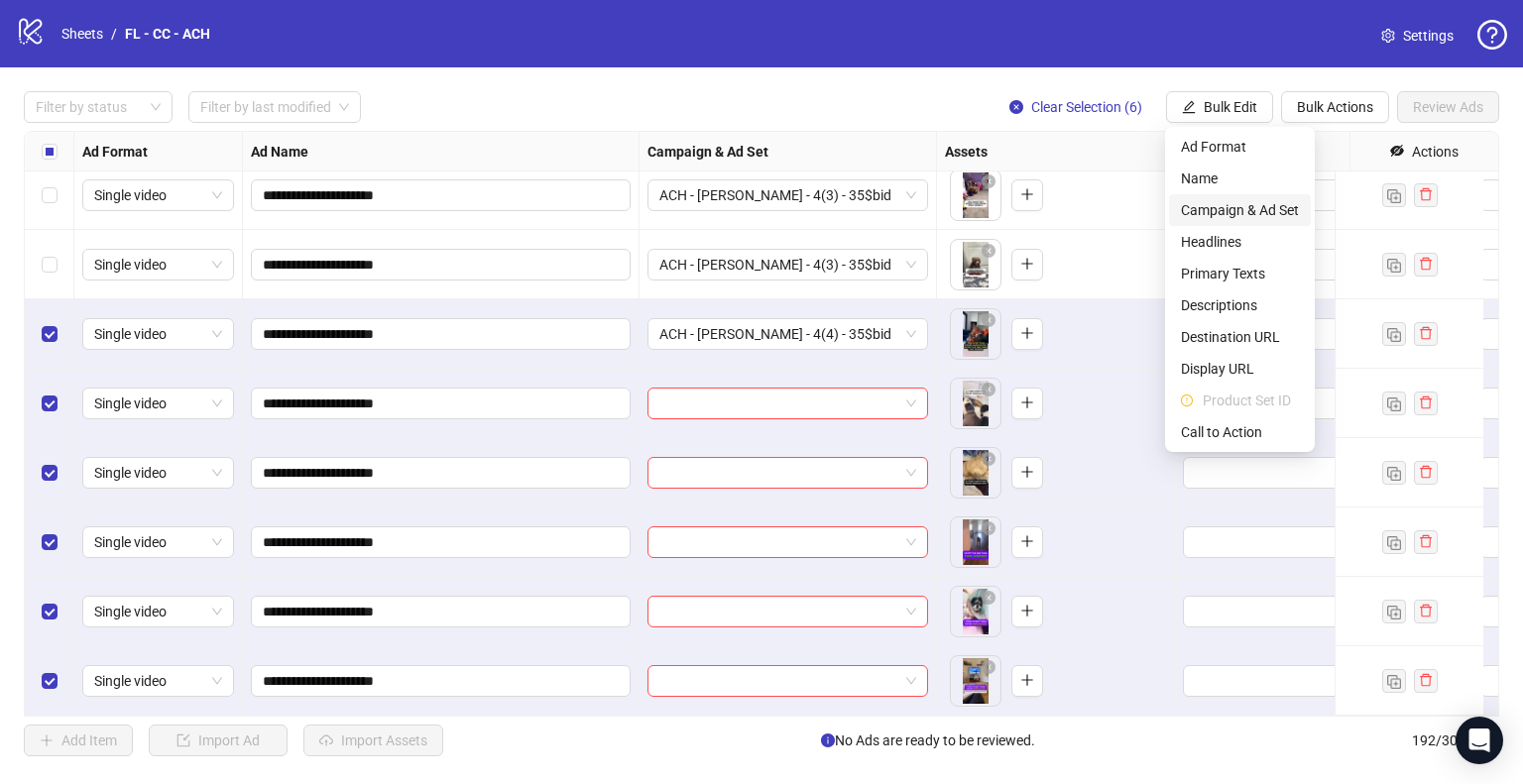 click on "Campaign & Ad Set" at bounding box center [1239, 210] 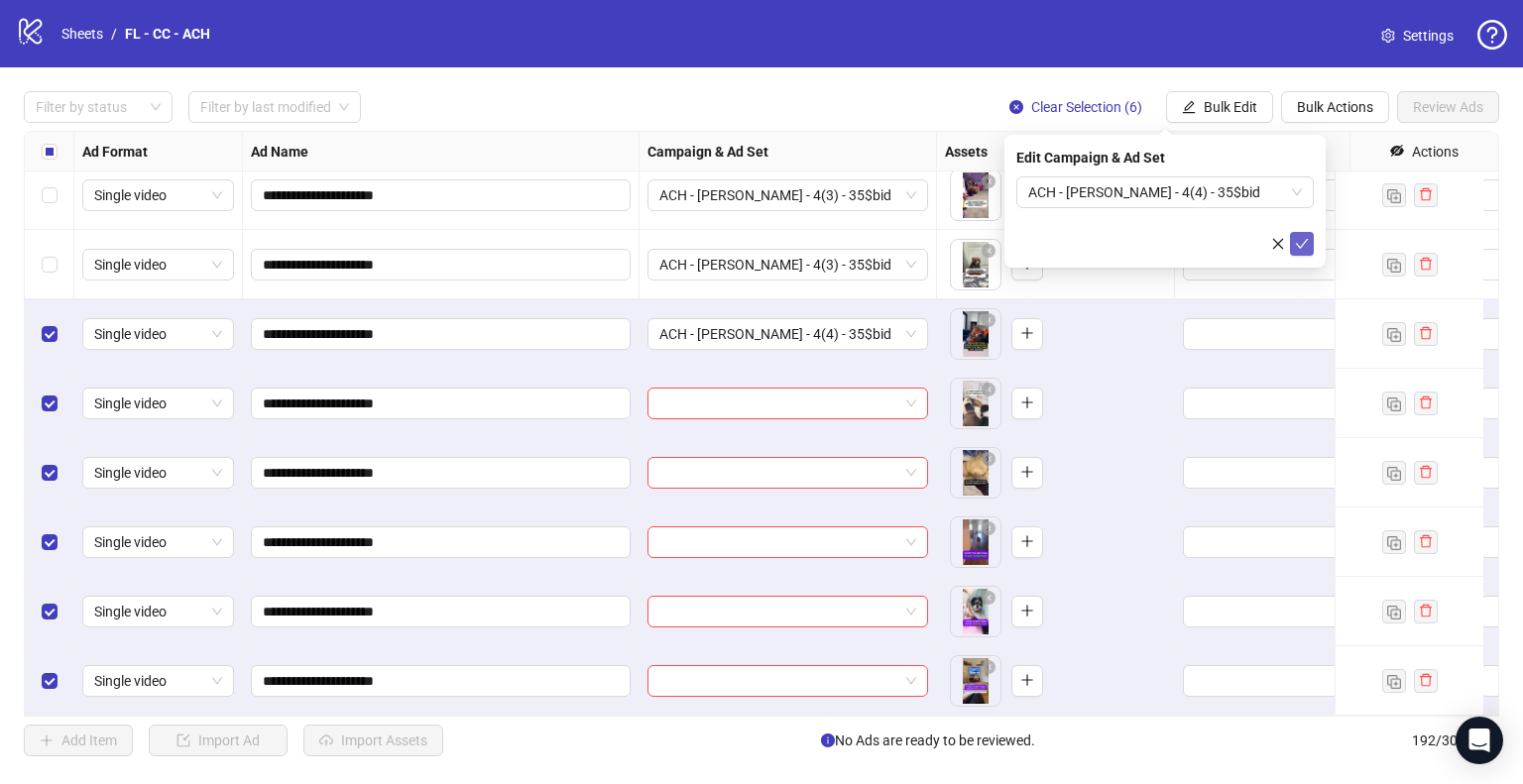 click at bounding box center [1302, 244] 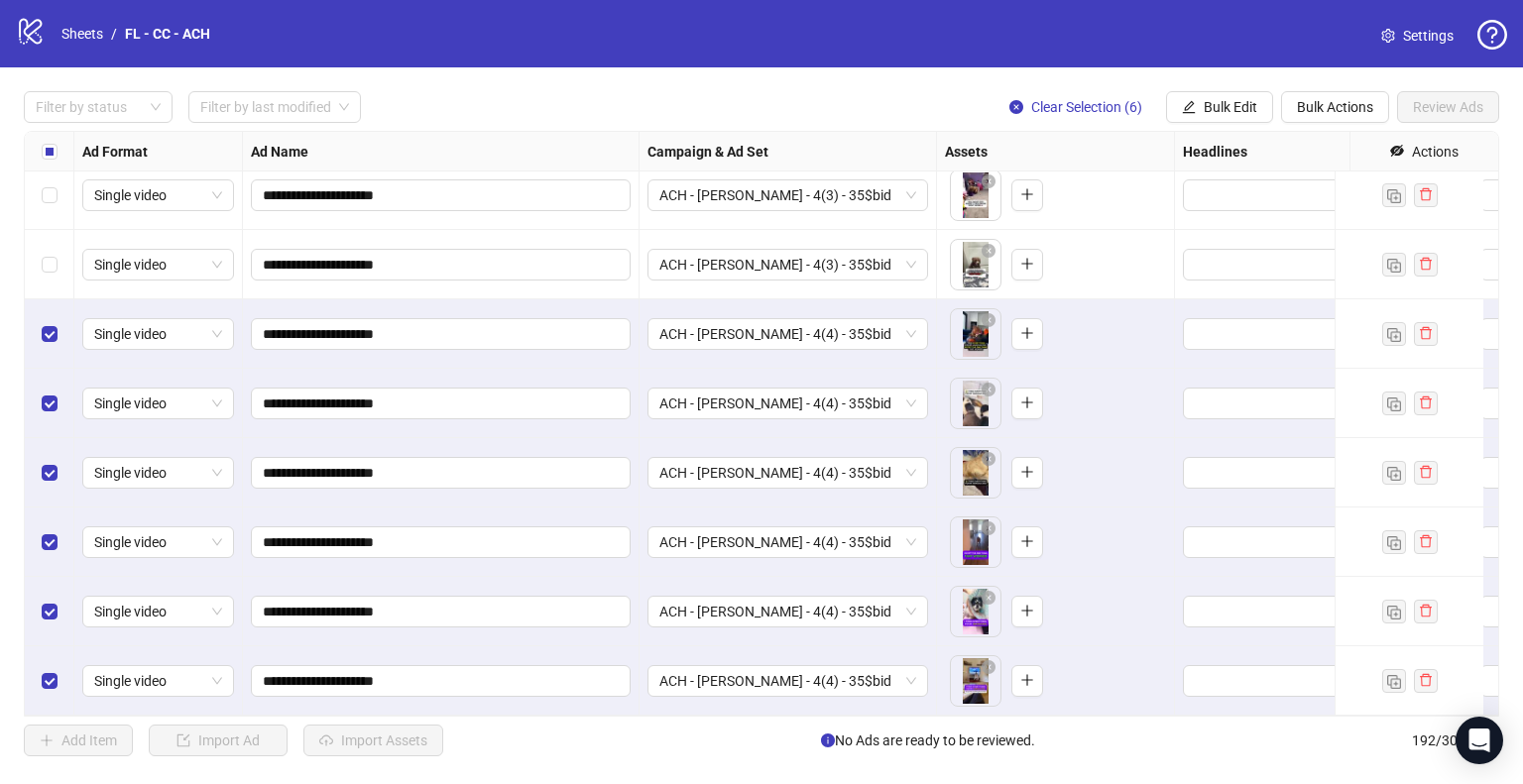 click on "logo/logo-mobile Sheets / FL - CC - ACH Settings" at bounding box center [762, 34] 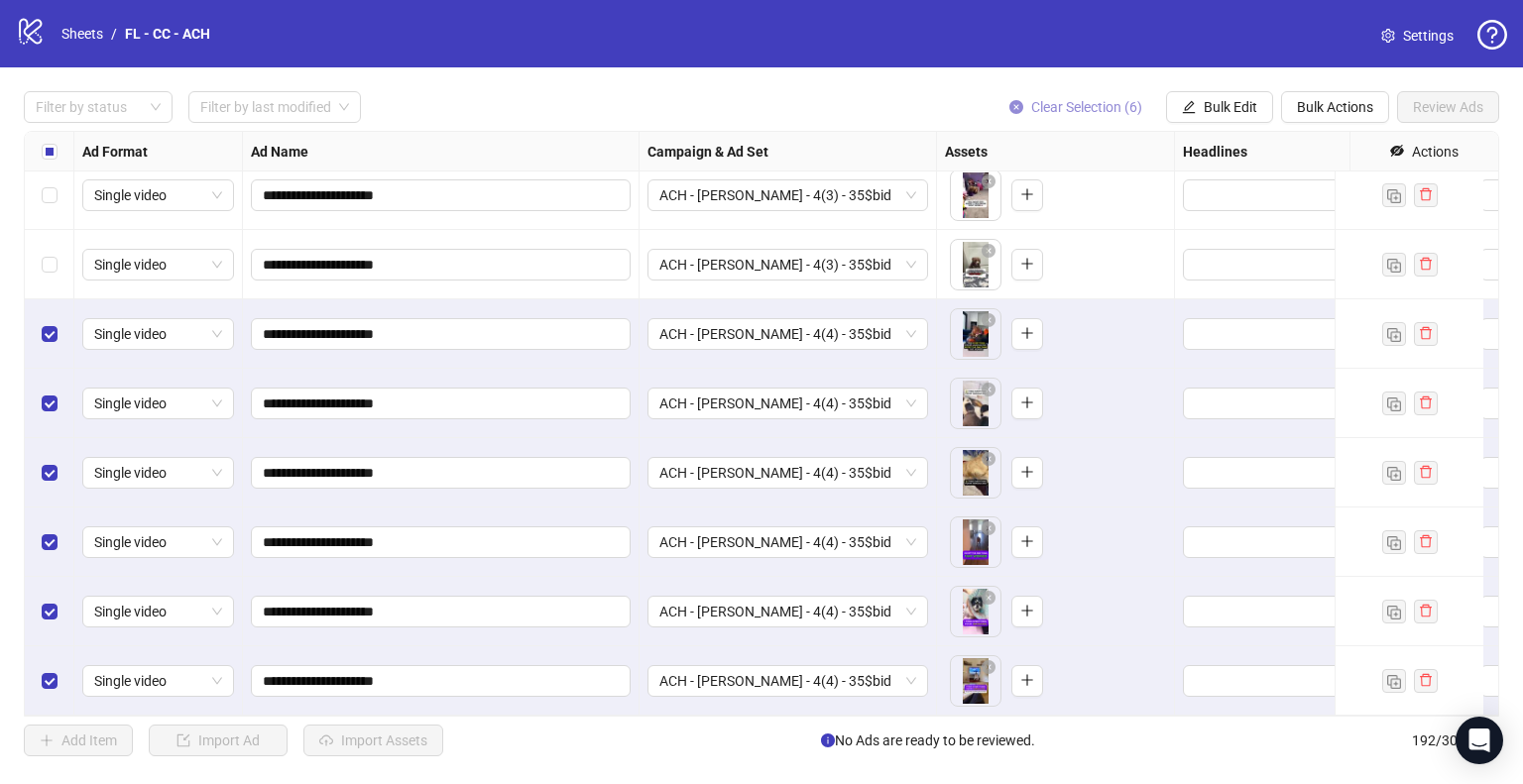 click on "Clear Selection (6)" at bounding box center [1087, 107] 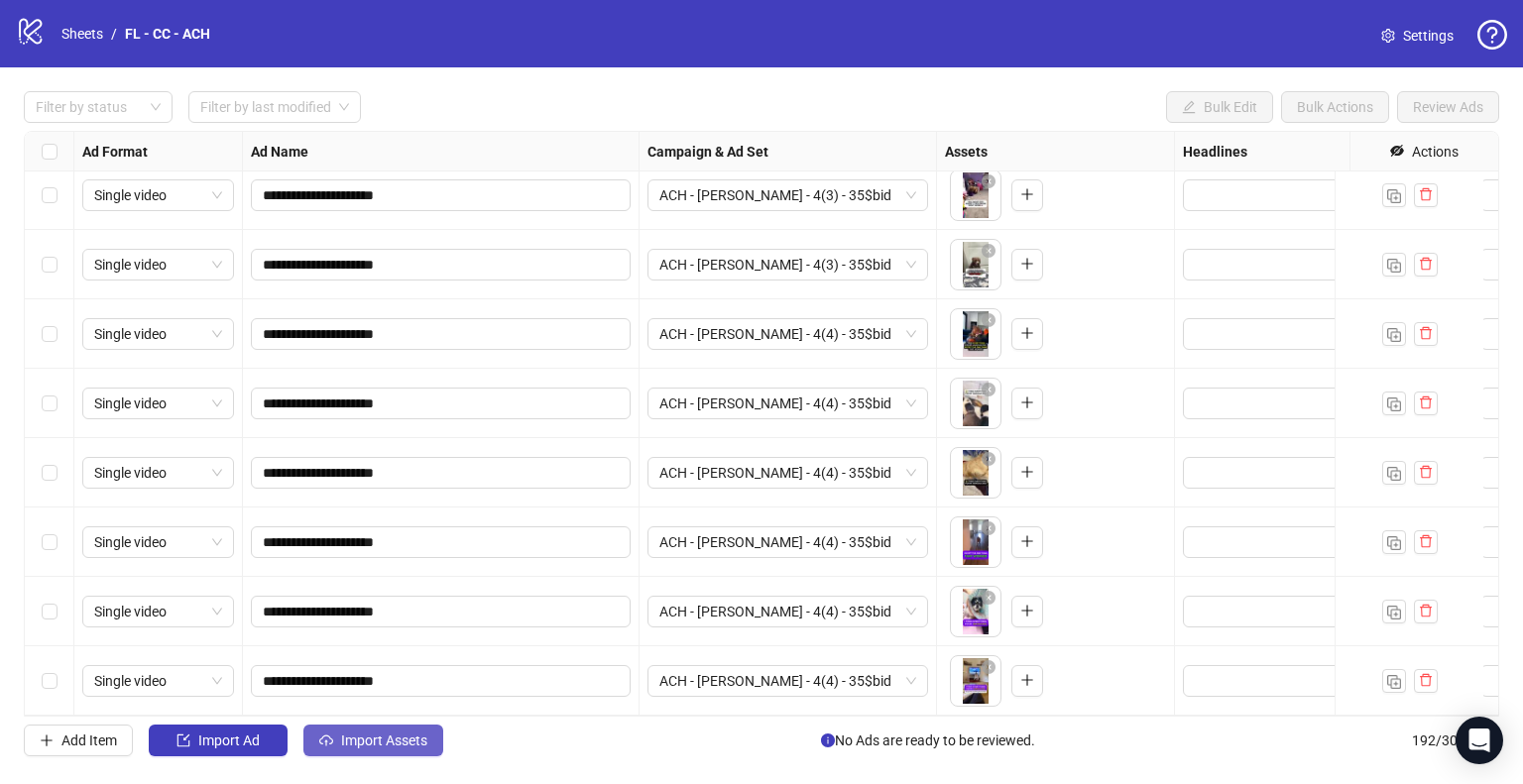 click on "Import Assets" at bounding box center (384, 740) 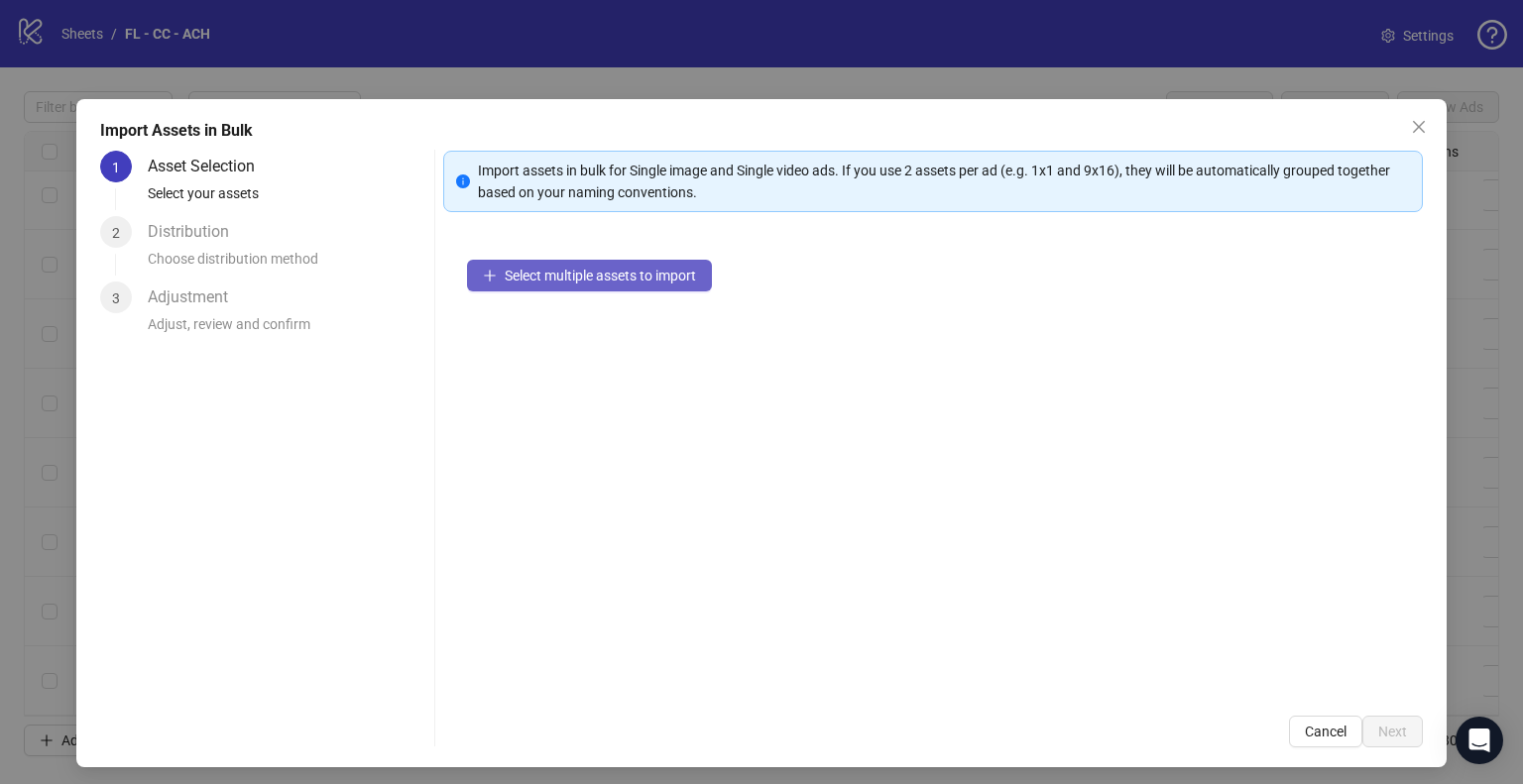click on "Select multiple assets to import" at bounding box center (600, 276) 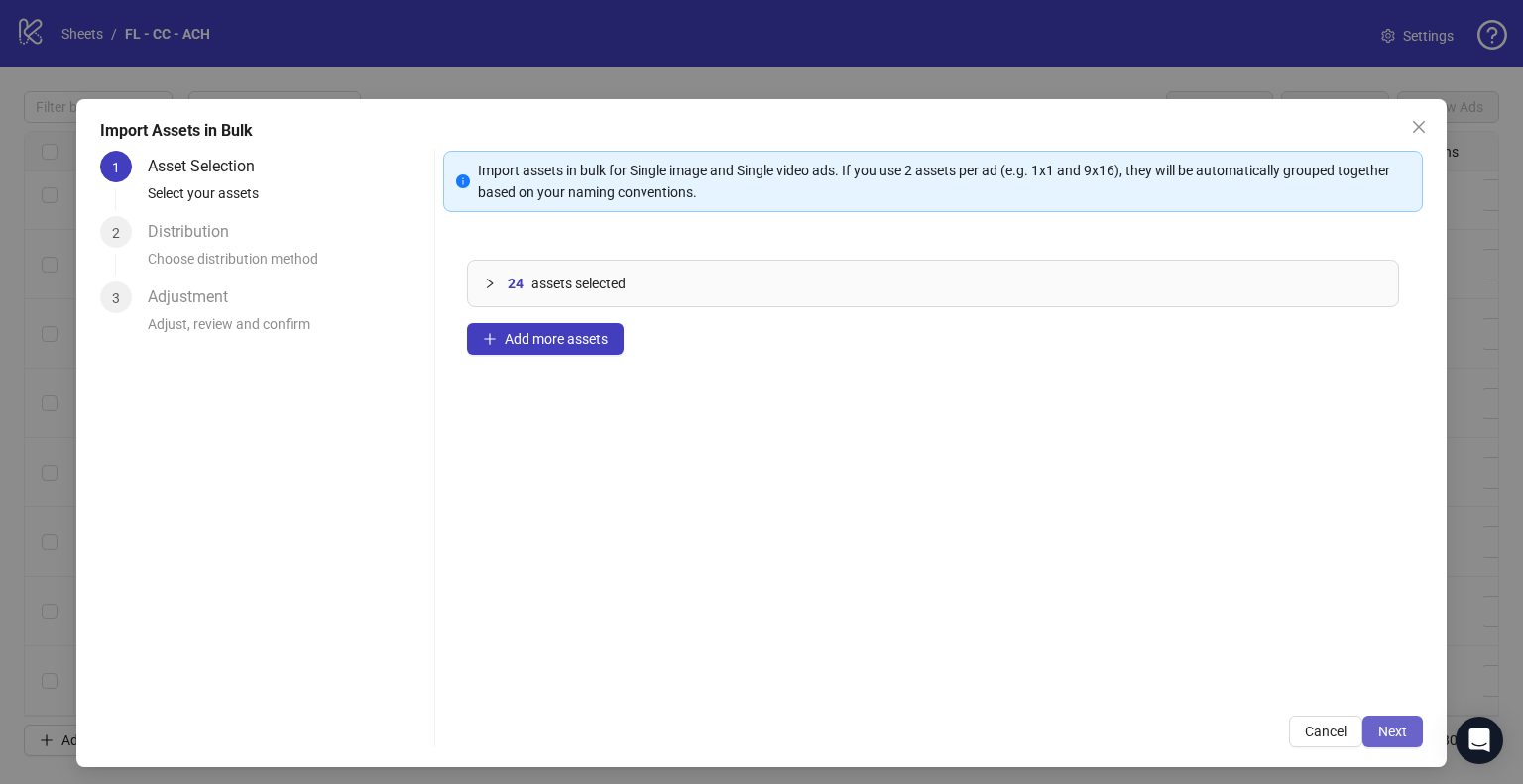 click on "Next" at bounding box center (1392, 731) 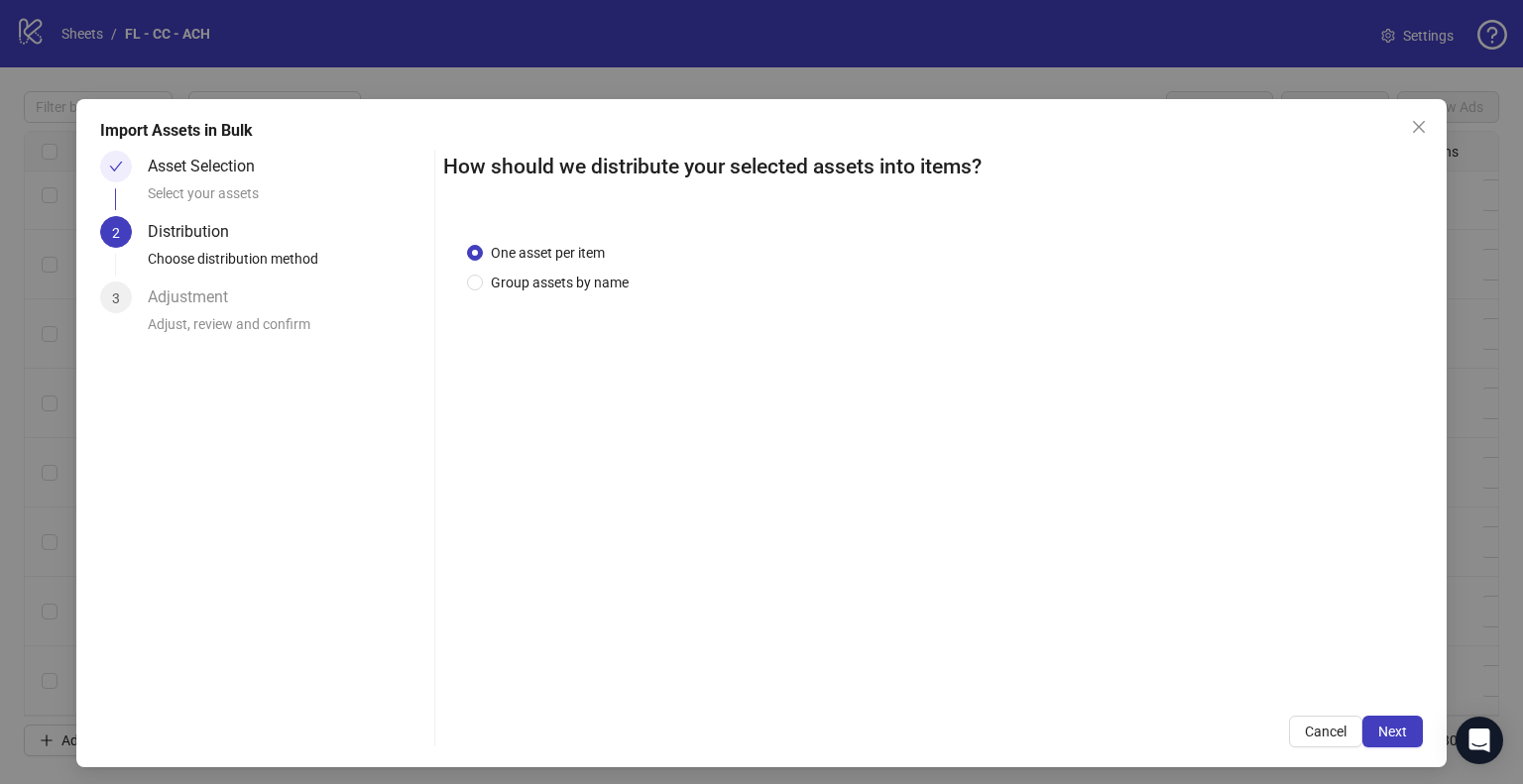 click on "Next" at bounding box center (1392, 731) 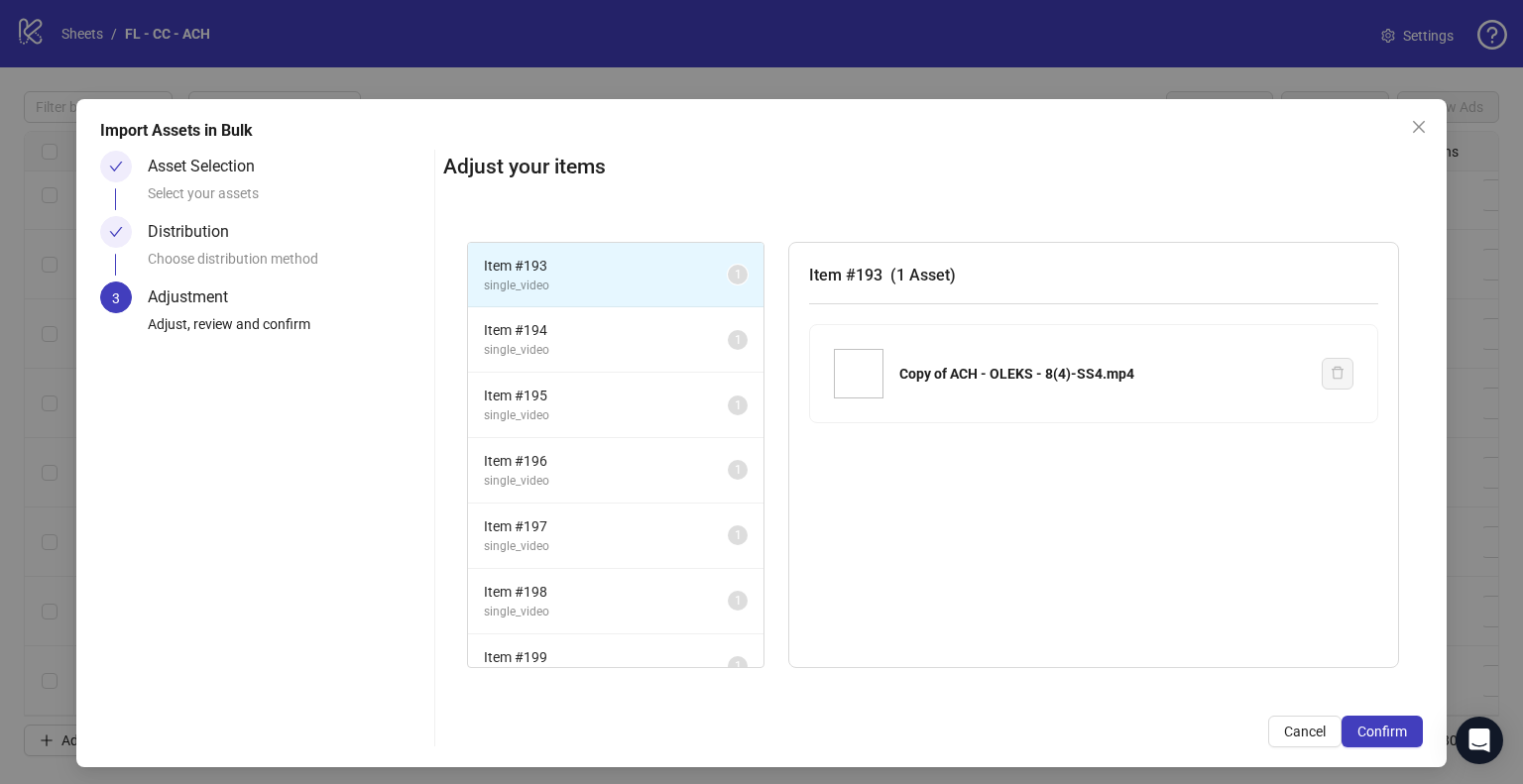 click on "Confirm" at bounding box center (1382, 731) 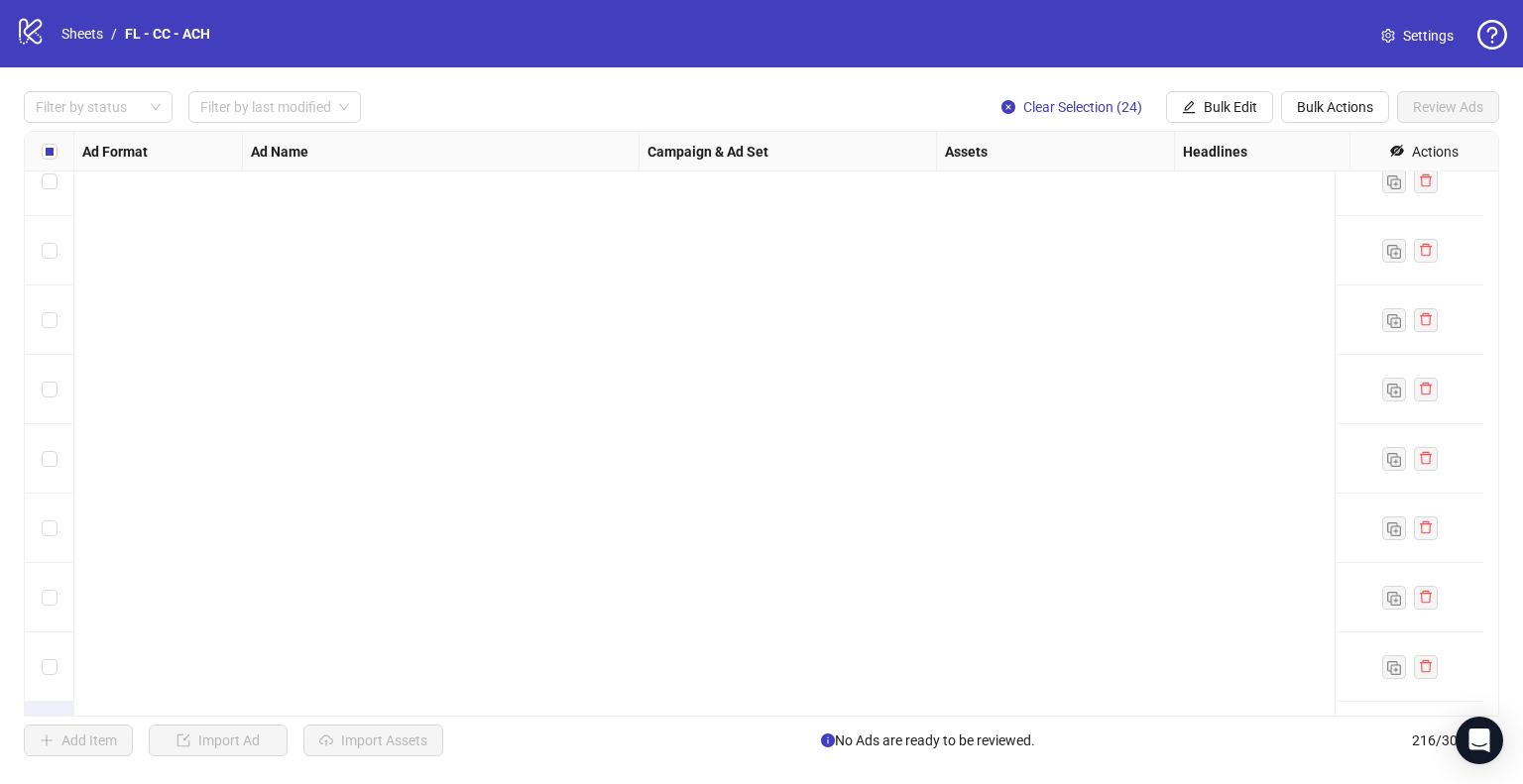 scroll, scrollTop: 14456, scrollLeft: 0, axis: vertical 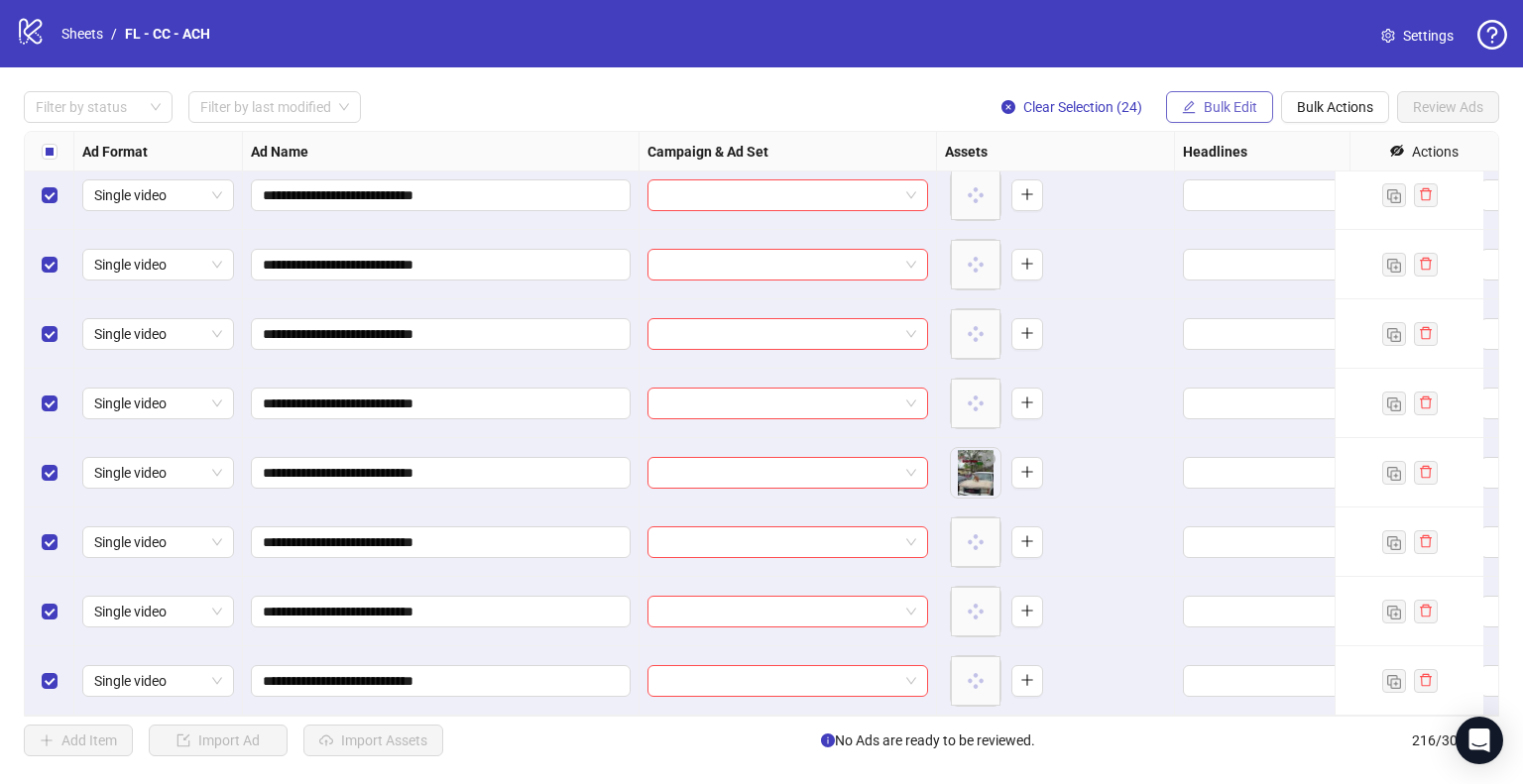 click on "Bulk Edit" at bounding box center (1230, 107) 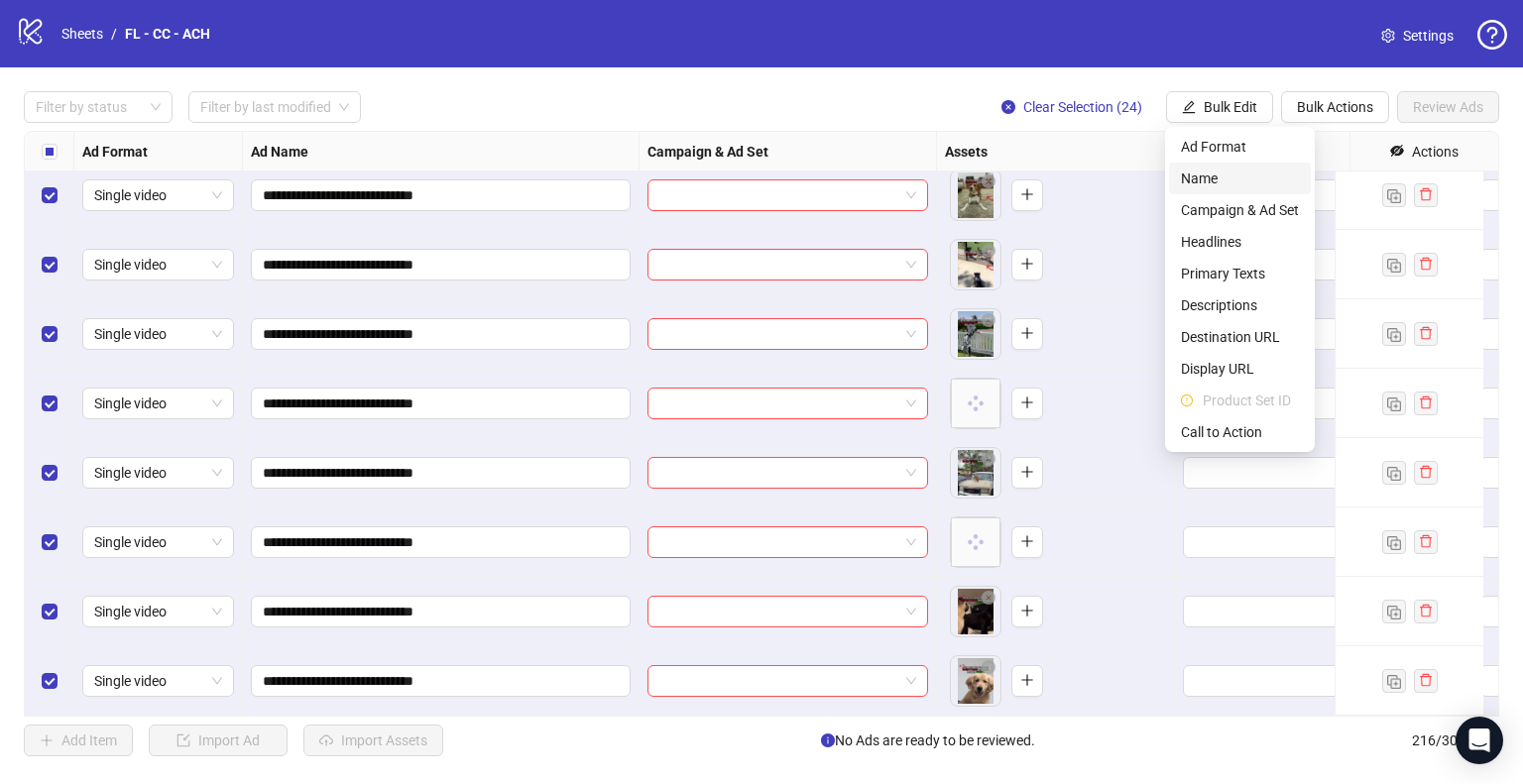 click on "Name" at bounding box center (1239, 178) 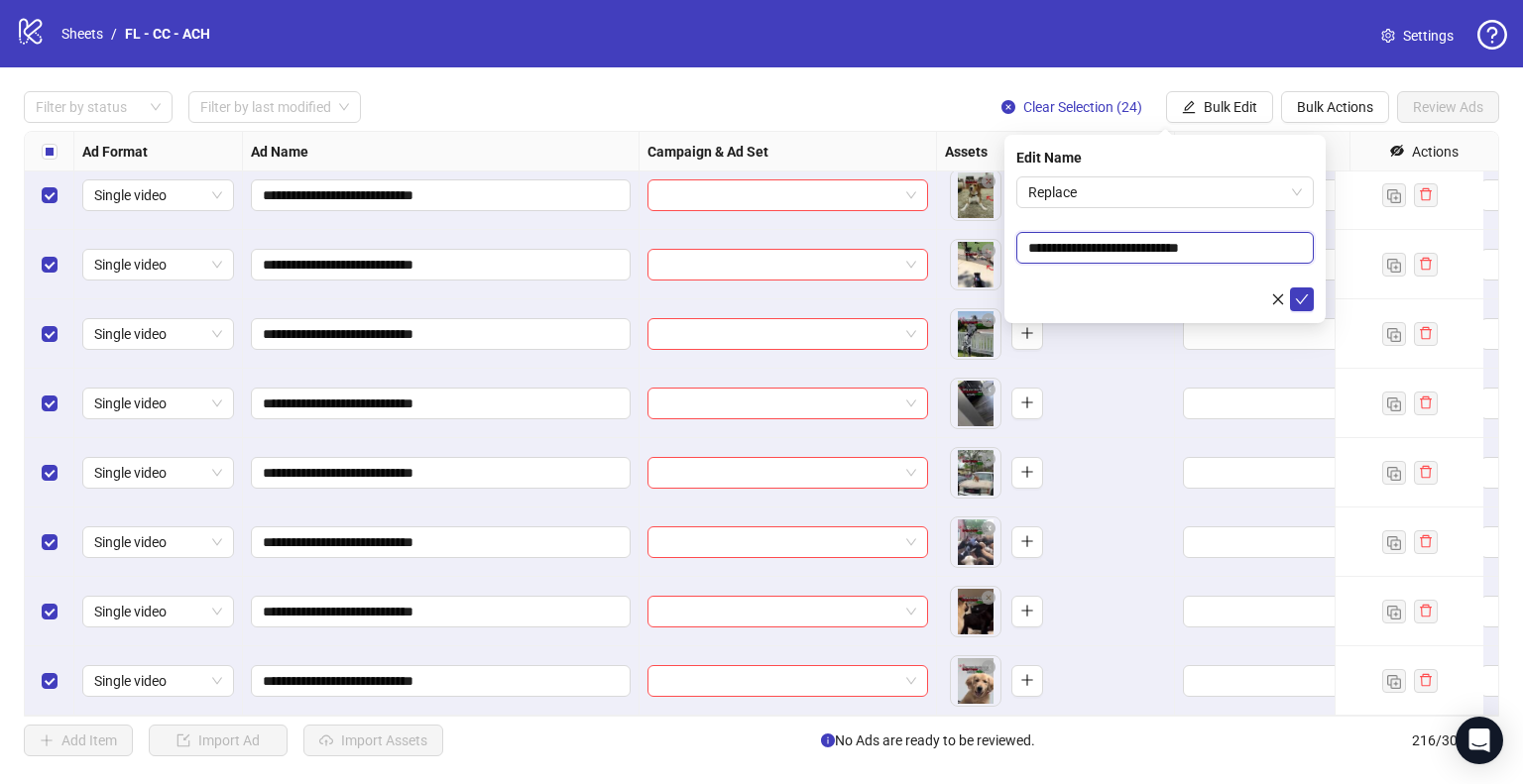 drag, startPoint x: 1105, startPoint y: 245, endPoint x: 966, endPoint y: 249, distance: 139.05754 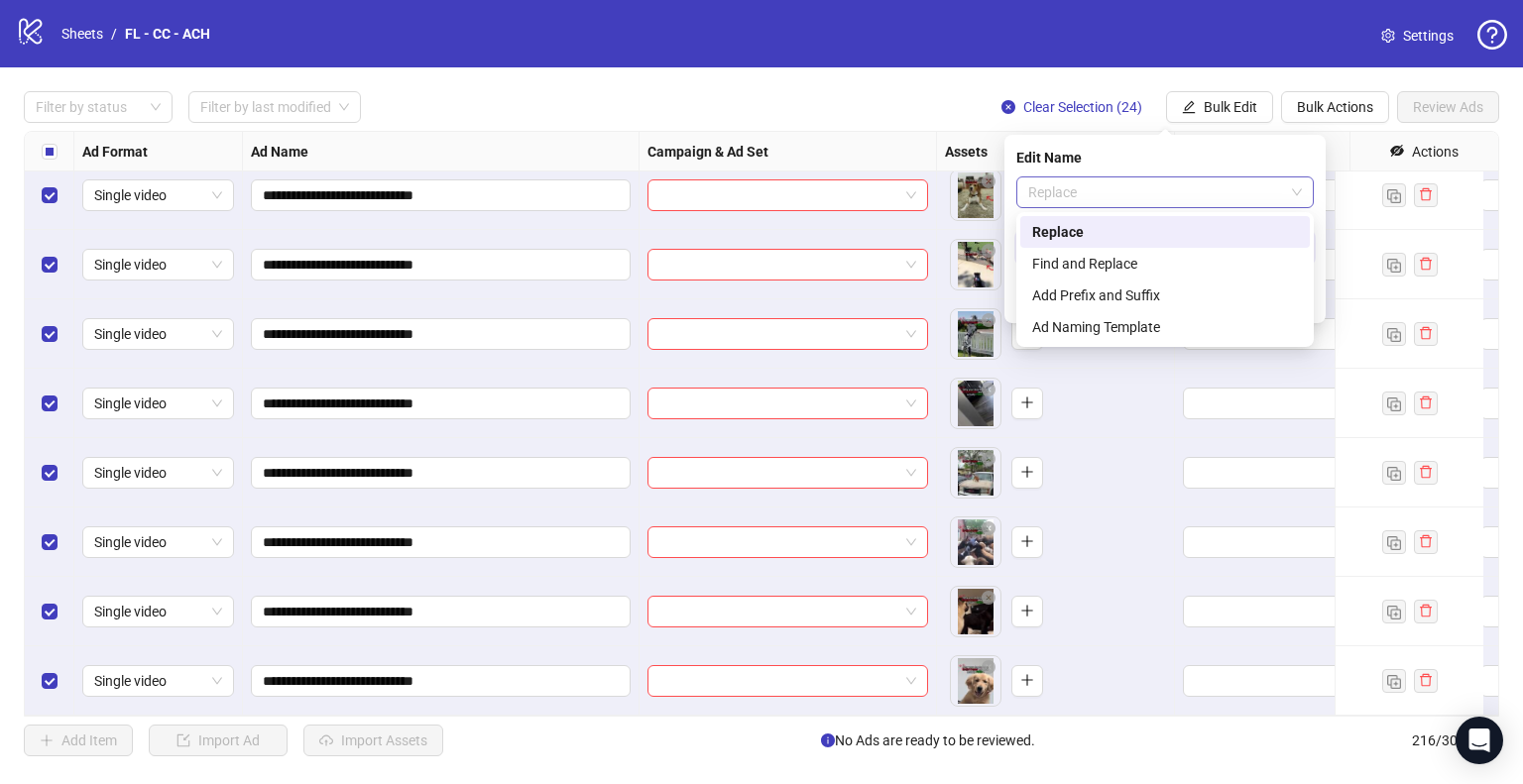click on "Replace" at bounding box center (1165, 192) 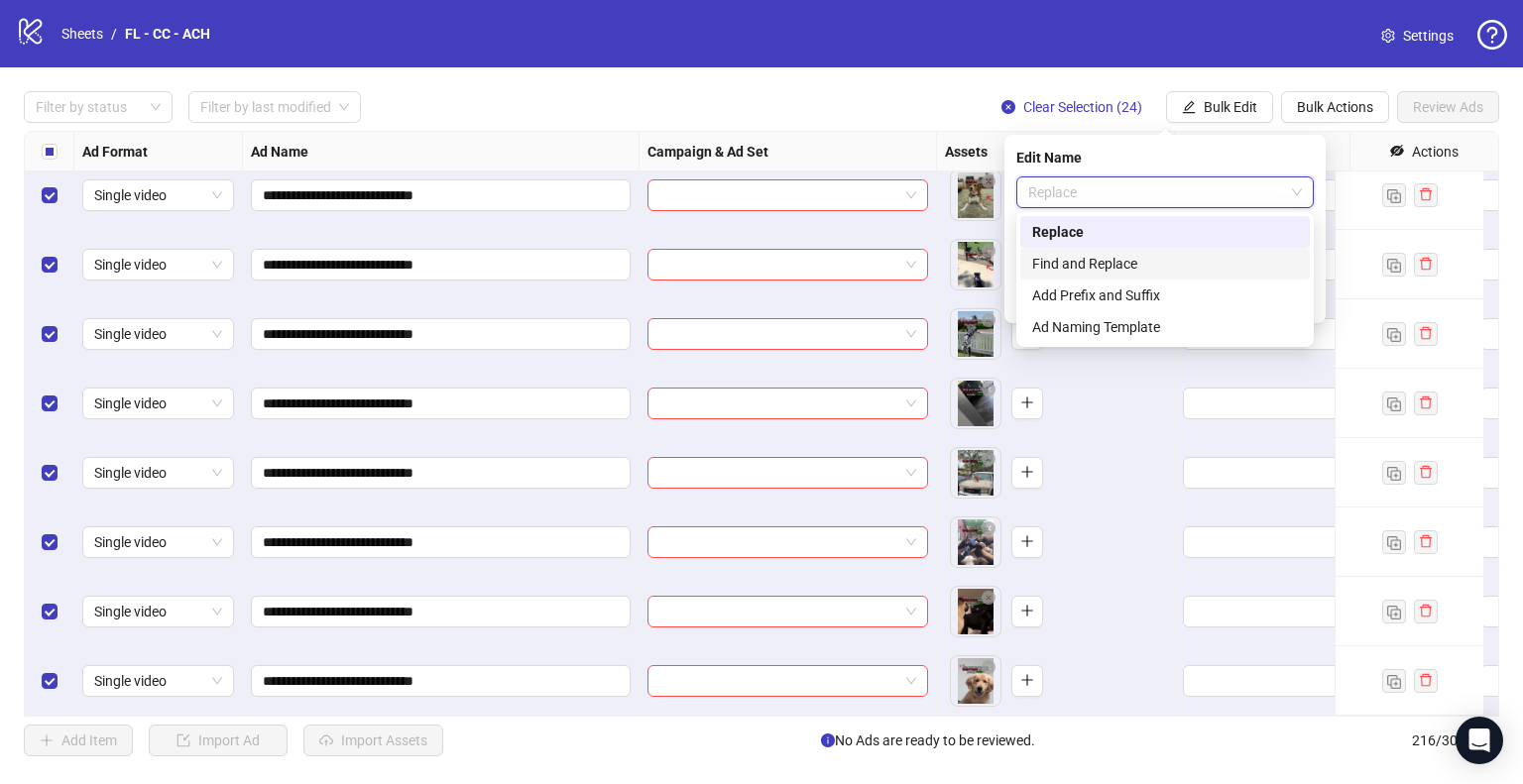 click on "Find and Replace" at bounding box center (1165, 264) 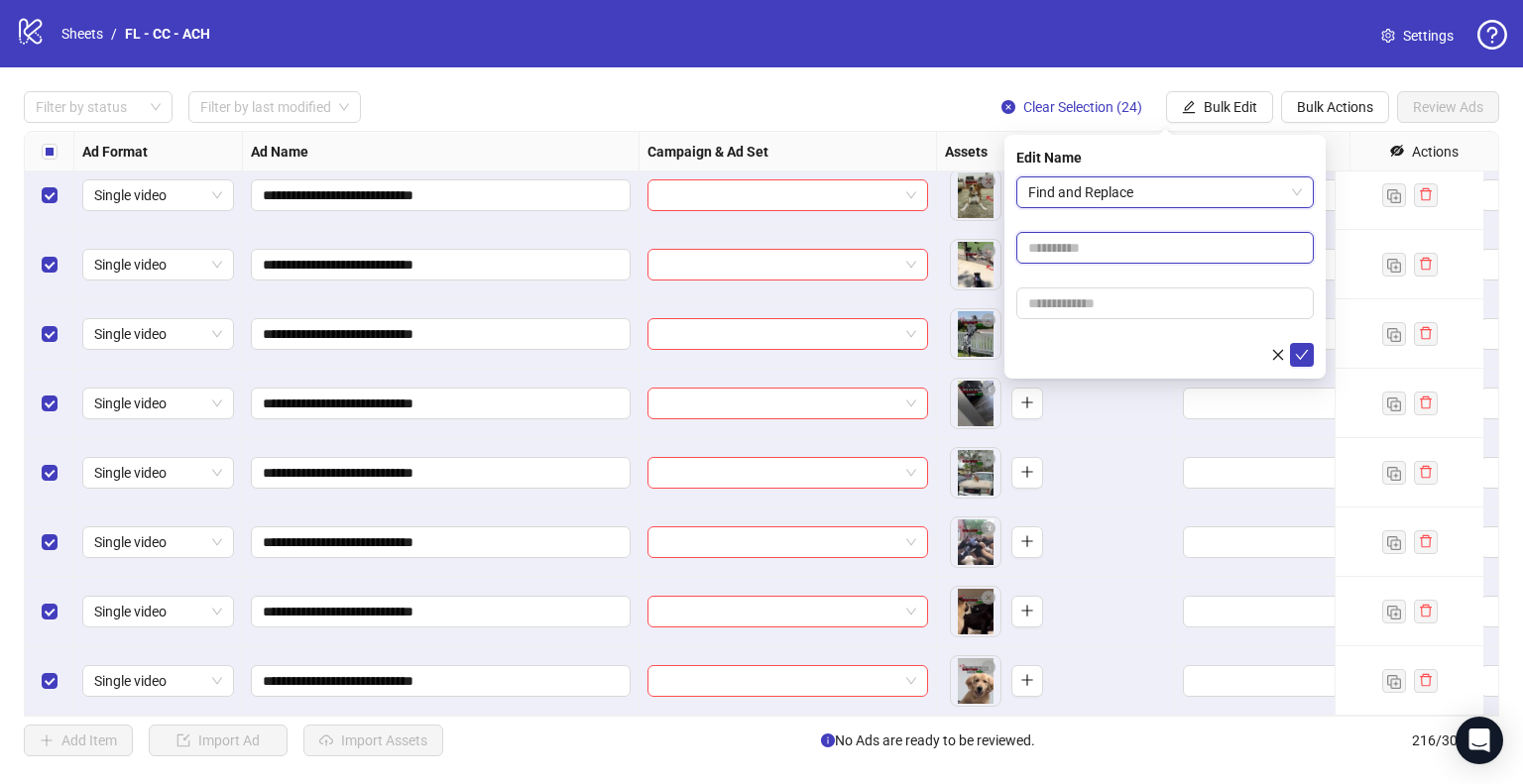 click at bounding box center [1165, 248] 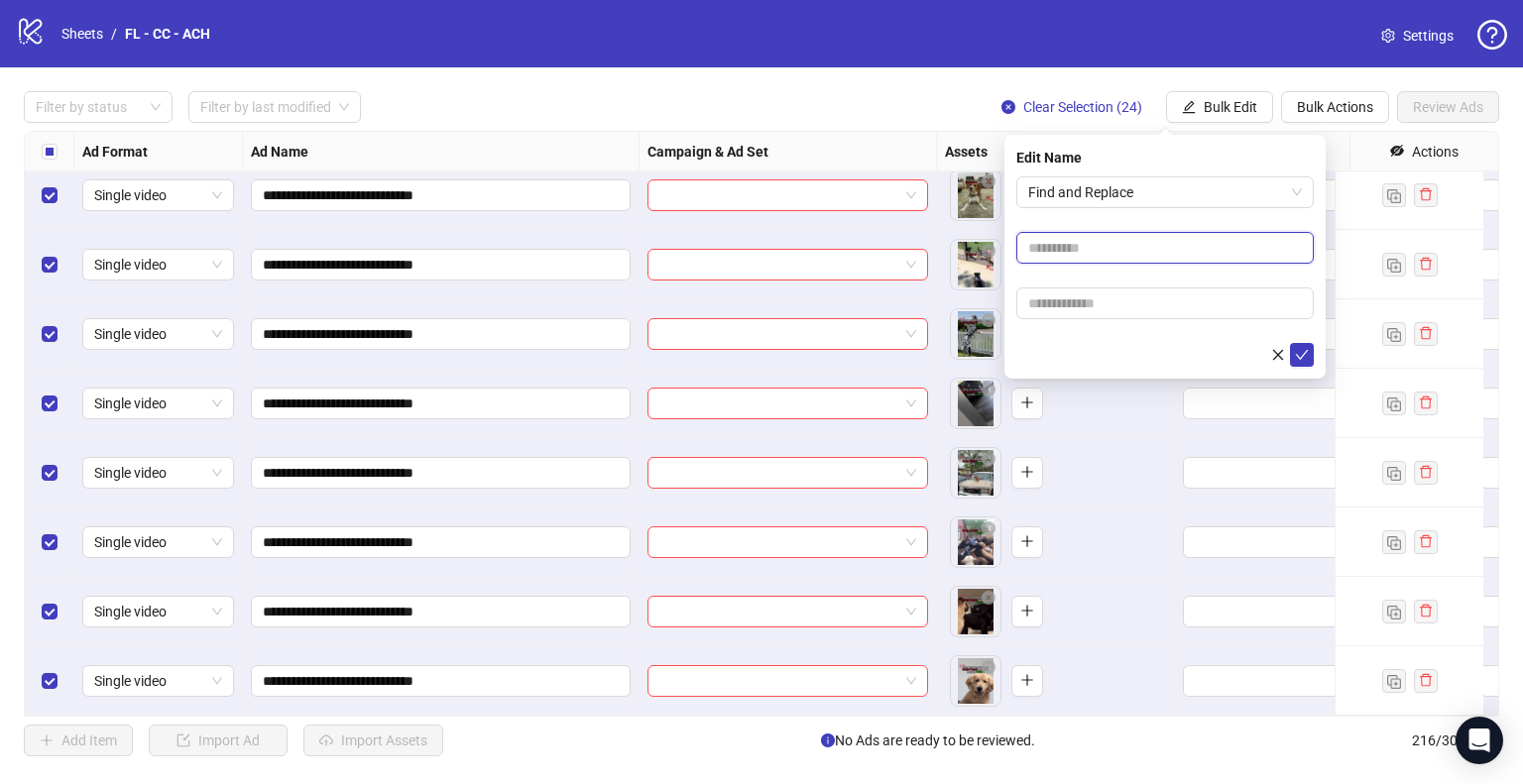paste on "**********" 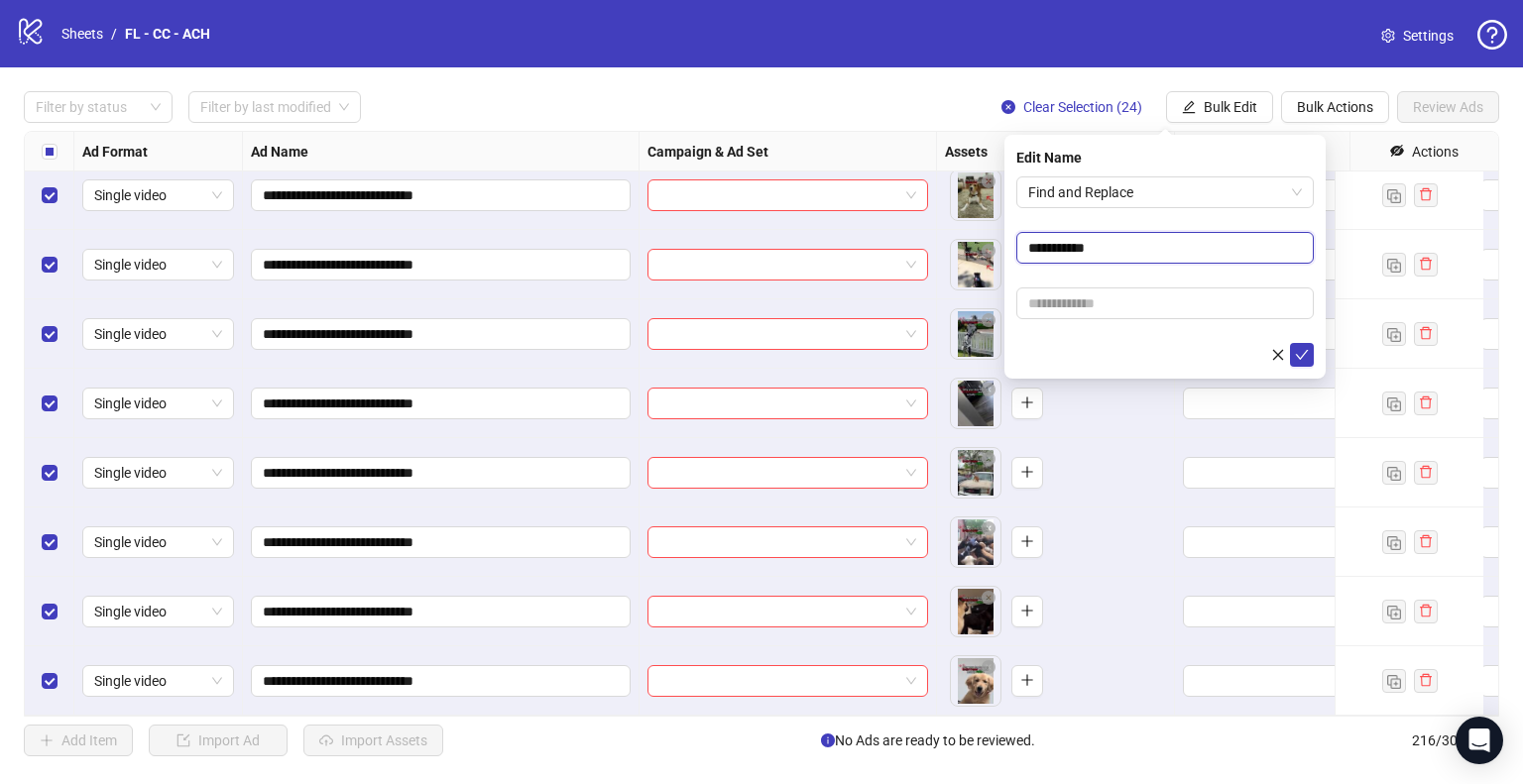 type on "**********" 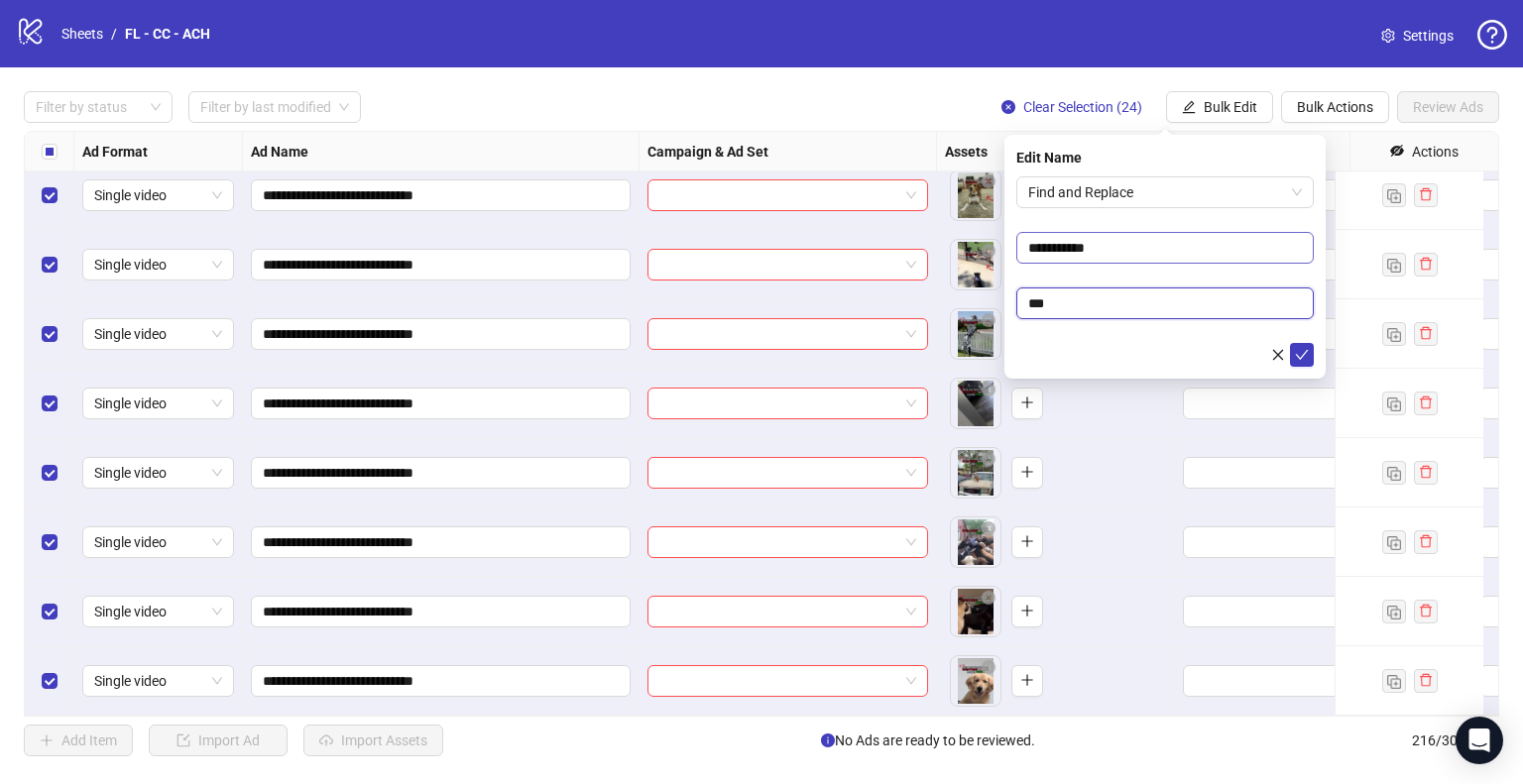type on "***" 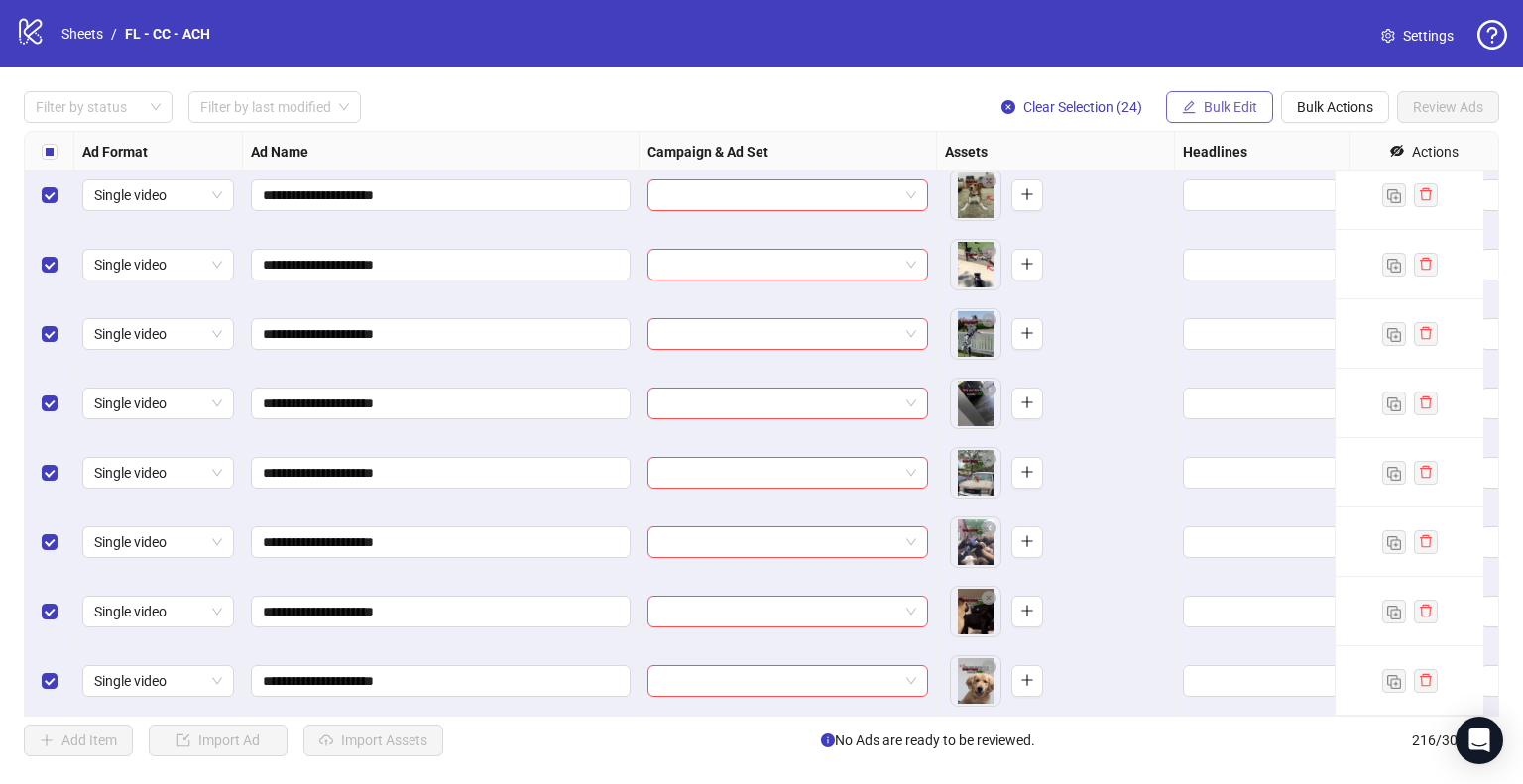 click on "Bulk Edit" at bounding box center [1230, 107] 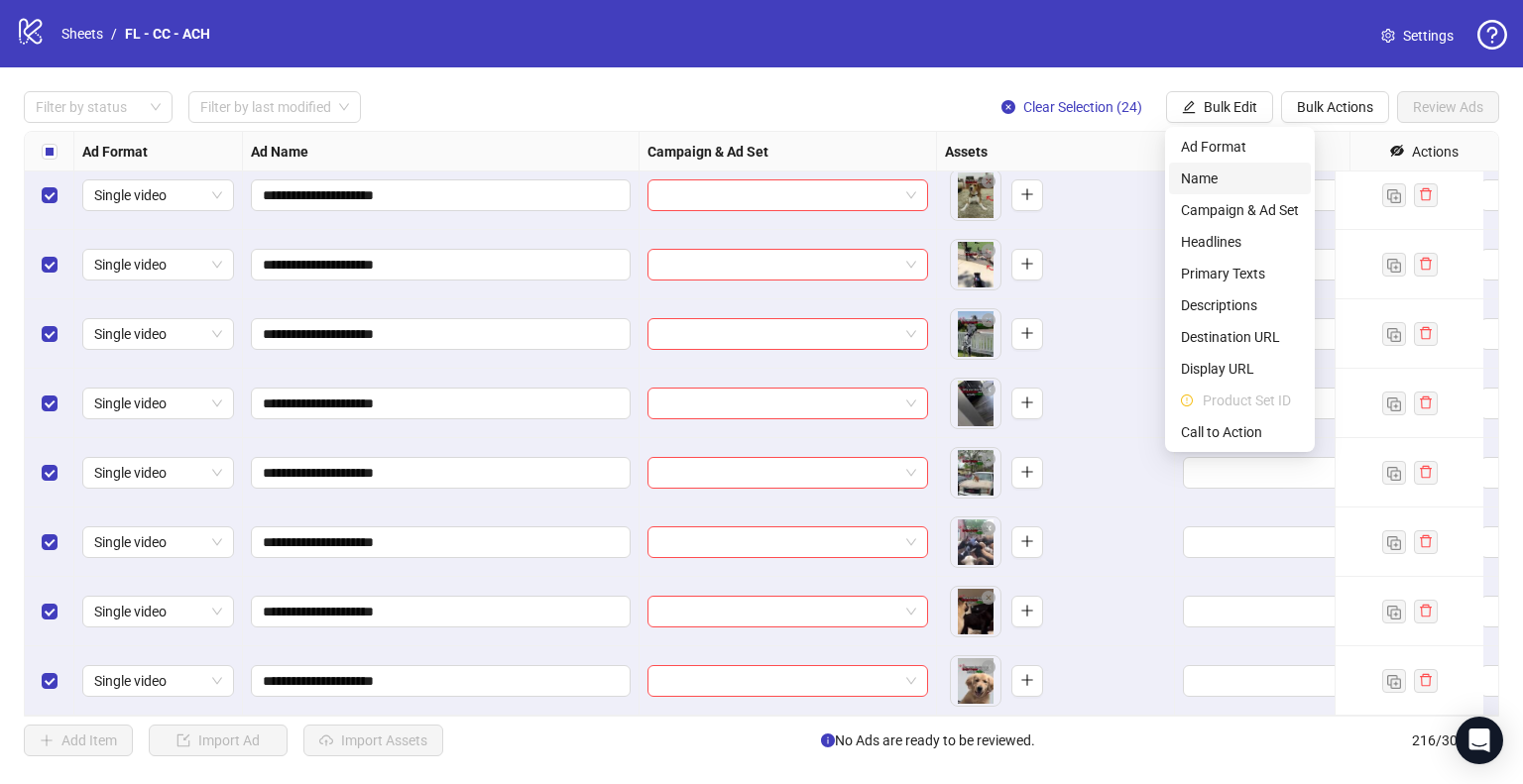 click on "Name" at bounding box center [1239, 178] 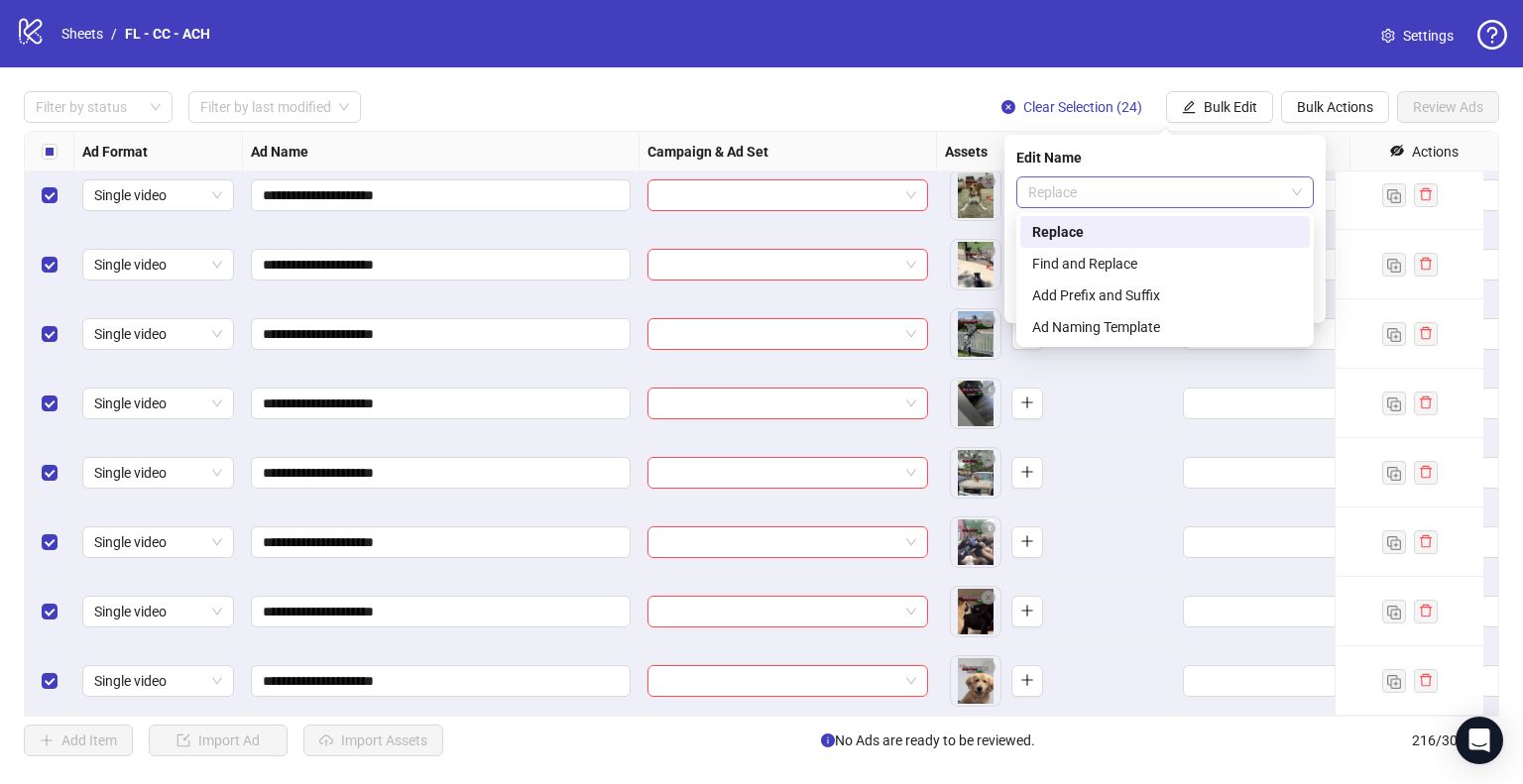 click on "Replace" at bounding box center [1165, 192] 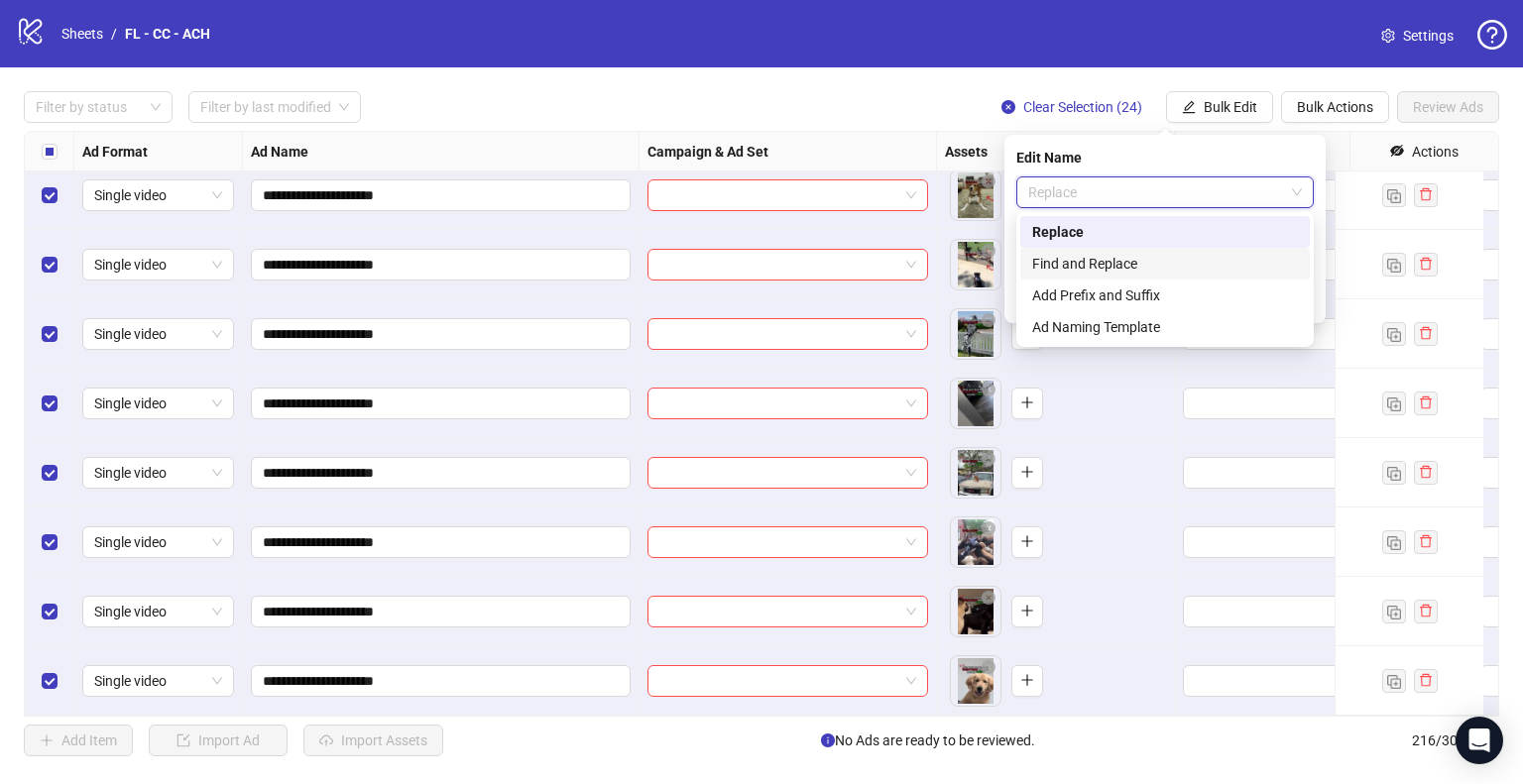 click on "Find and Replace" at bounding box center (1165, 264) 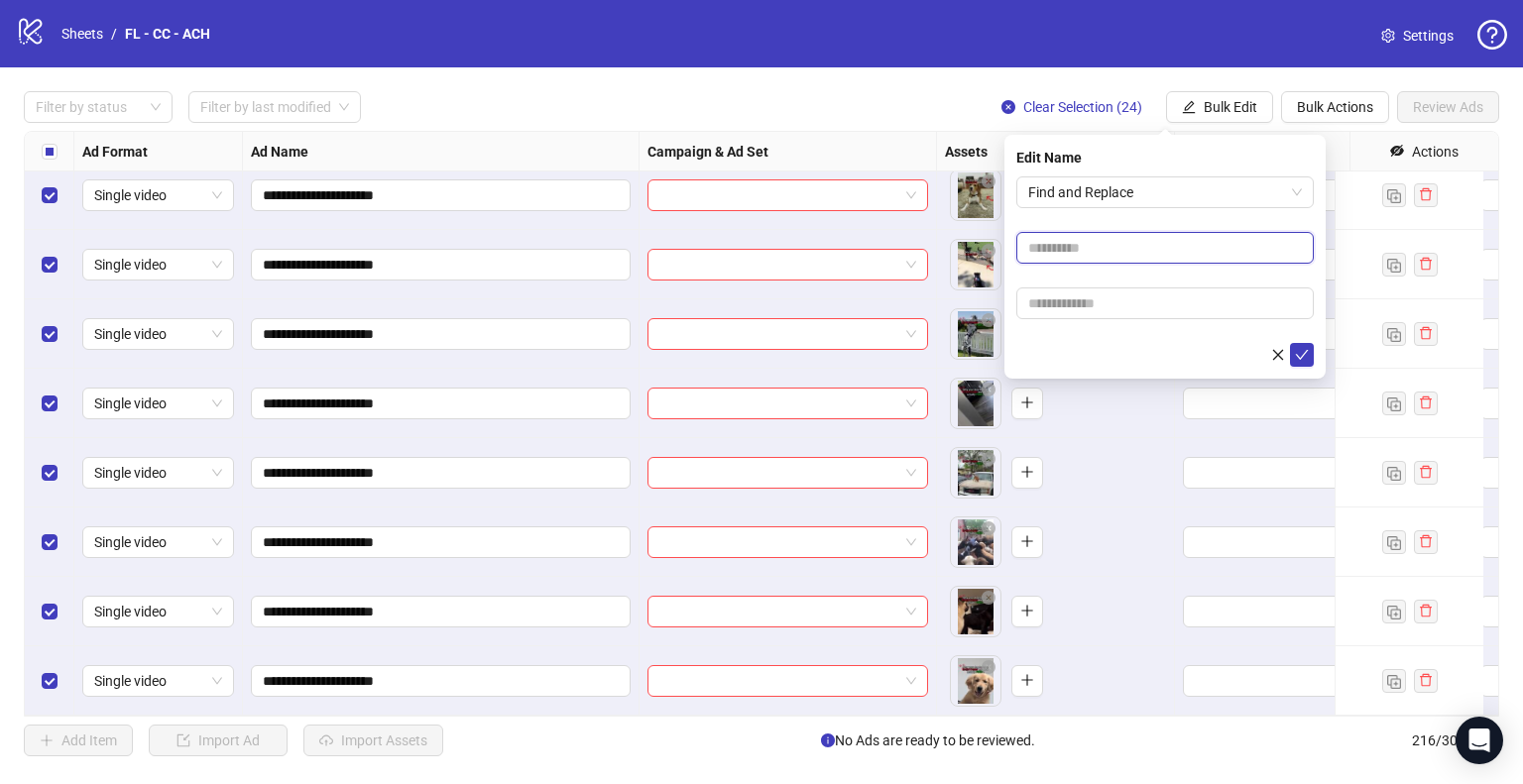 click at bounding box center (1165, 248) 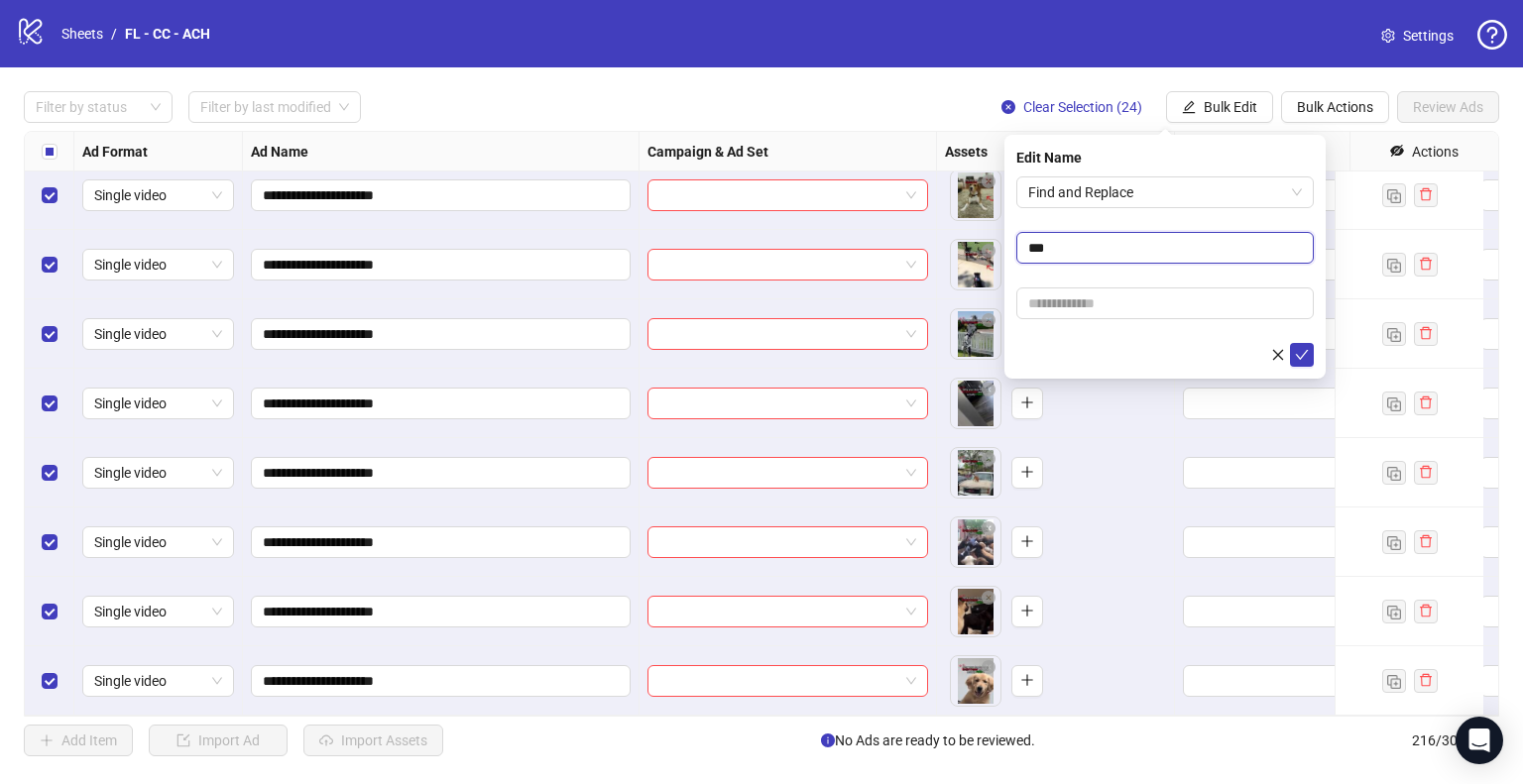 type on "***" 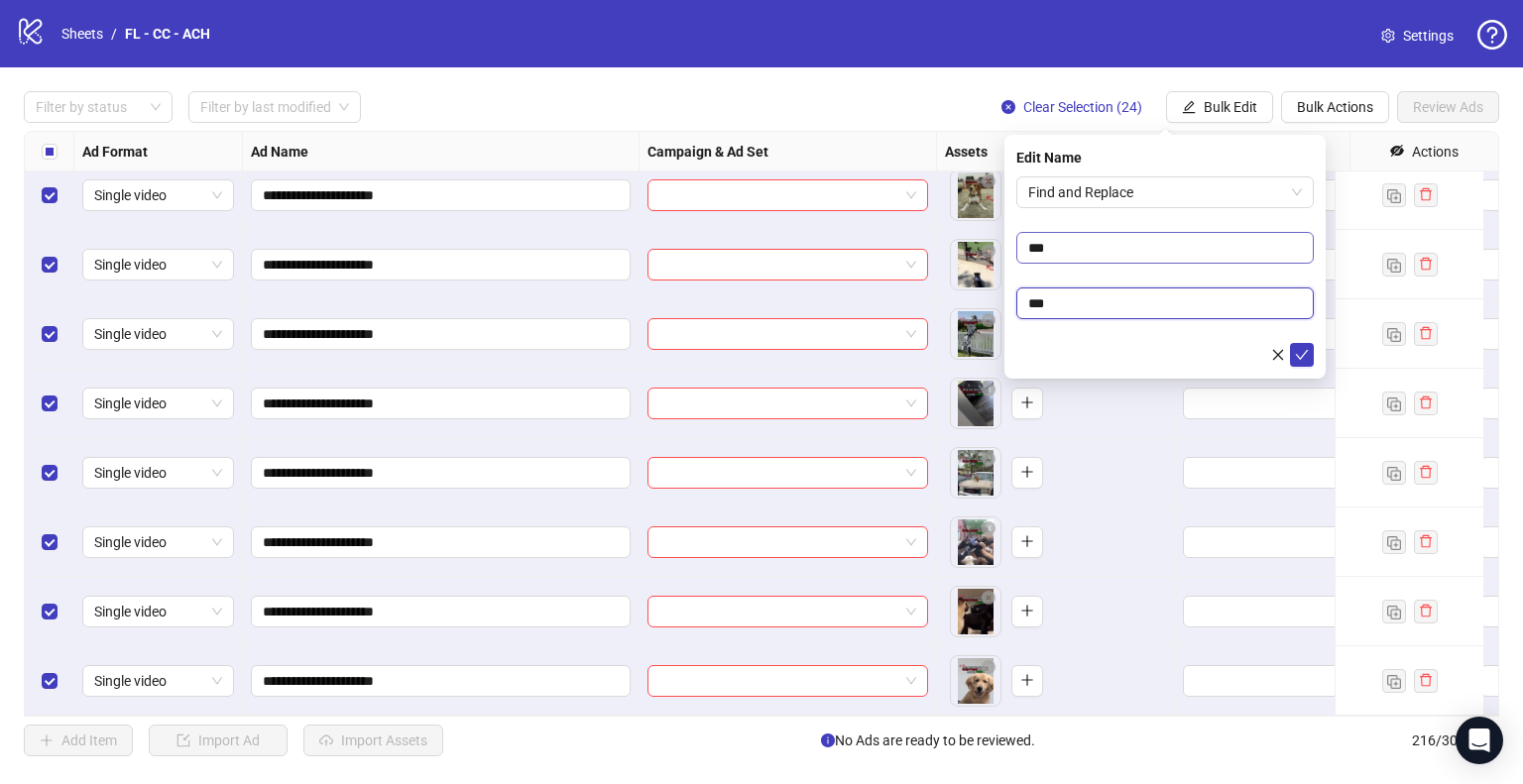 type on "**" 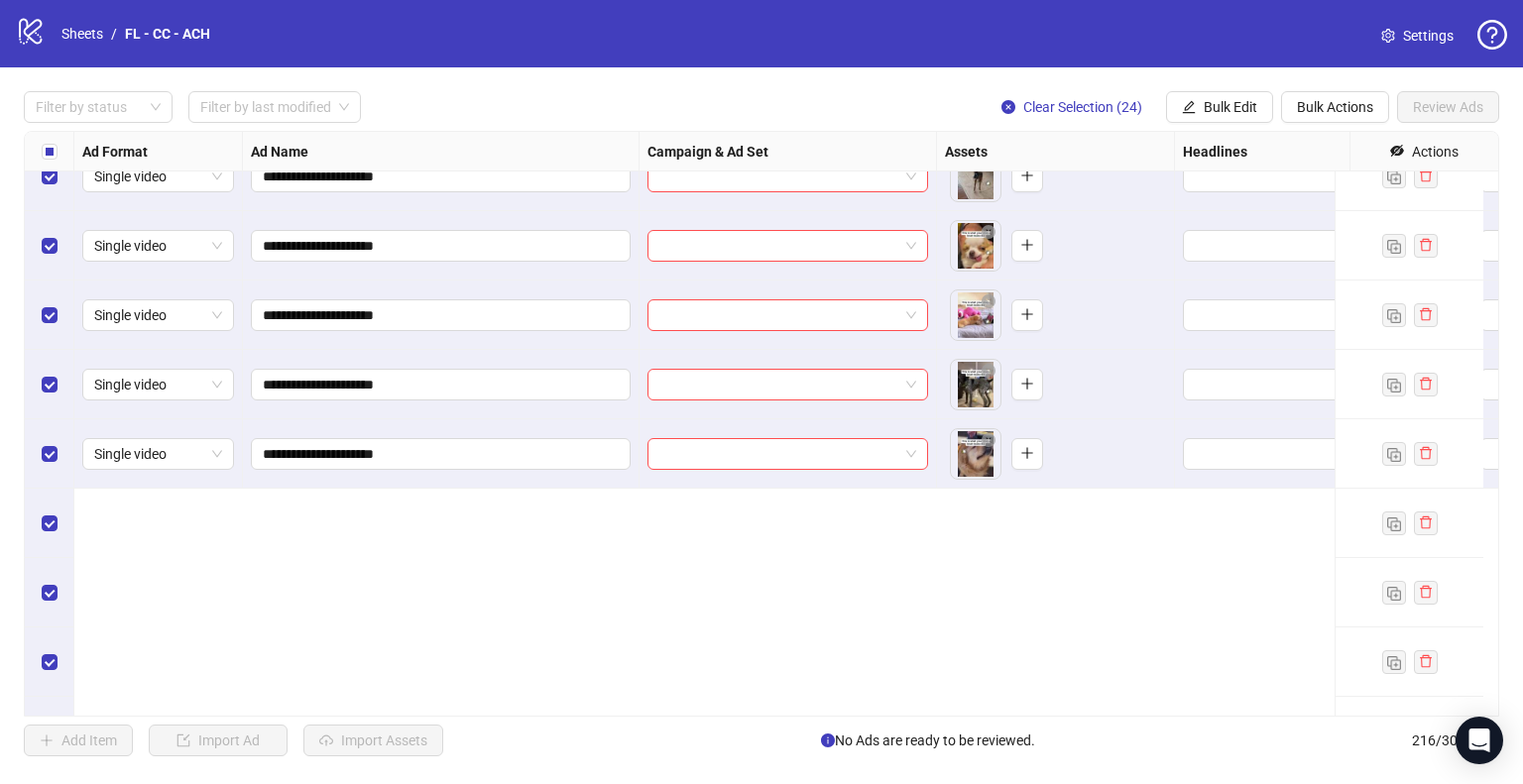 scroll, scrollTop: 13488, scrollLeft: 0, axis: vertical 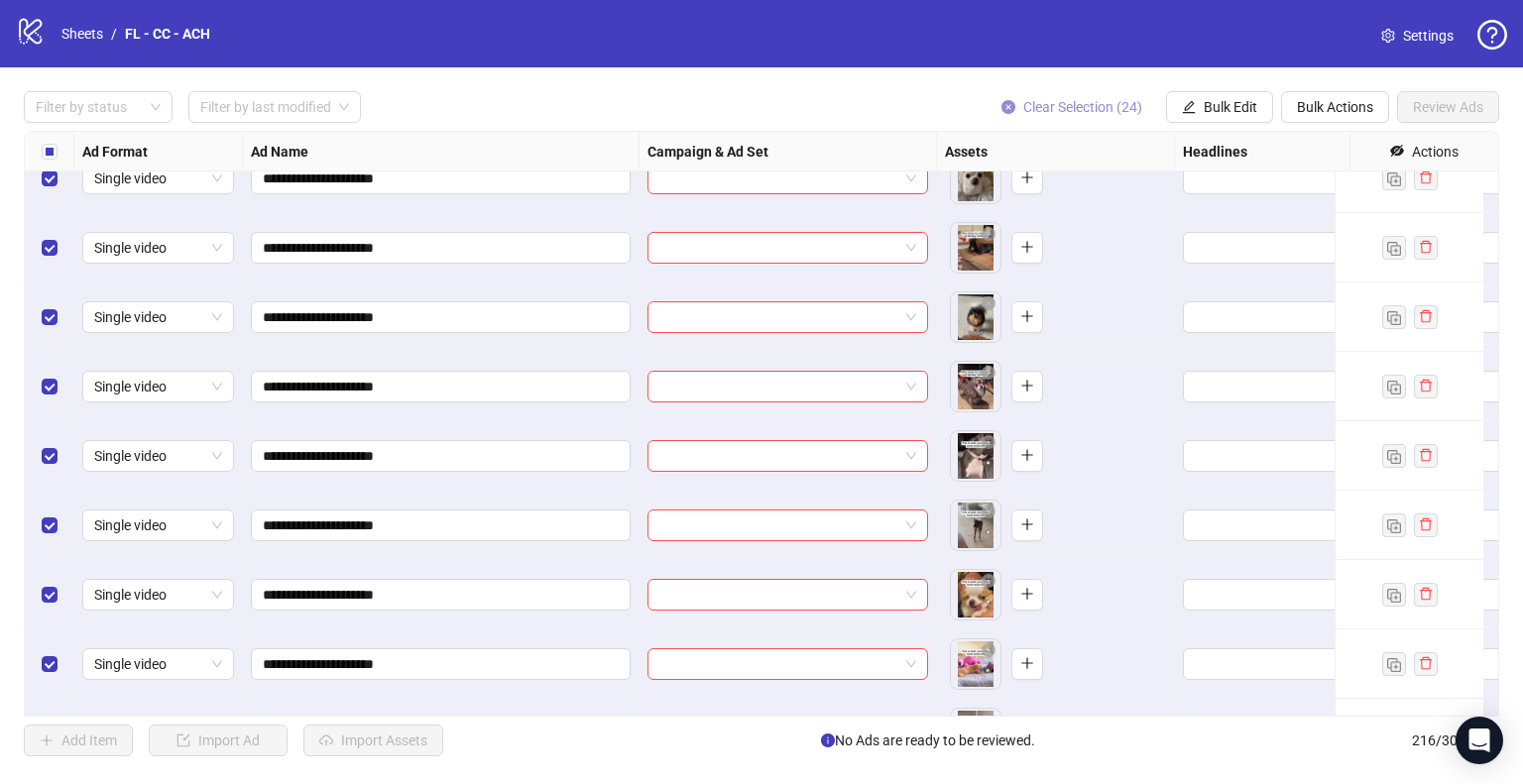 click on "Clear Selection (24)" at bounding box center (1083, 107) 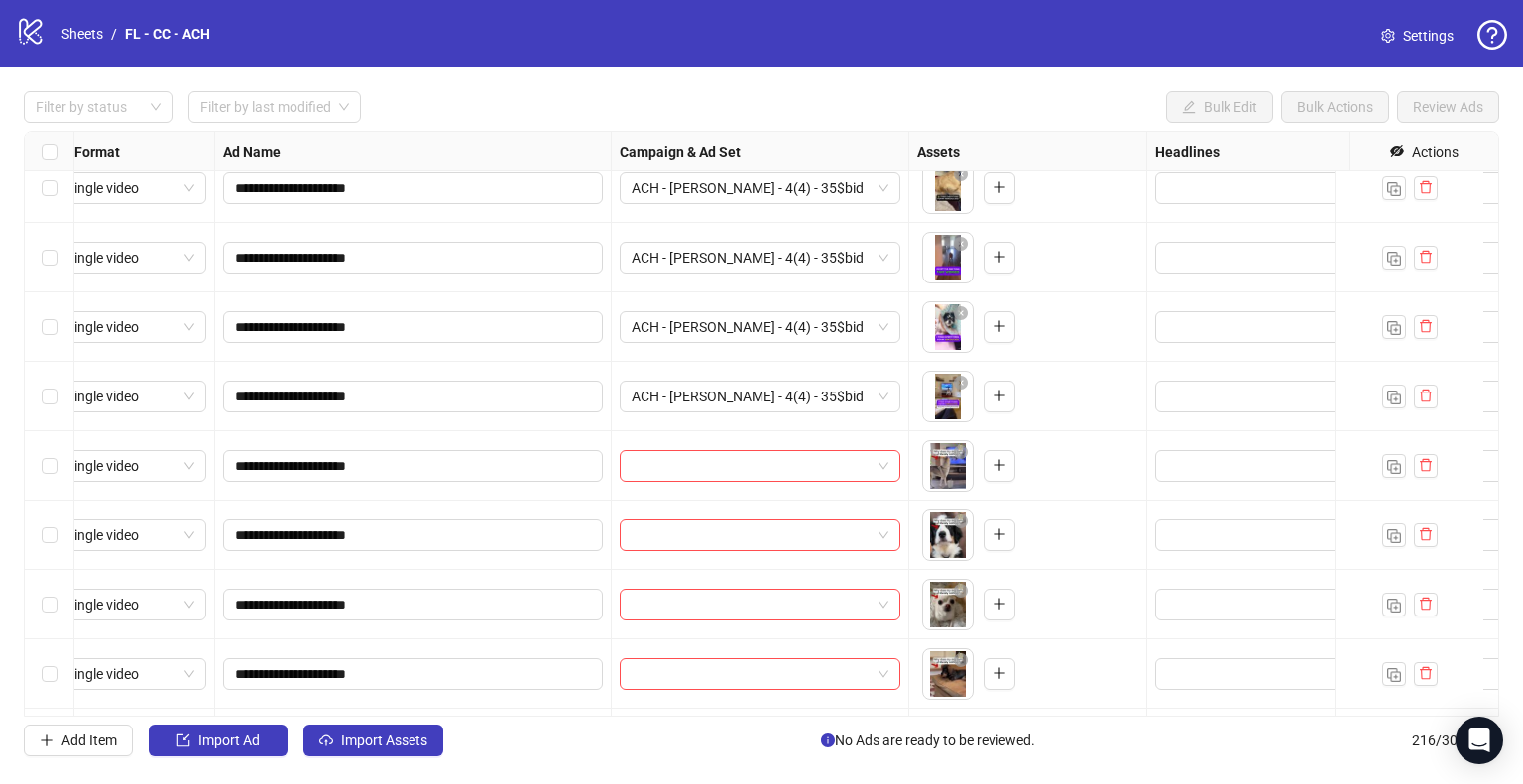 scroll, scrollTop: 13061, scrollLeft: 0, axis: vertical 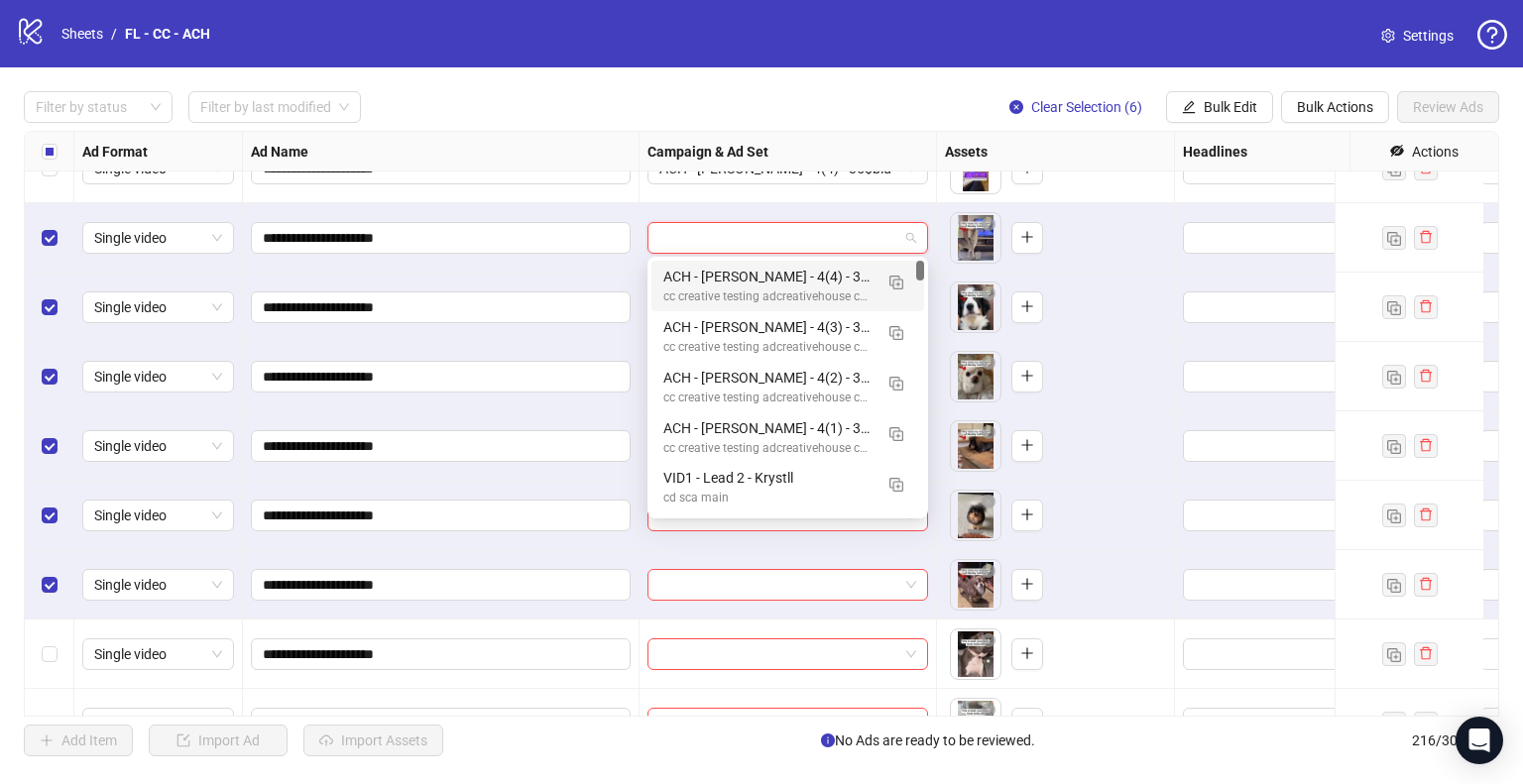 click at bounding box center (778, 238) 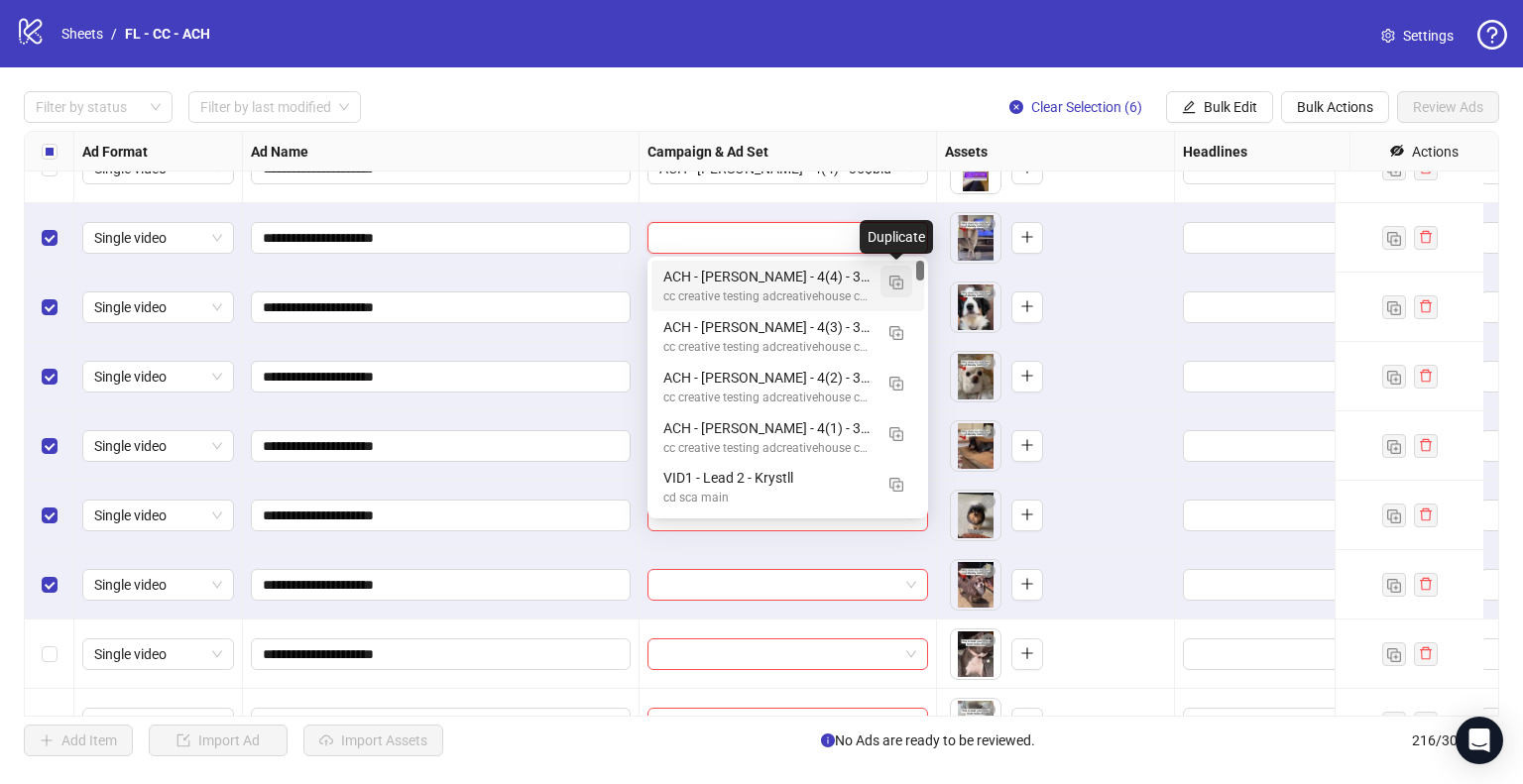 click at bounding box center [896, 282] 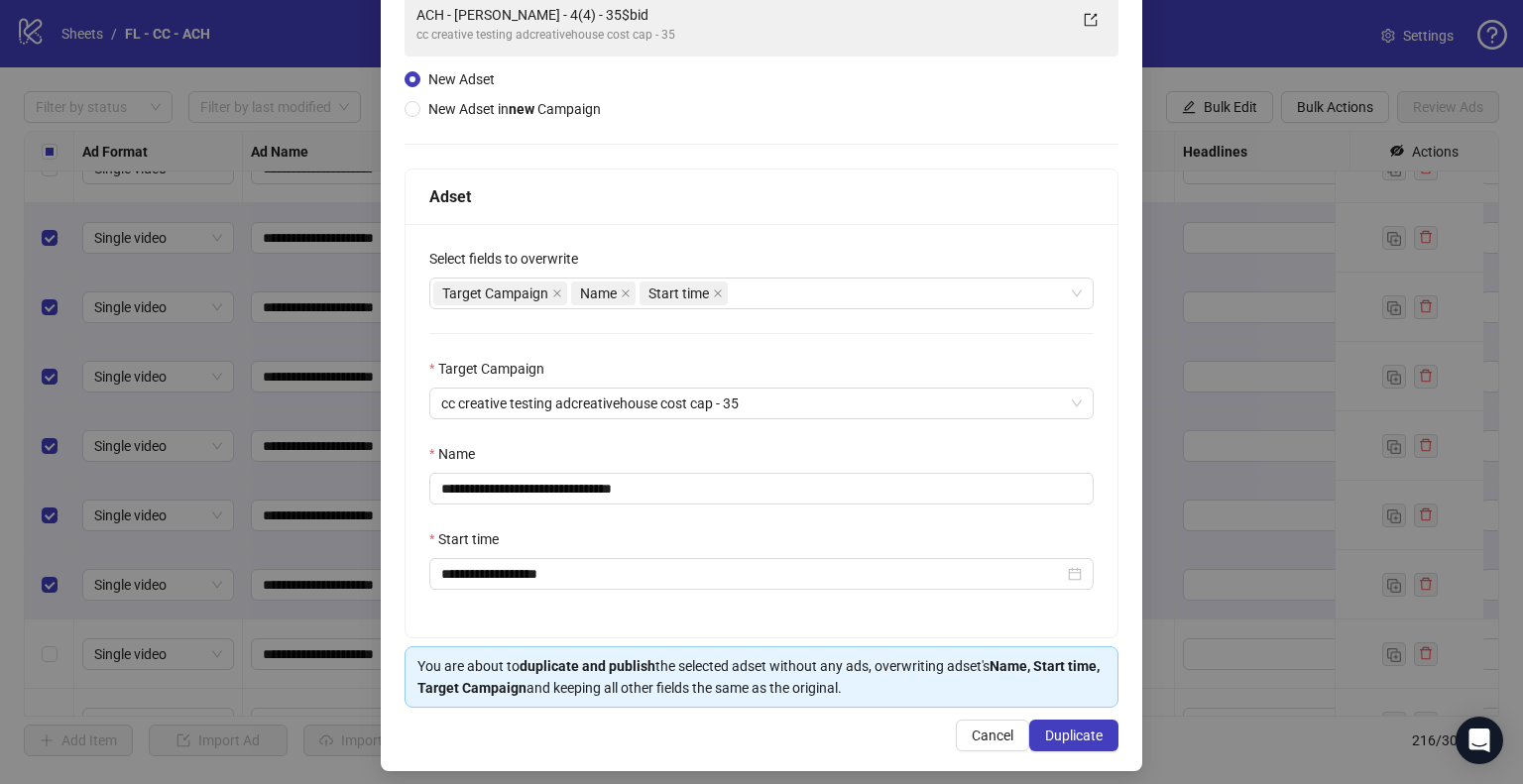 scroll, scrollTop: 166, scrollLeft: 0, axis: vertical 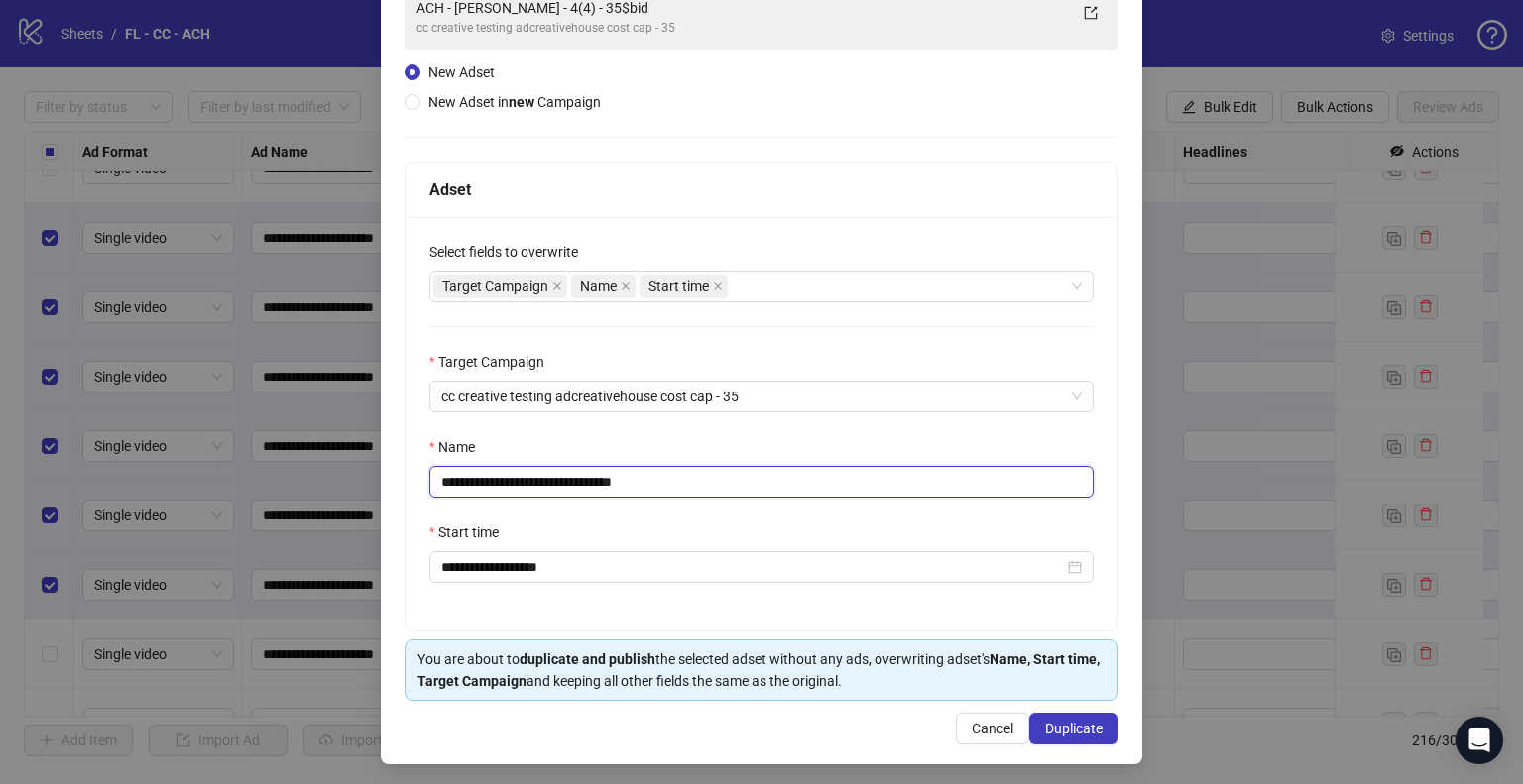 click on "**********" at bounding box center [762, 482] 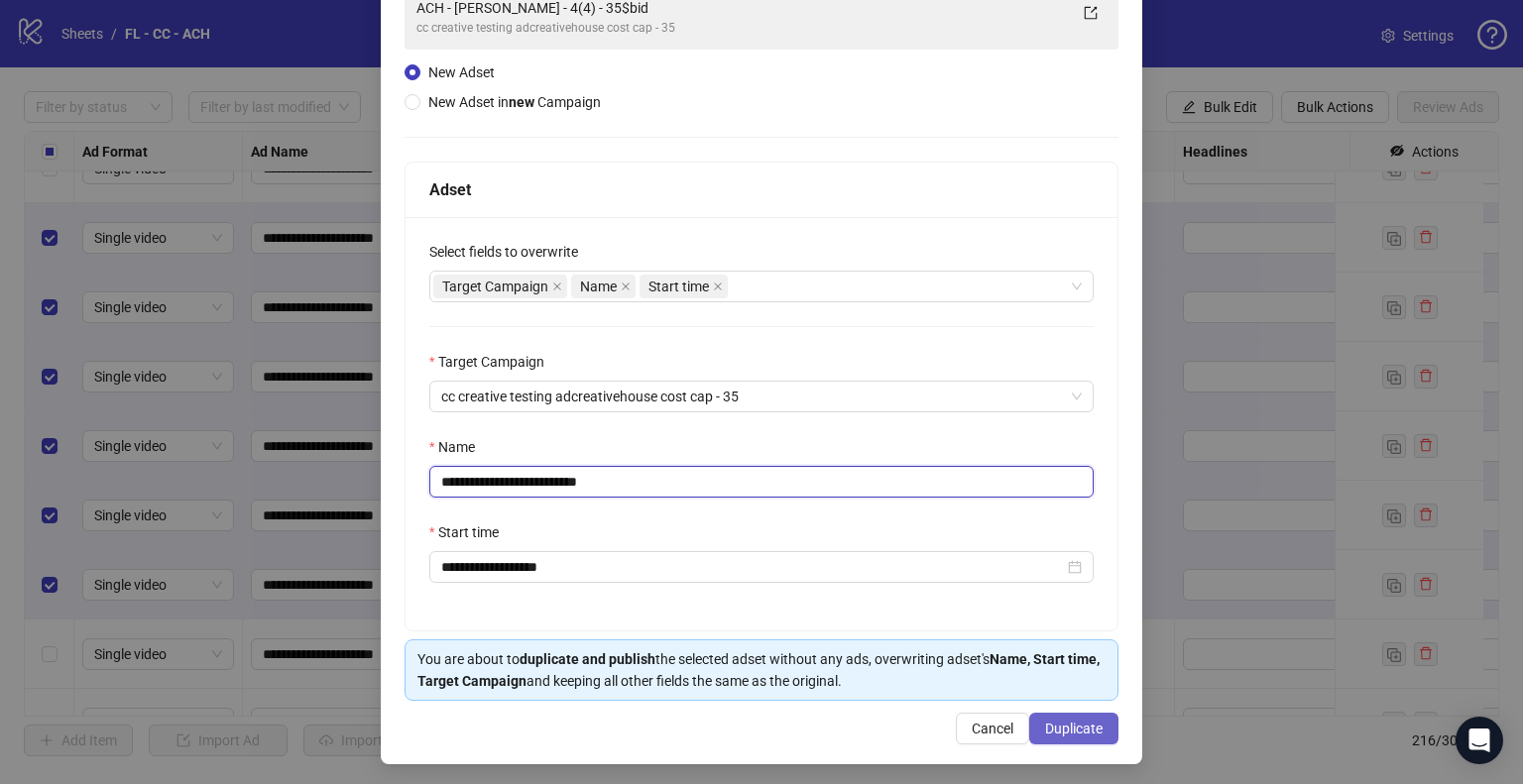 type on "**********" 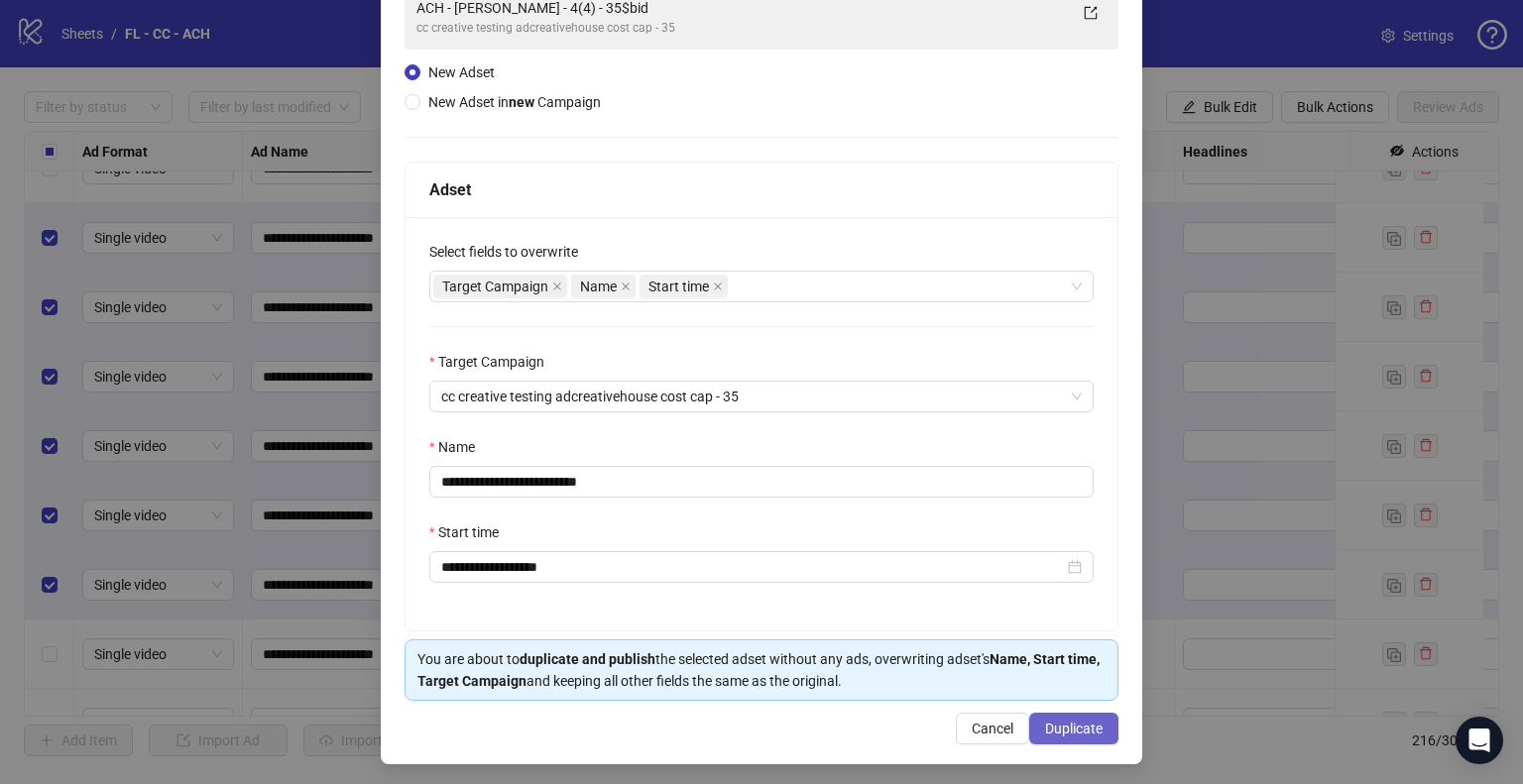 click on "Duplicate" at bounding box center (1074, 728) 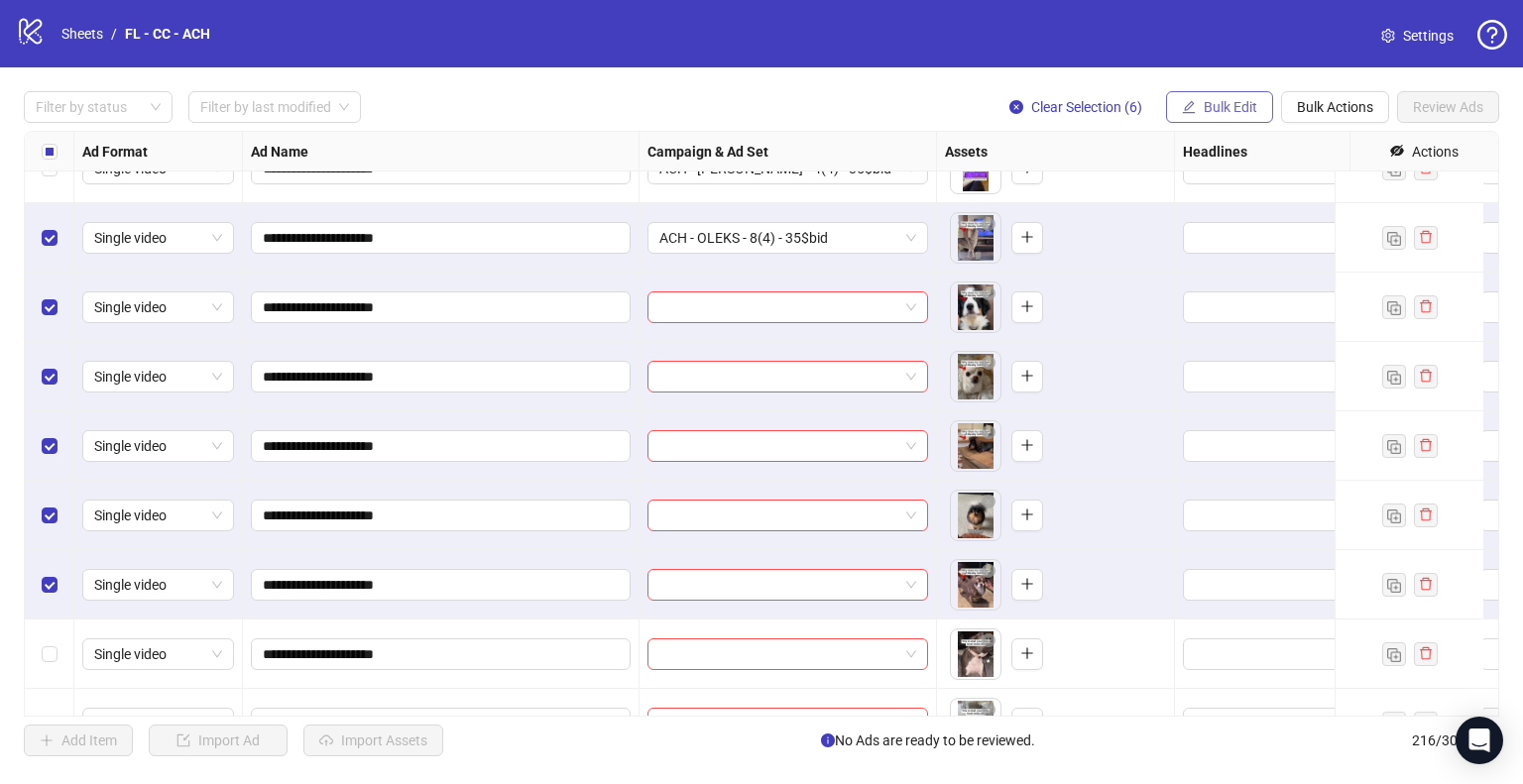 click on "Bulk Edit" at bounding box center (1230, 107) 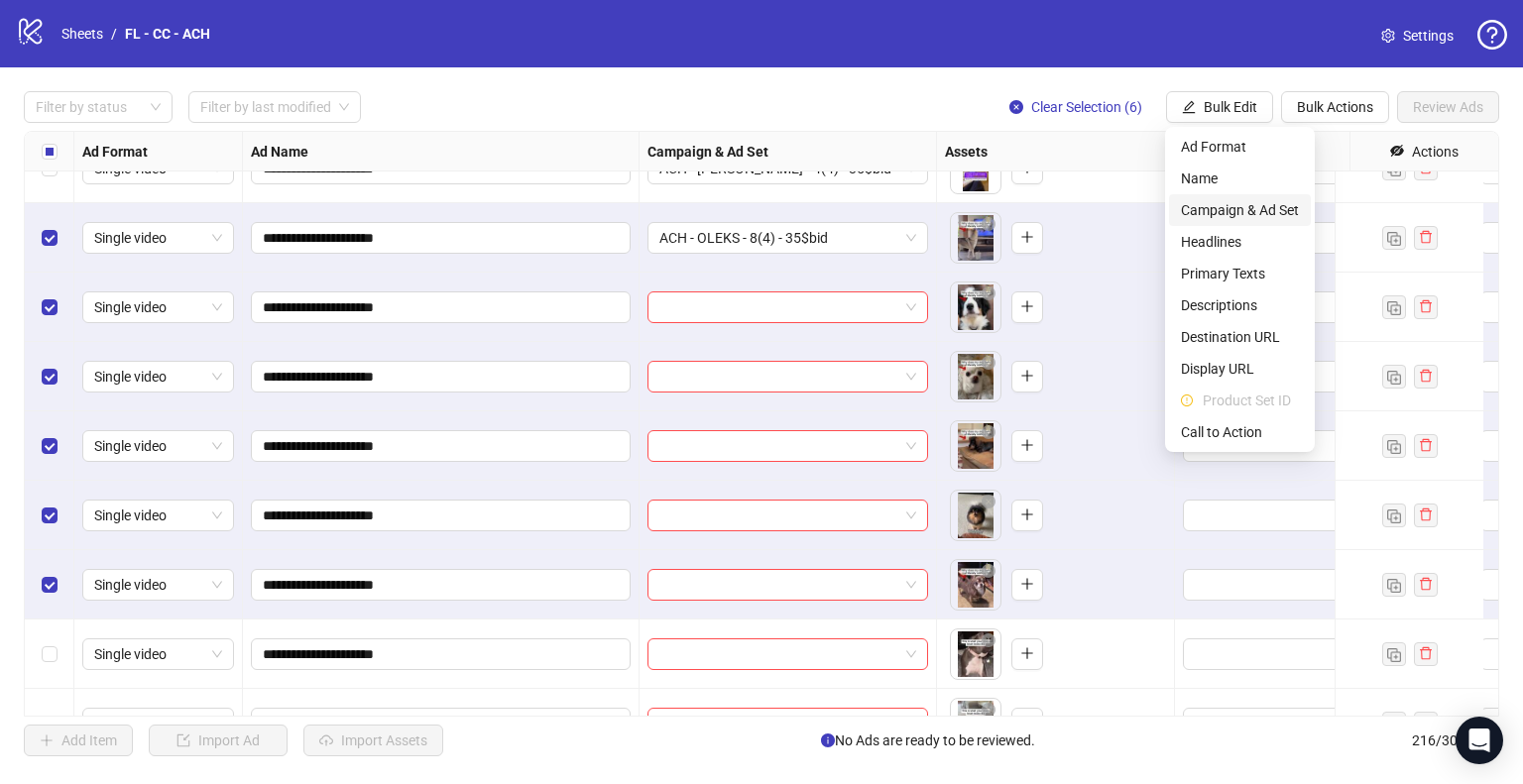 click on "Campaign & Ad Set" at bounding box center (1239, 210) 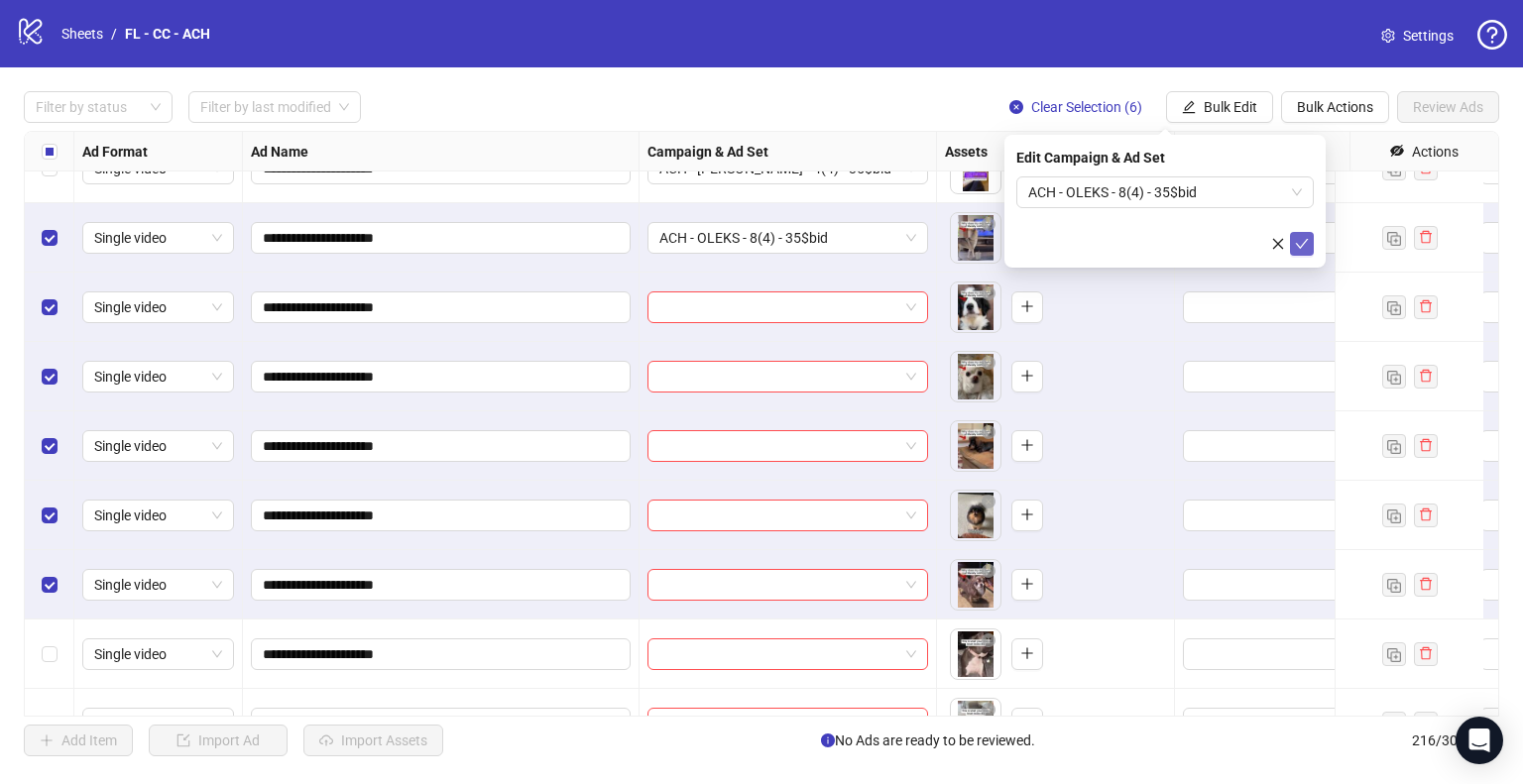 click 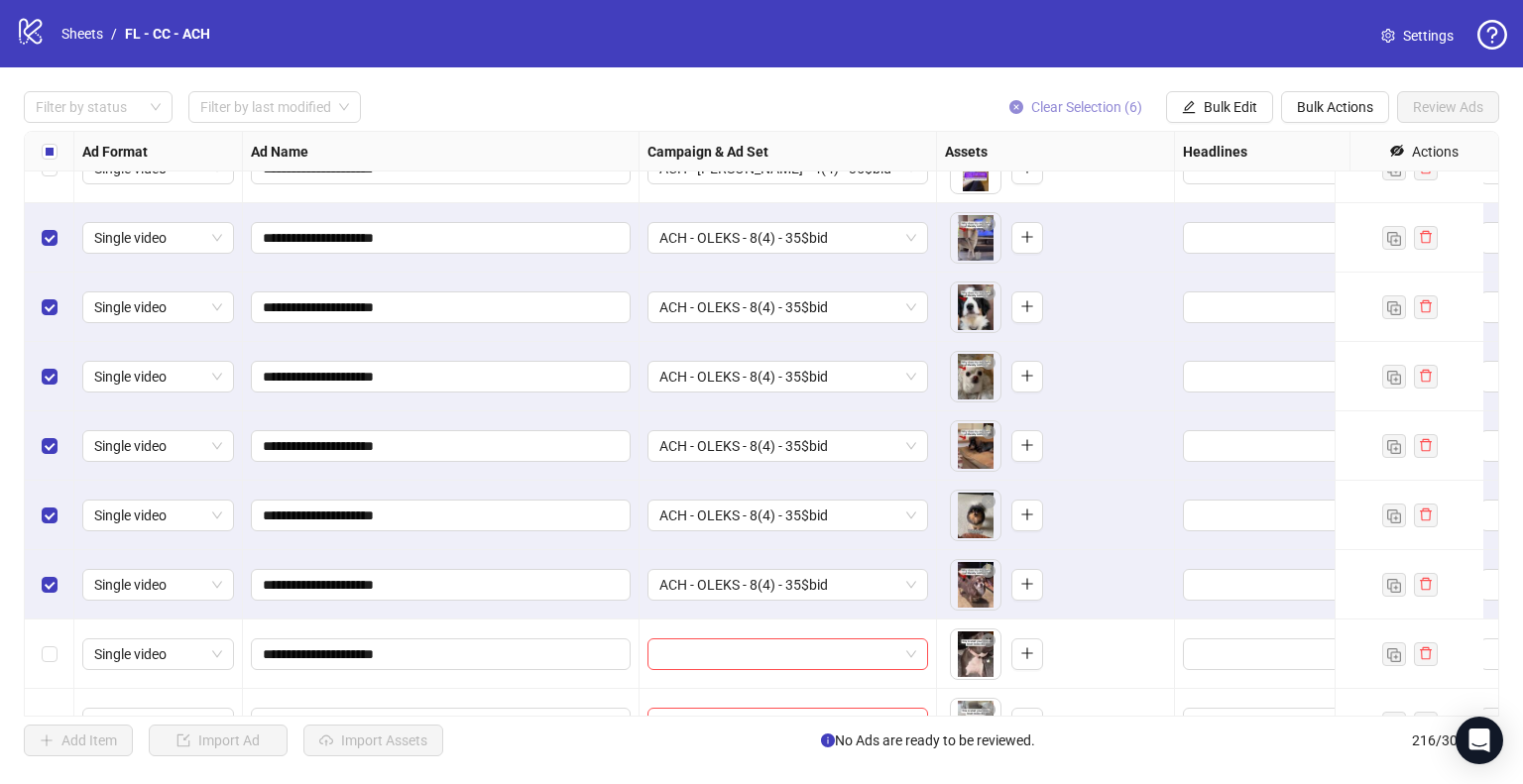 click on "Clear Selection (6)" at bounding box center [1087, 107] 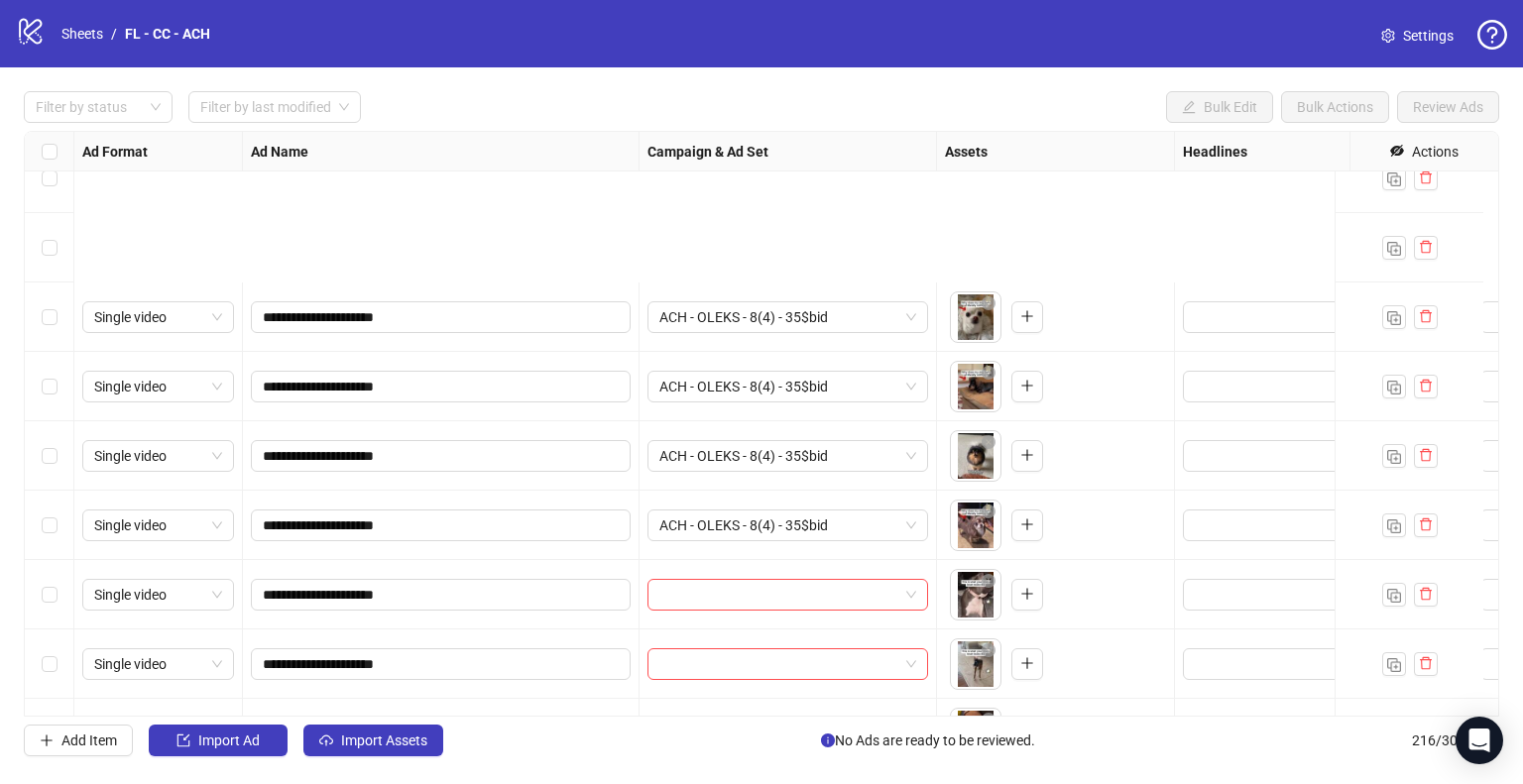 scroll, scrollTop: 13662, scrollLeft: 0, axis: vertical 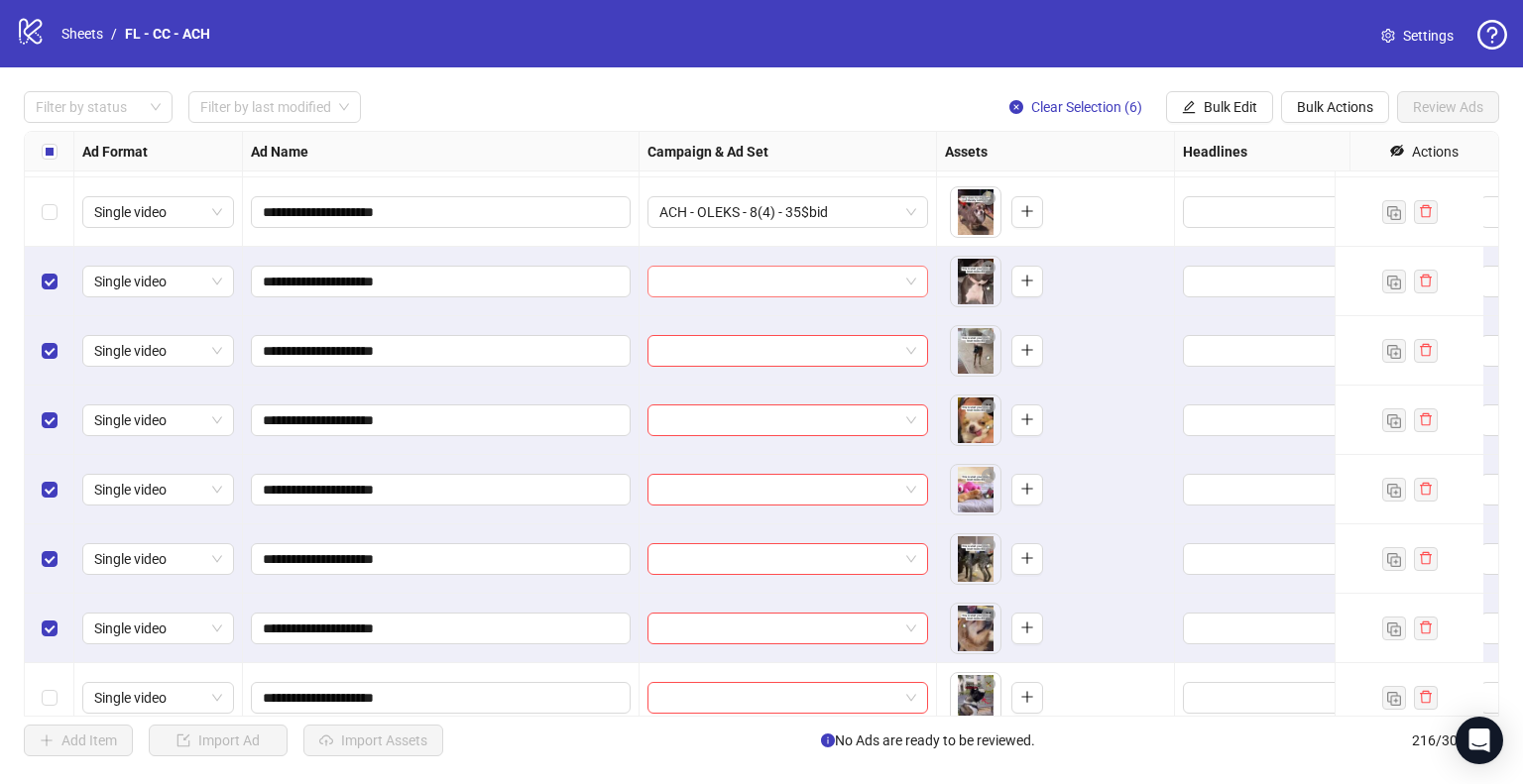 click at bounding box center [787, 281] 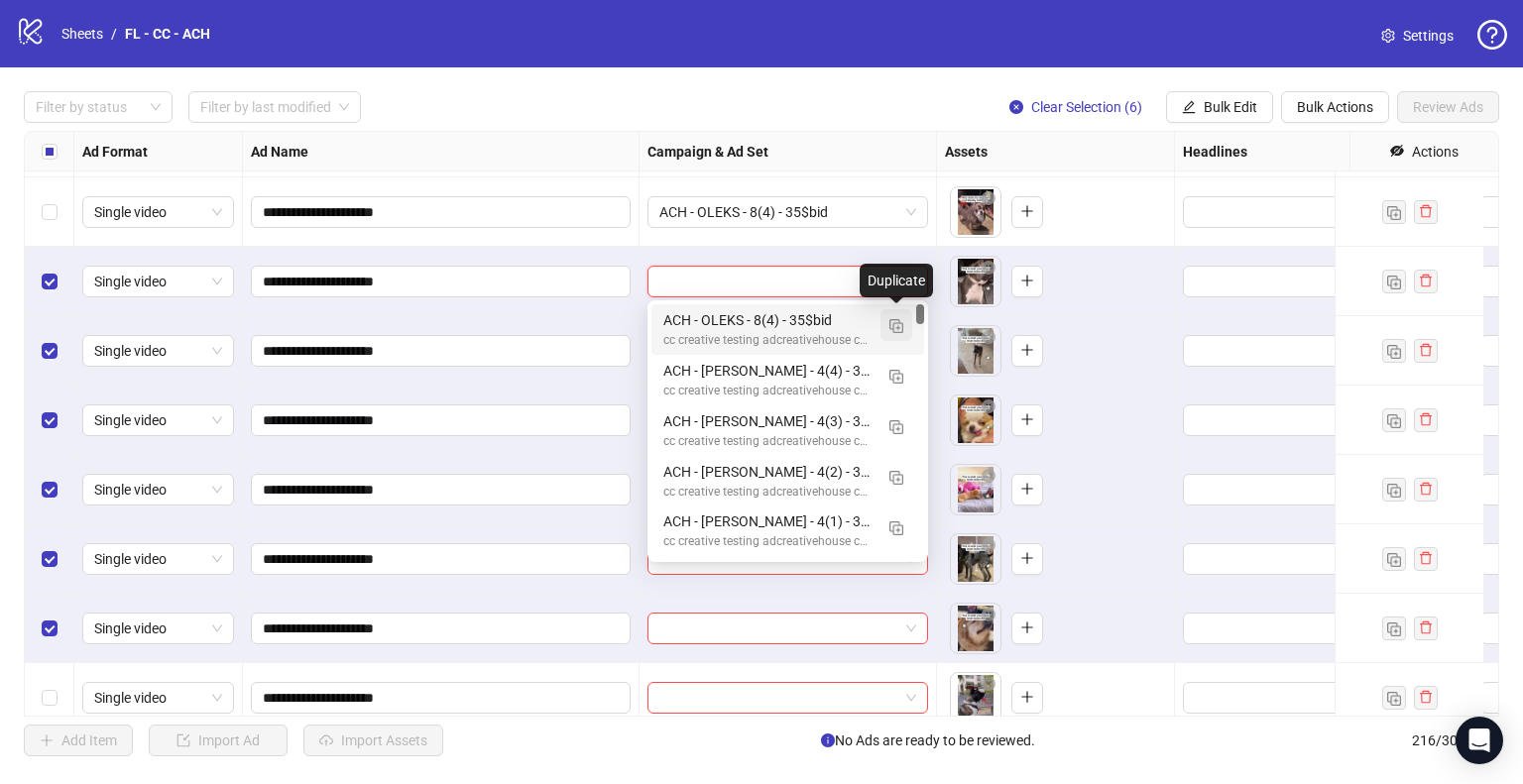 click at bounding box center (896, 326) 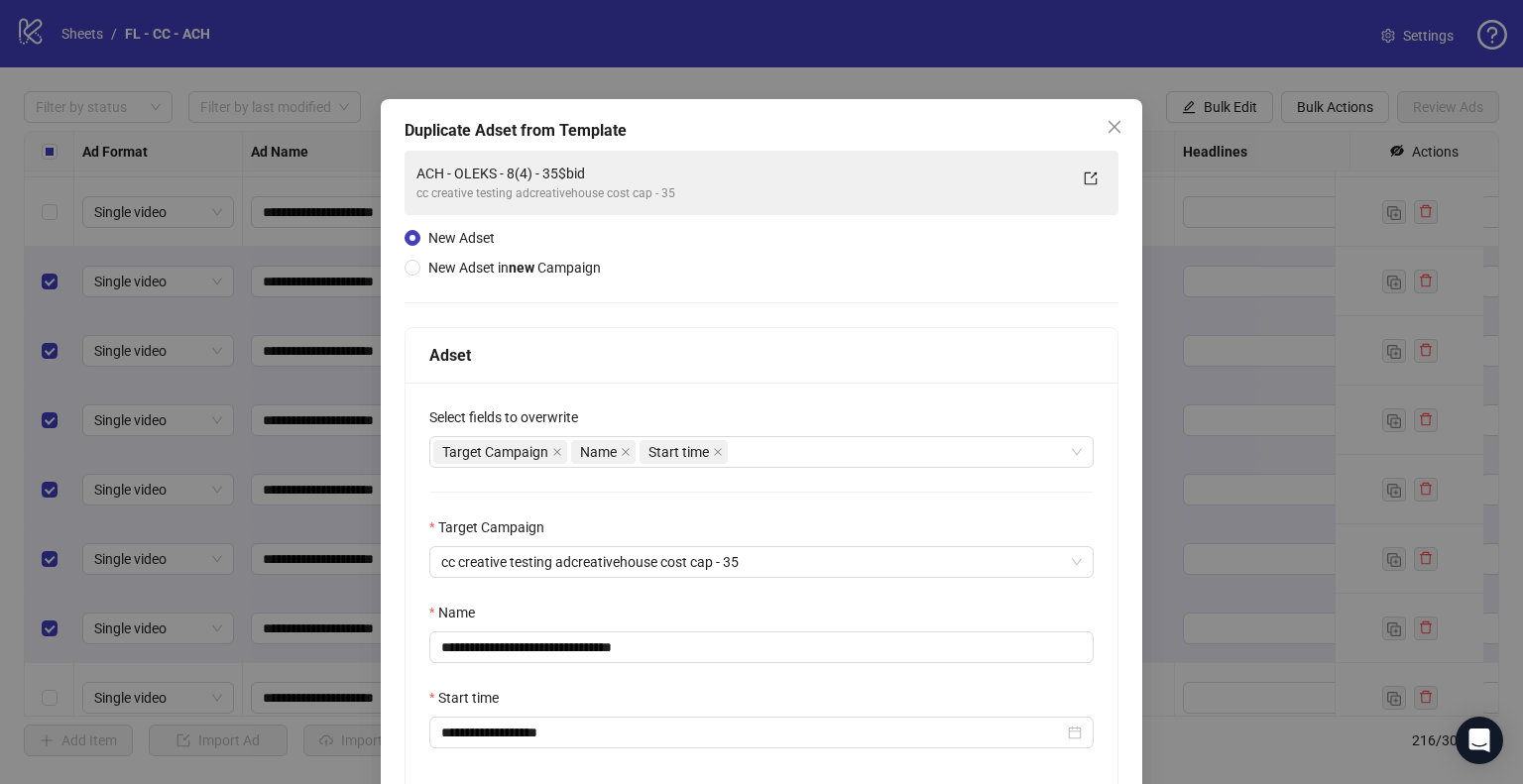 scroll, scrollTop: 118, scrollLeft: 0, axis: vertical 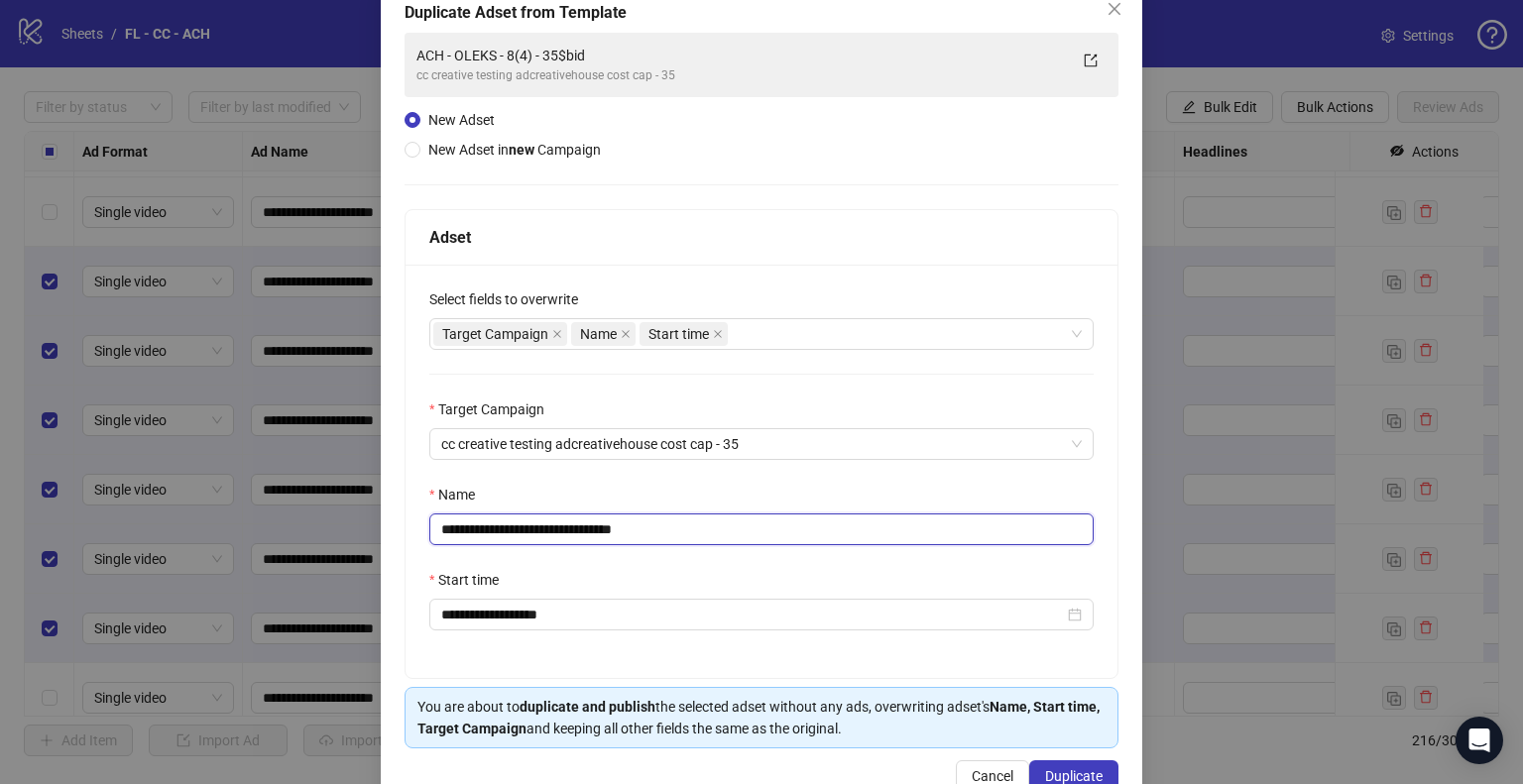 click on "**********" at bounding box center (762, 529) 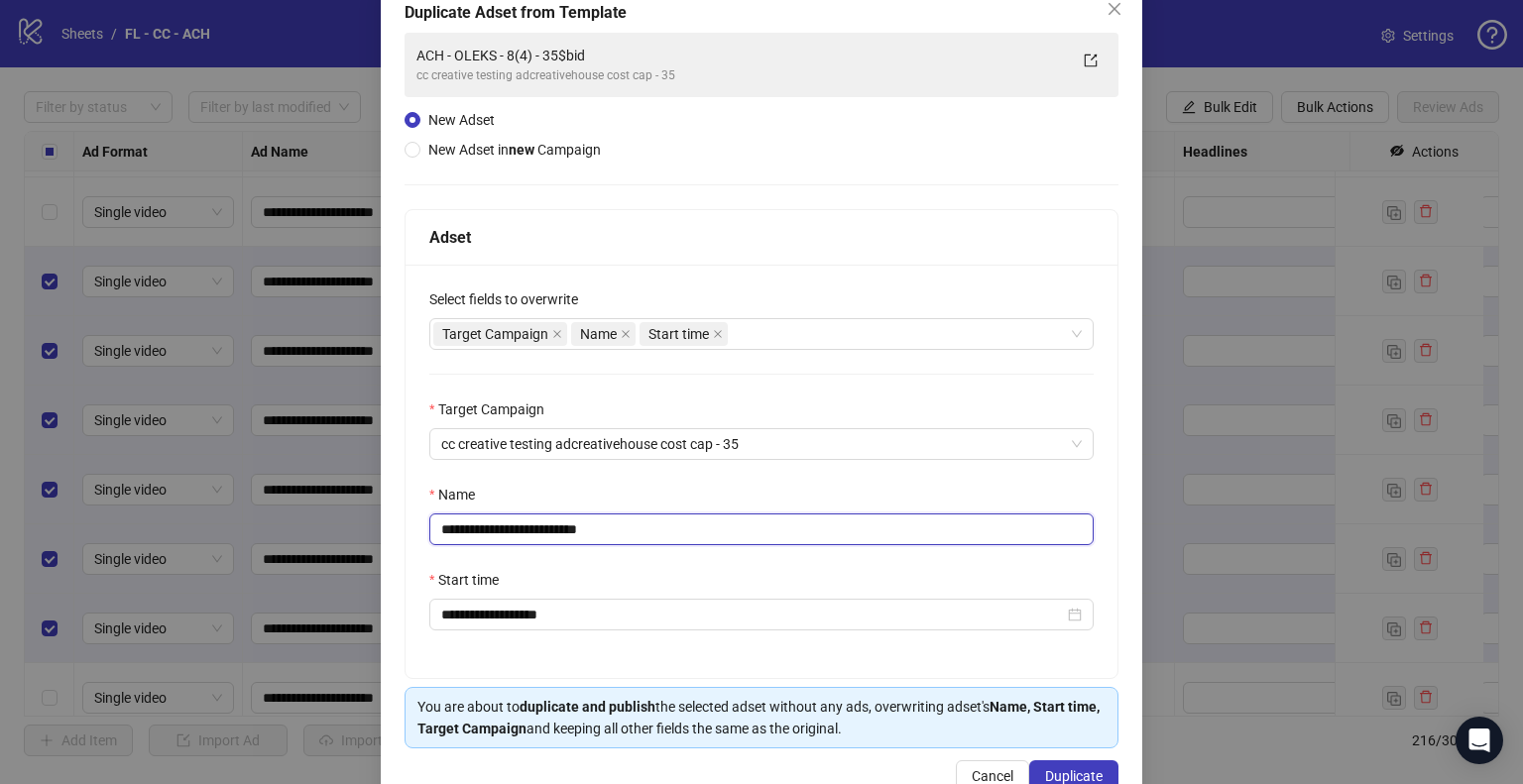 scroll, scrollTop: 168, scrollLeft: 0, axis: vertical 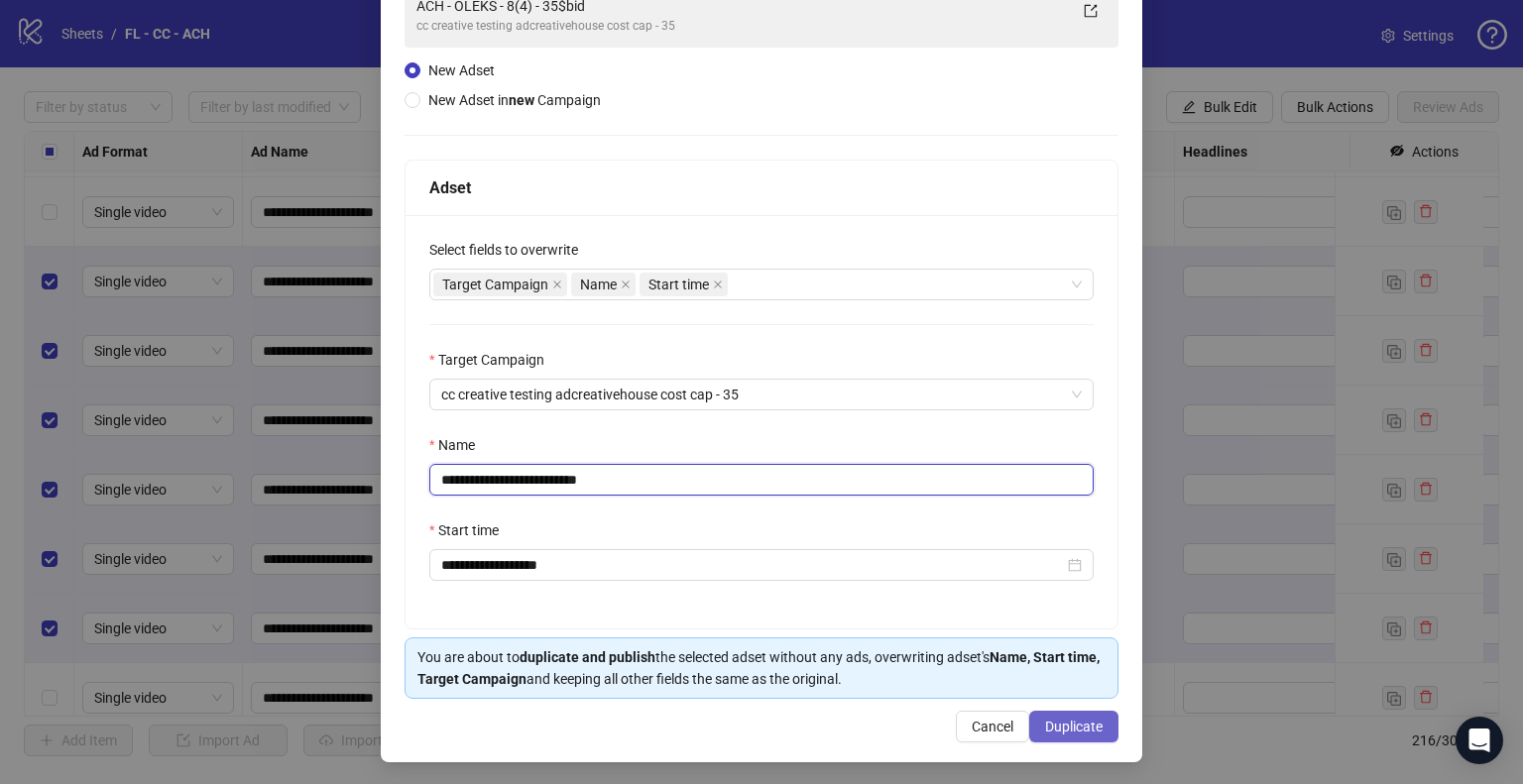 type on "**********" 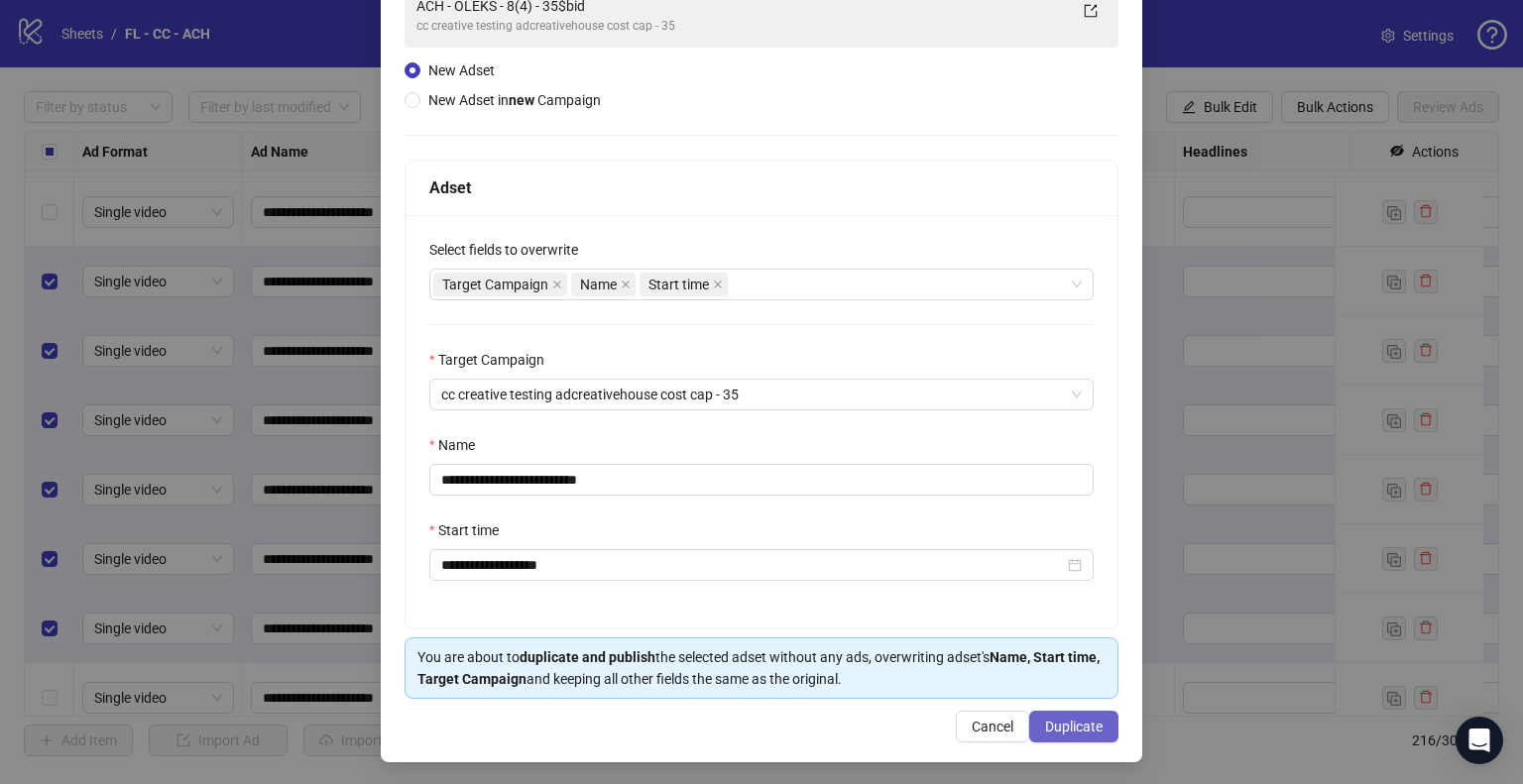 click on "Duplicate" at bounding box center [1074, 727] 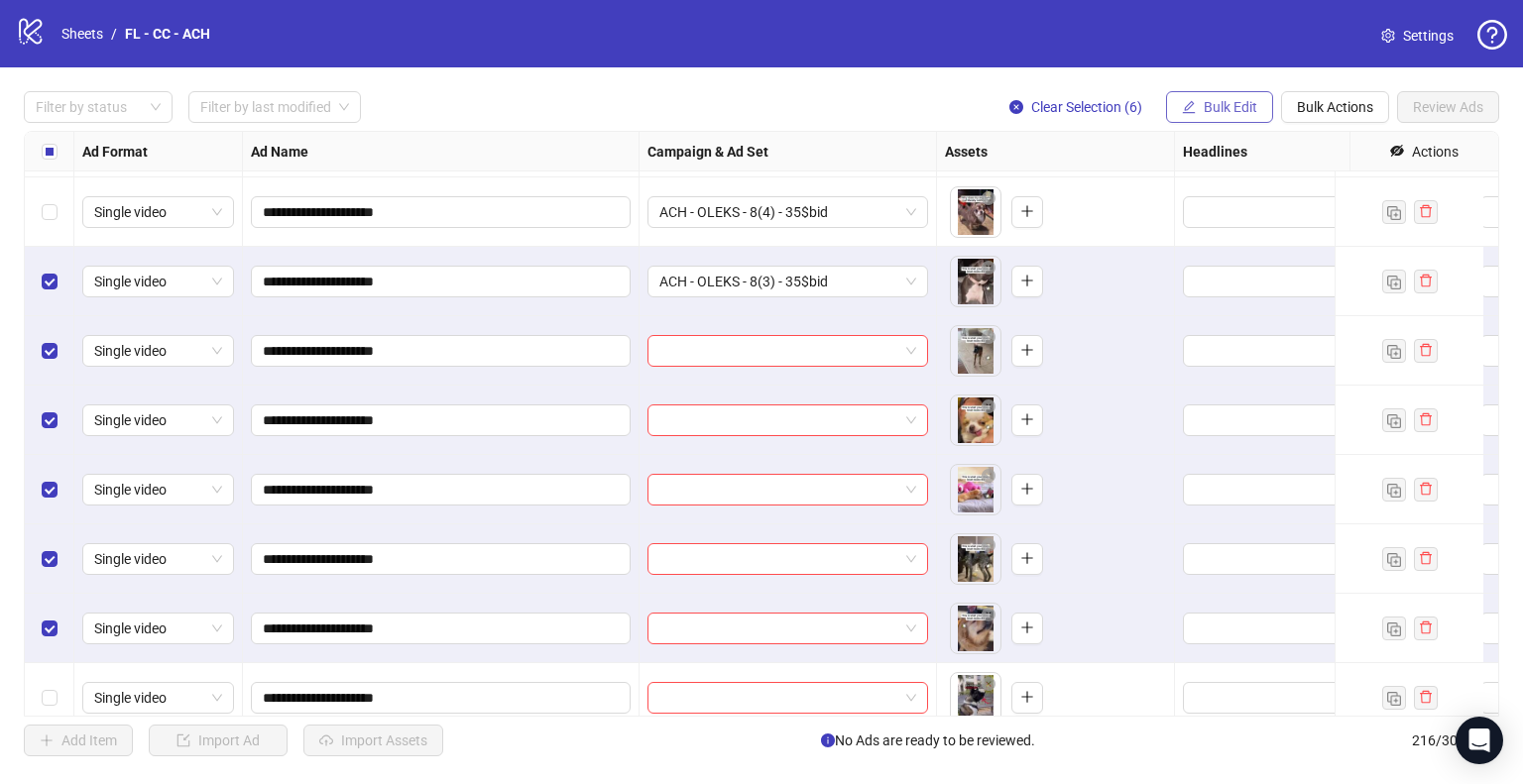 click on "Bulk Edit" at bounding box center (1230, 107) 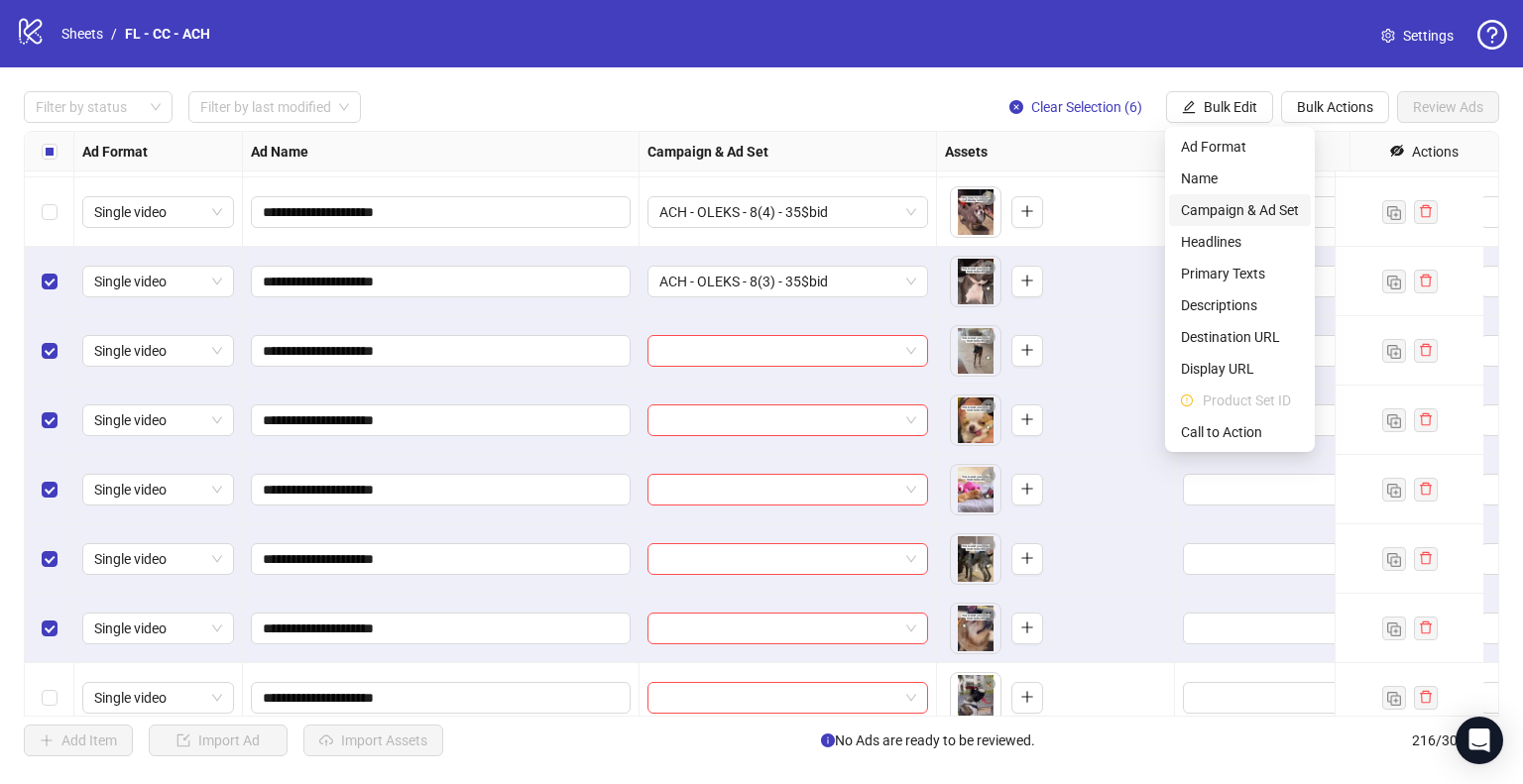 click on "Campaign & Ad Set" at bounding box center [1239, 210] 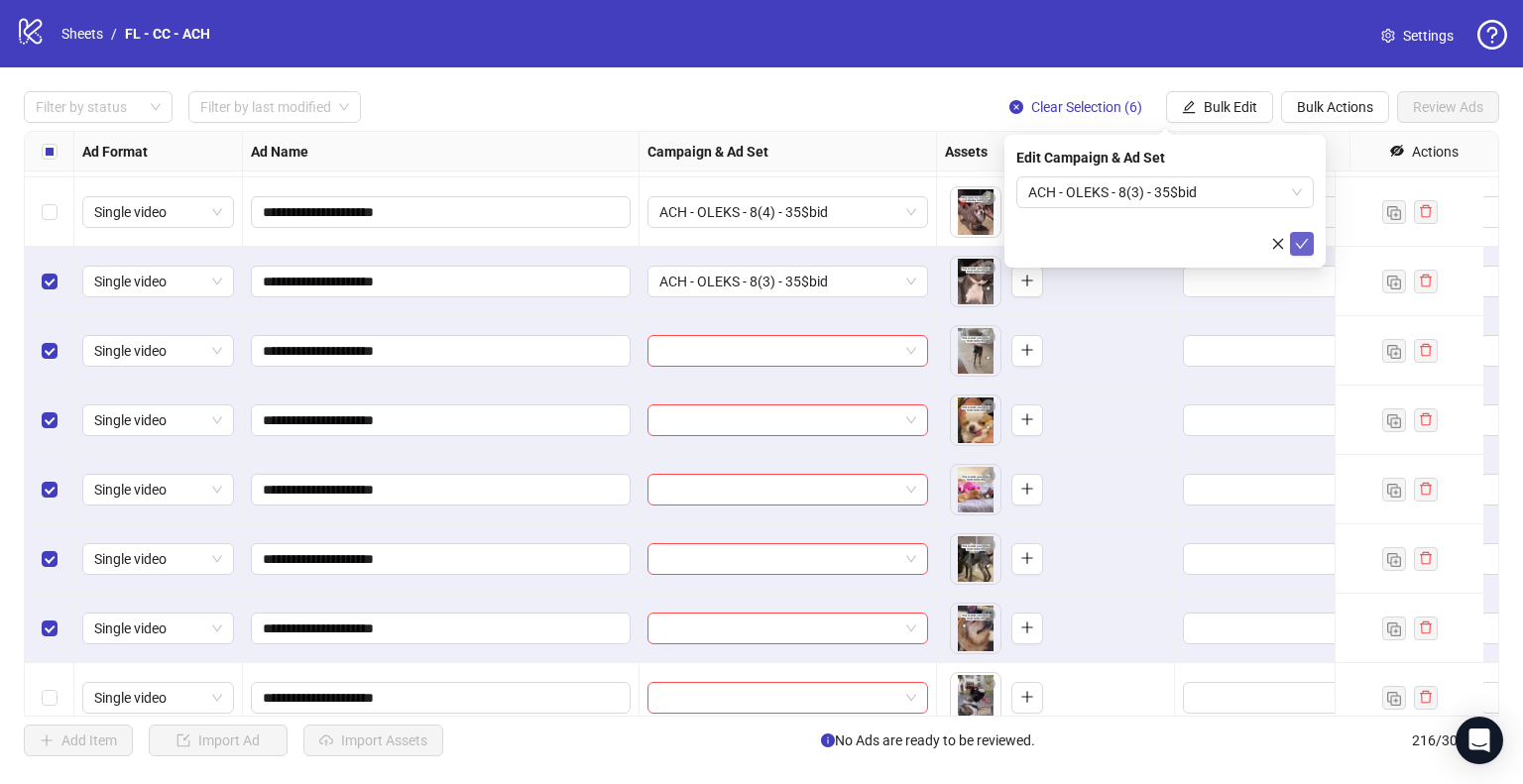 click at bounding box center (1302, 244) 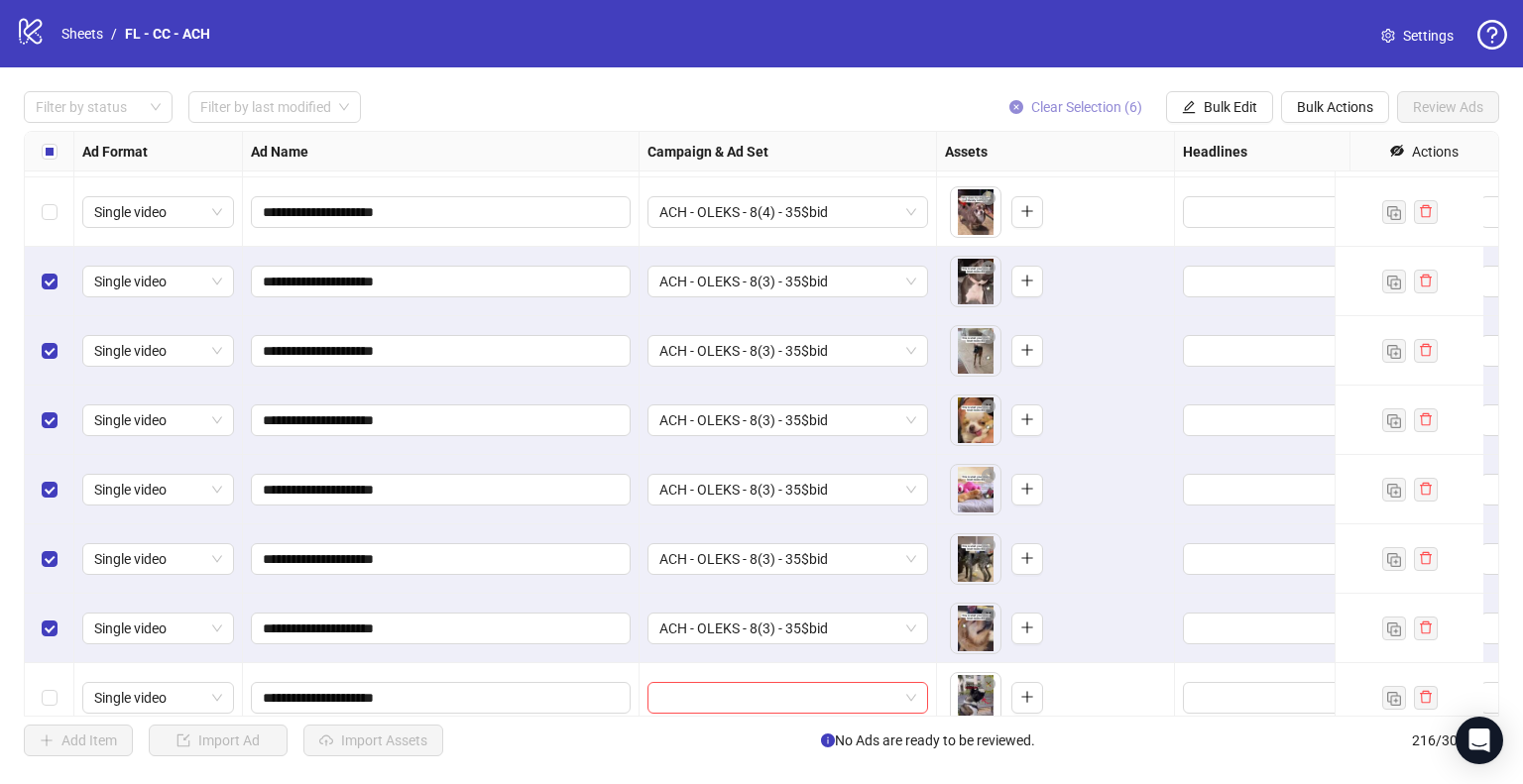 click on "Clear Selection (6)" at bounding box center (1087, 107) 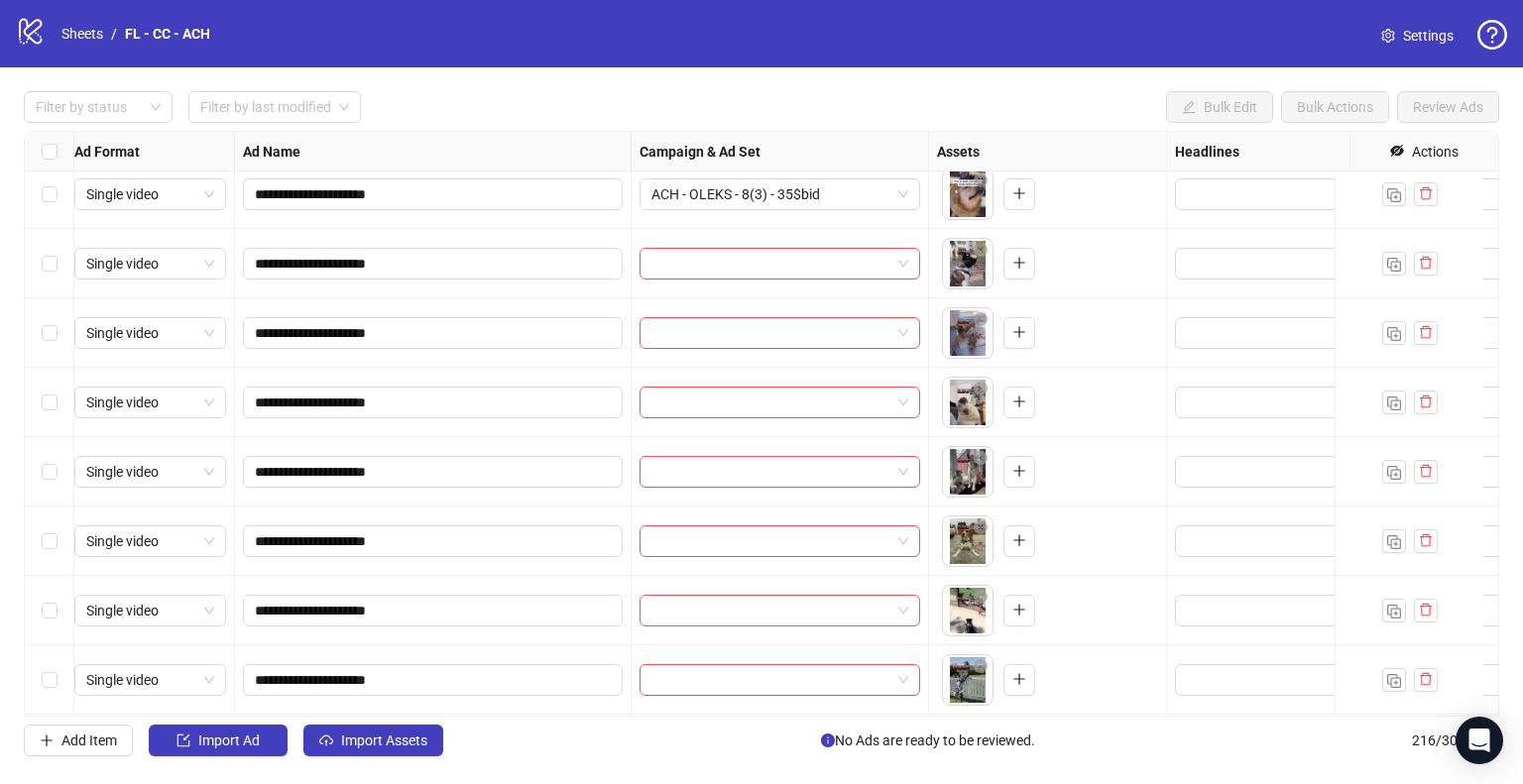 scroll, scrollTop: 14112, scrollLeft: 8, axis: both 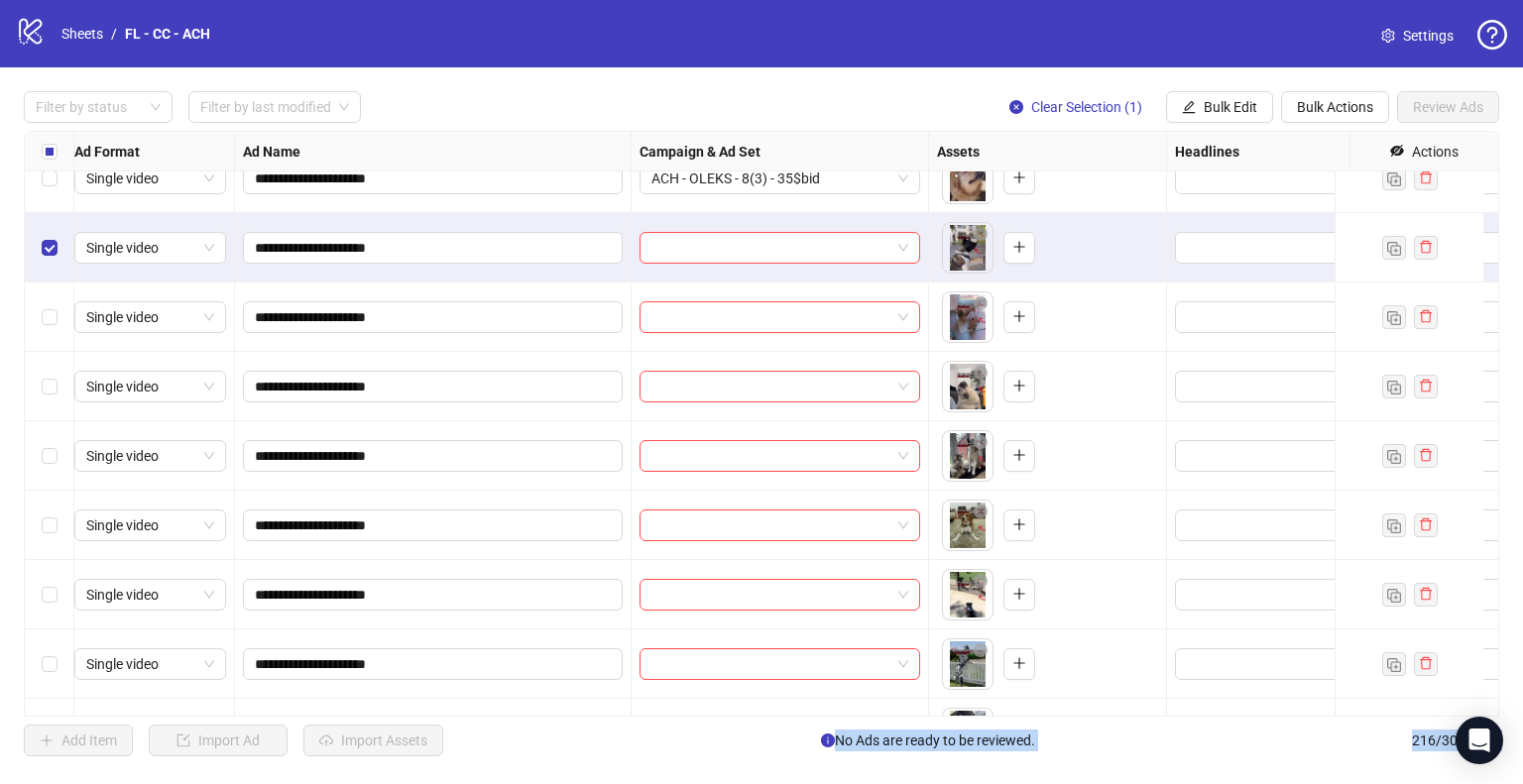 click at bounding box center (50, 595) 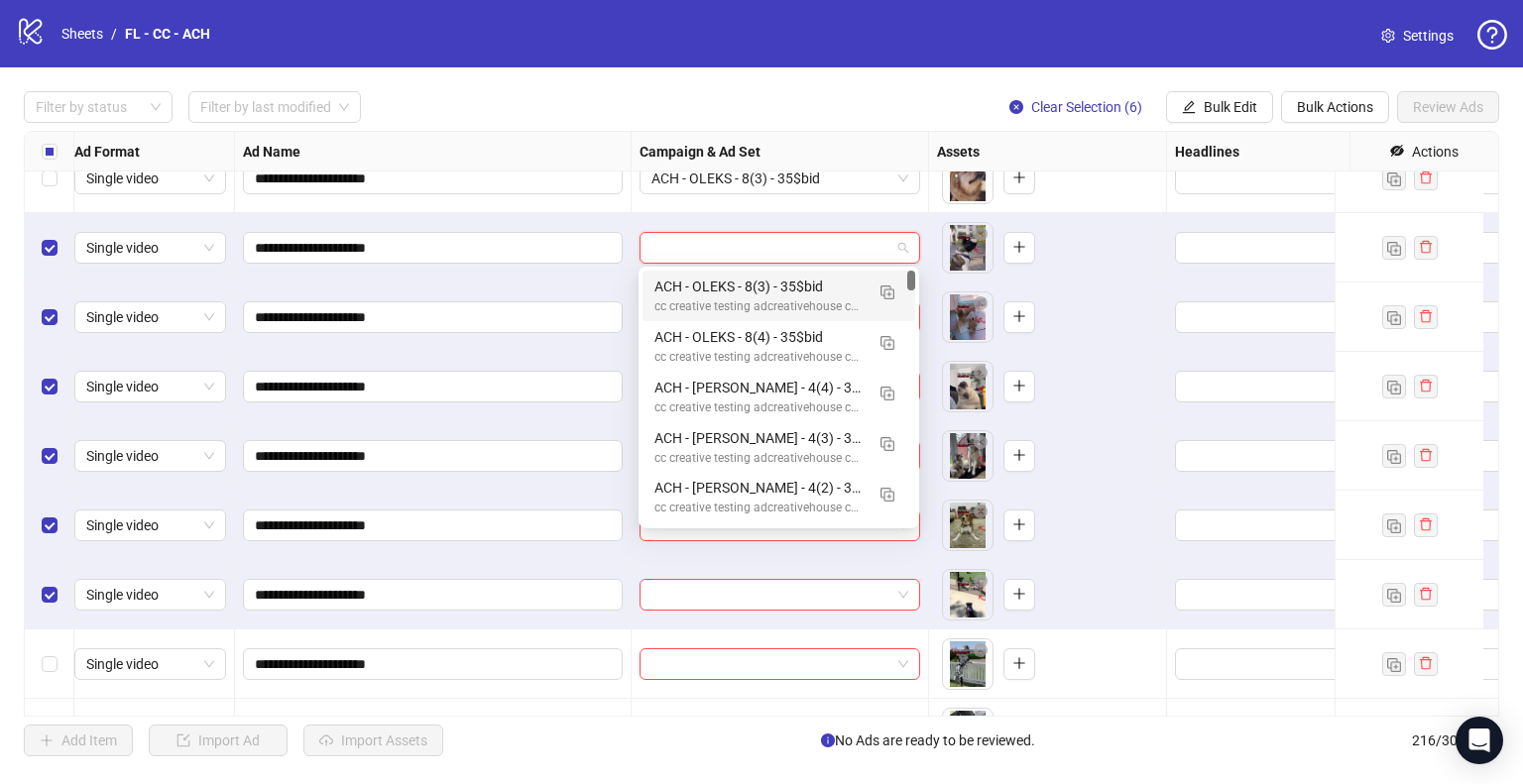 click at bounding box center [770, 248] 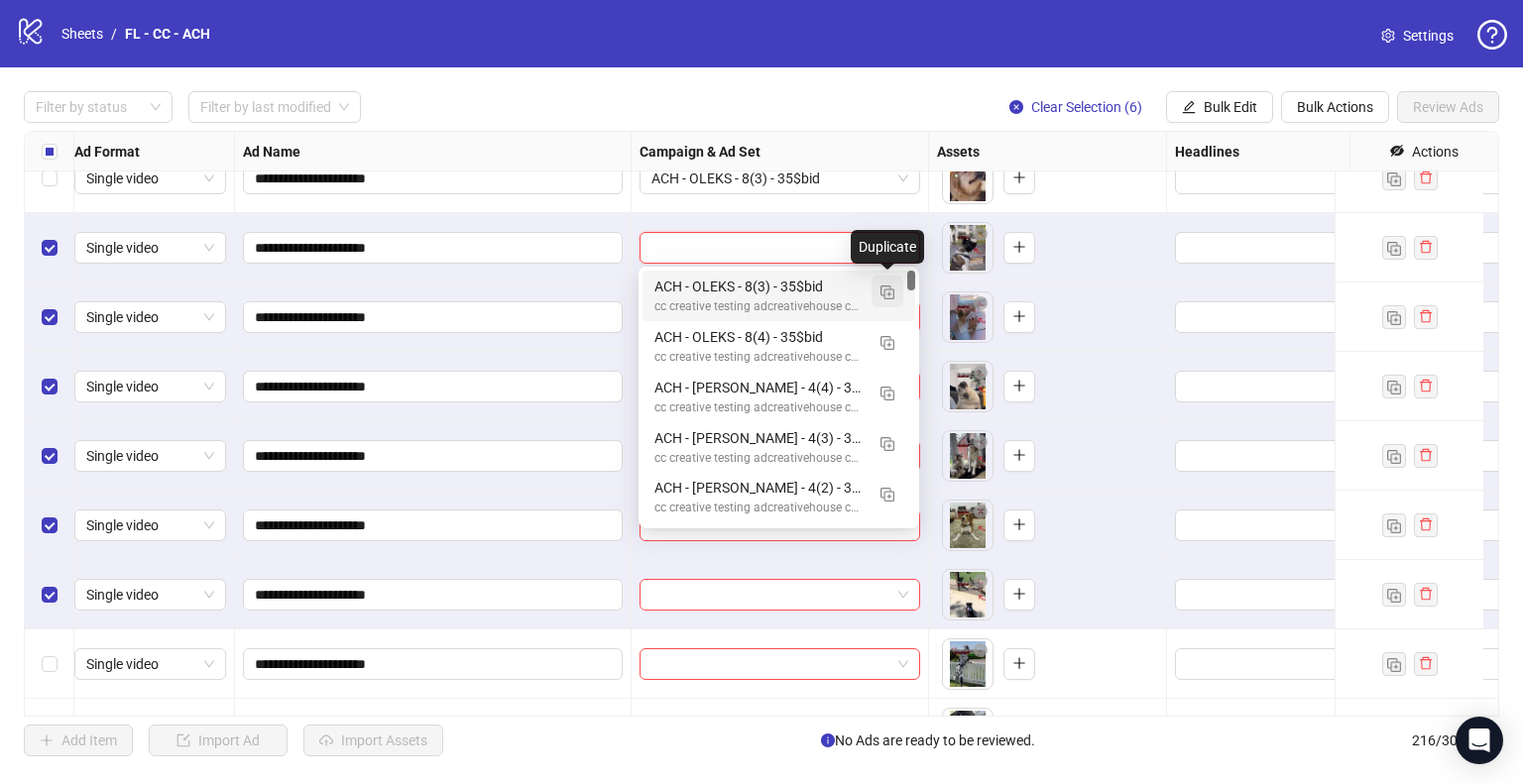 click at bounding box center (887, 292) 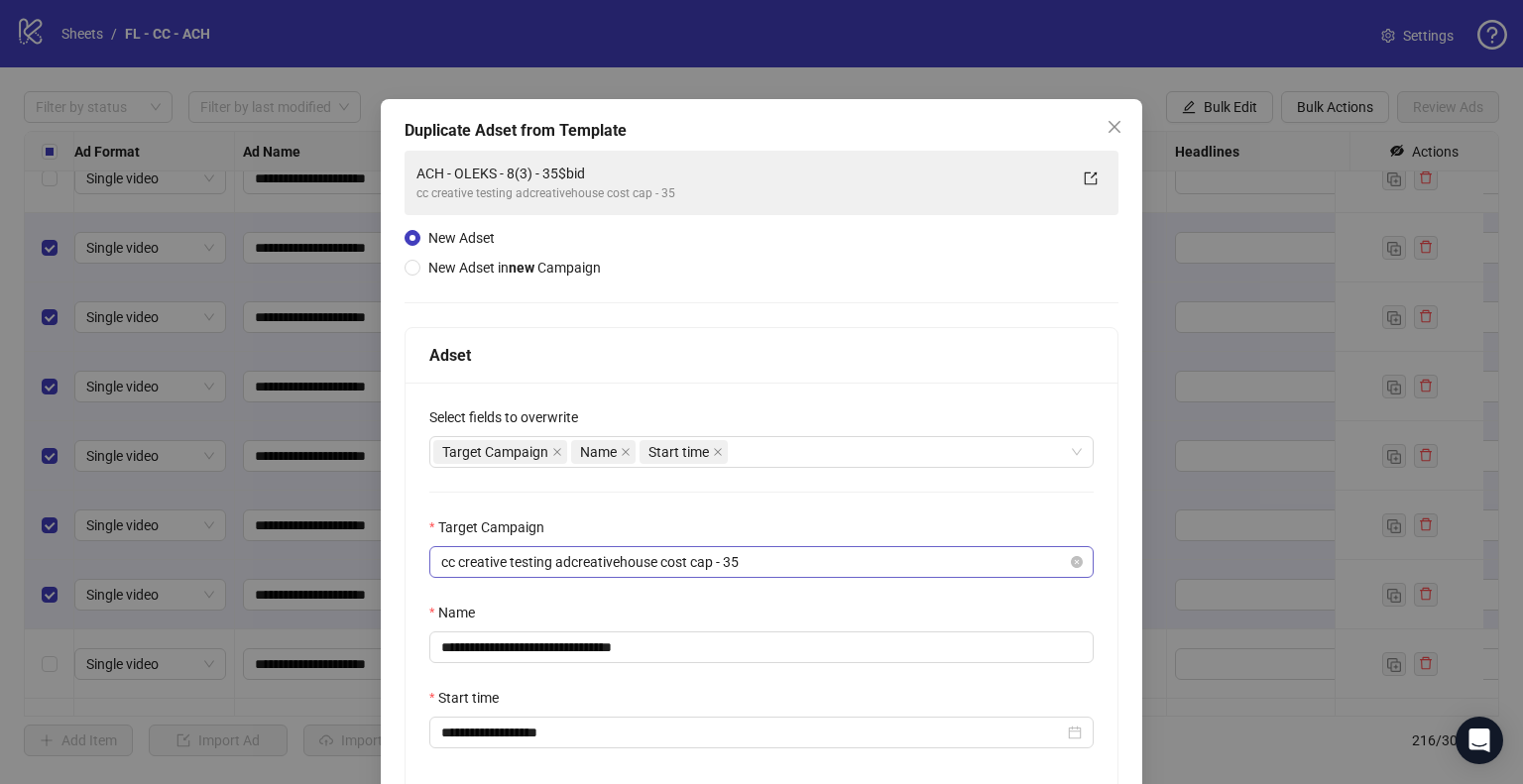 scroll, scrollTop: 168, scrollLeft: 0, axis: vertical 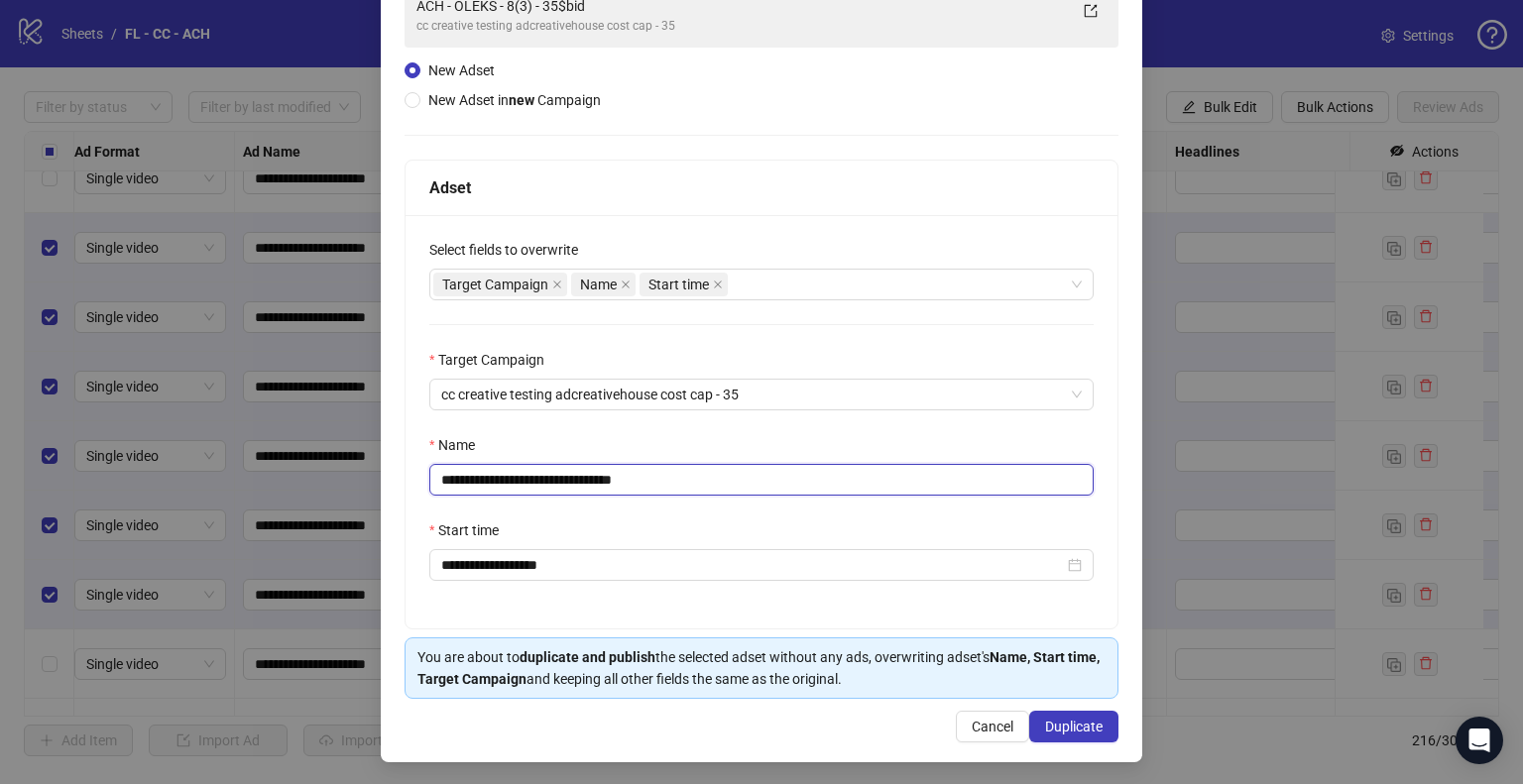 click on "**********" at bounding box center [762, 480] 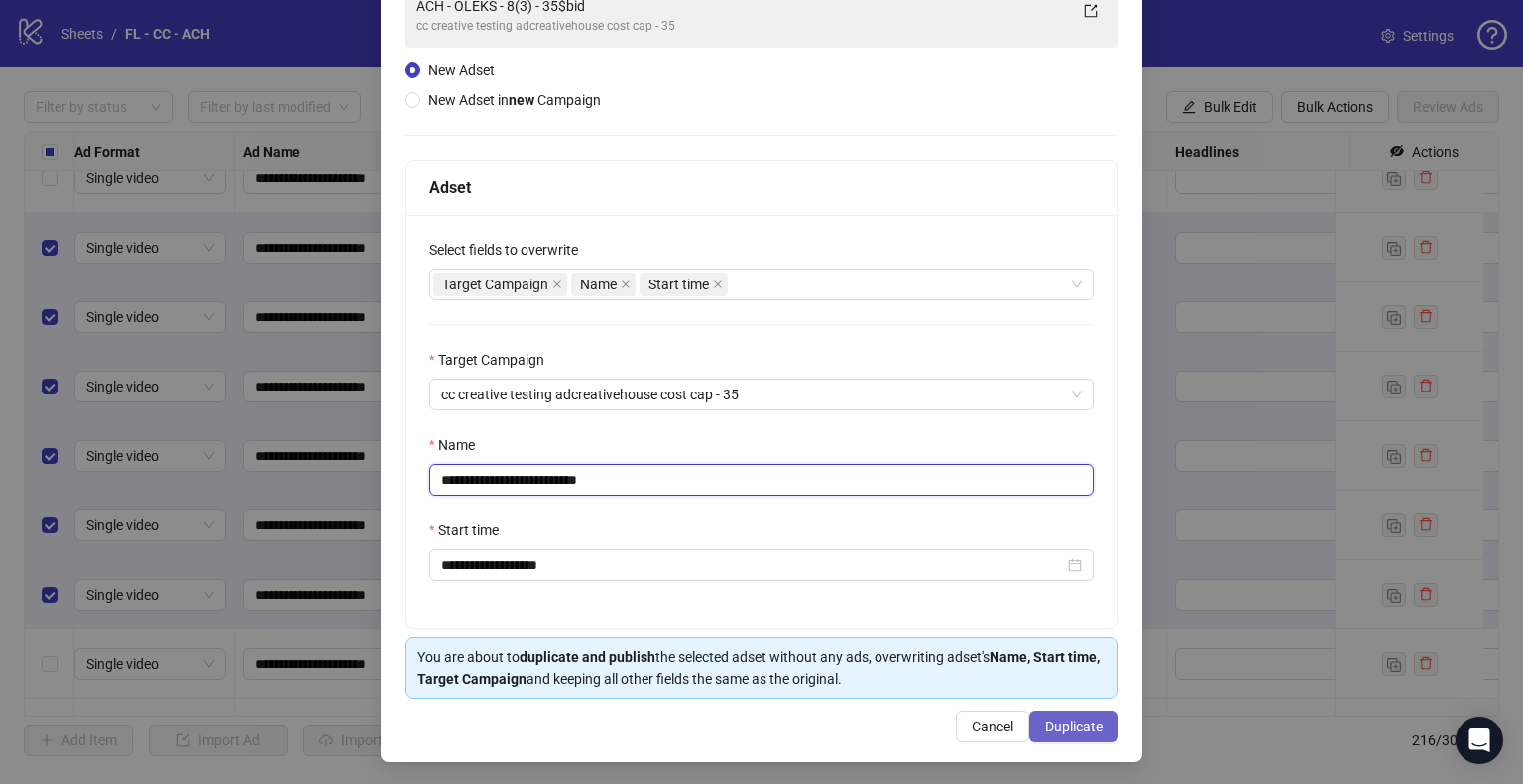 type on "**********" 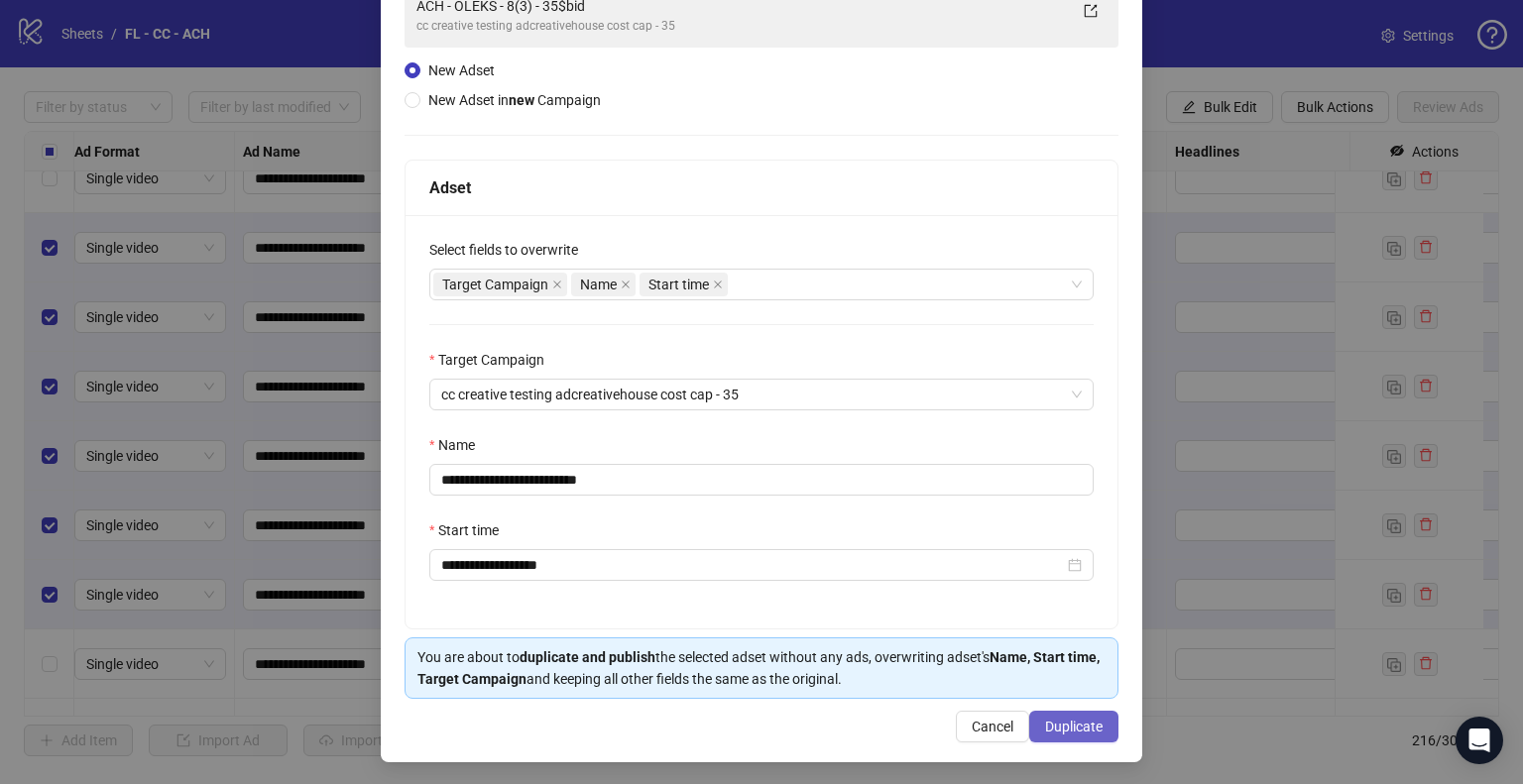 click on "Duplicate" at bounding box center (1074, 727) 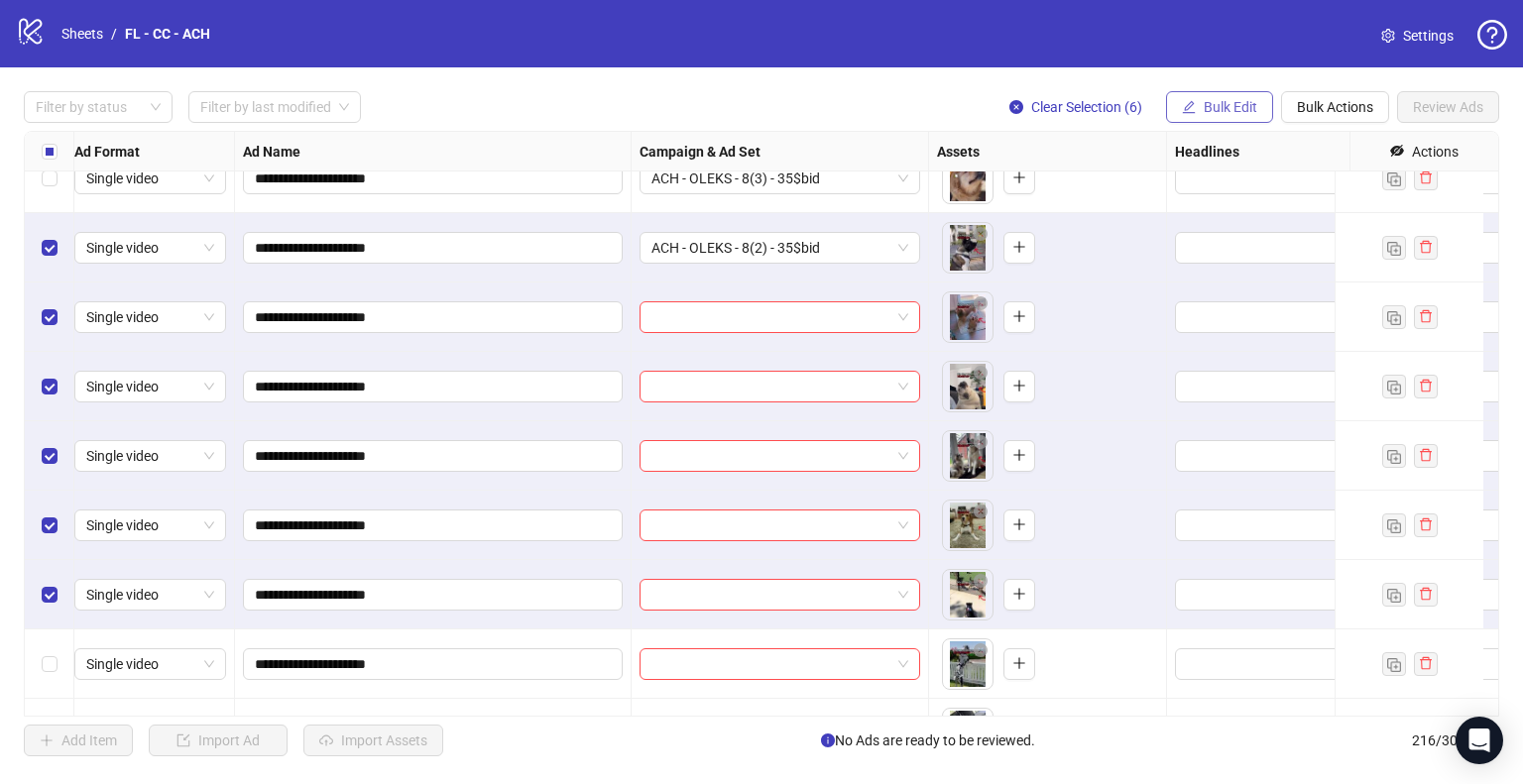 click on "Bulk Edit" at bounding box center [1230, 107] 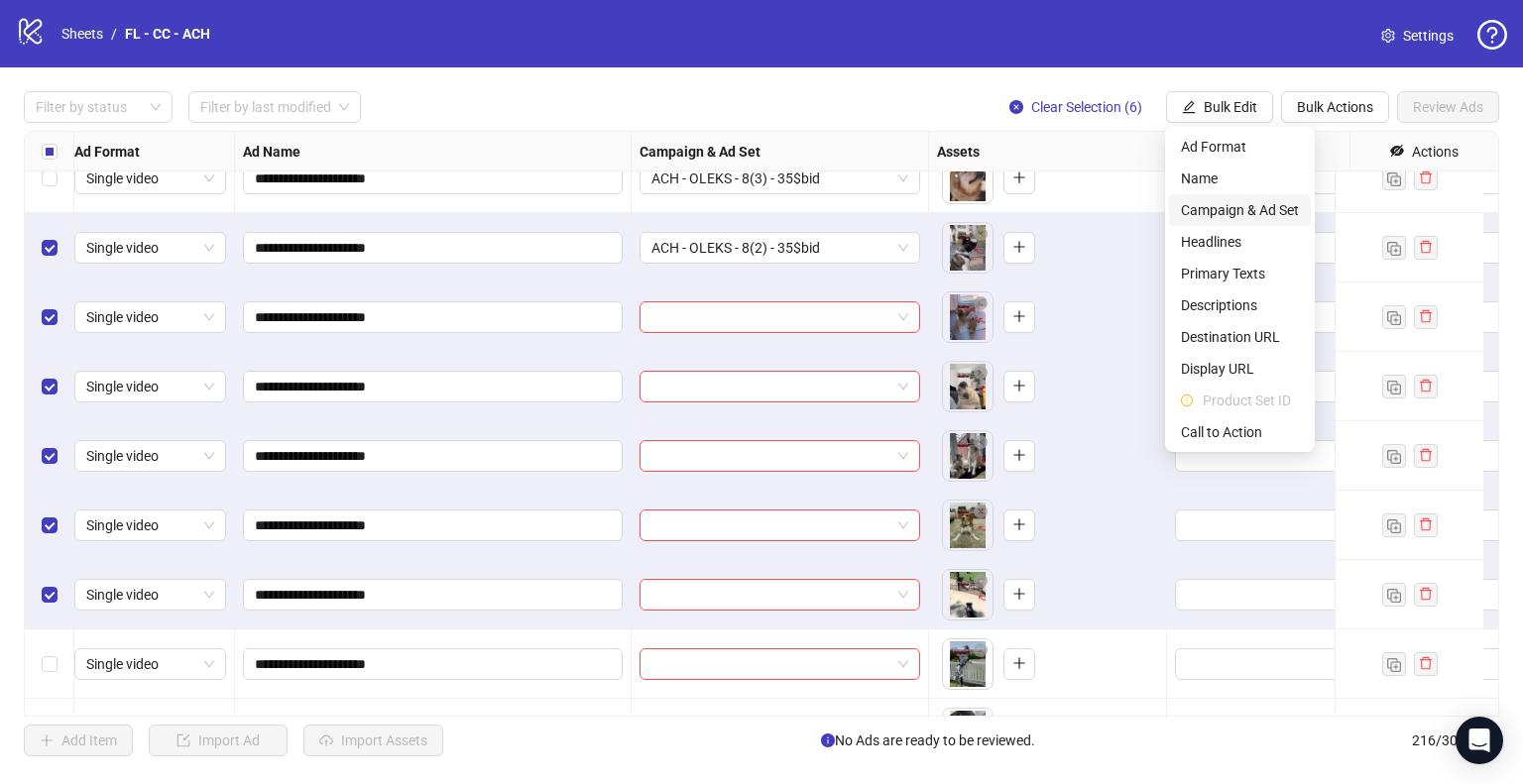 click on "Campaign & Ad Set" at bounding box center [1239, 210] 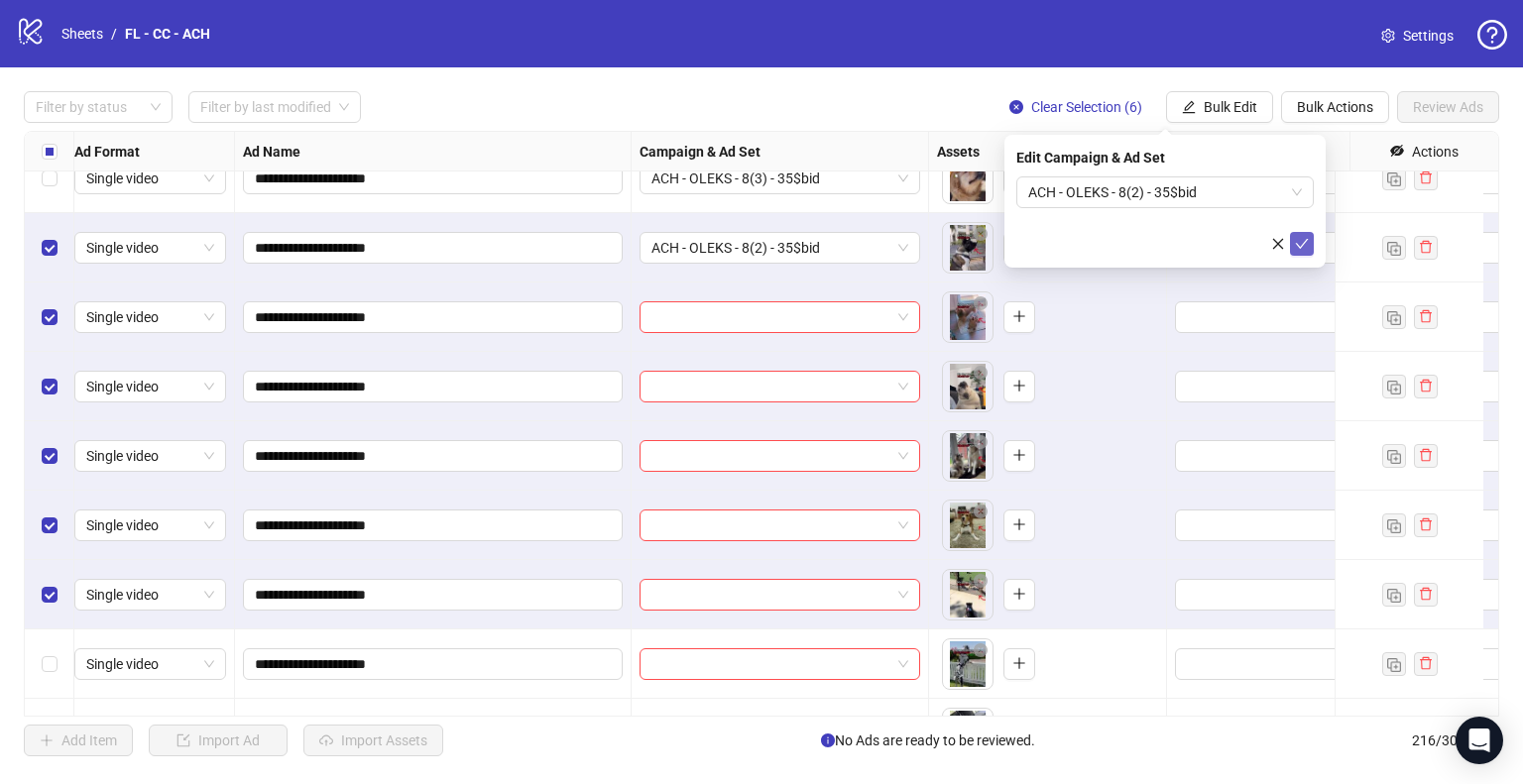 click 